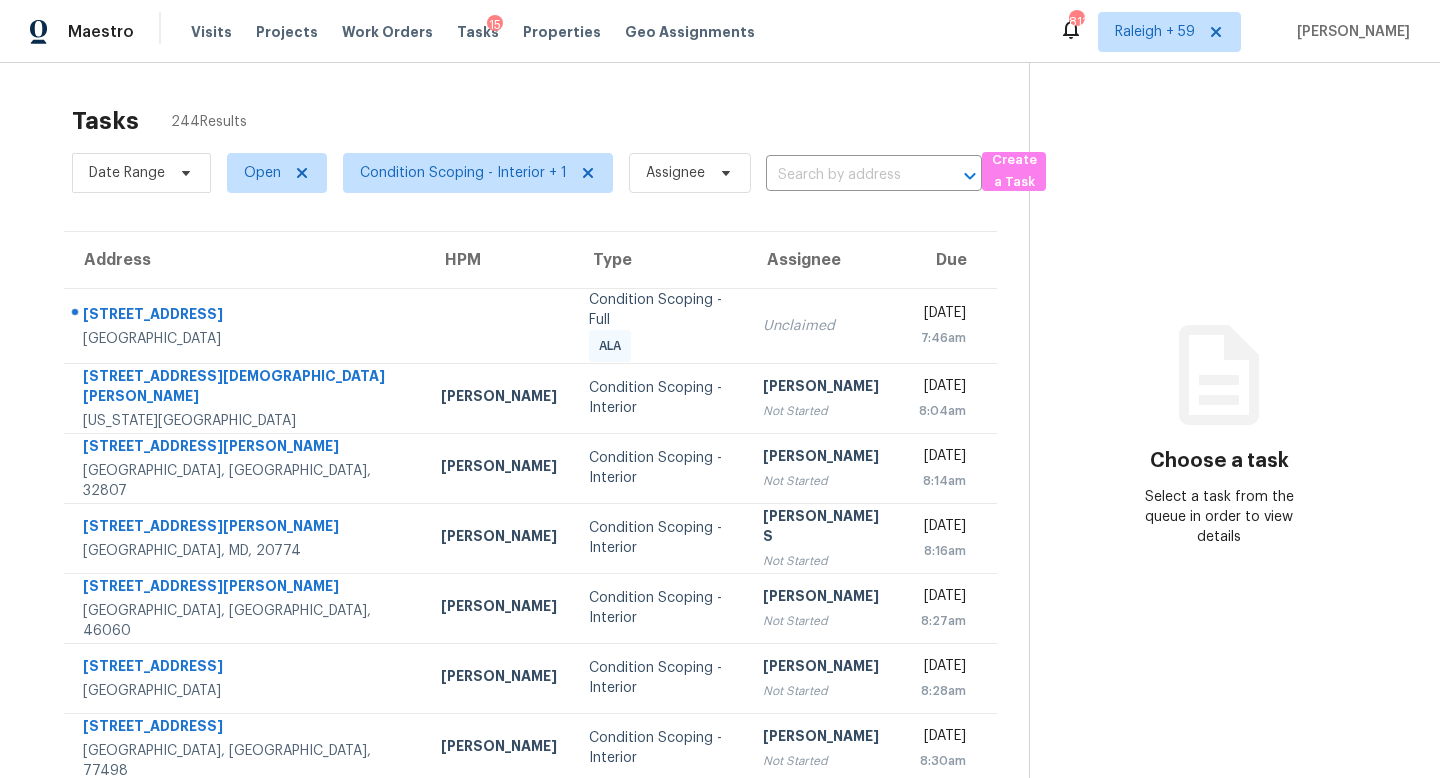 scroll, scrollTop: 0, scrollLeft: 0, axis: both 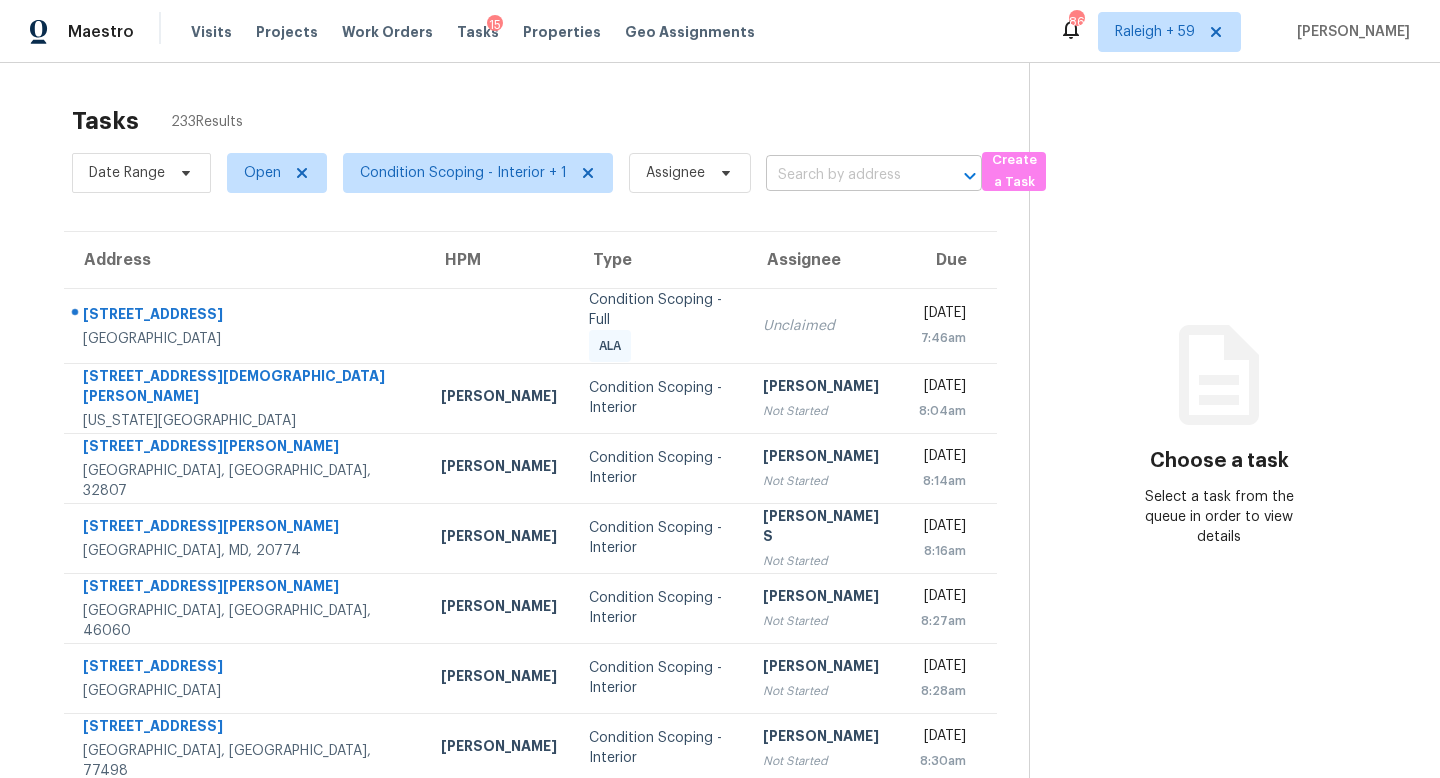 click at bounding box center [846, 175] 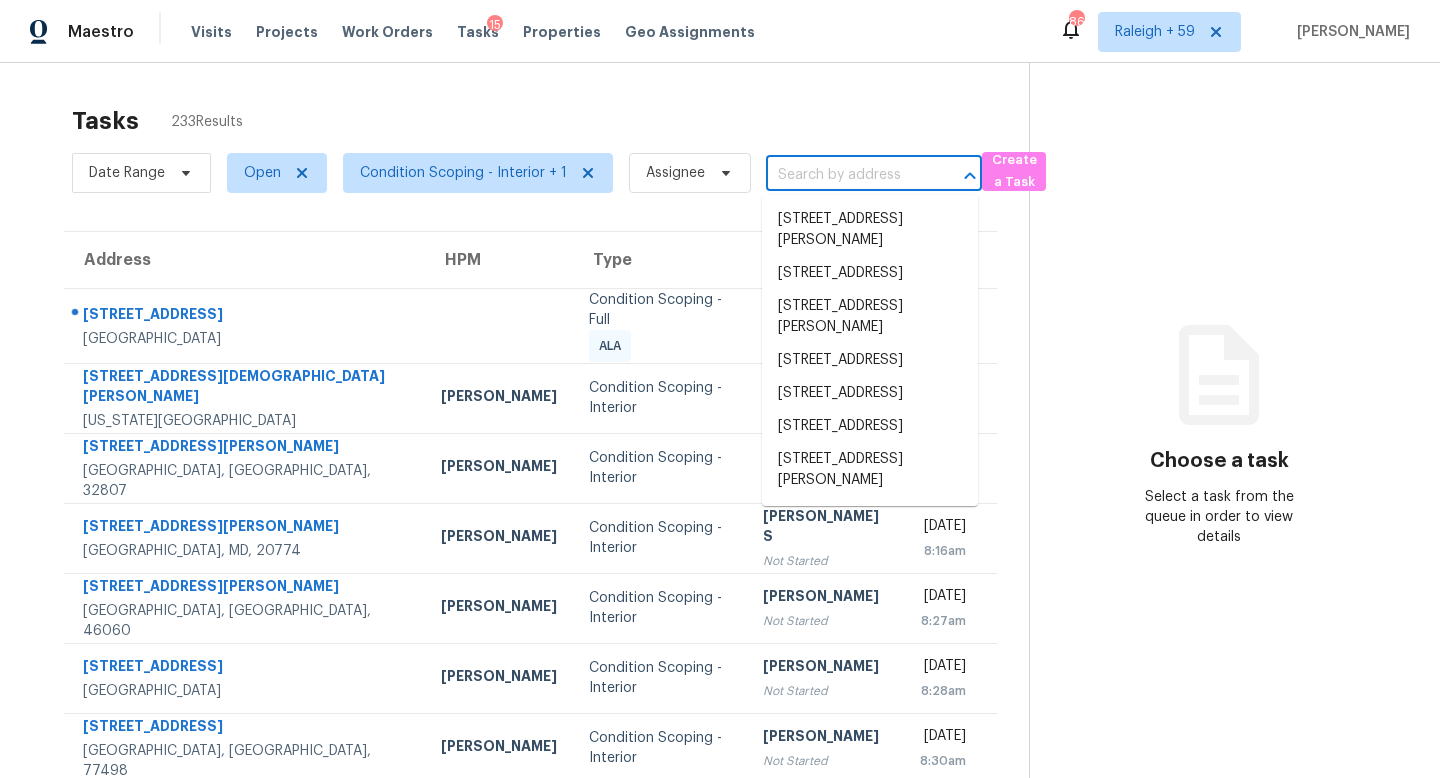 paste on "89 Beech Creek Cir, Winder, GA 30680" 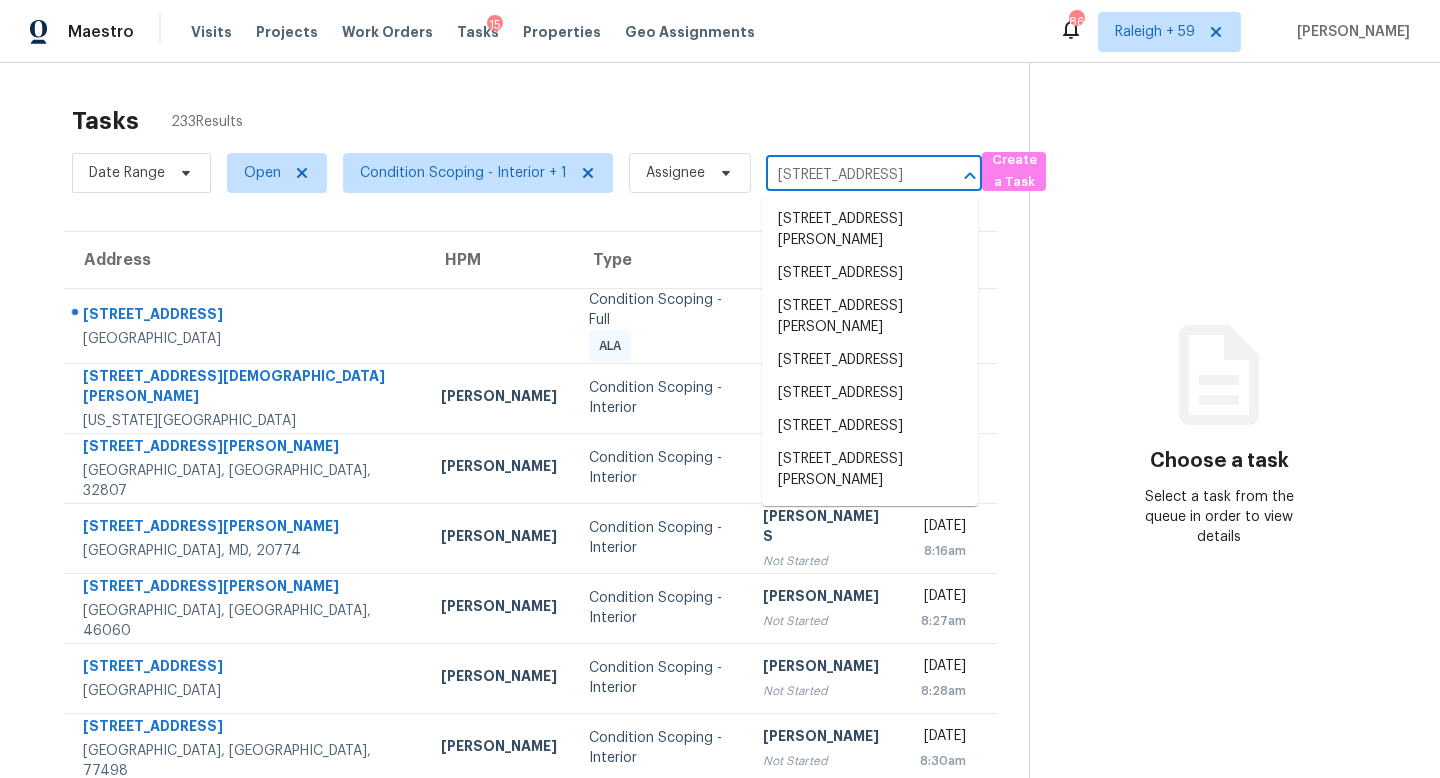 scroll, scrollTop: 0, scrollLeft: 107, axis: horizontal 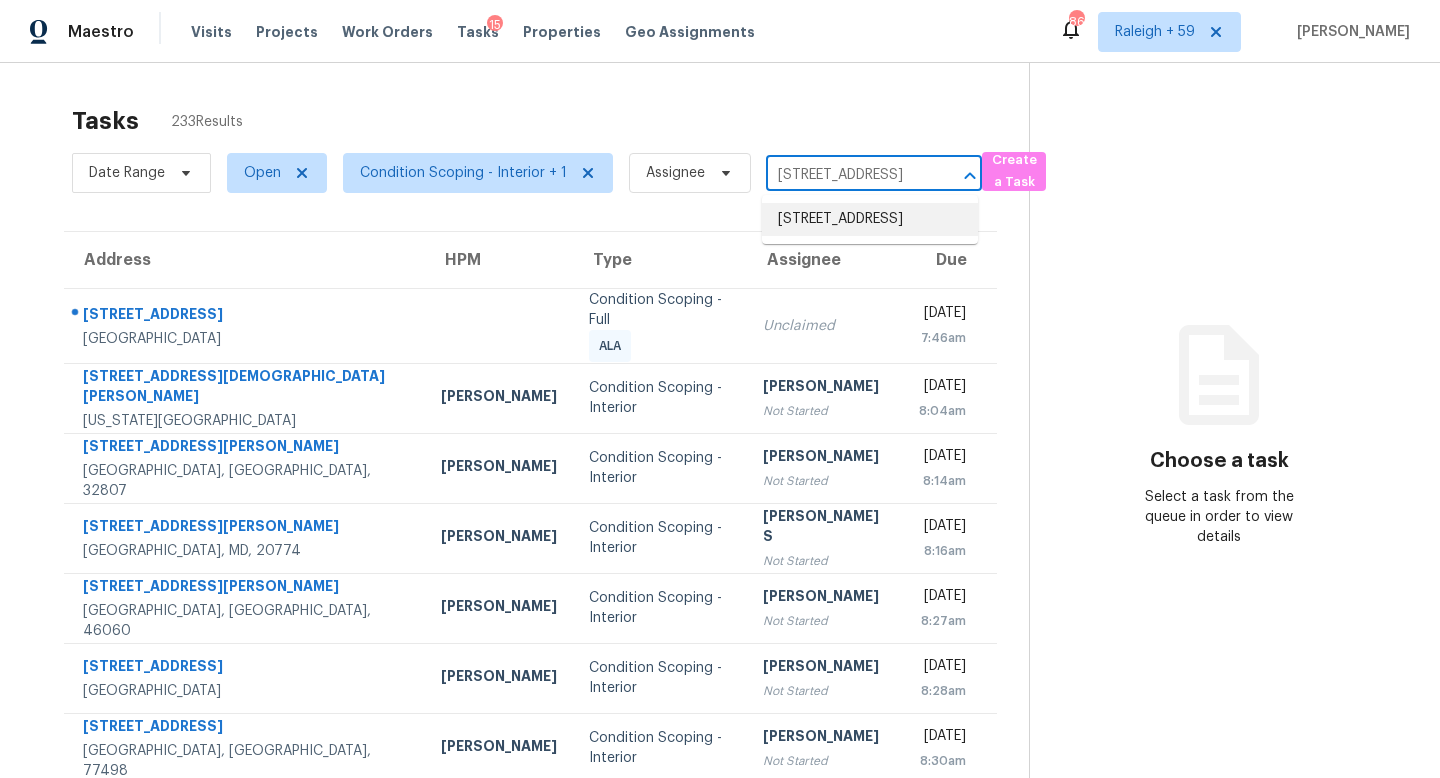 click on "89 Beech Creek Cir, Winder, GA 30680" at bounding box center (870, 219) 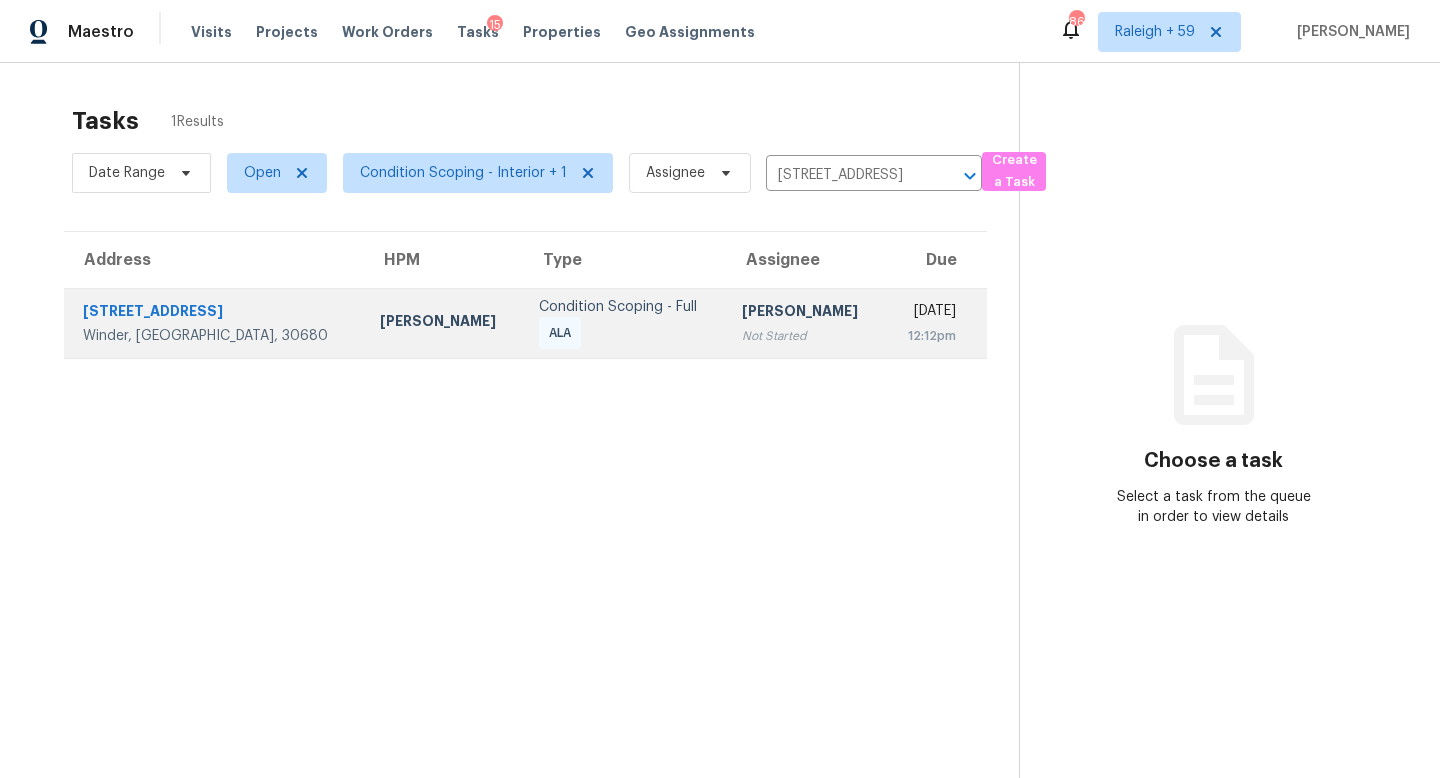 click on "[PERSON_NAME]" at bounding box center (805, 313) 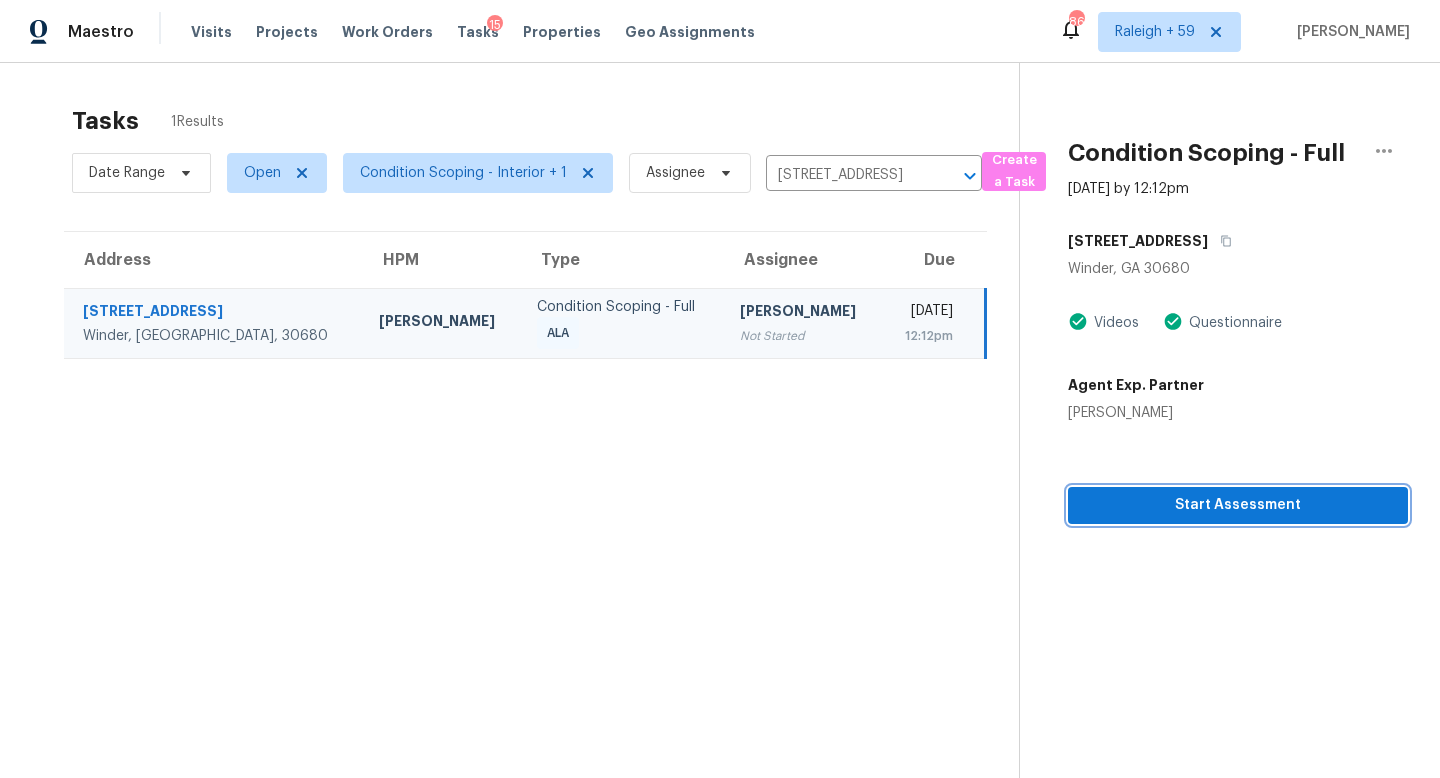 click on "Start Assessment" at bounding box center [1238, 505] 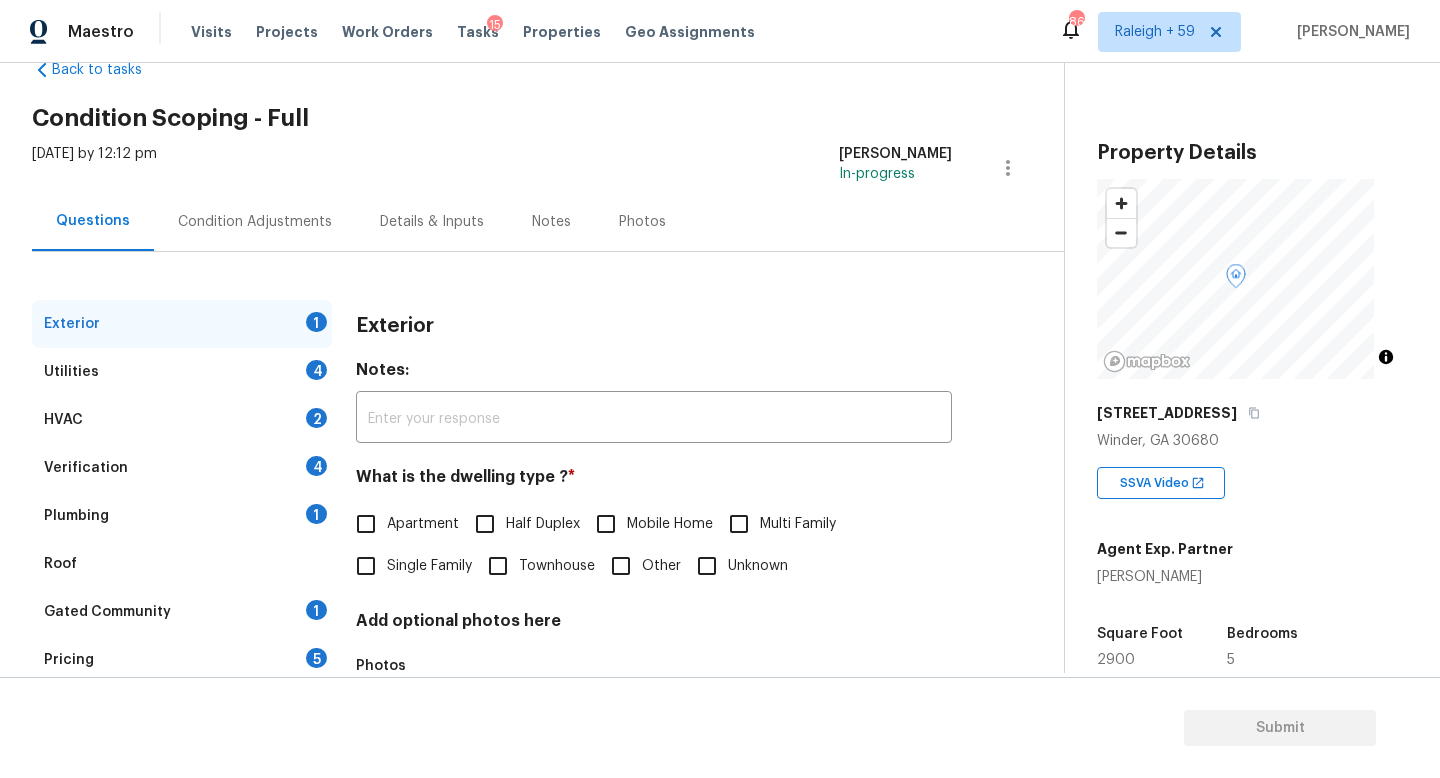 scroll, scrollTop: 165, scrollLeft: 0, axis: vertical 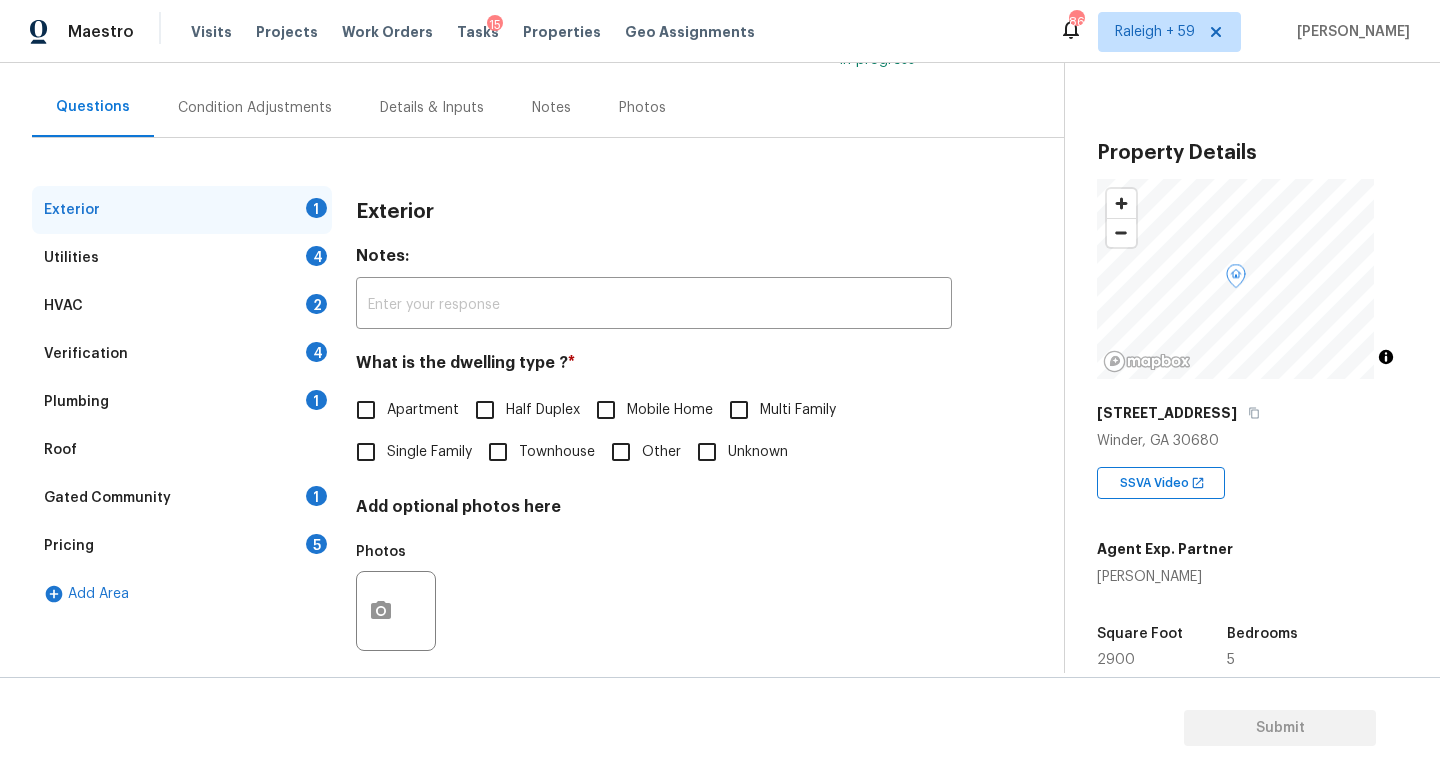 click on "Single Family" at bounding box center (429, 452) 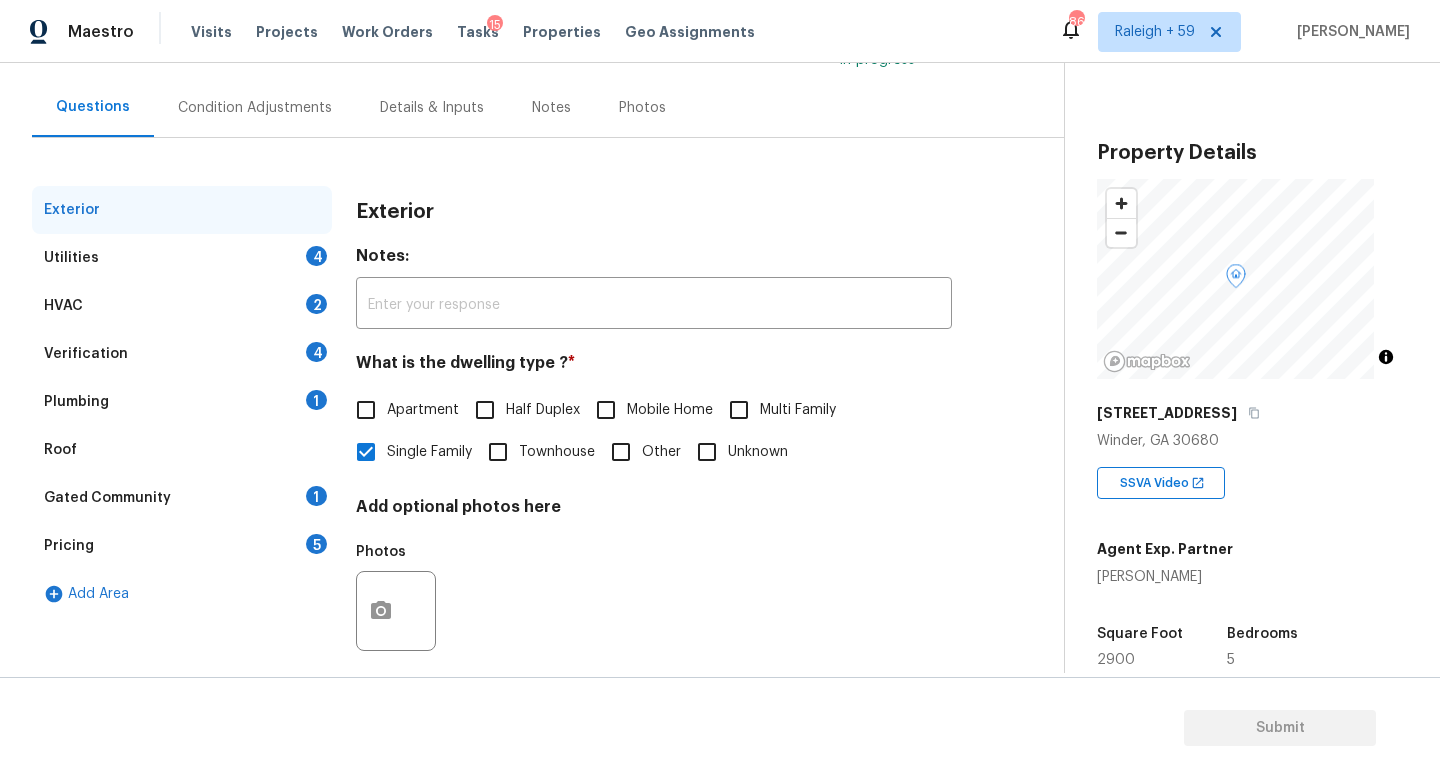 click on "Details & Inputs" at bounding box center [432, 107] 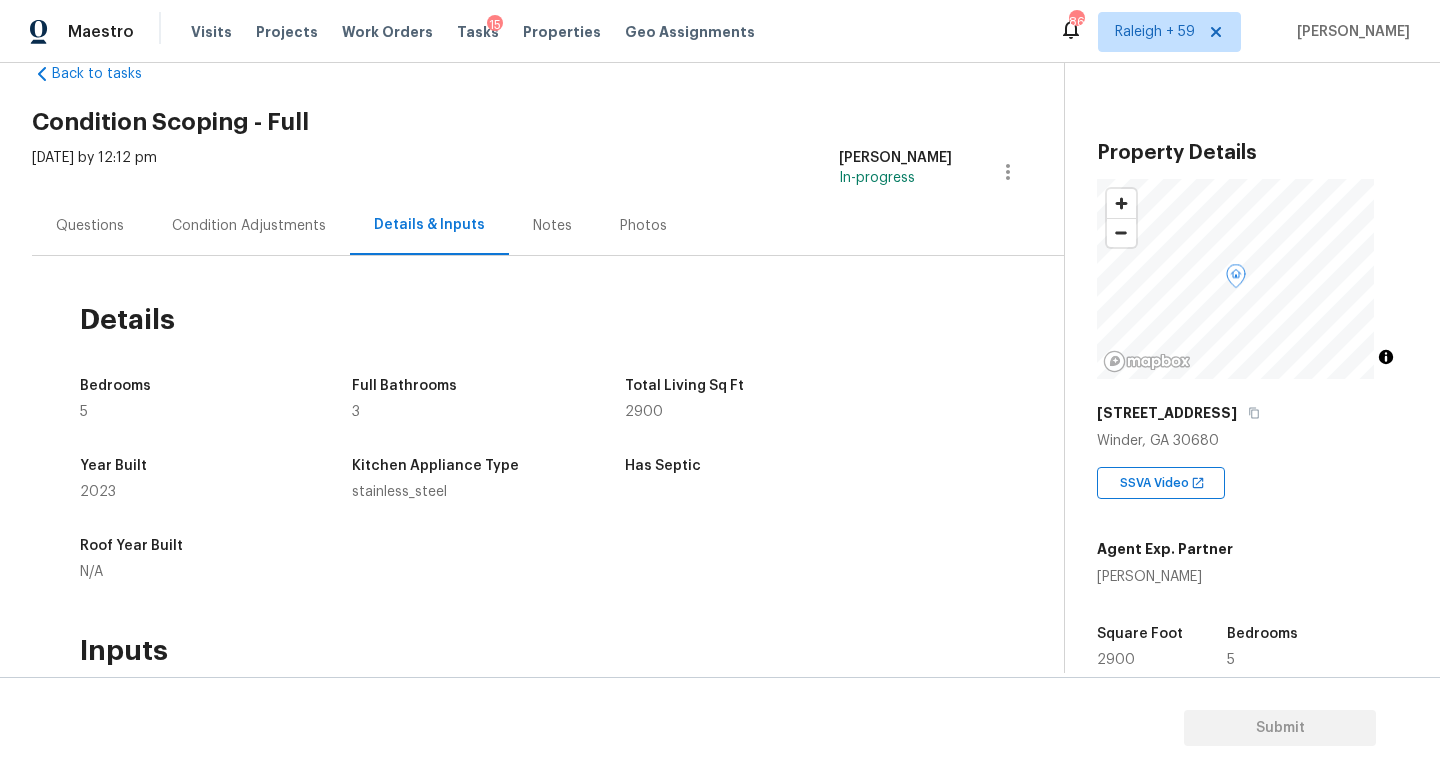 scroll, scrollTop: 0, scrollLeft: 0, axis: both 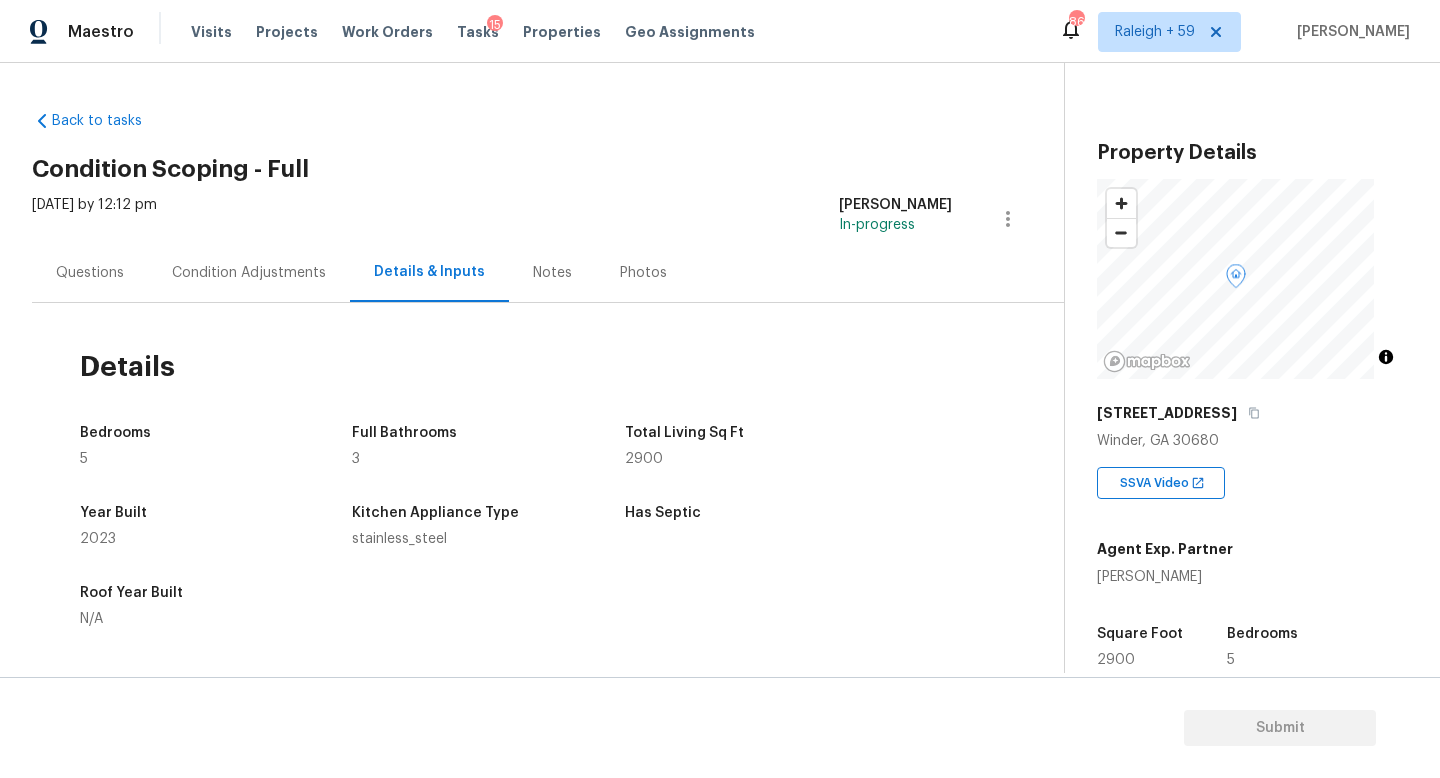 click on "Questions" at bounding box center [90, 273] 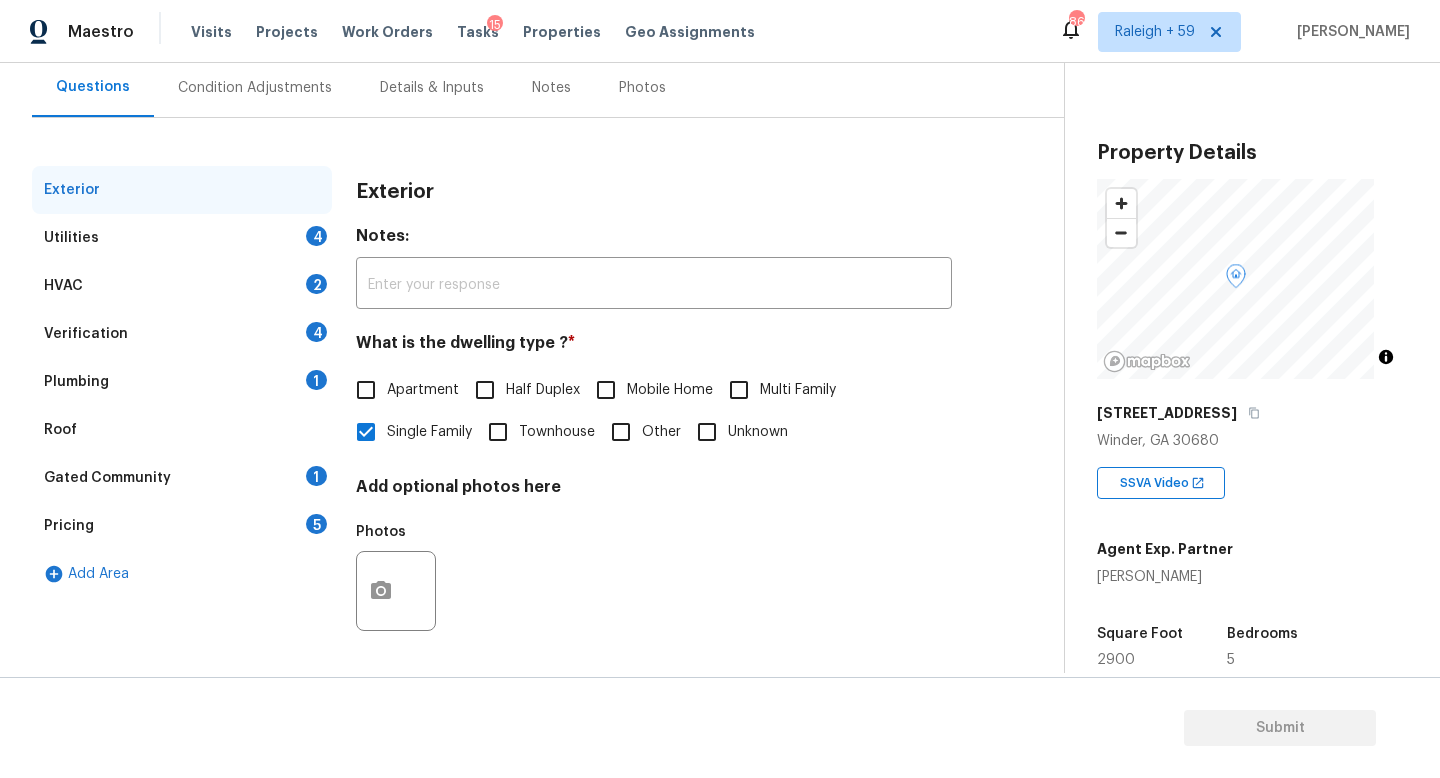 click on "Plumbing 1" at bounding box center (182, 382) 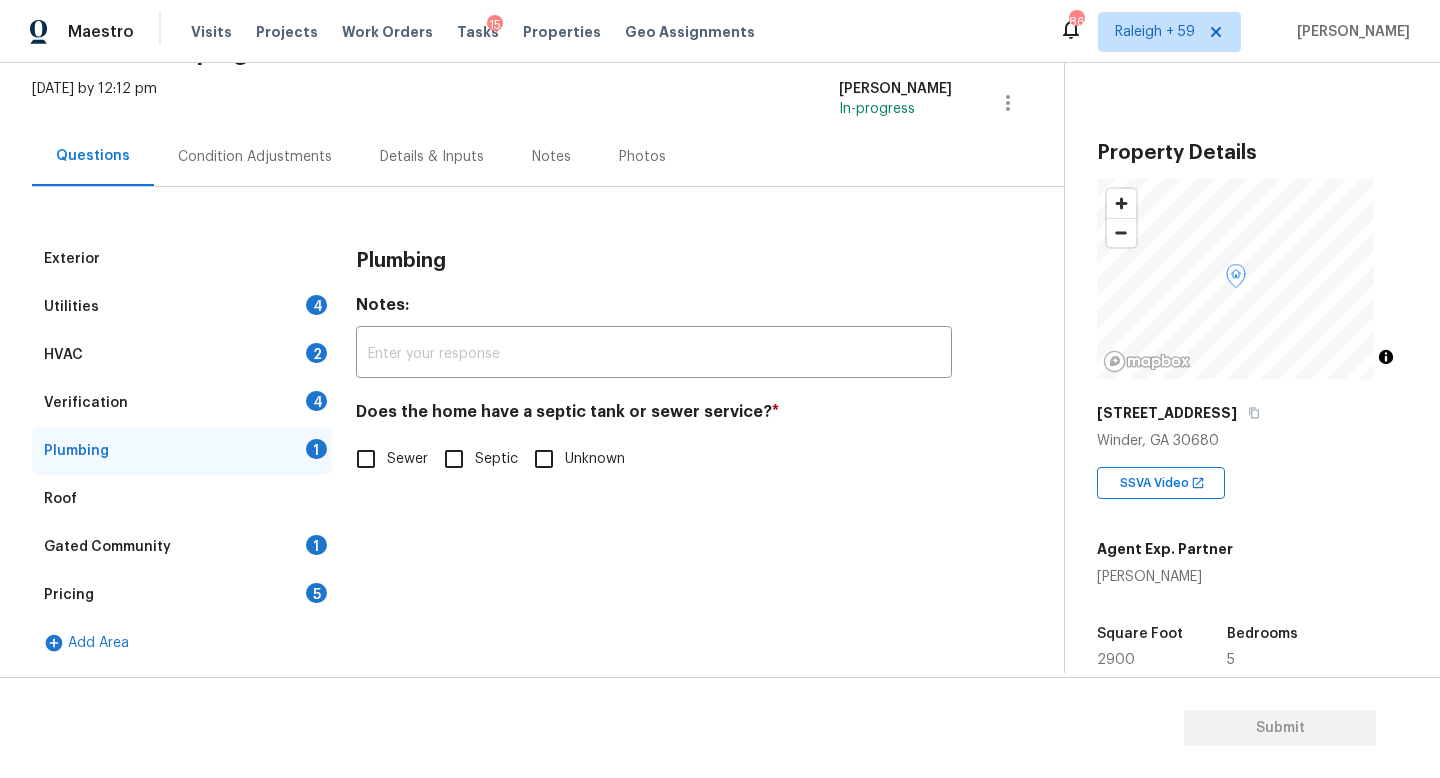 scroll, scrollTop: 131, scrollLeft: 0, axis: vertical 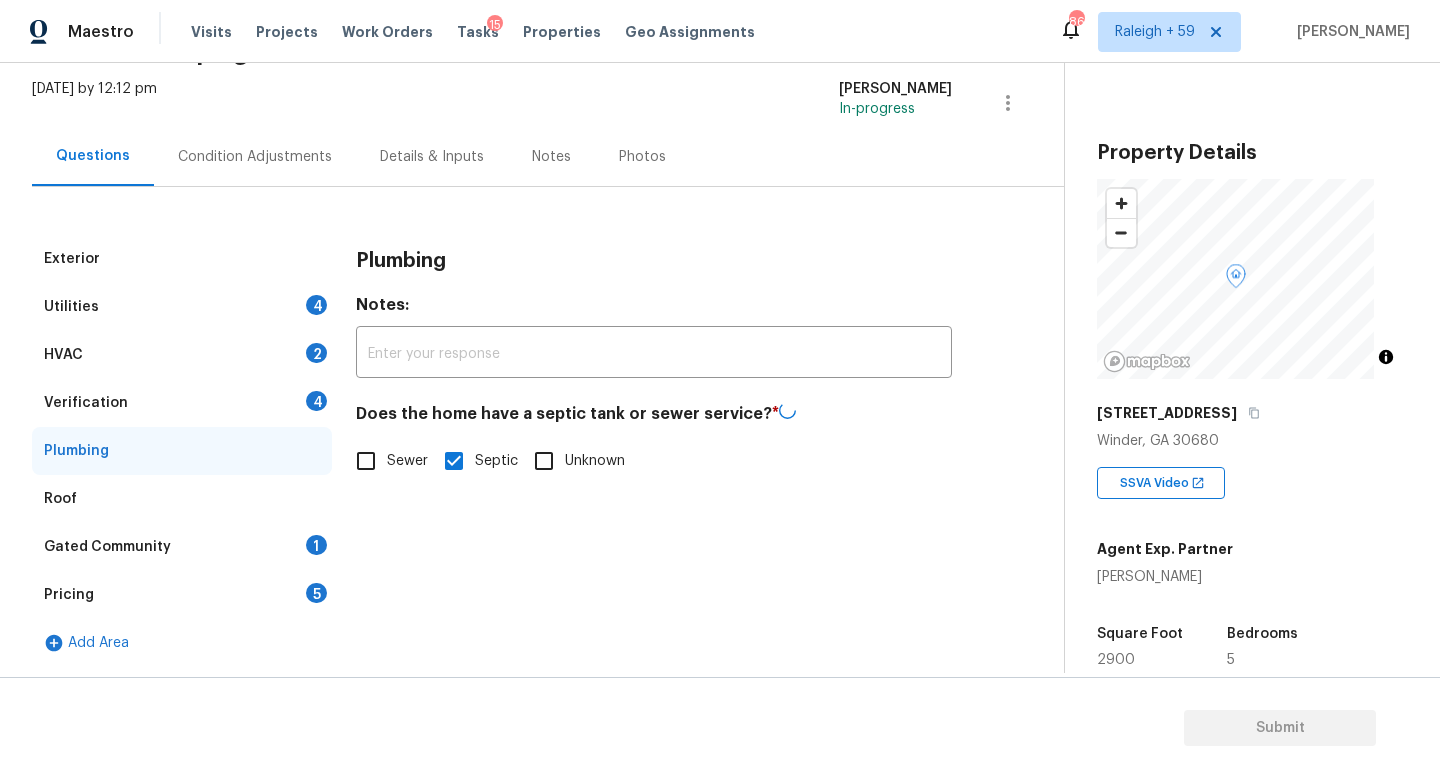 click on "Gated Community 1" at bounding box center (182, 547) 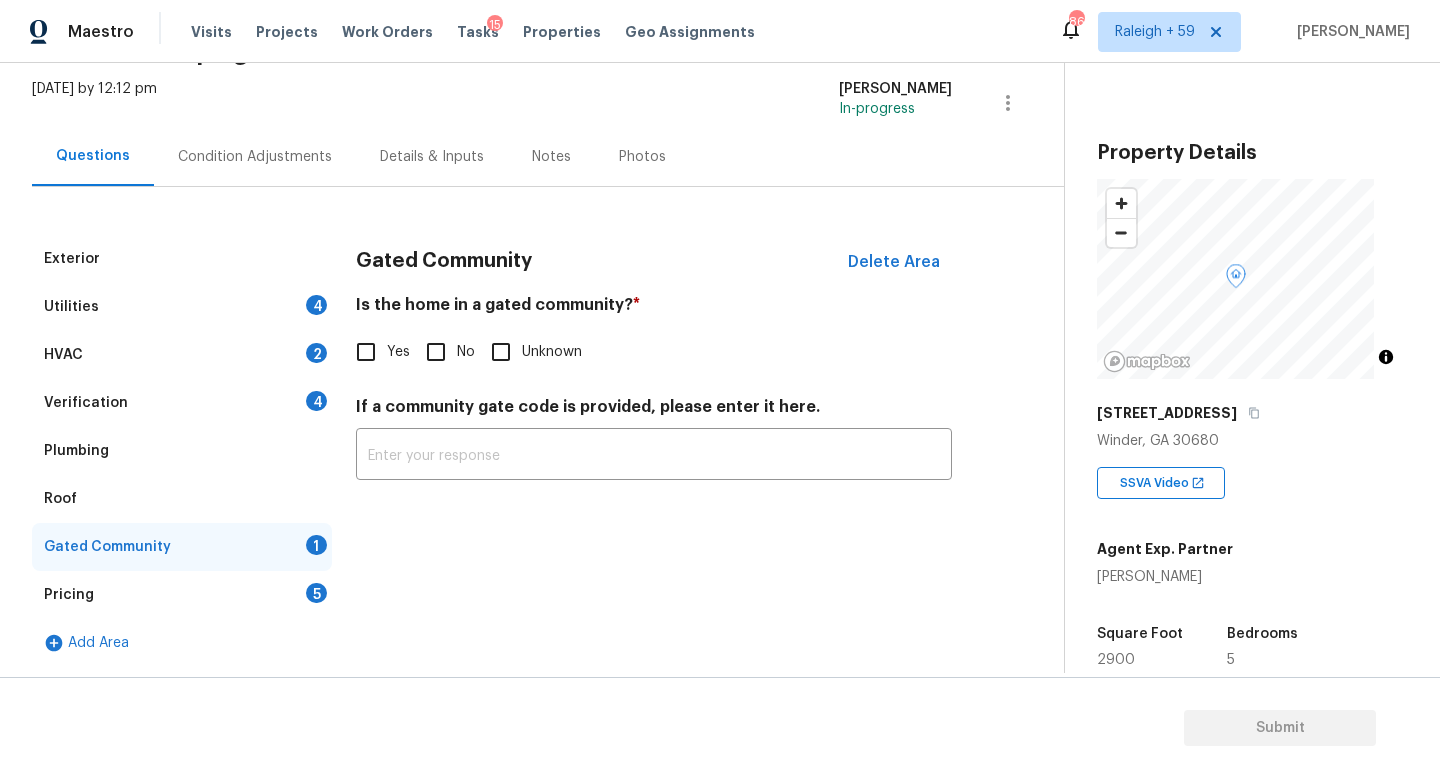 click on "No" at bounding box center [436, 352] 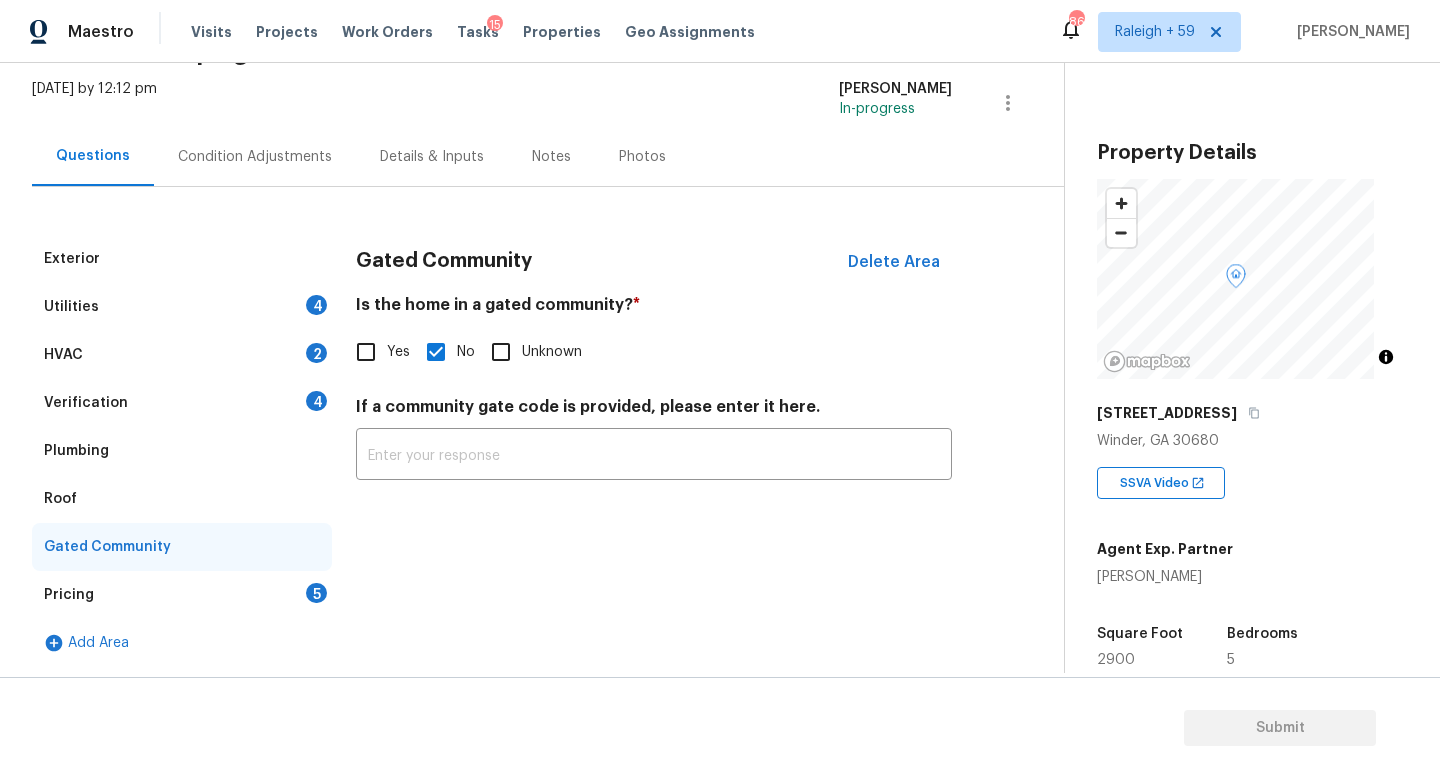 scroll, scrollTop: 98, scrollLeft: 0, axis: vertical 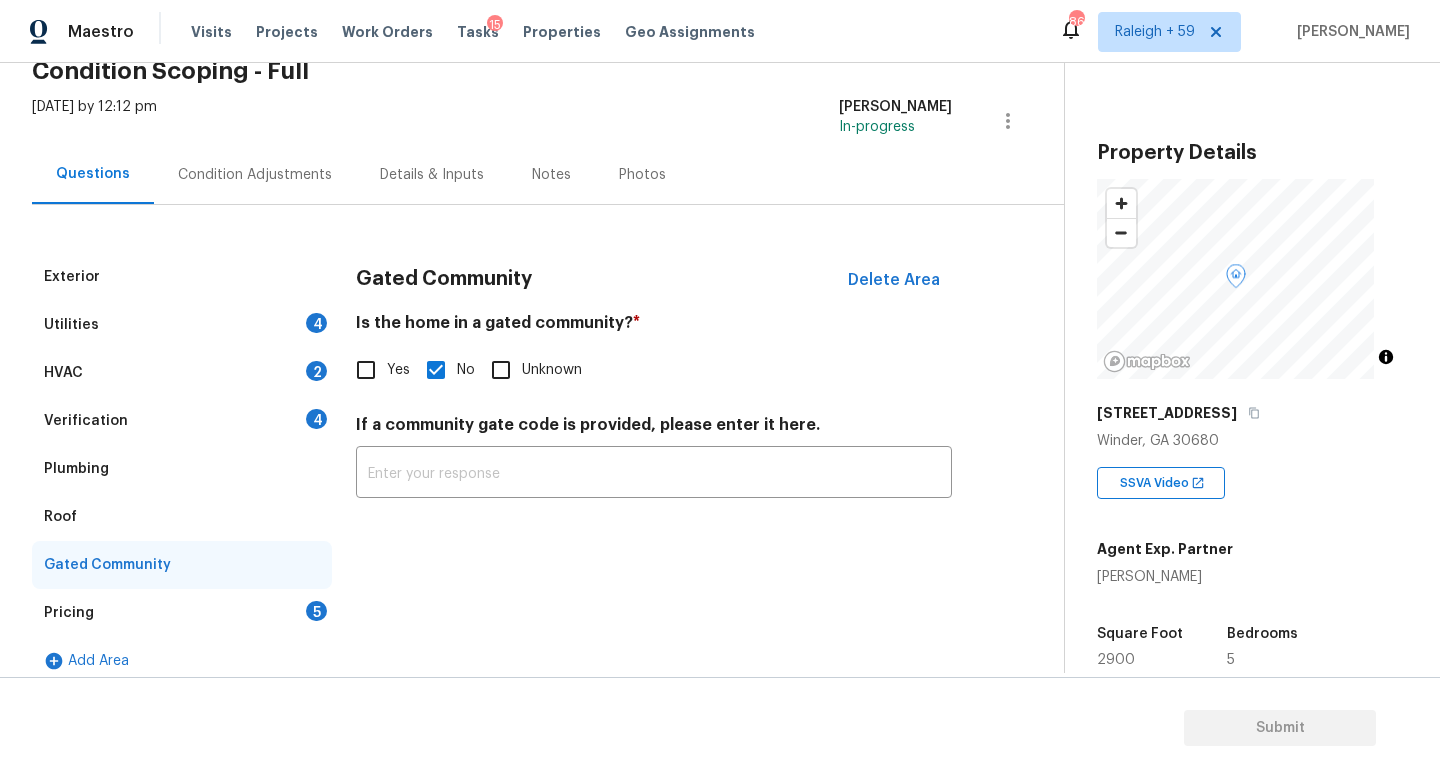 click on "Condition Adjustments" at bounding box center (255, 174) 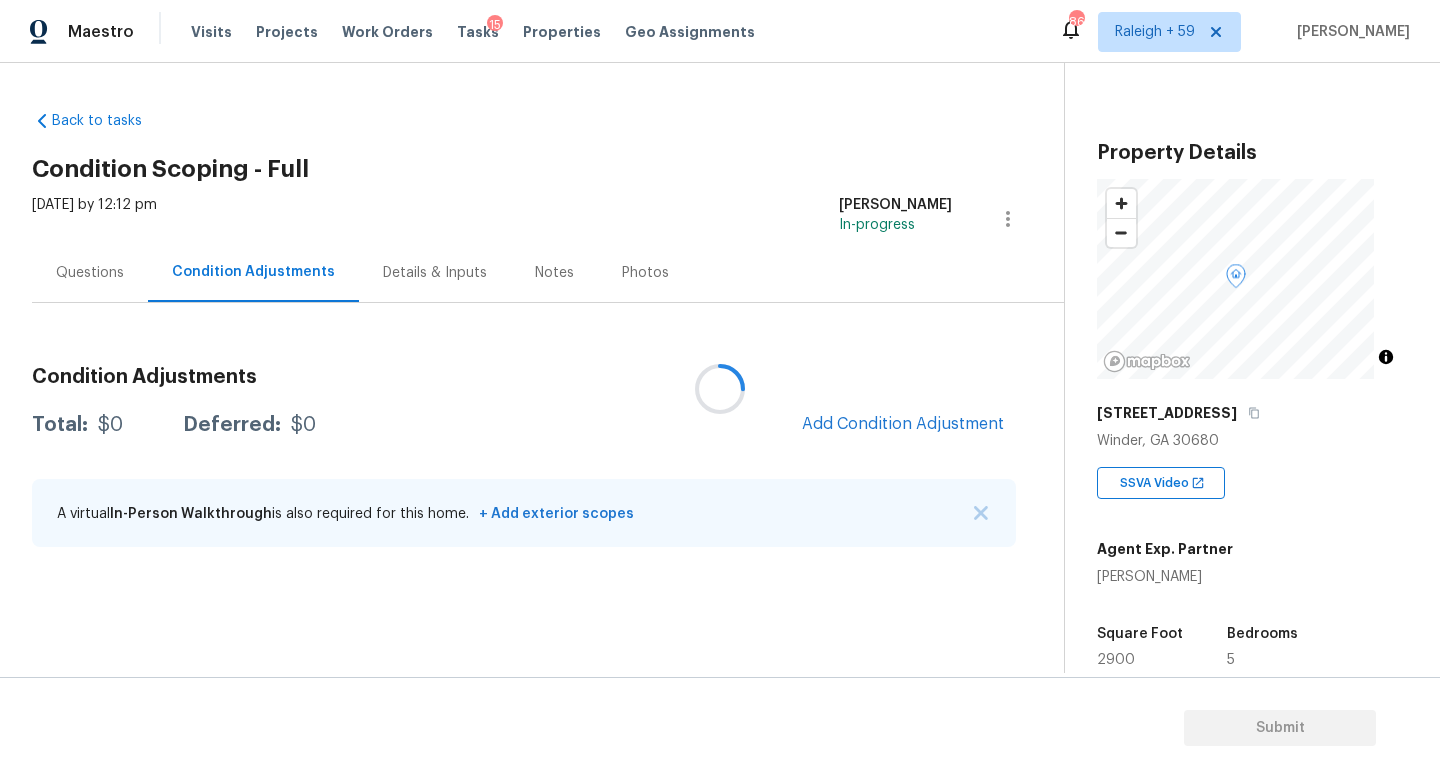 scroll, scrollTop: 0, scrollLeft: 0, axis: both 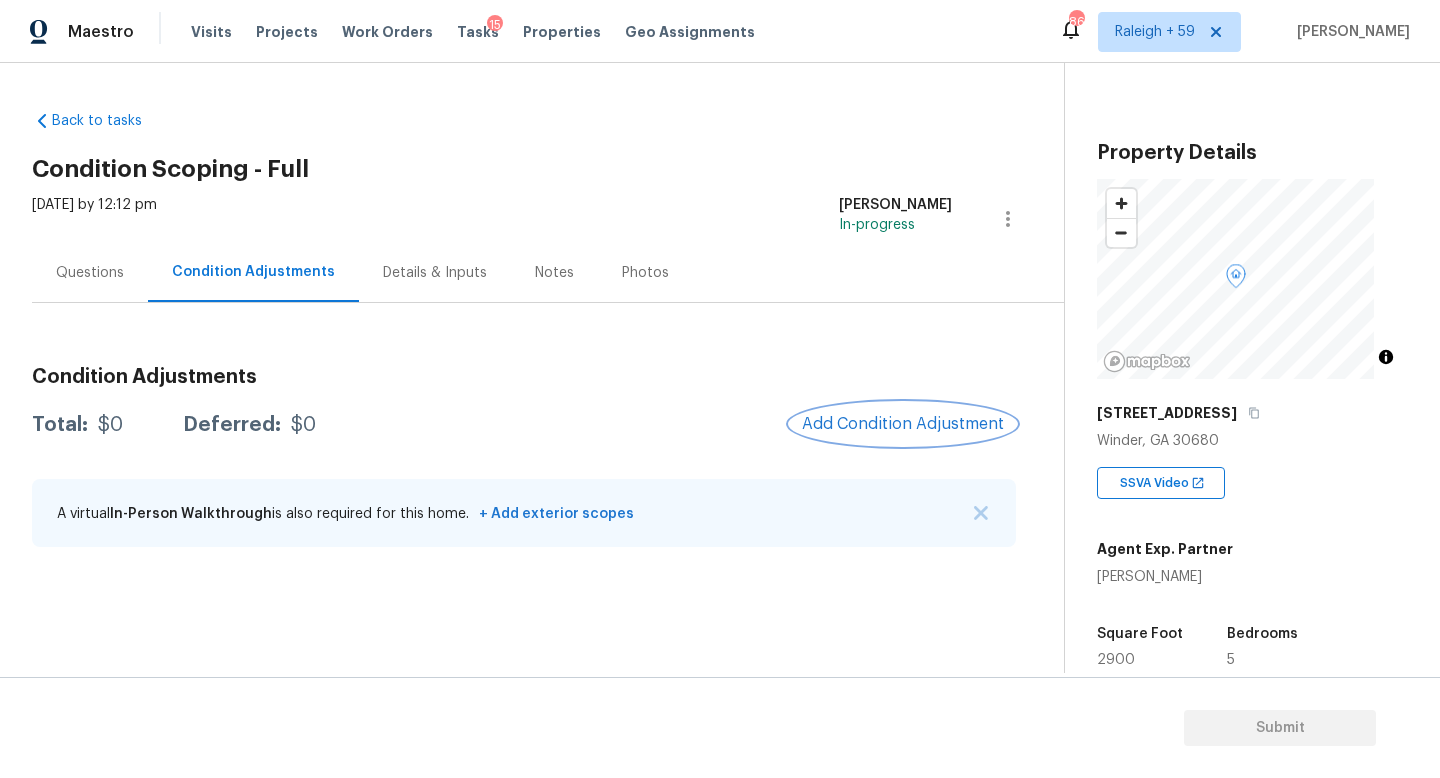 click on "Add Condition Adjustment" at bounding box center (903, 424) 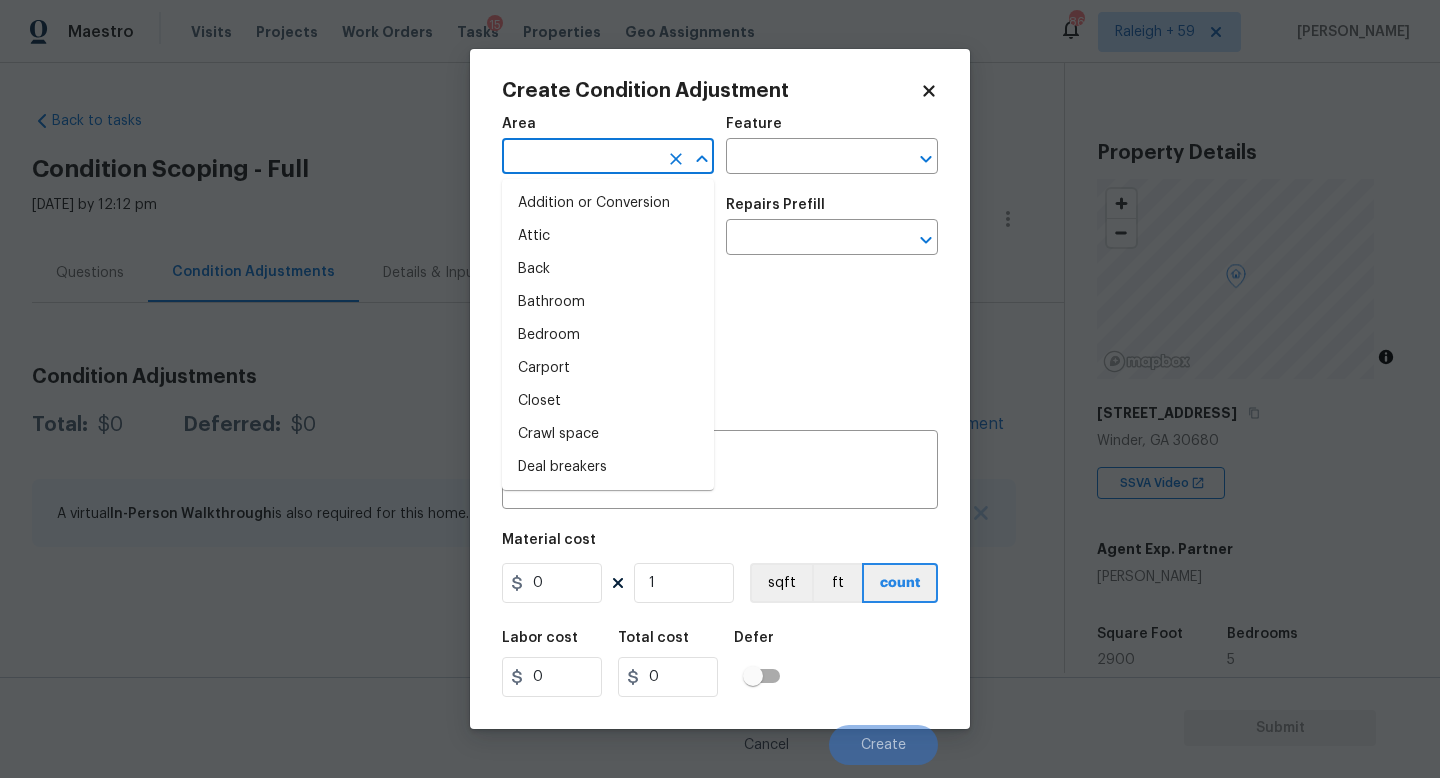 click at bounding box center (580, 158) 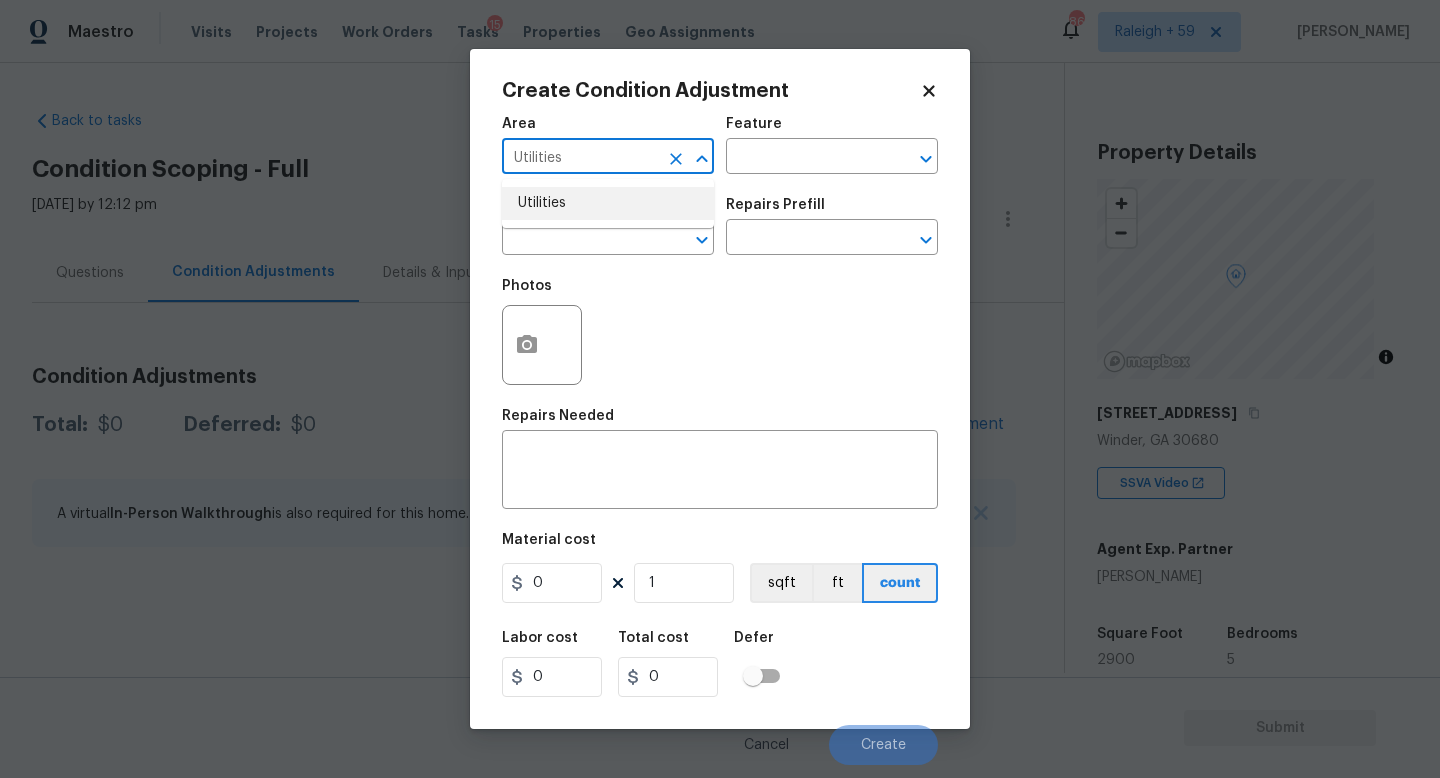 type on "Utilities" 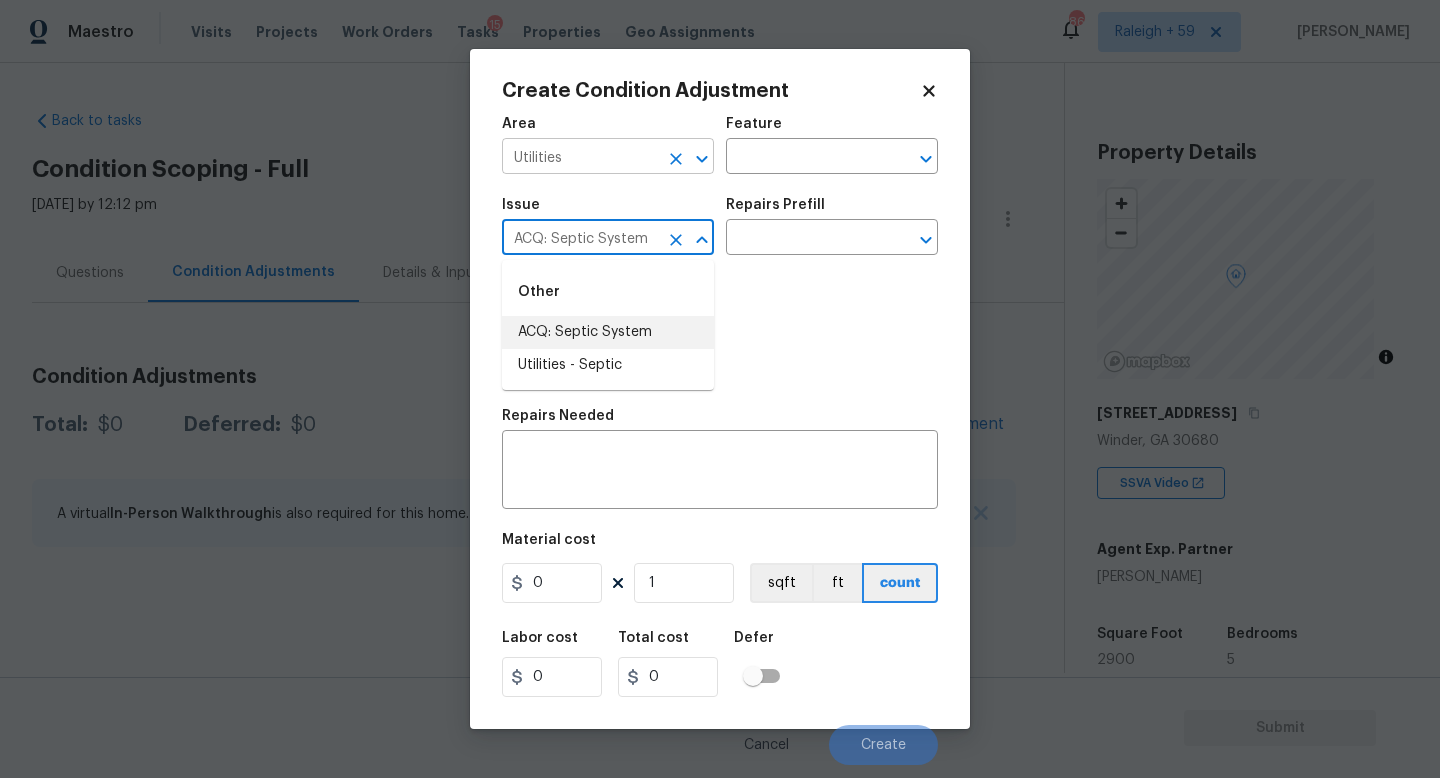 type on "ACQ: Septic System" 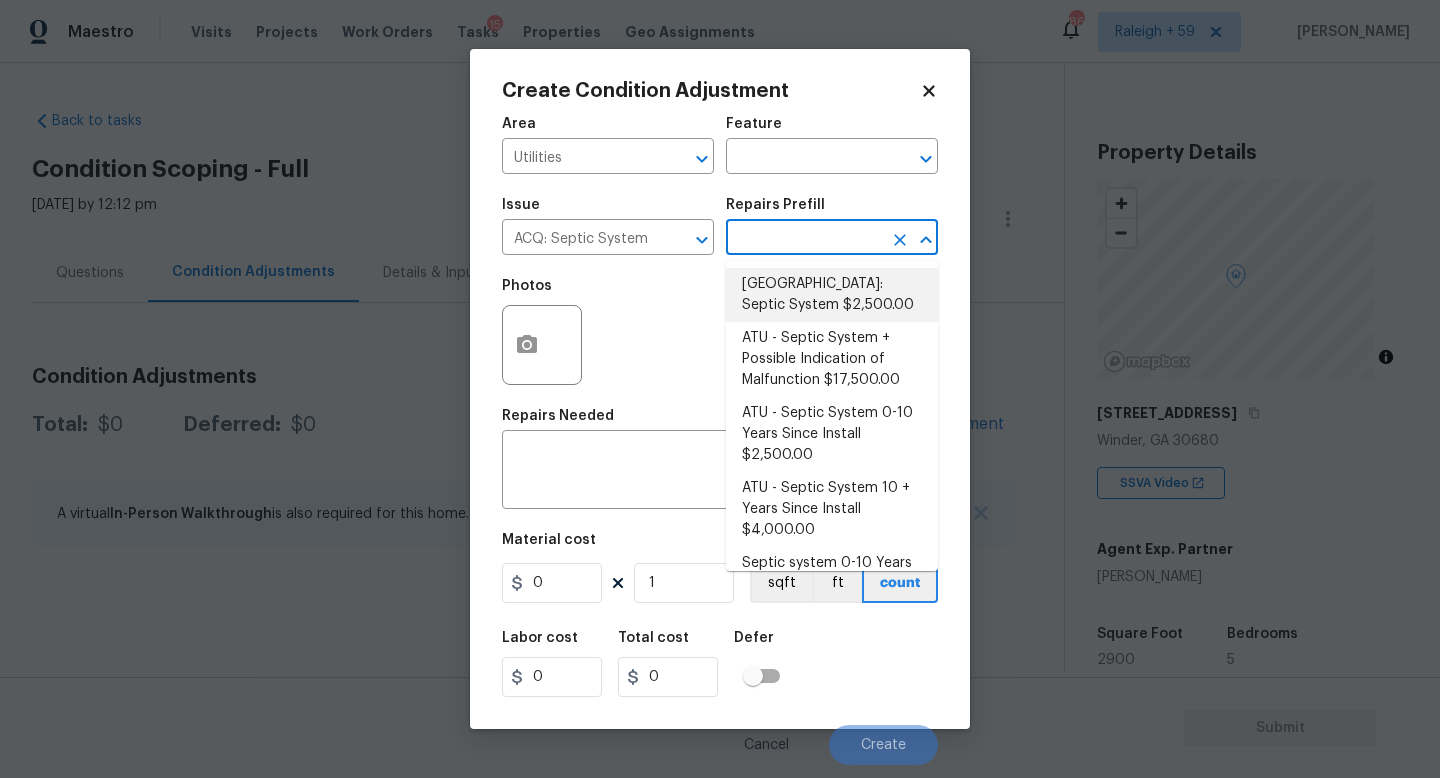 click on "Atlanta: Septic System $2,500.00" at bounding box center (832, 295) 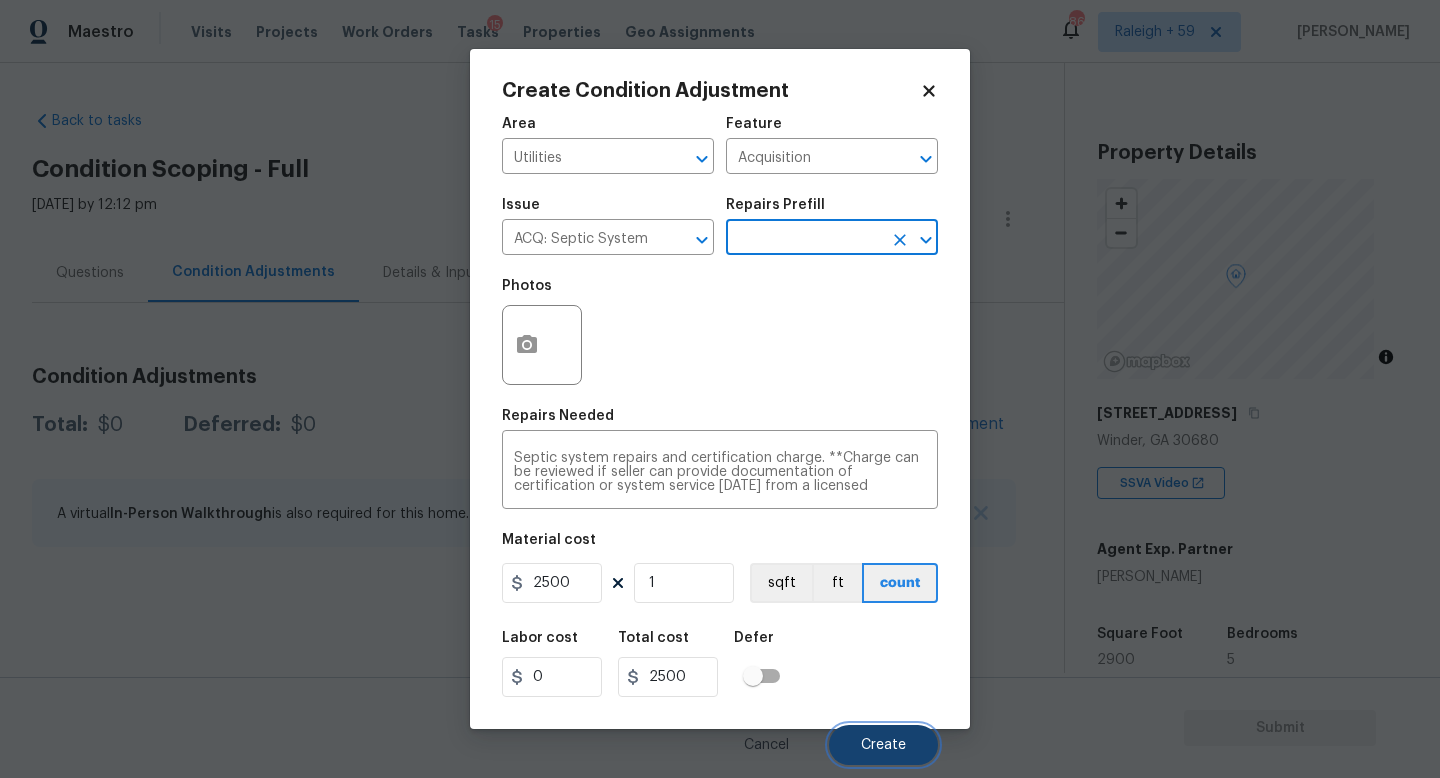 click on "Create" at bounding box center [883, 745] 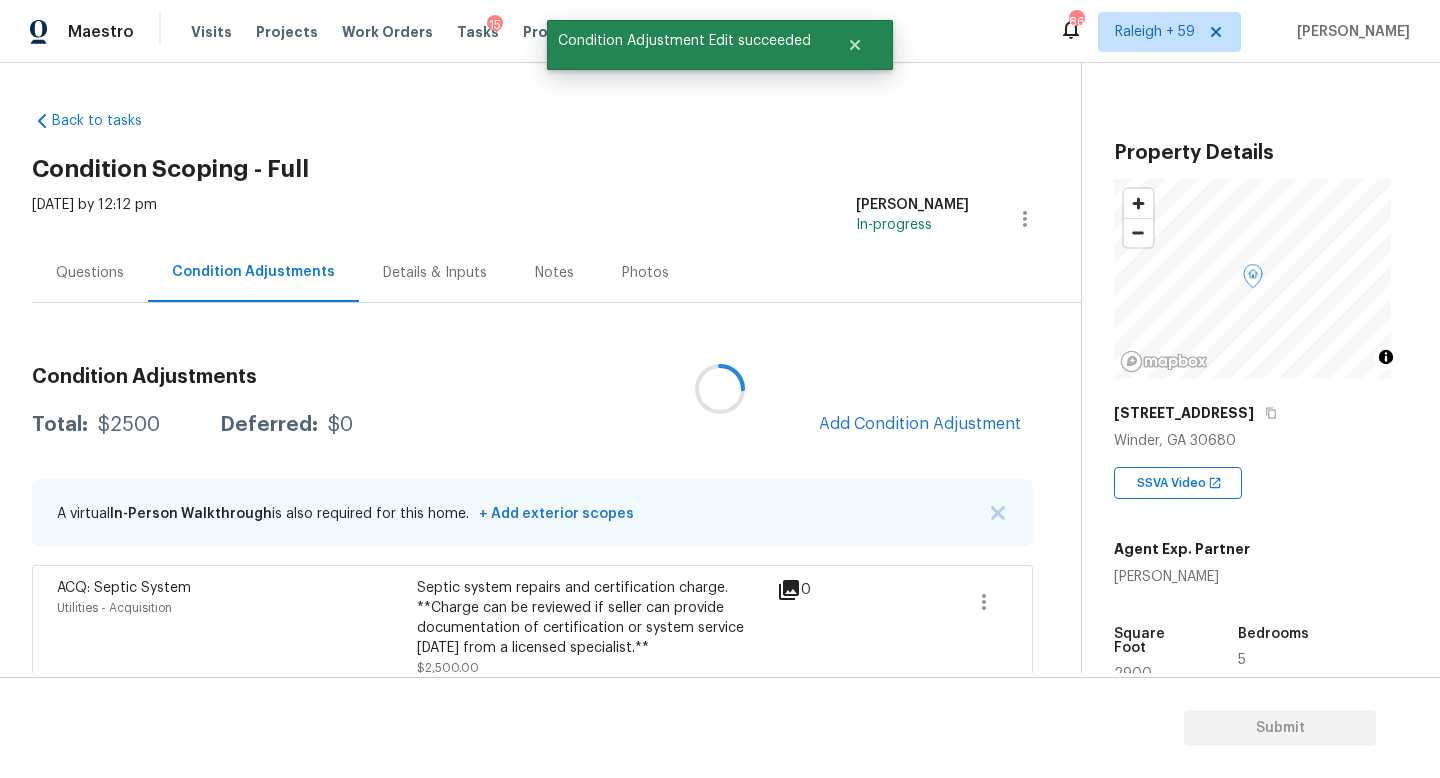 click on "Details & Inputs" at bounding box center (435, 273) 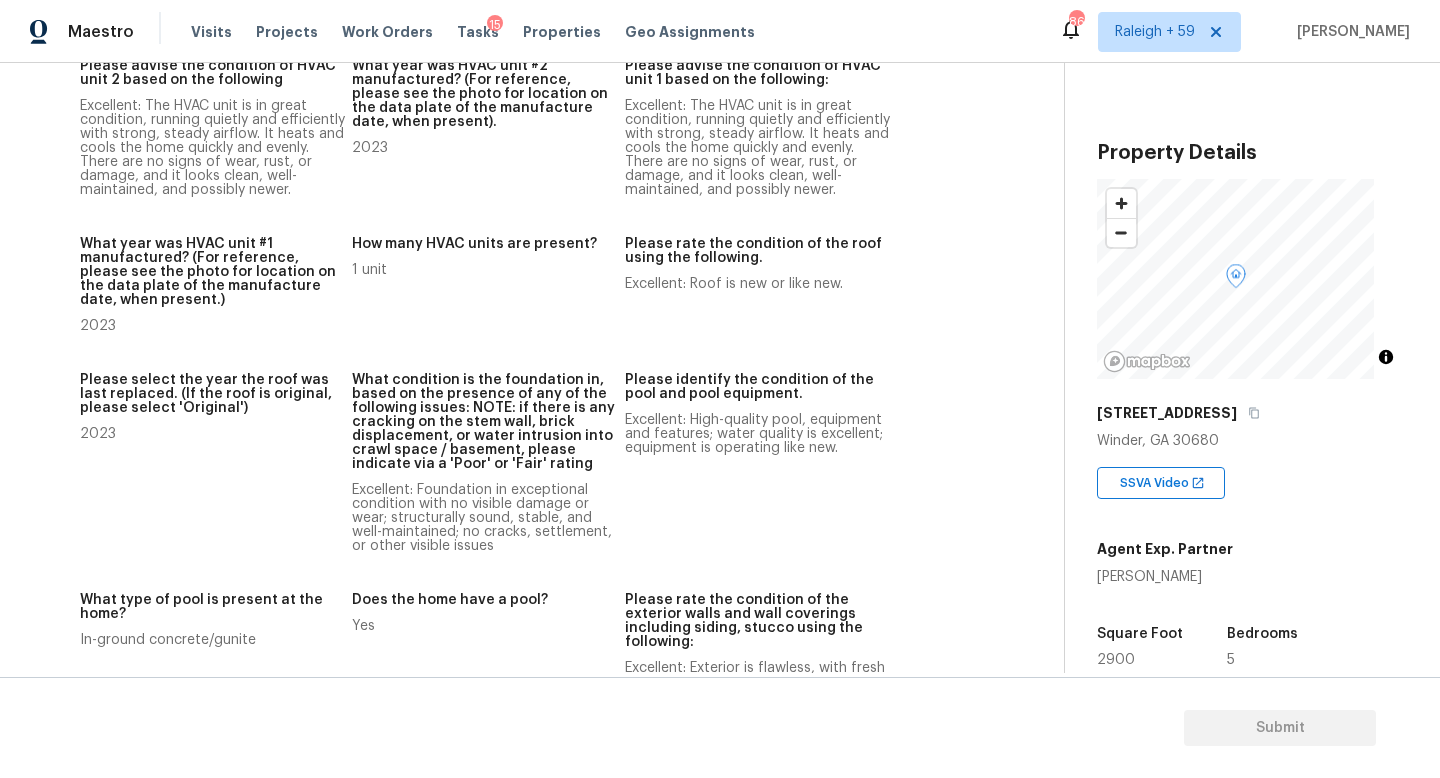 scroll, scrollTop: 2171, scrollLeft: 0, axis: vertical 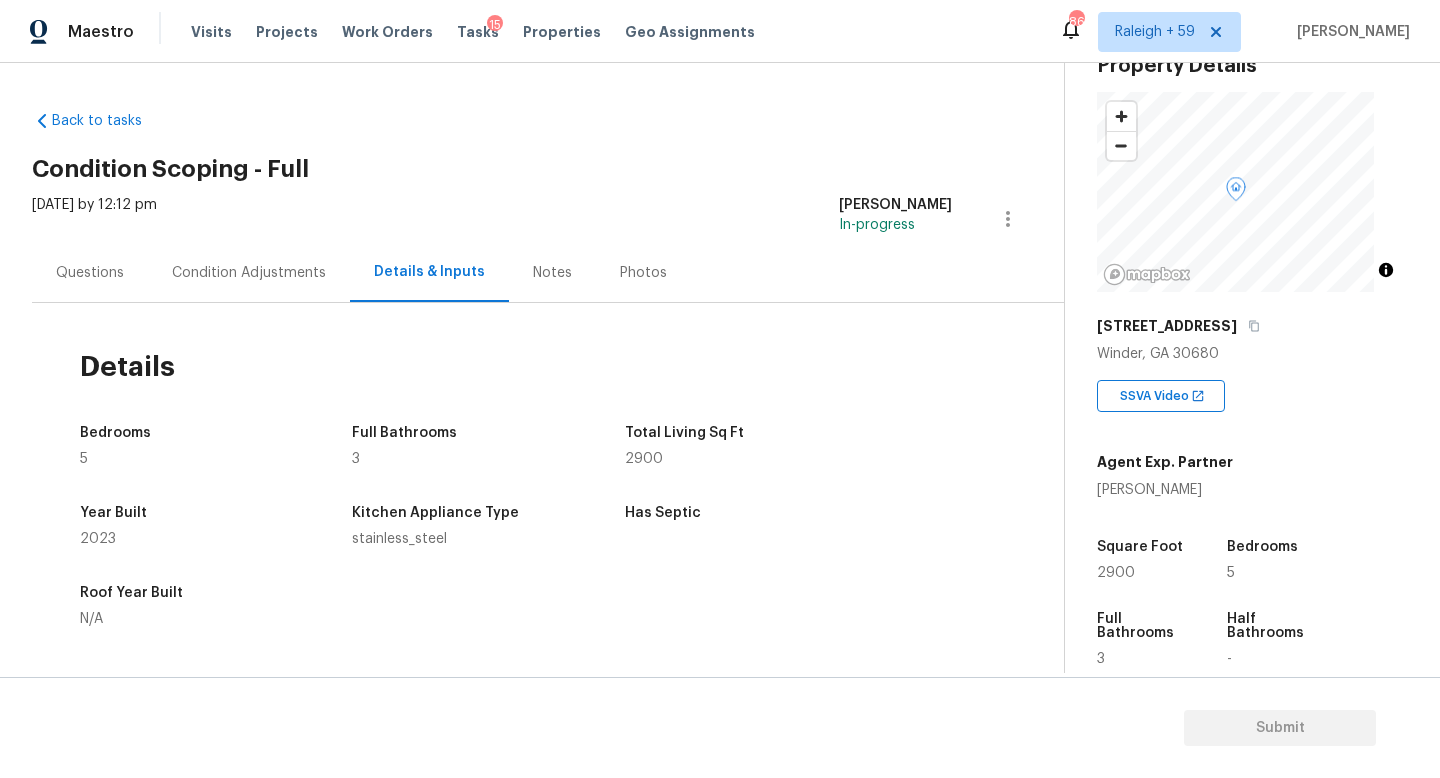 click on "Condition Adjustments" at bounding box center (249, 273) 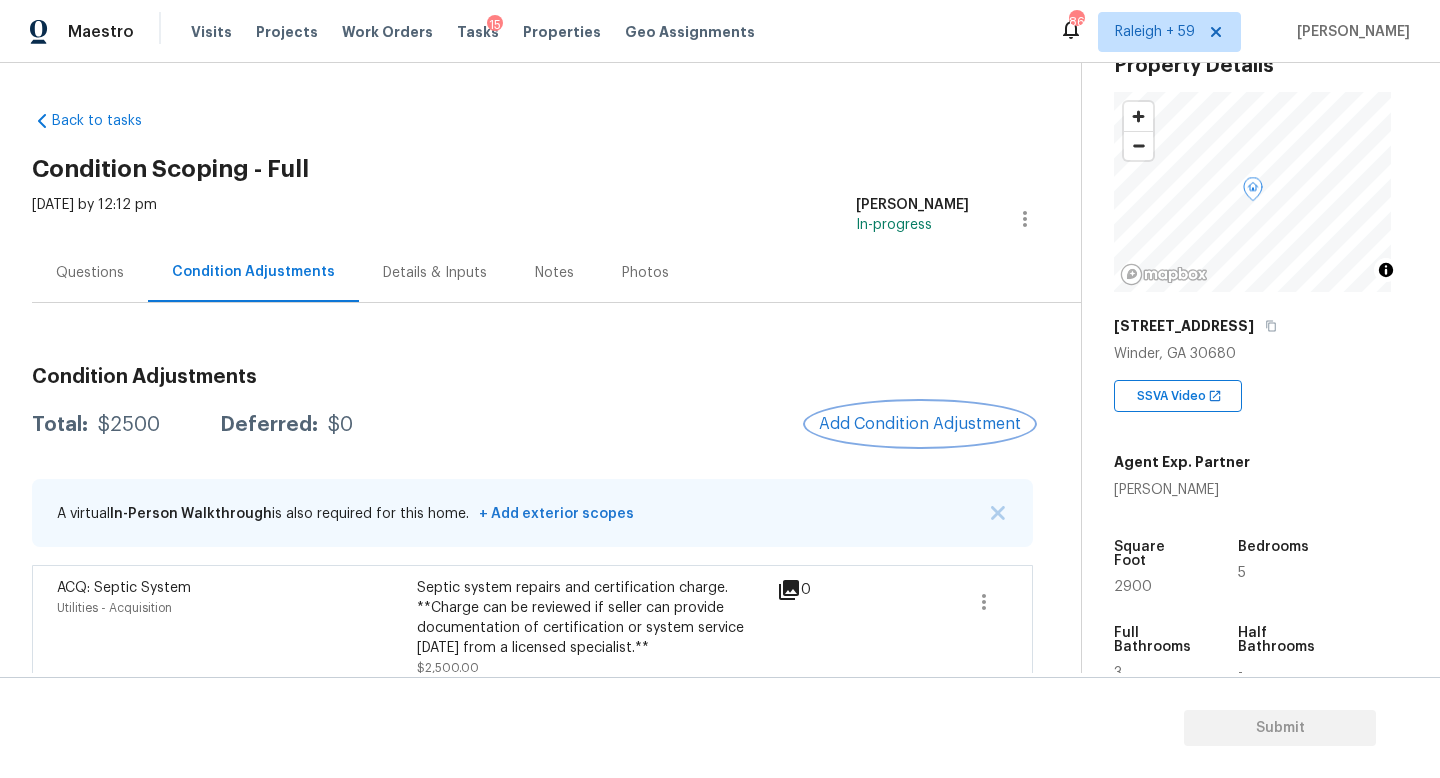 click on "Add Condition Adjustment" at bounding box center (920, 424) 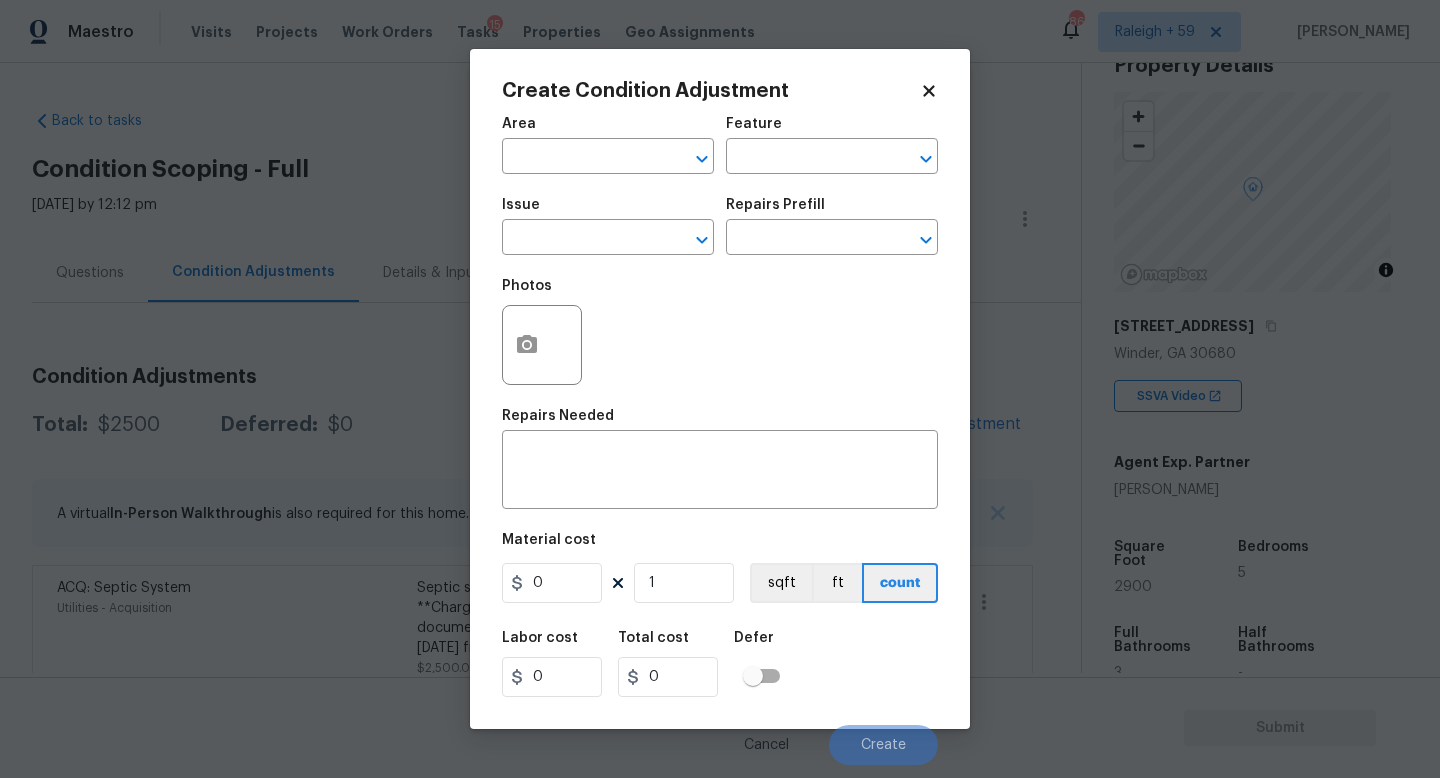 click on "Area" at bounding box center (608, 130) 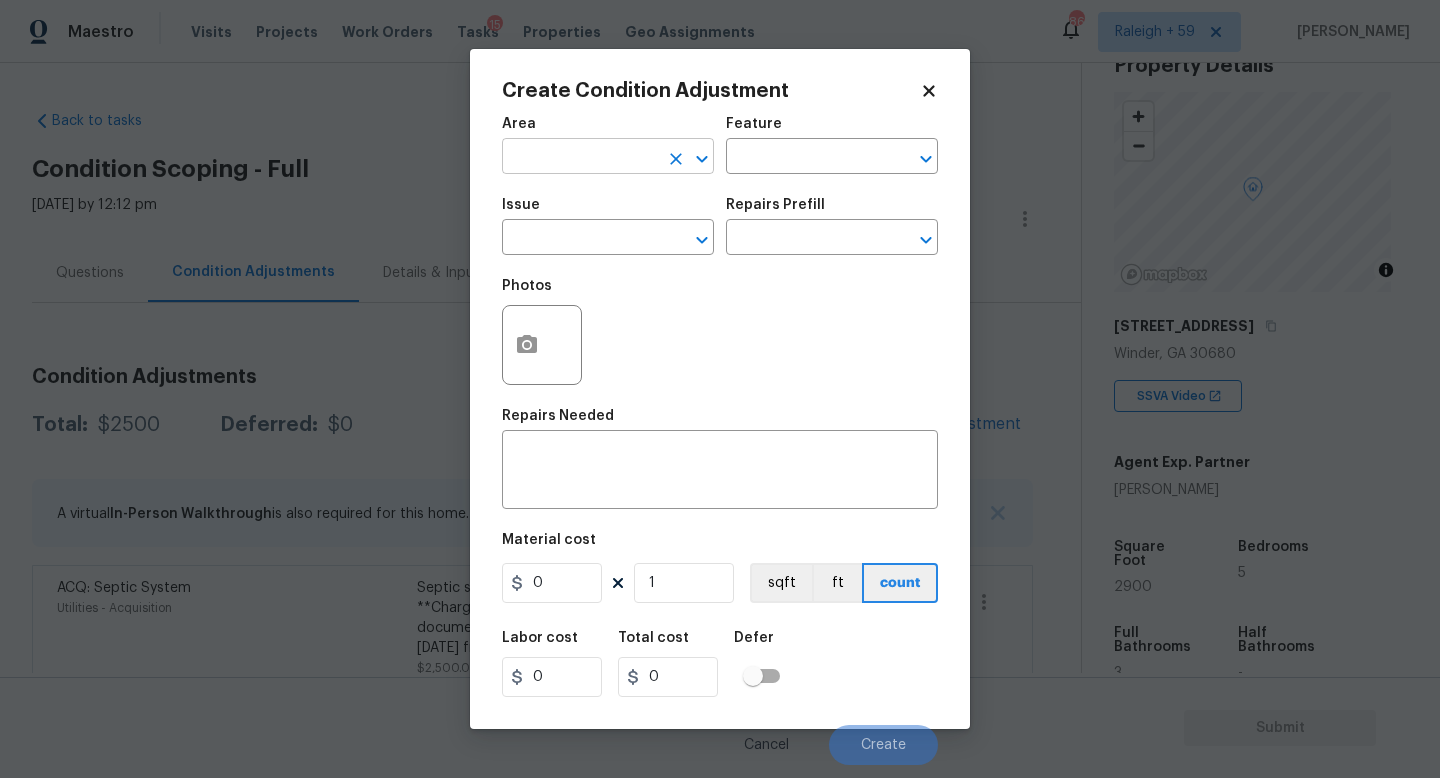 click at bounding box center [580, 158] 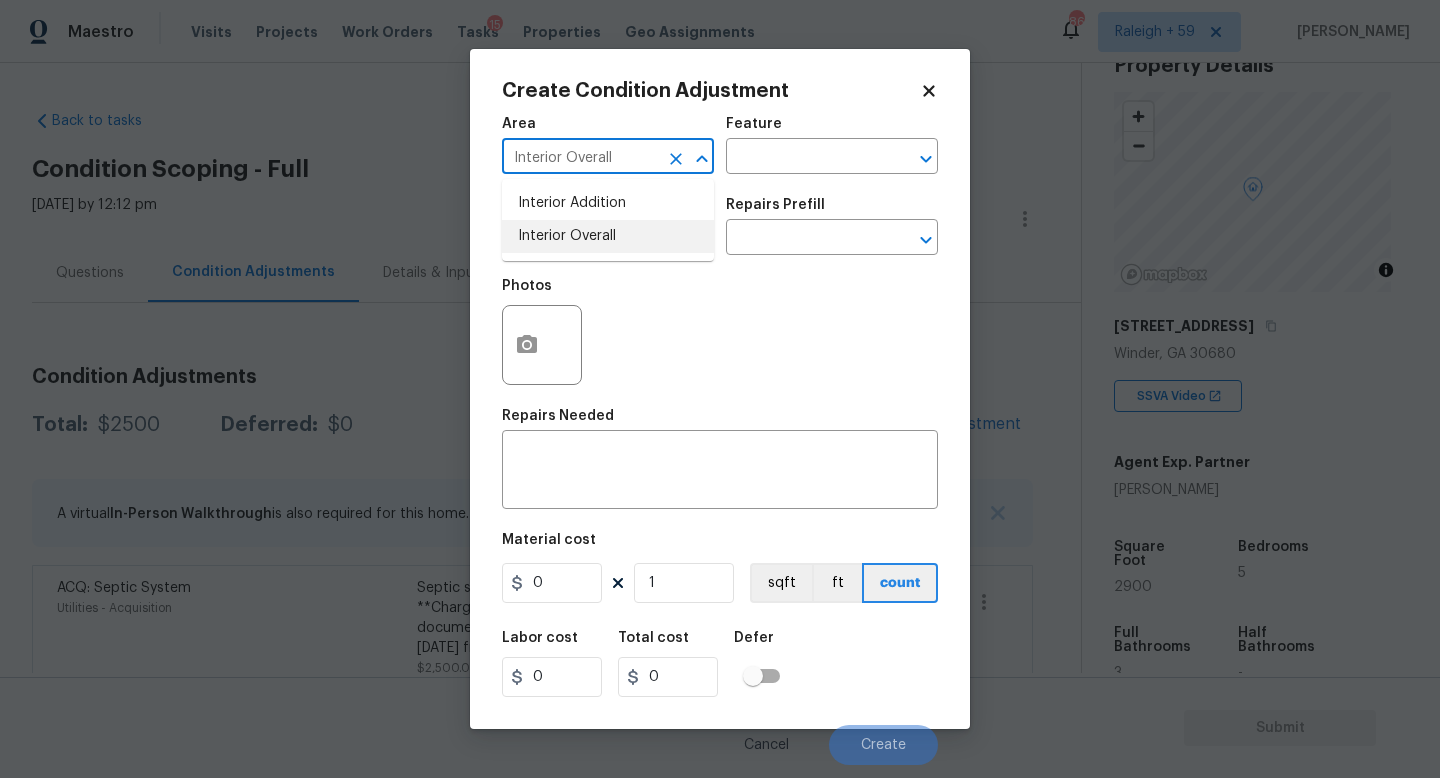 type on "Interior Overall" 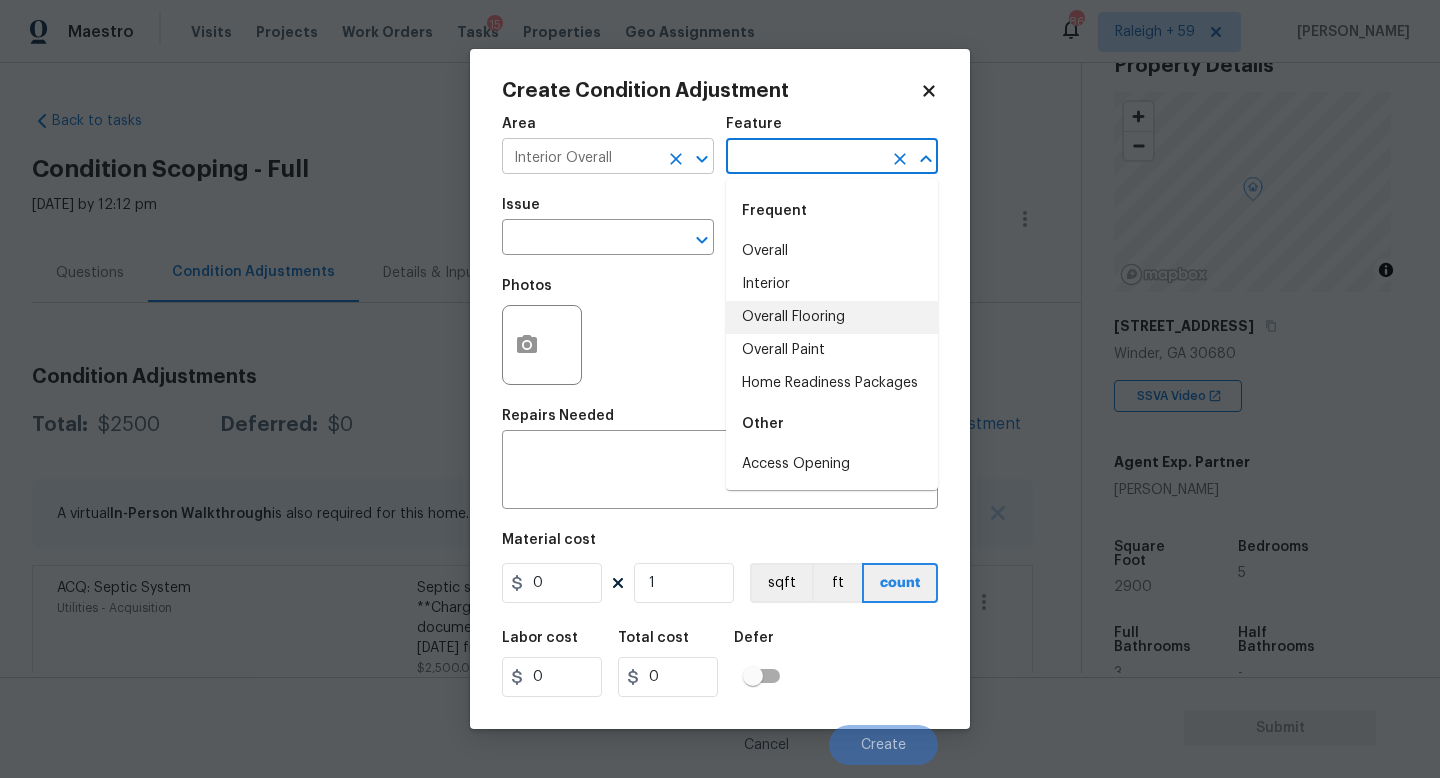 type on "Overall Flooring" 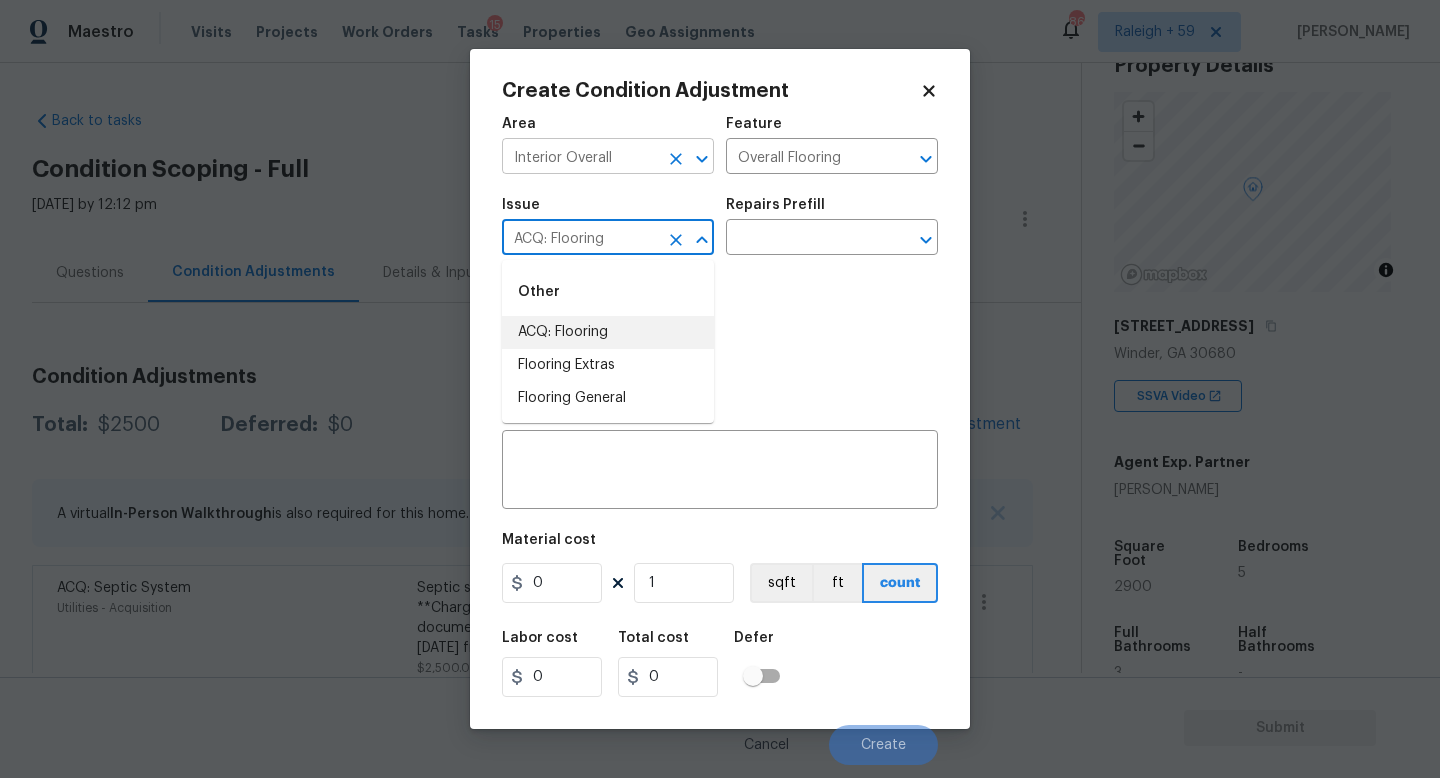 type on "ACQ: Flooring" 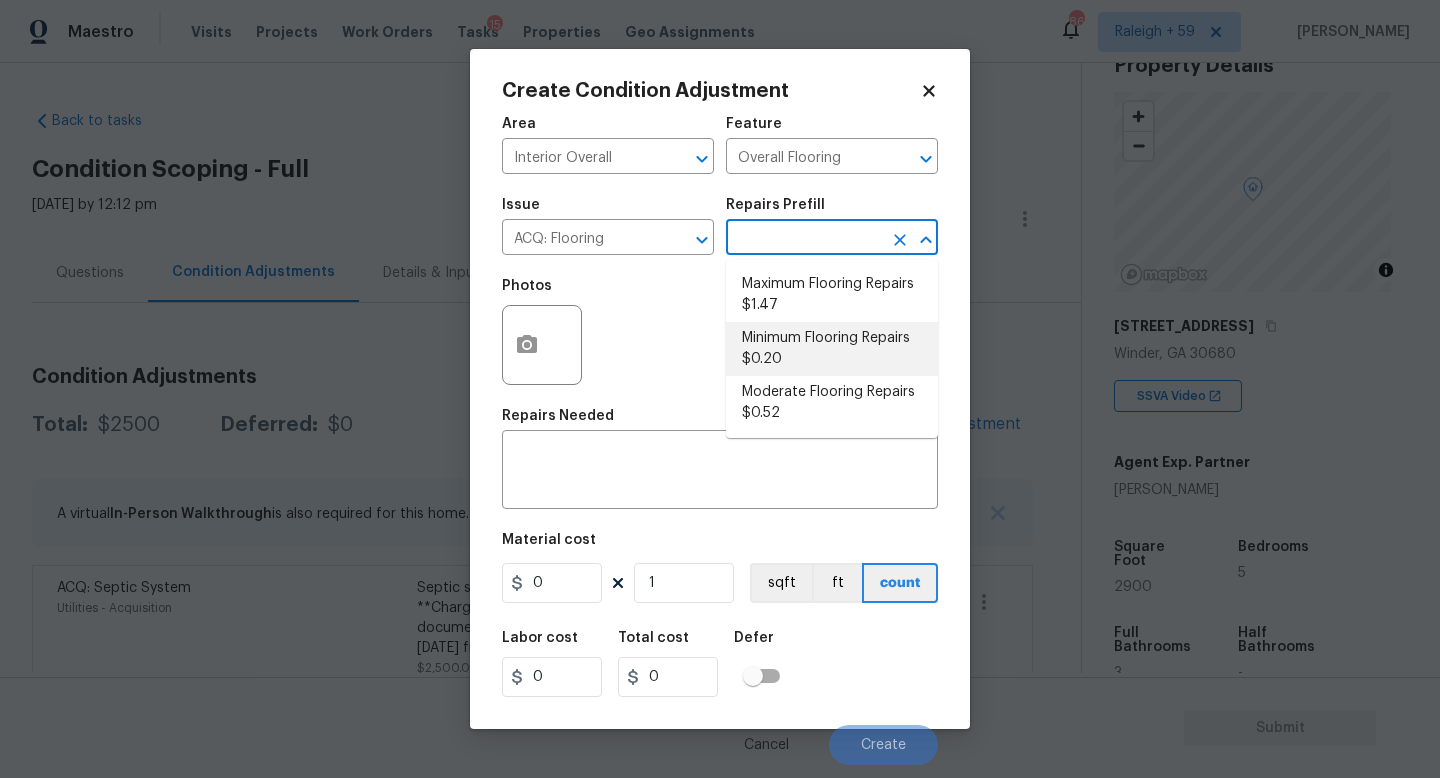click on "Minimum Flooring Repairs $0.20" at bounding box center (832, 349) 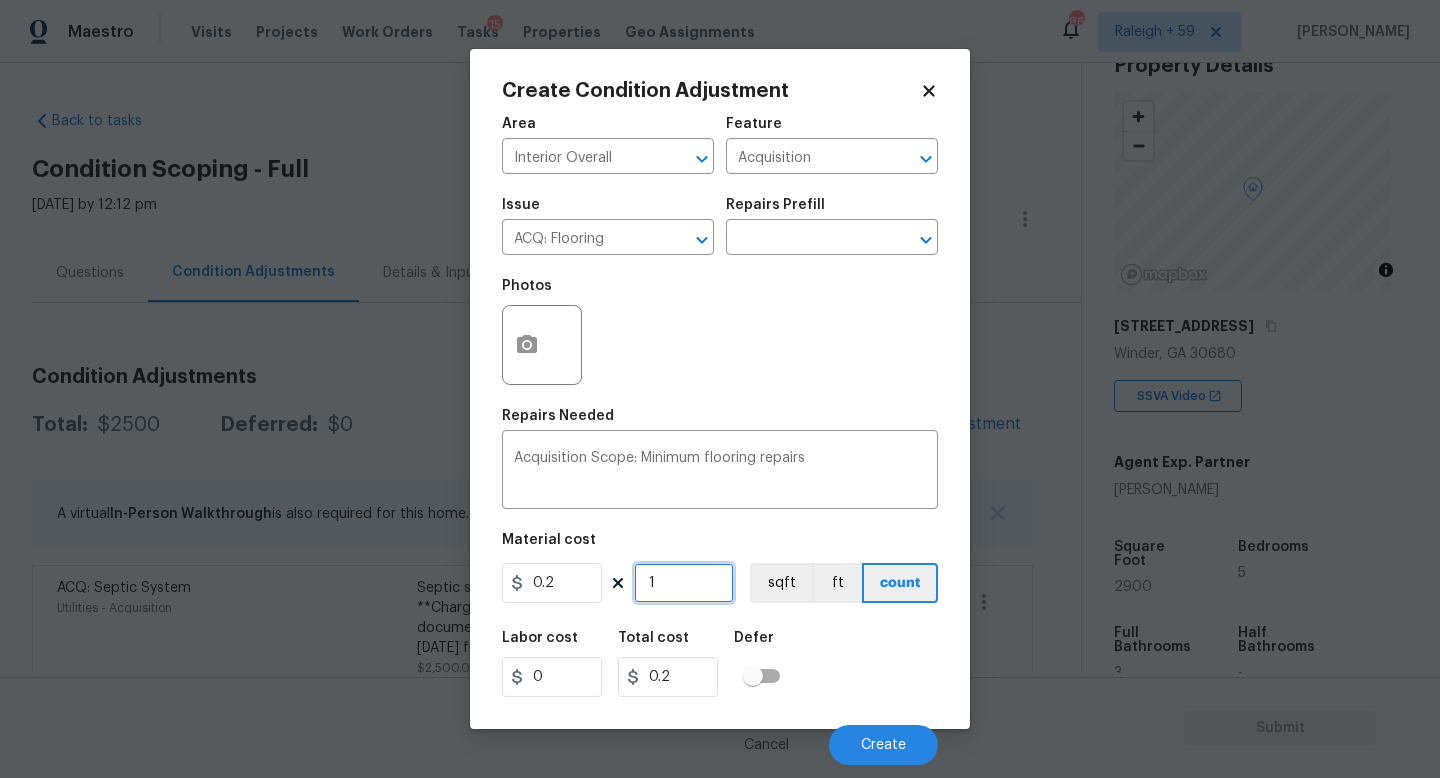 click on "1" at bounding box center (684, 583) 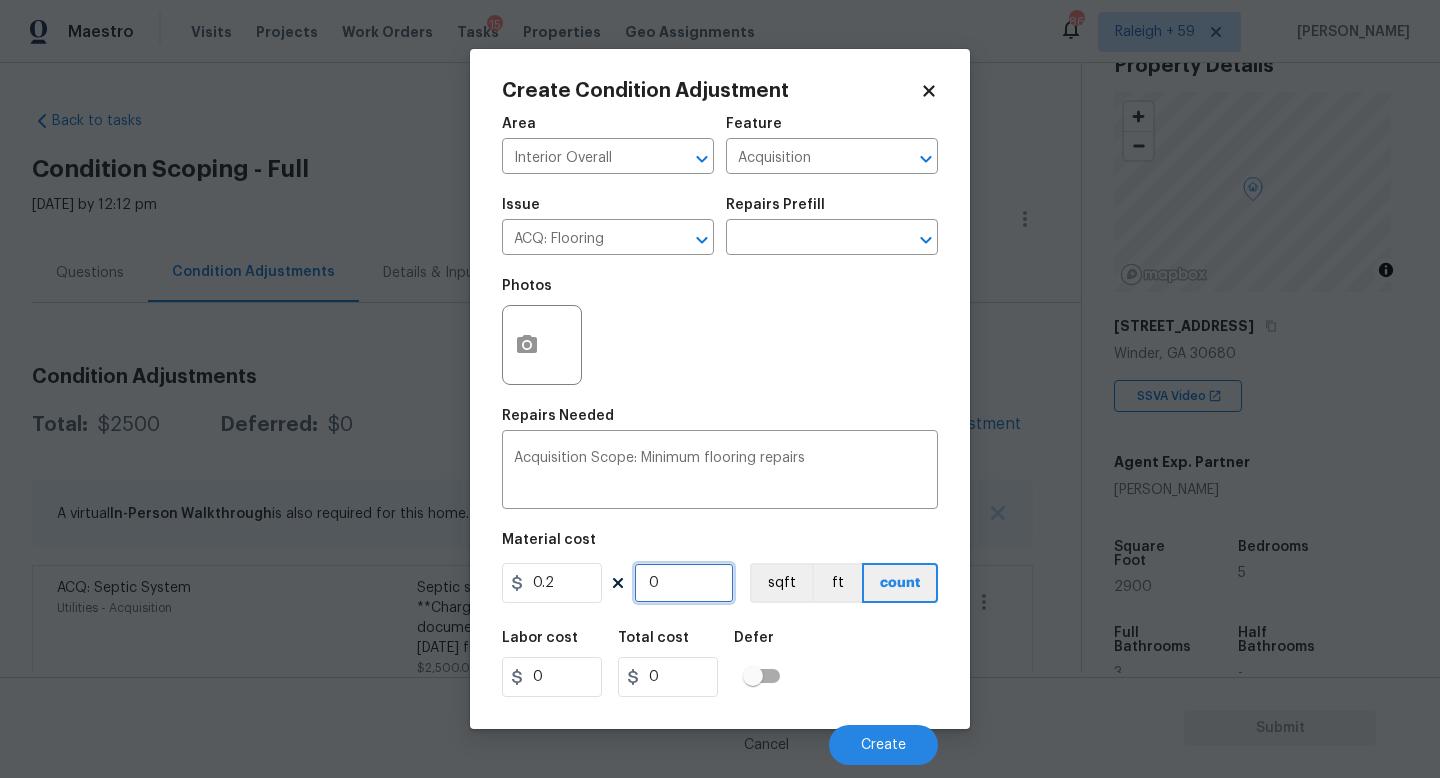 type on "2" 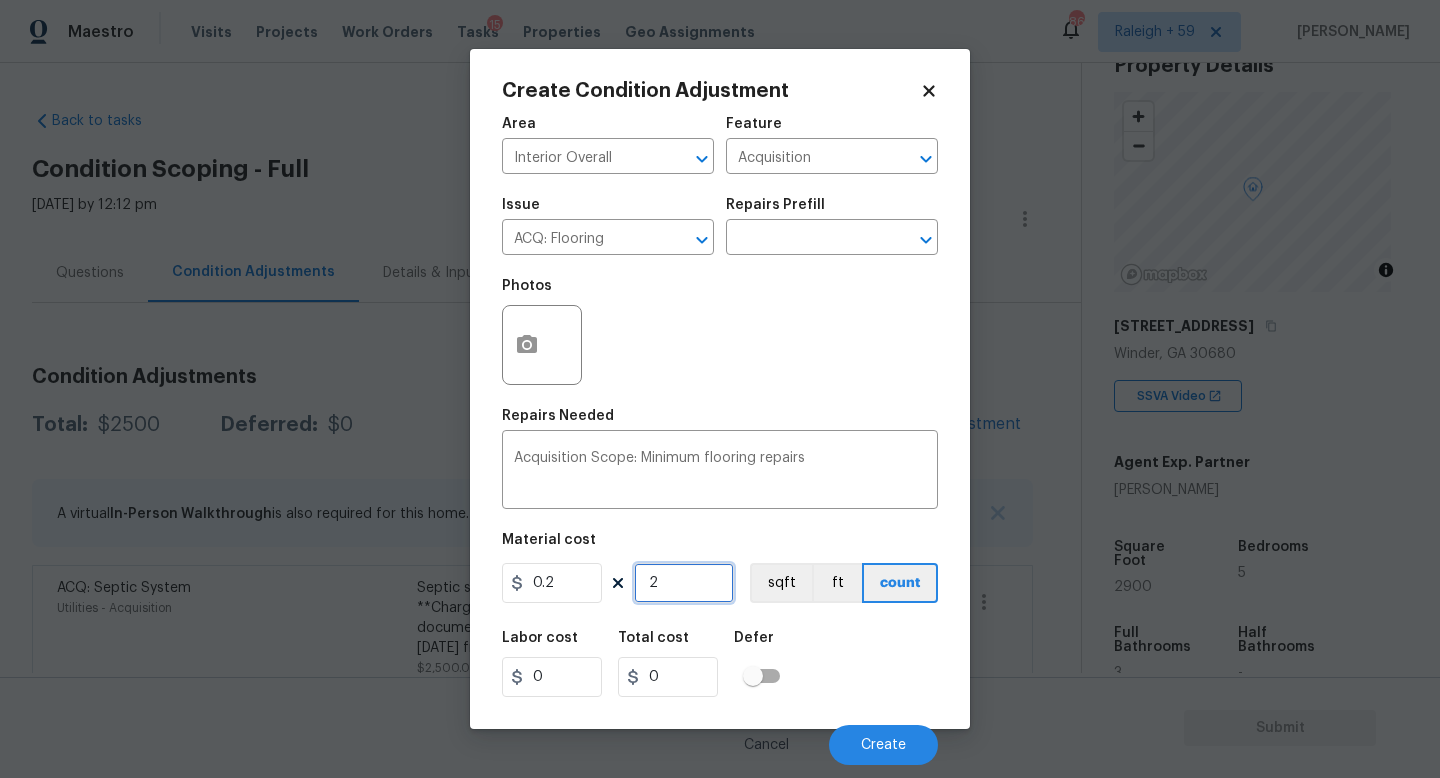 type on "0.4" 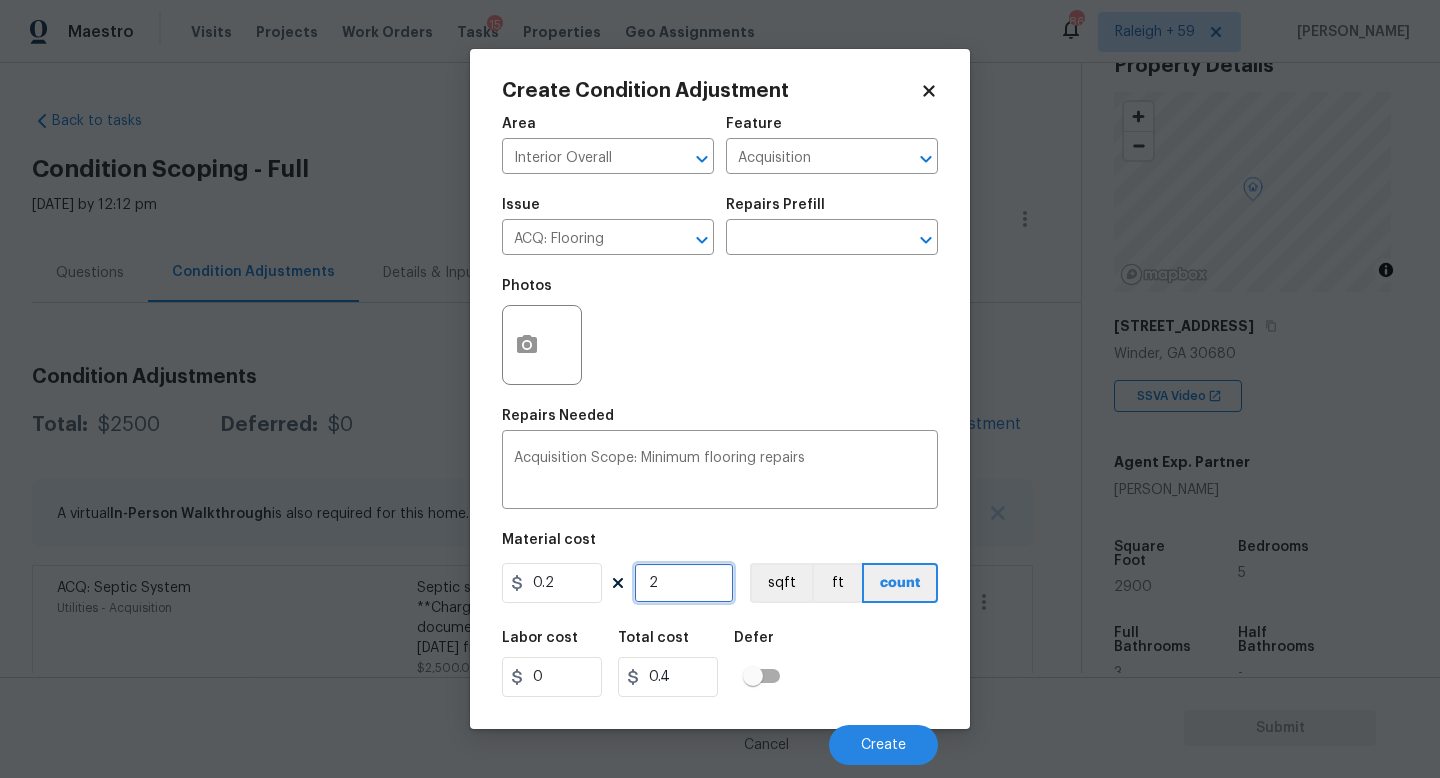 type on "29" 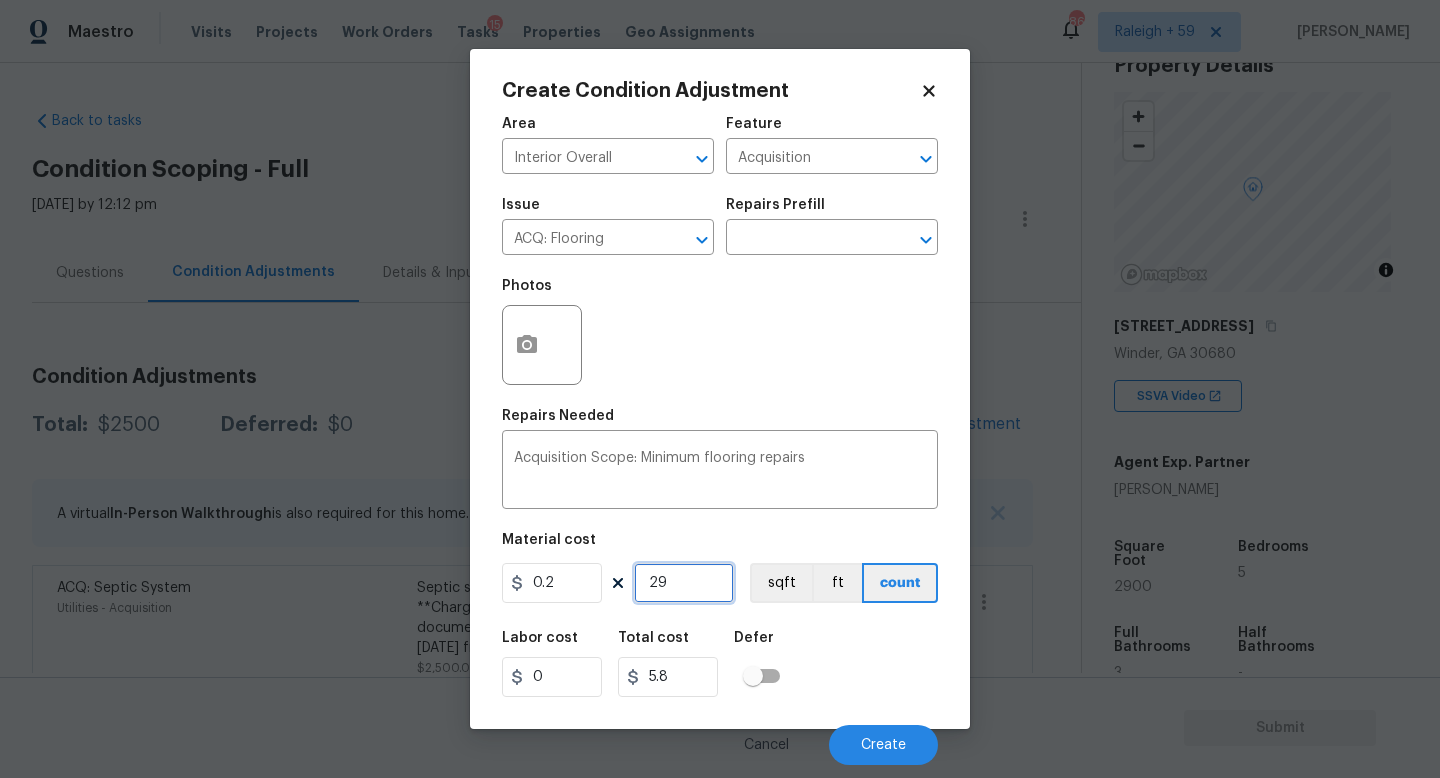 type on "290" 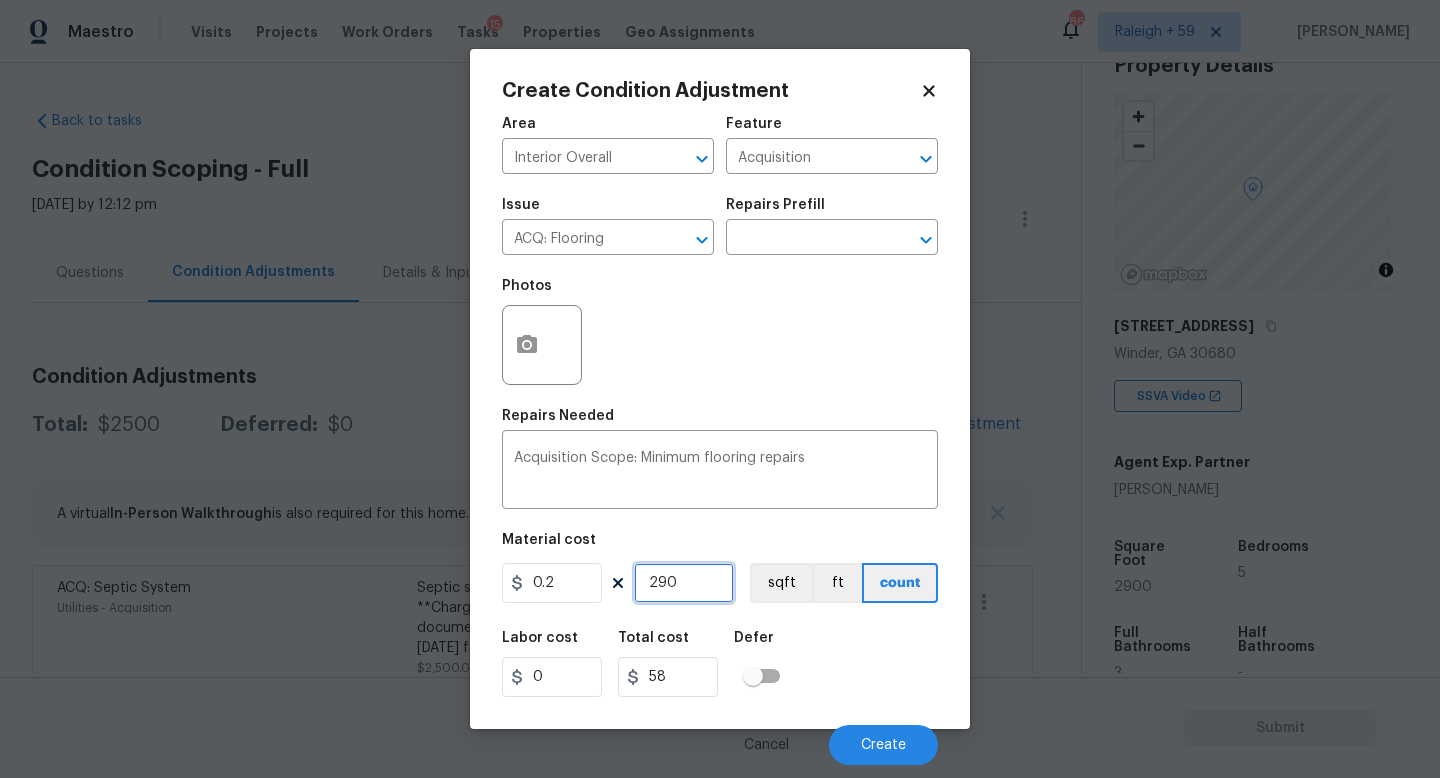 type on "2900" 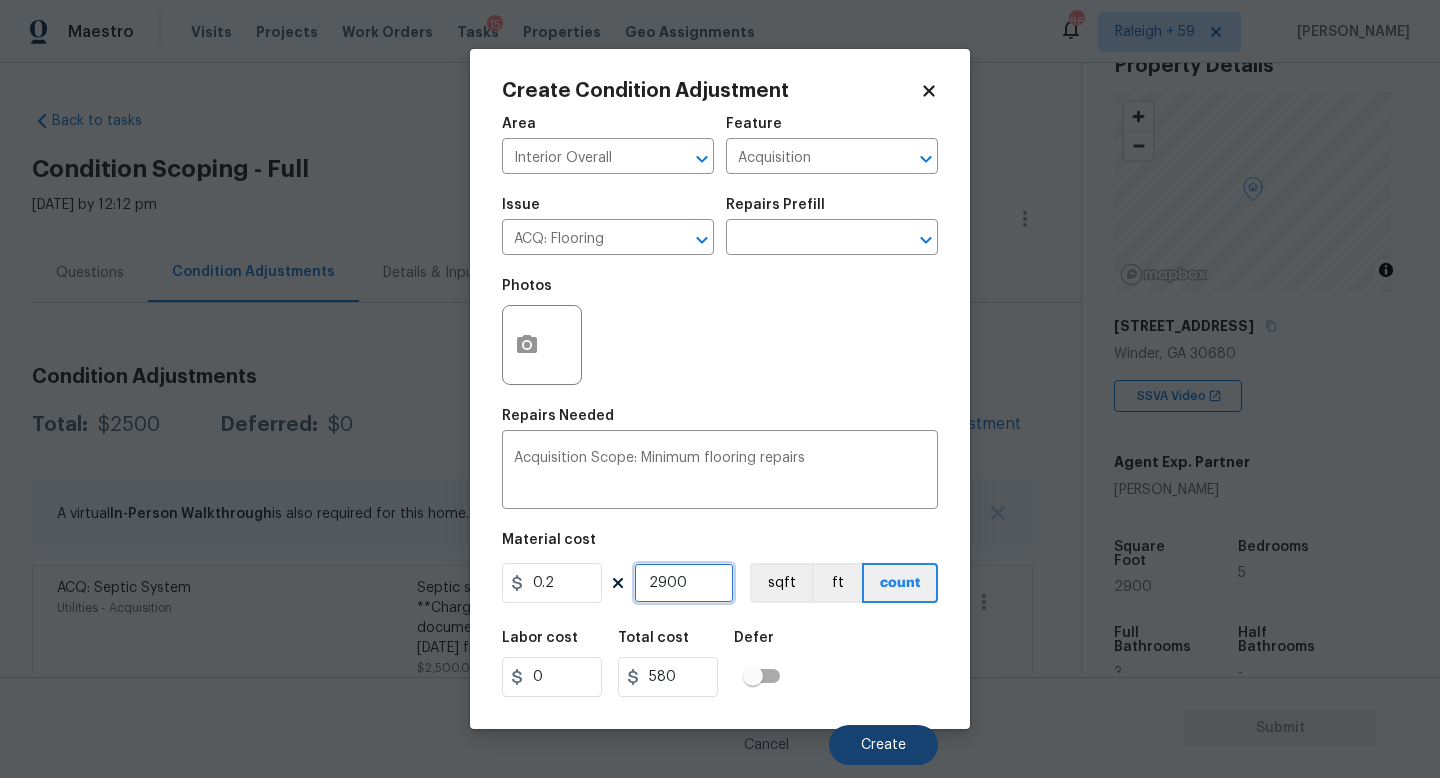 type on "2900" 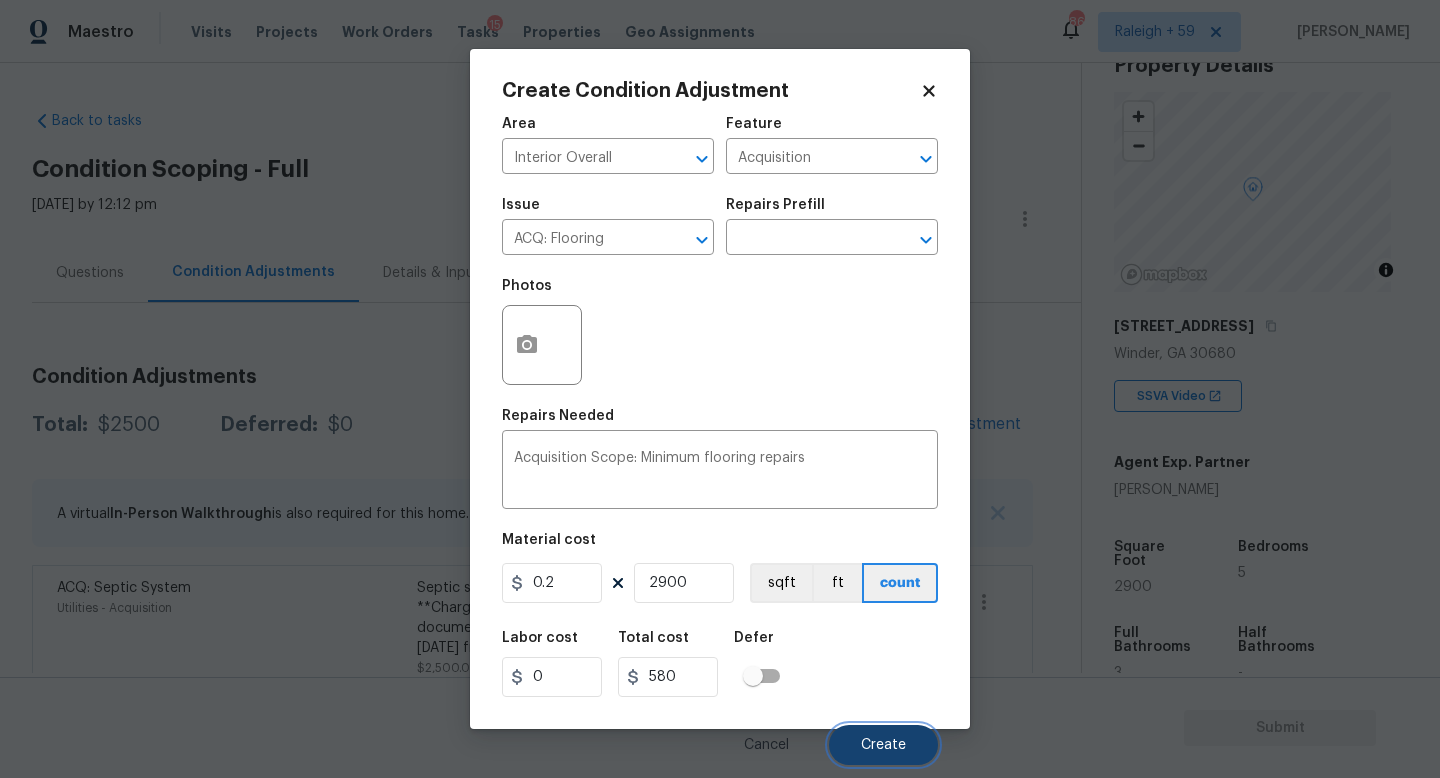click on "Create" at bounding box center (883, 745) 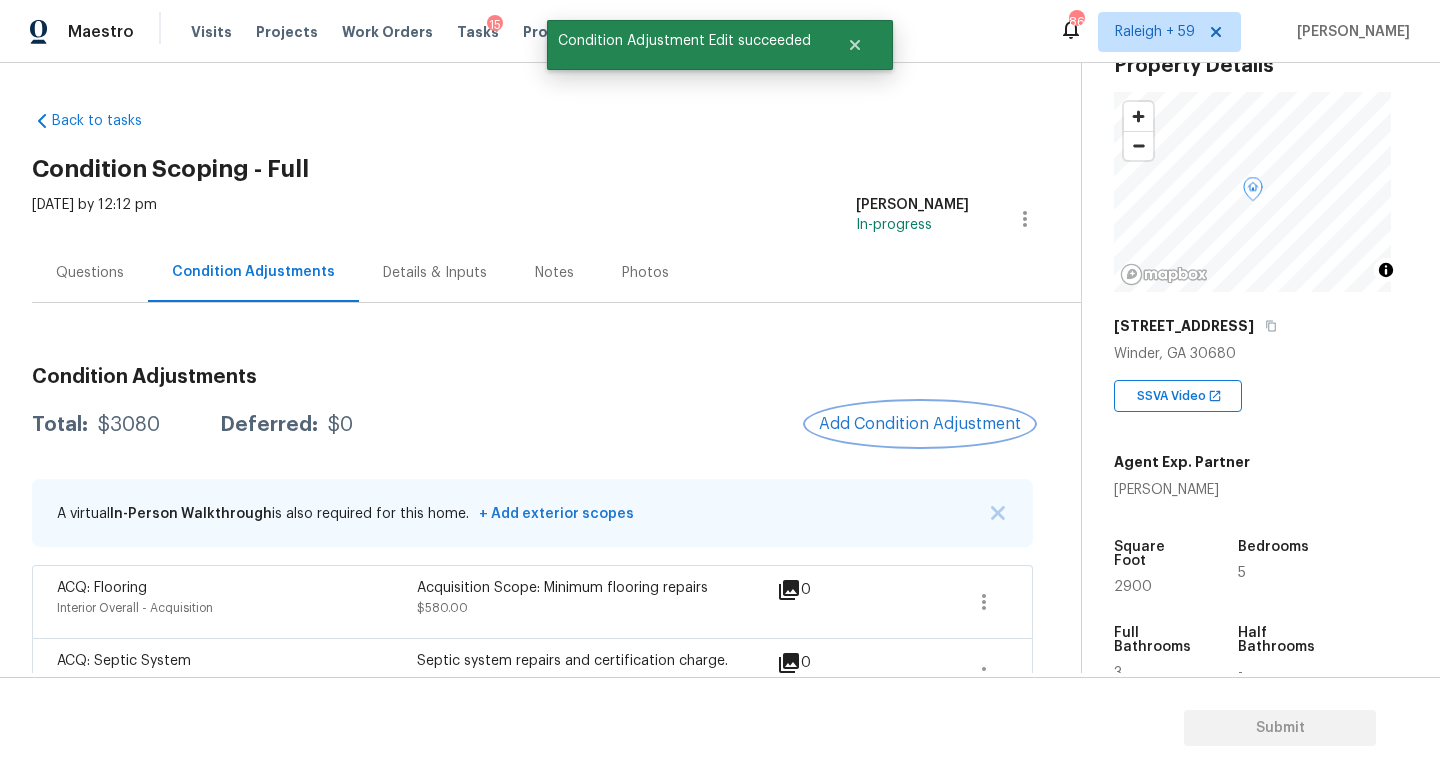 scroll, scrollTop: 112, scrollLeft: 0, axis: vertical 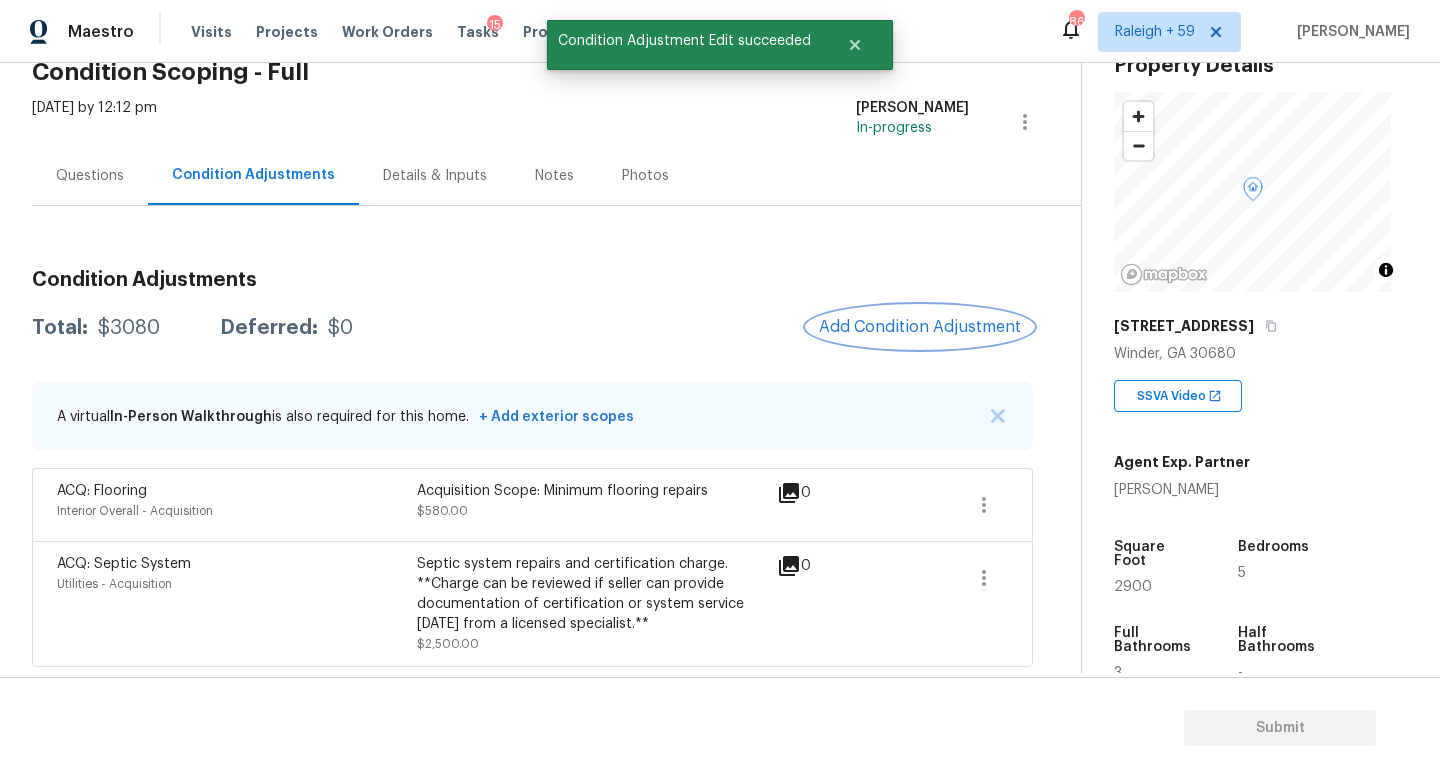 click on "Add Condition Adjustment" at bounding box center [920, 327] 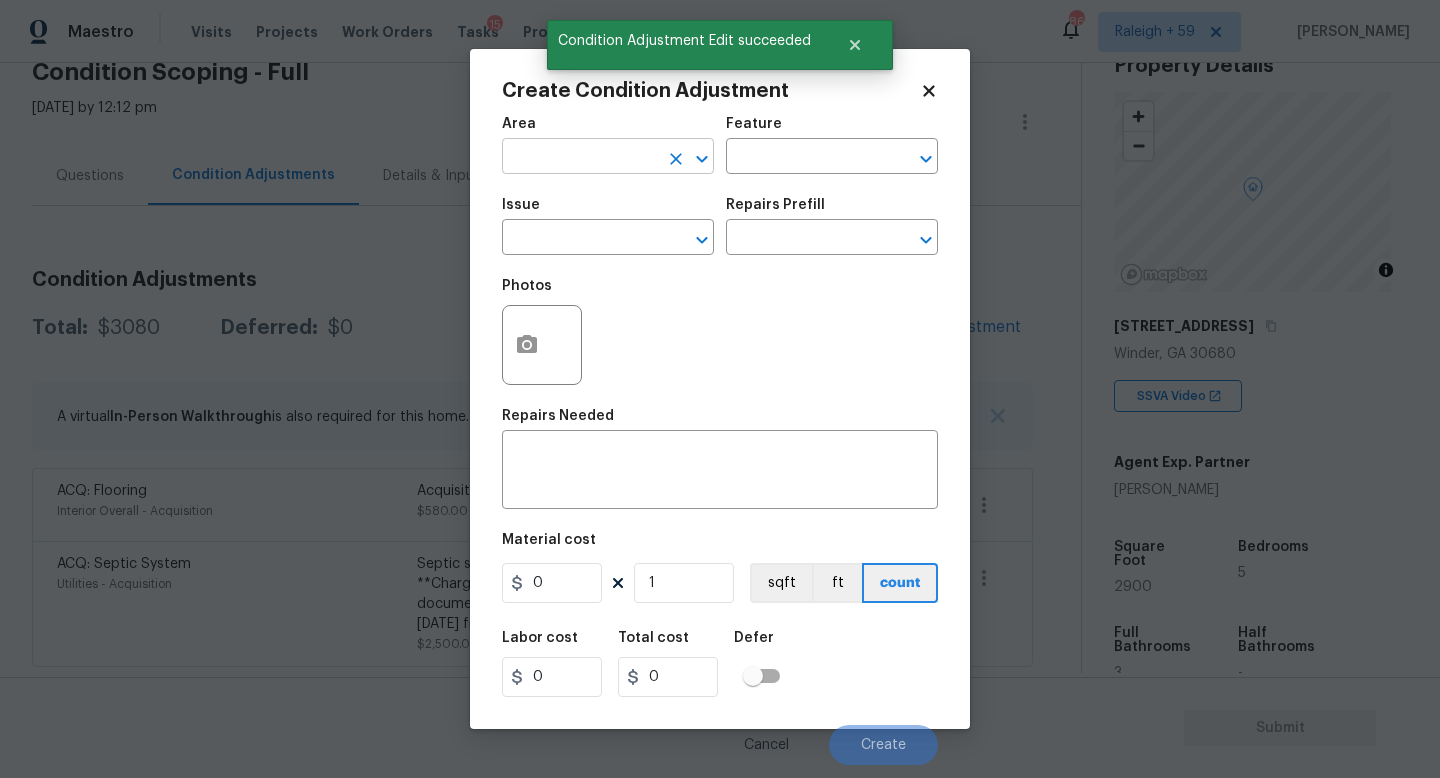 click at bounding box center [580, 158] 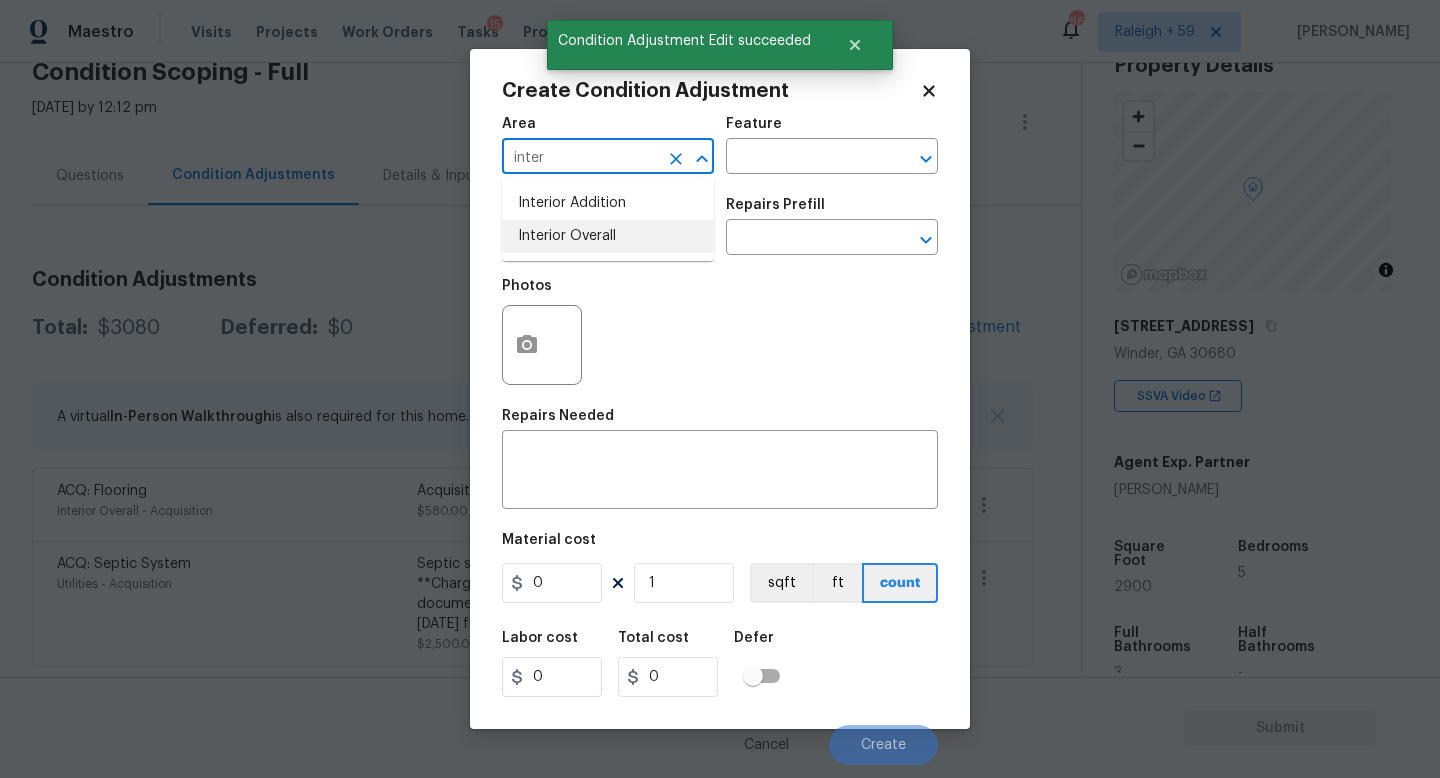 type on "Interior Overall" 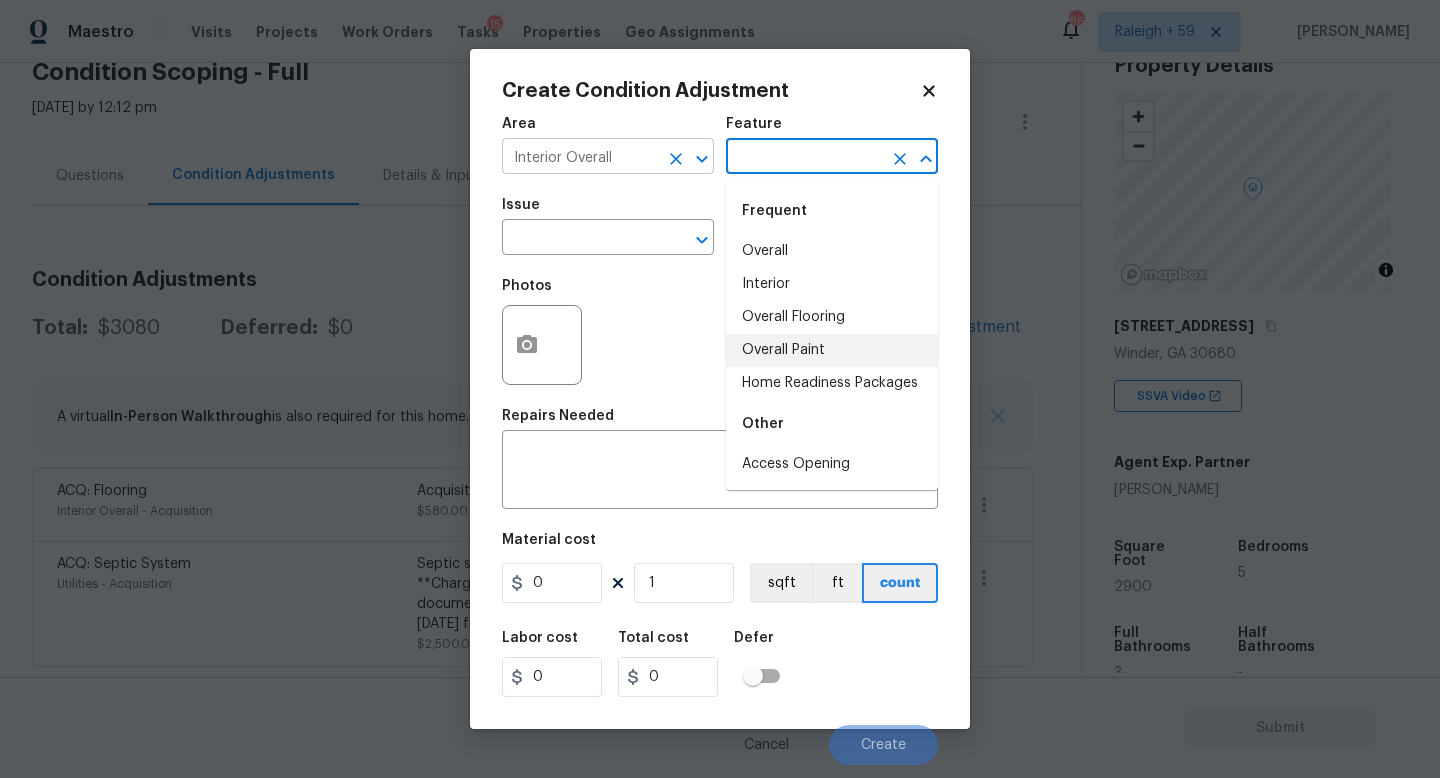 type on "Overall Paint" 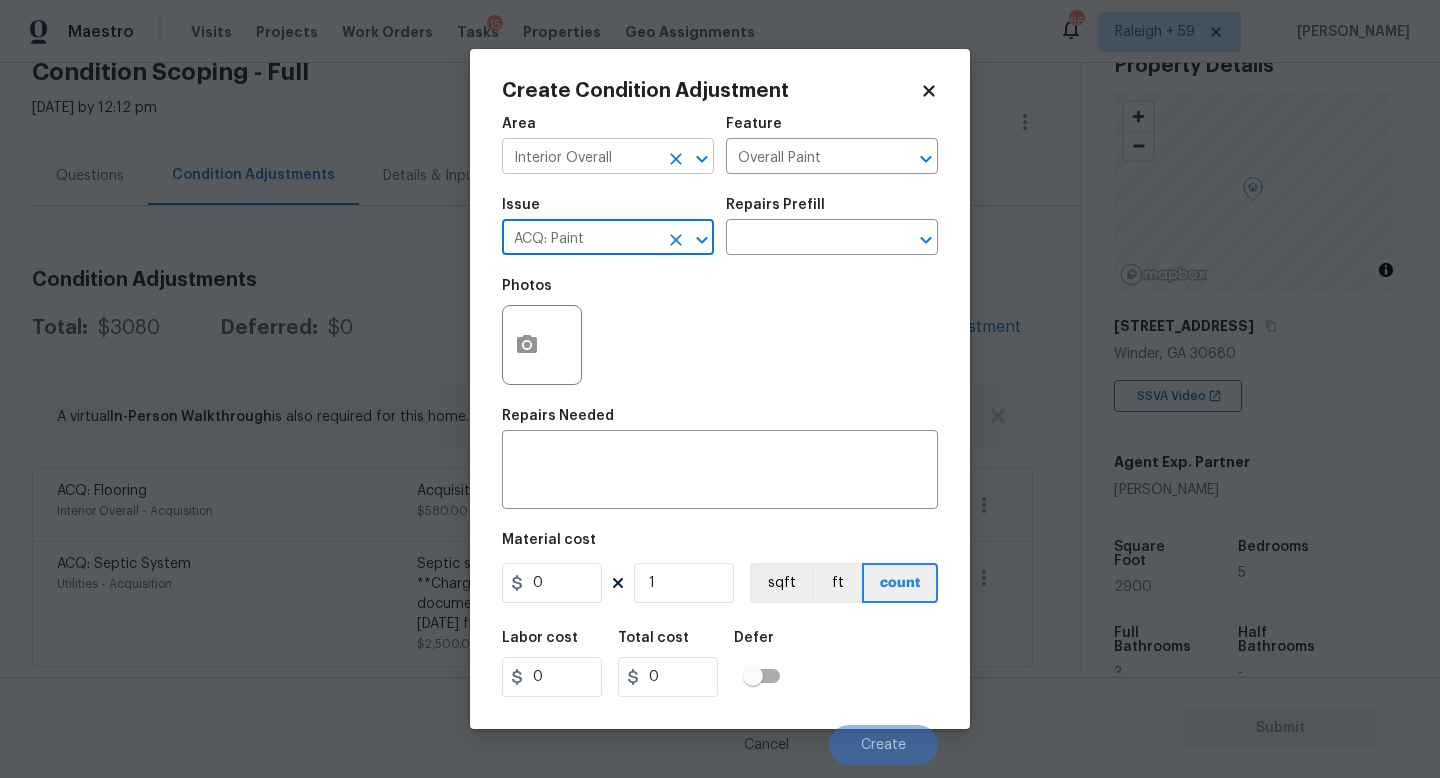 type on "ACQ: Paint" 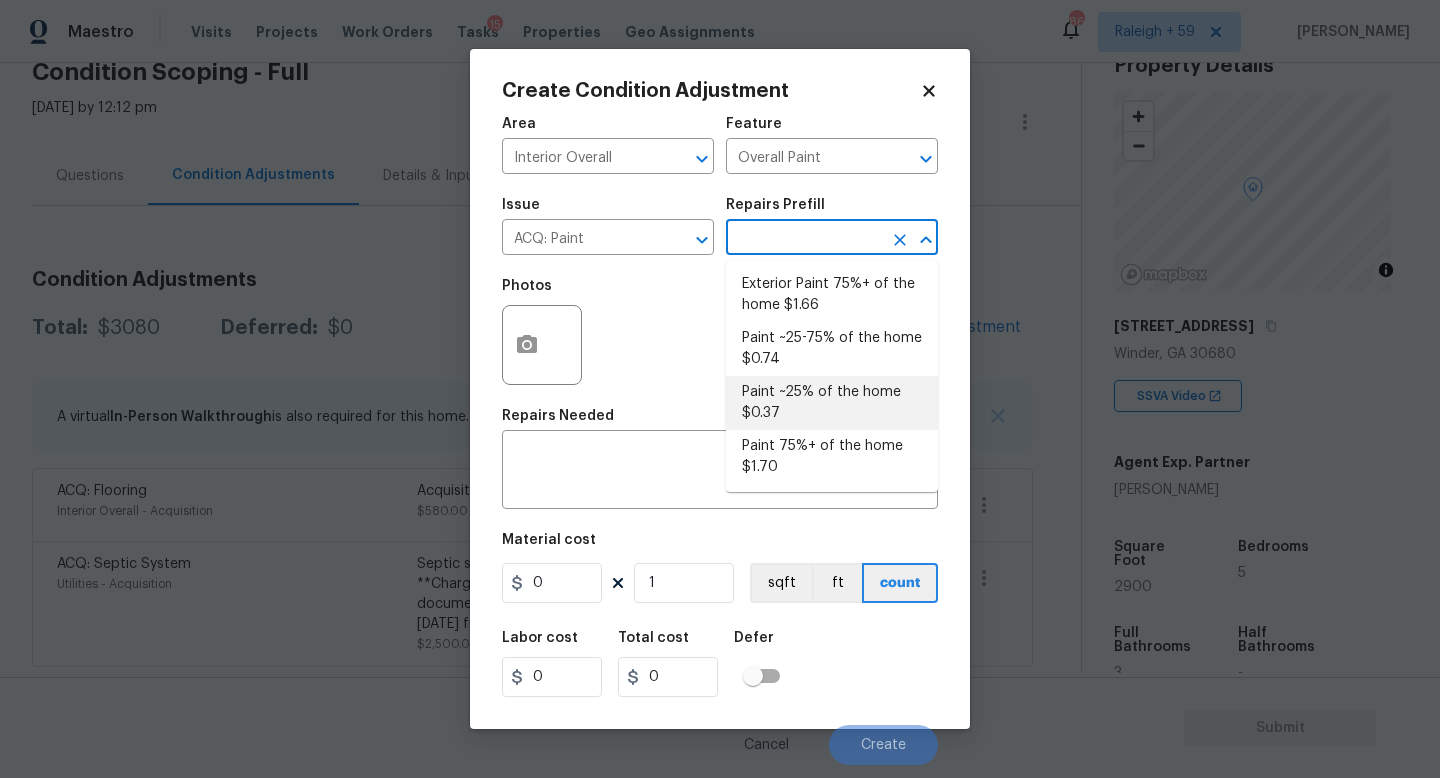 drag, startPoint x: 809, startPoint y: 413, endPoint x: 736, endPoint y: 510, distance: 121.40016 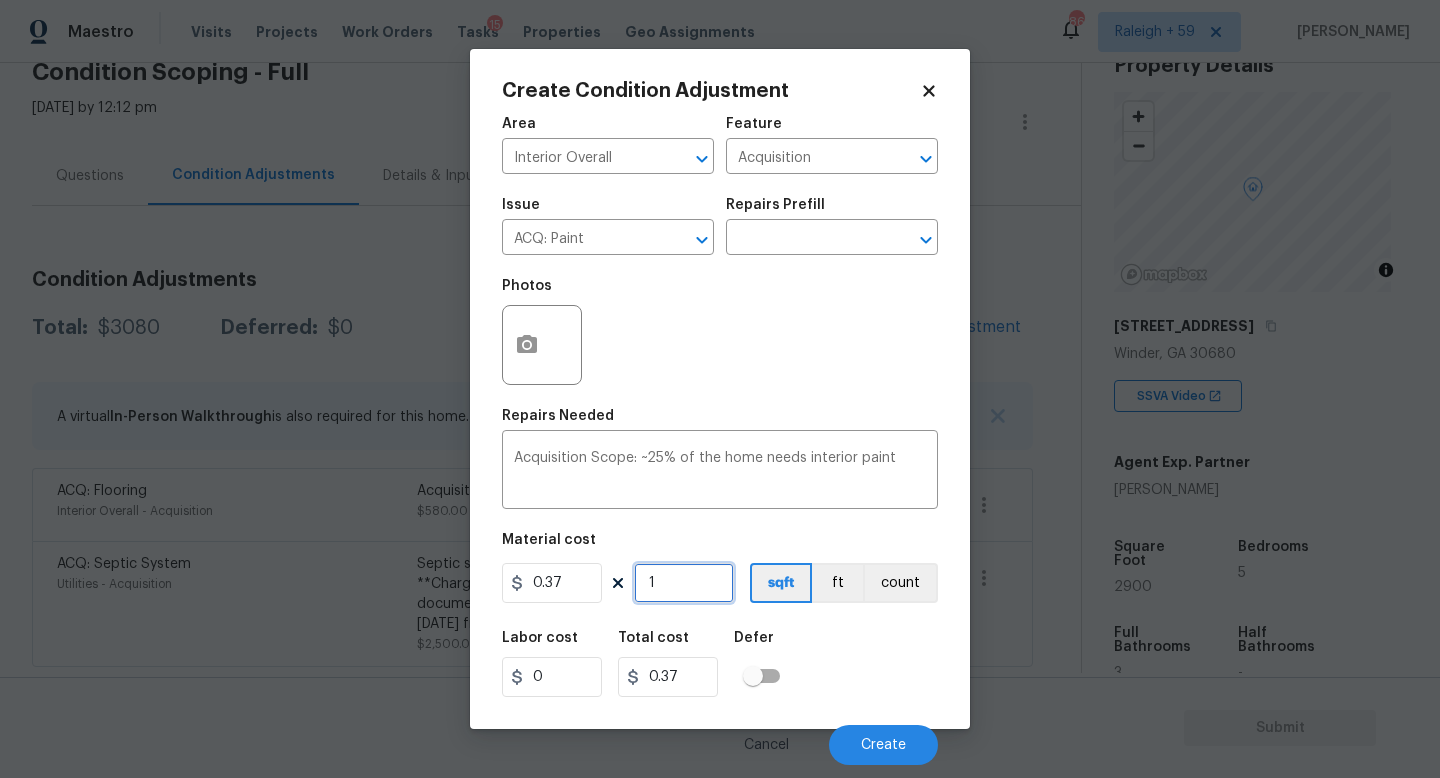 click on "1" at bounding box center [684, 583] 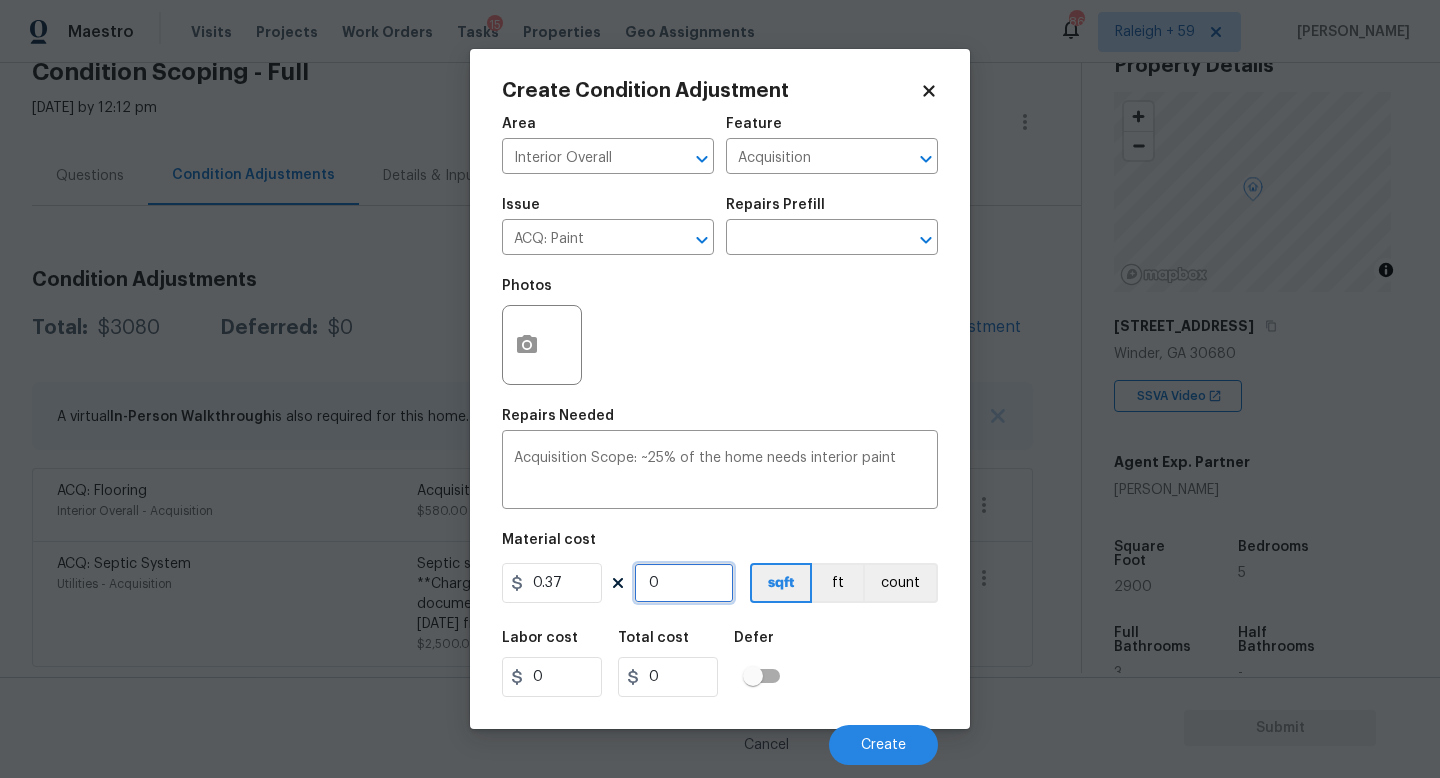 type on "2" 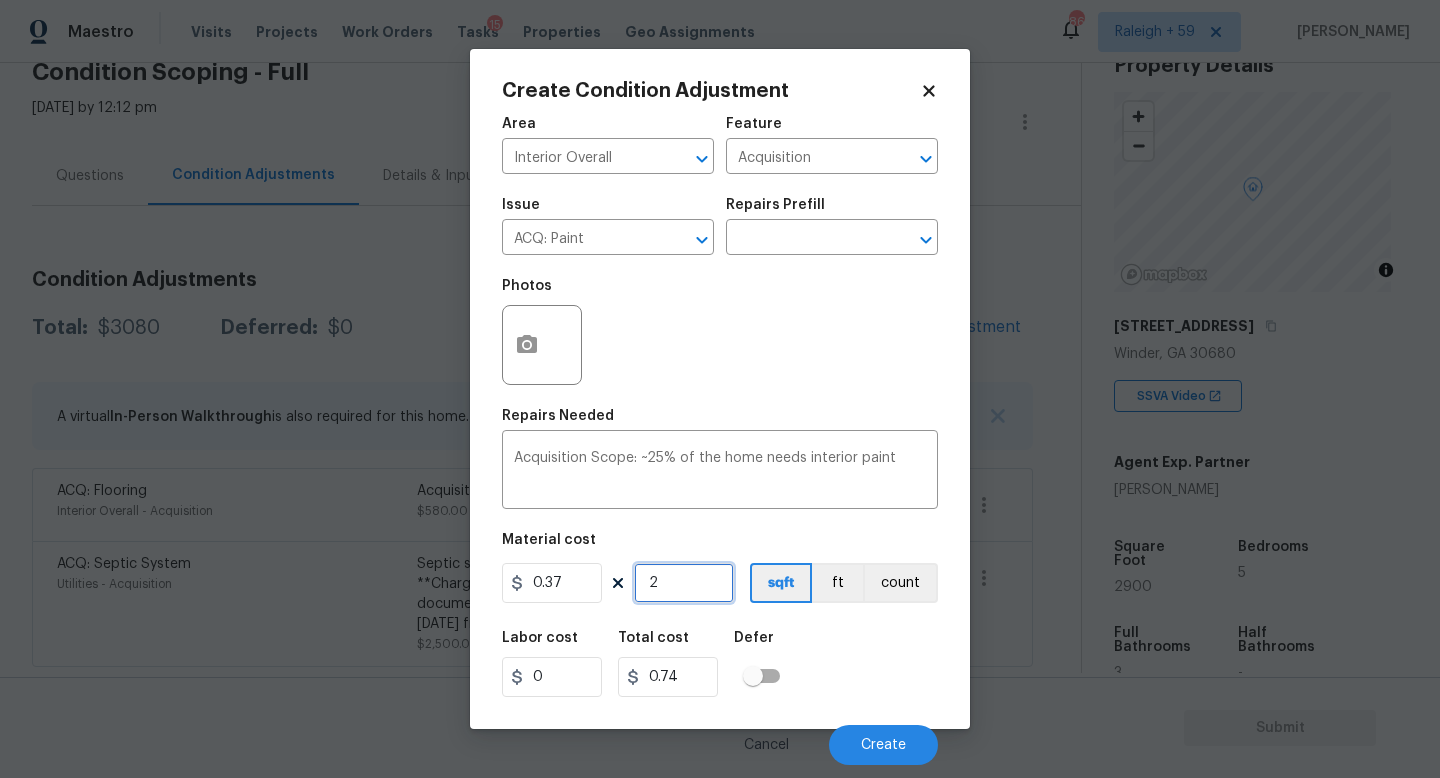 type on "29" 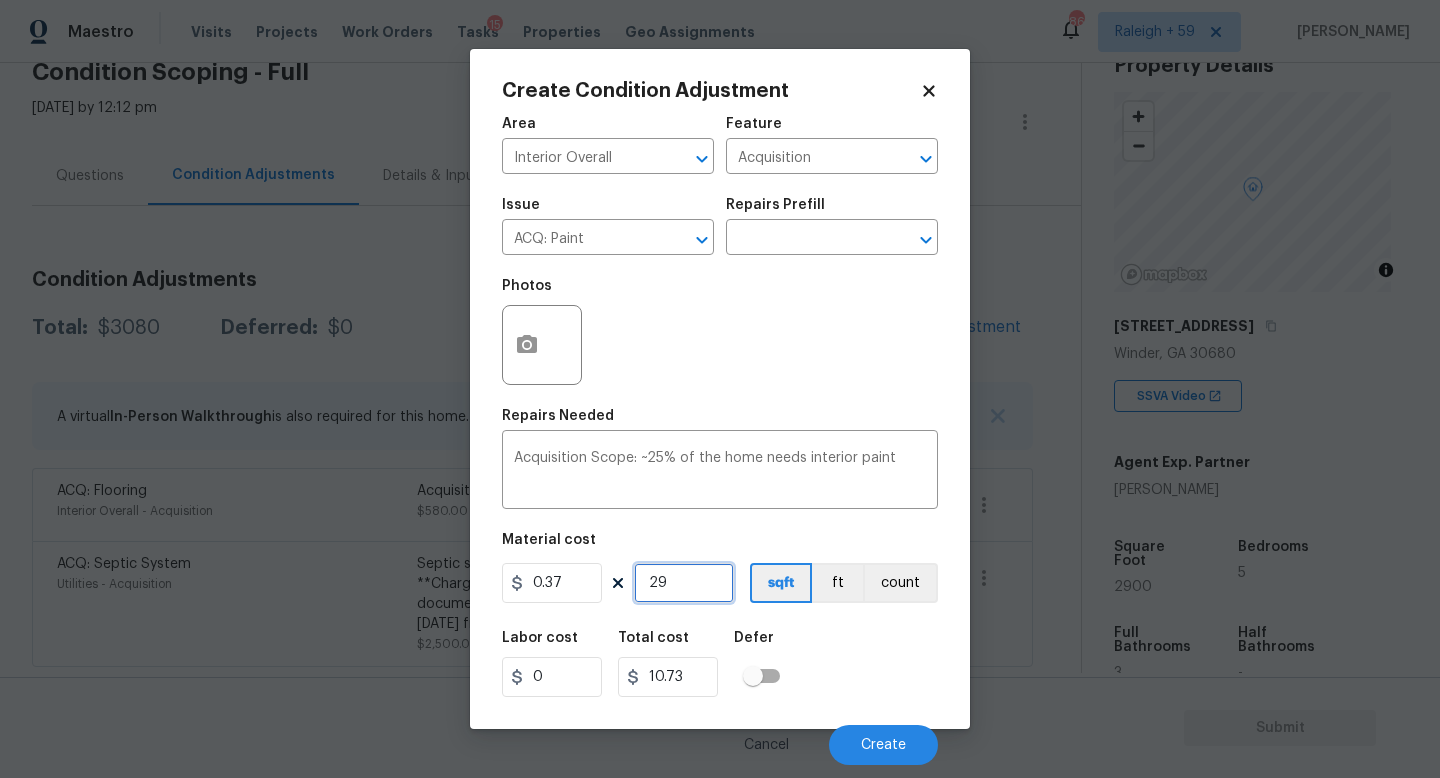 type on "290" 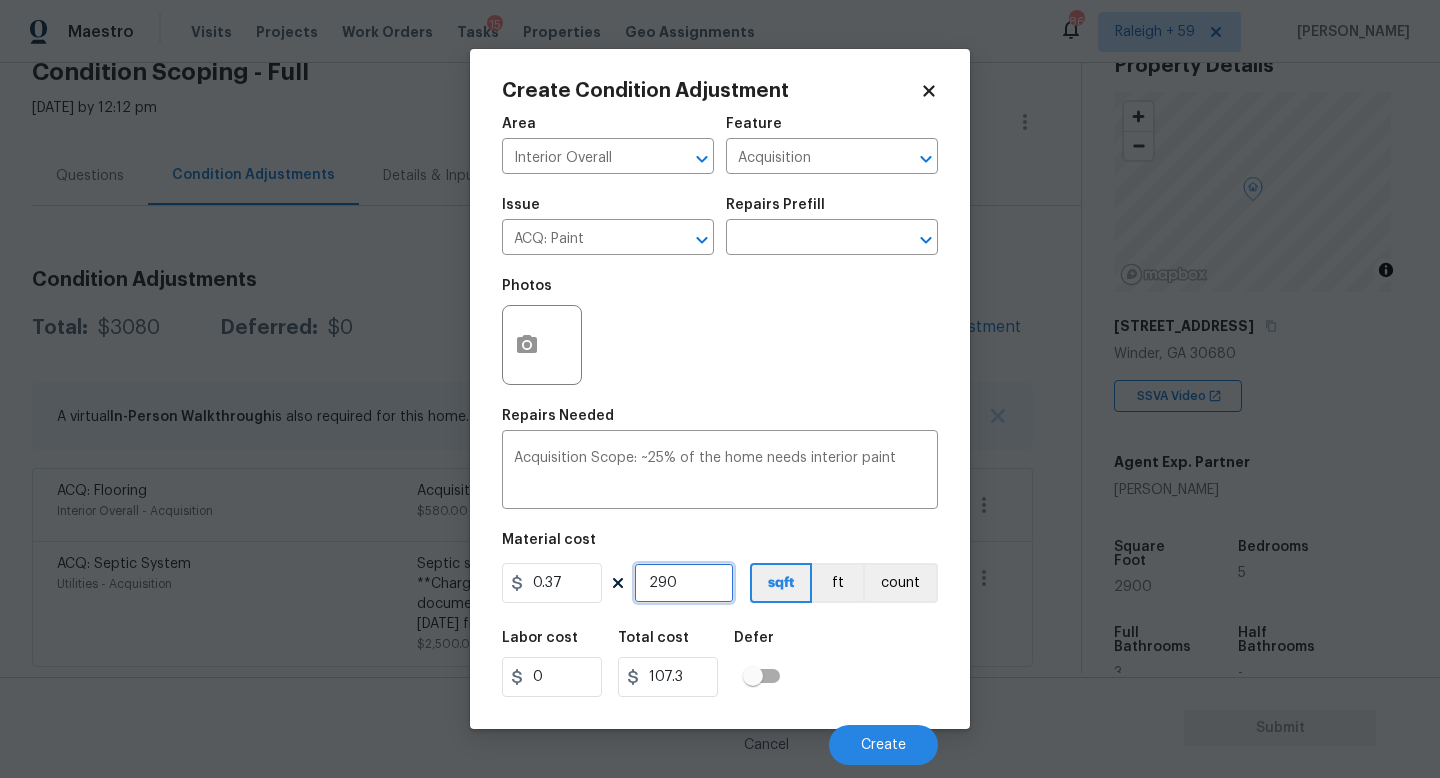 type on "2900" 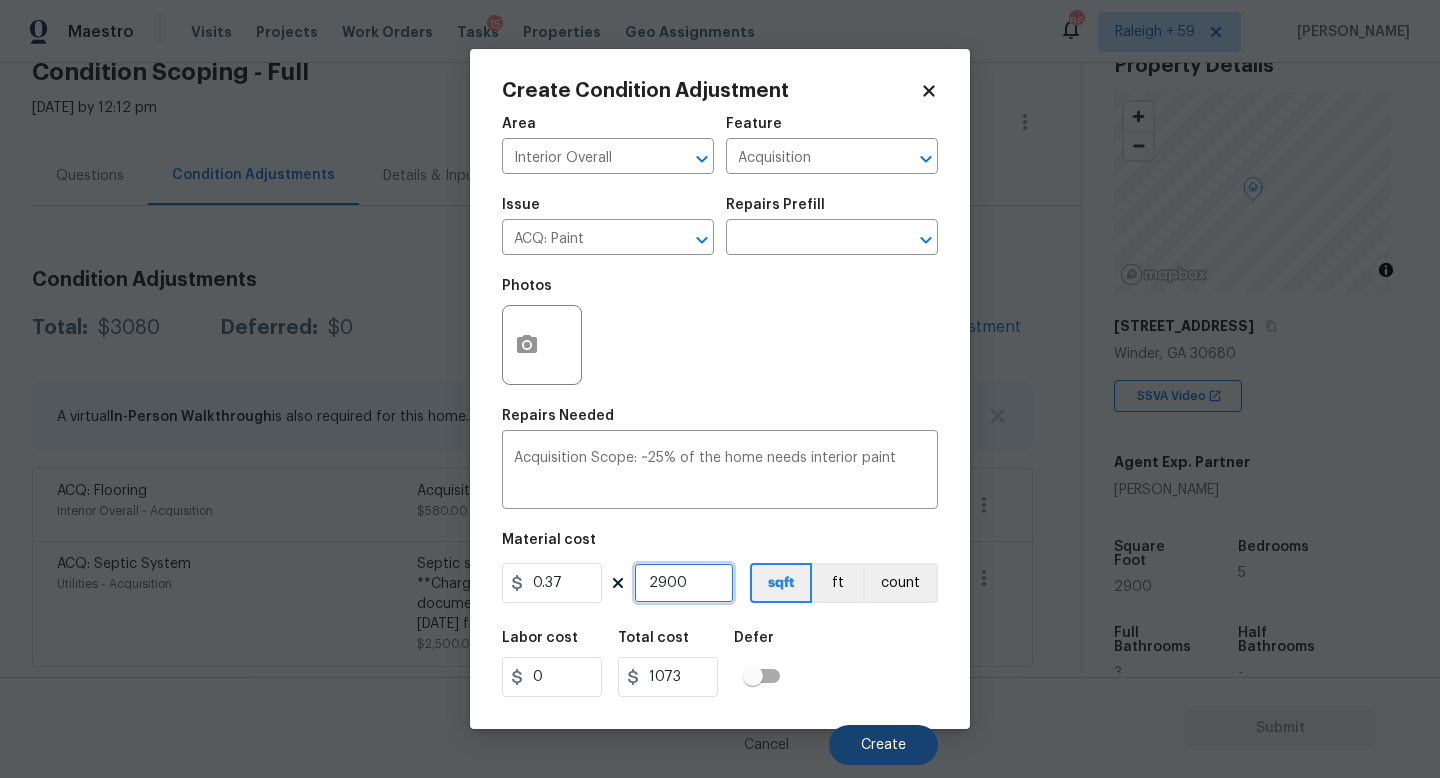 type on "2900" 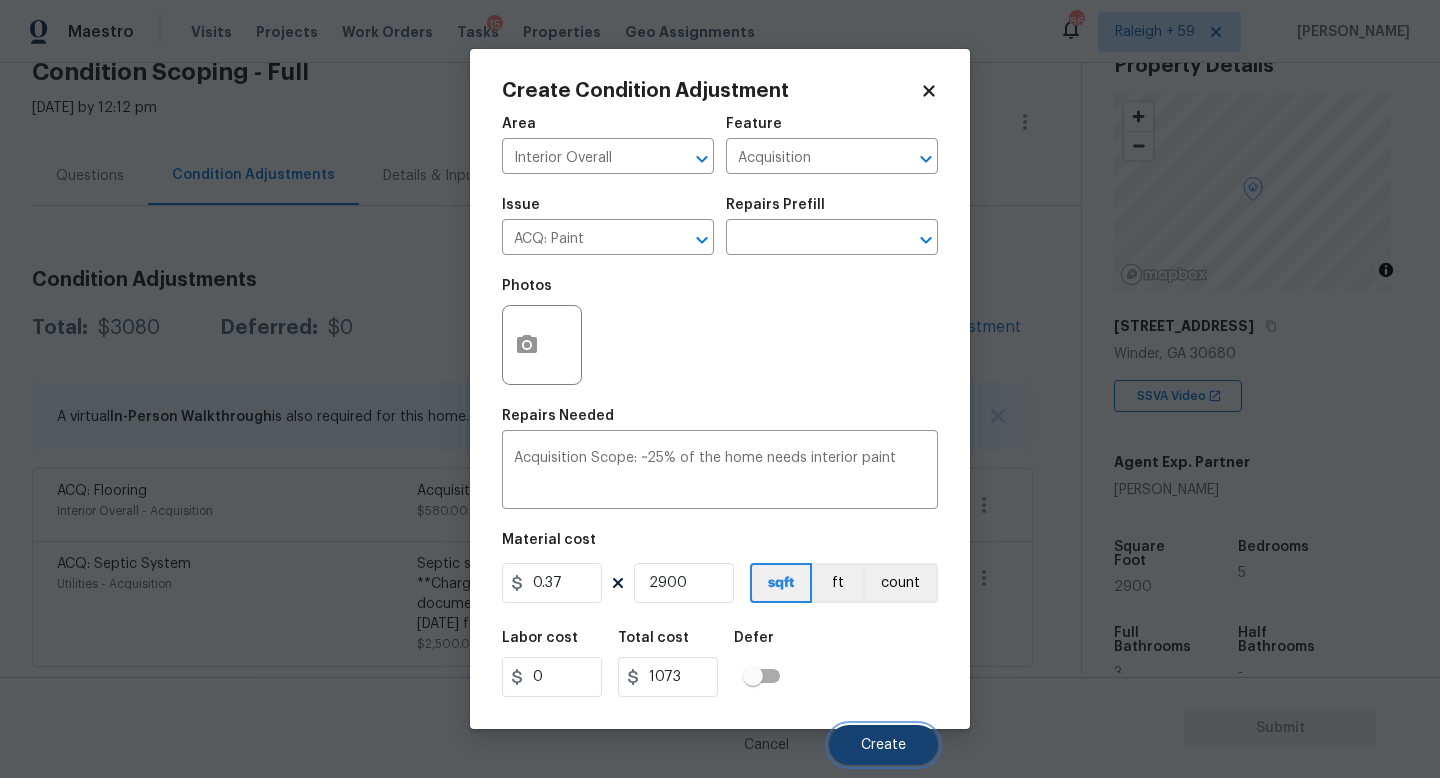 click on "Create" at bounding box center (883, 745) 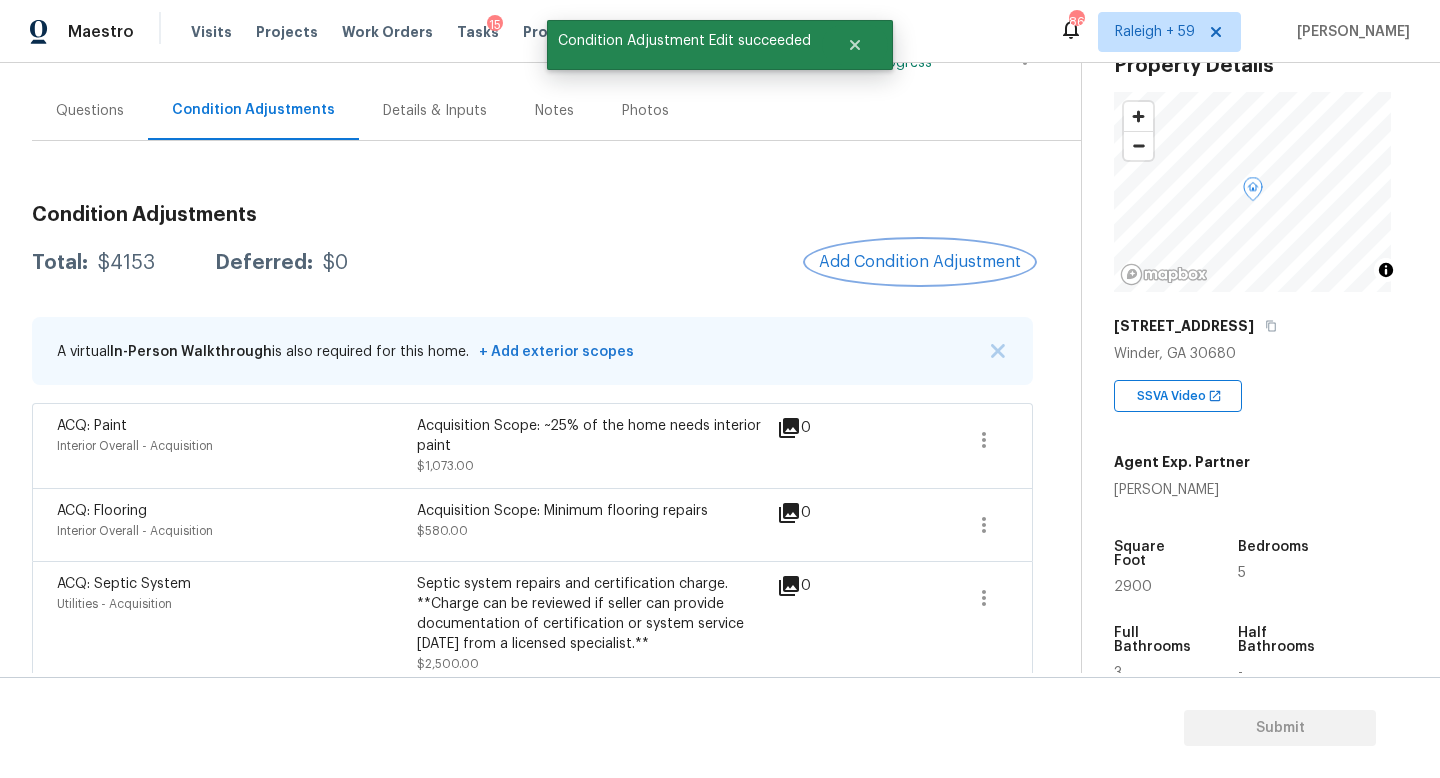 scroll, scrollTop: 198, scrollLeft: 0, axis: vertical 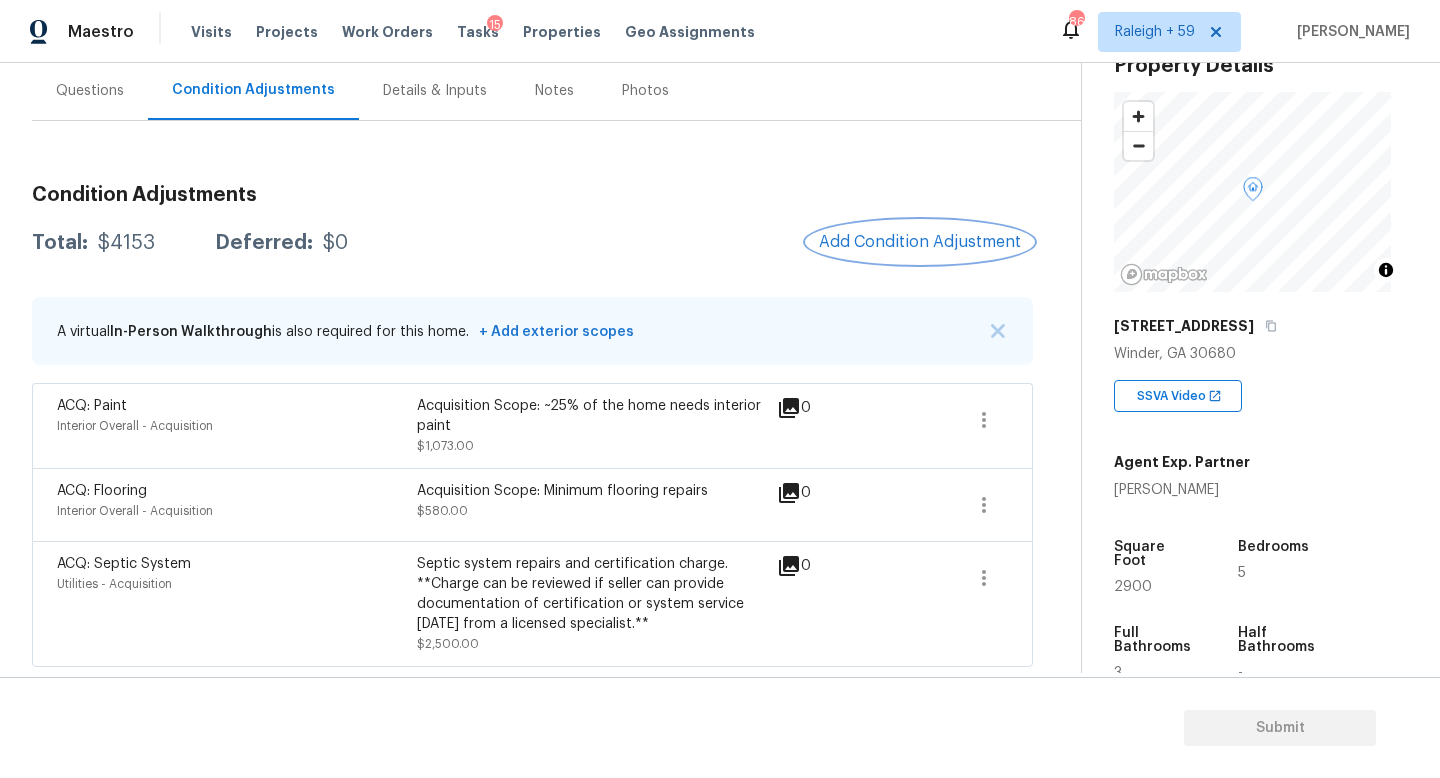 click on "Add Condition Adjustment" at bounding box center [920, 242] 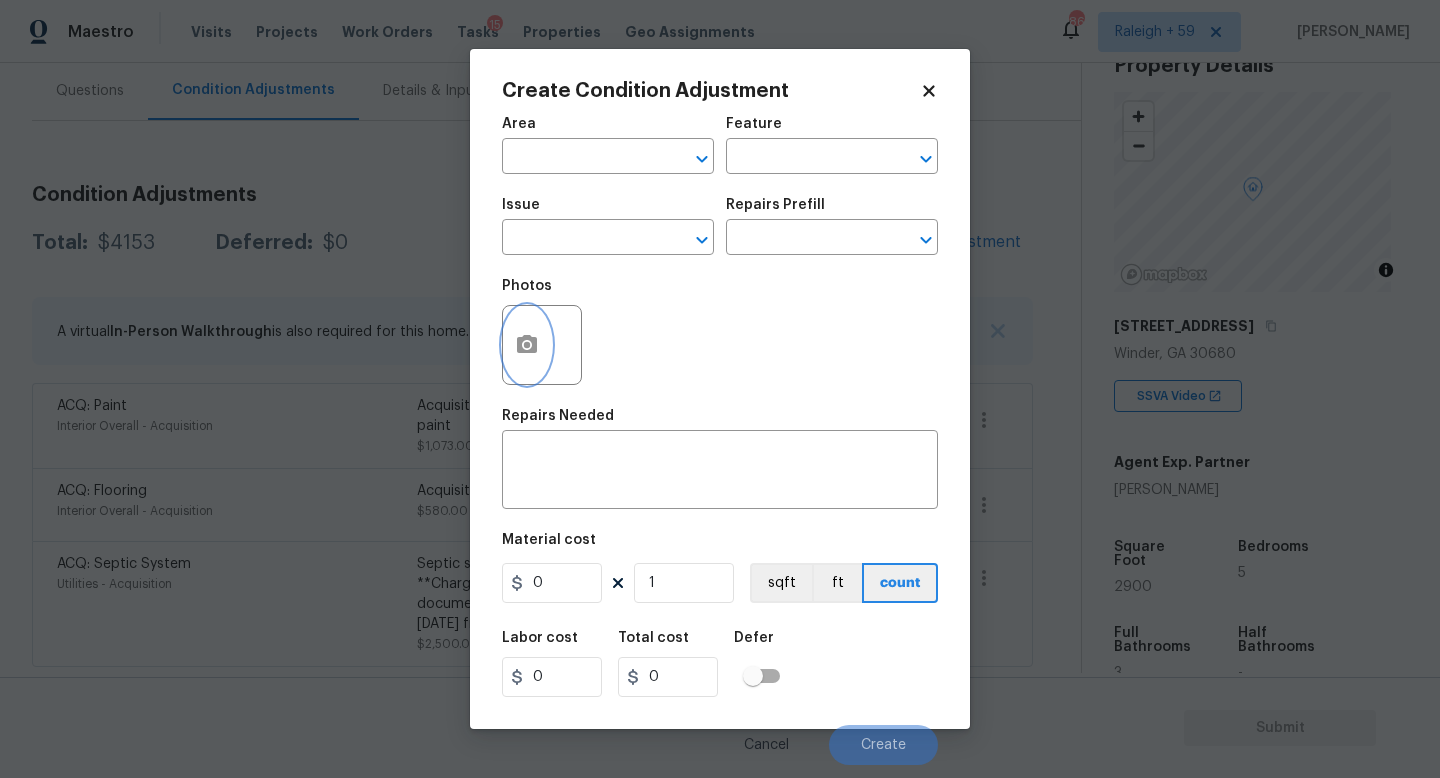 click 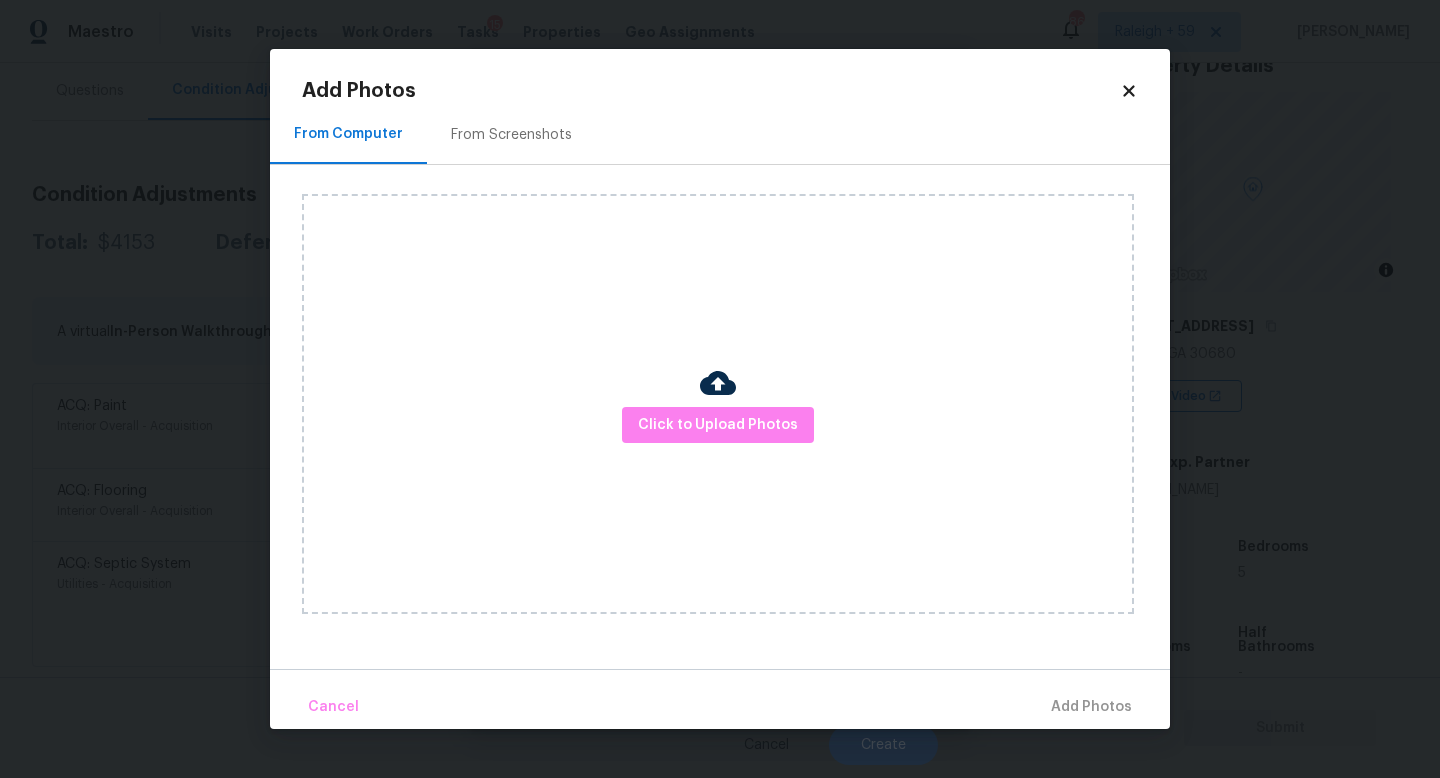 click on "Click to Upload Photos" at bounding box center (718, 404) 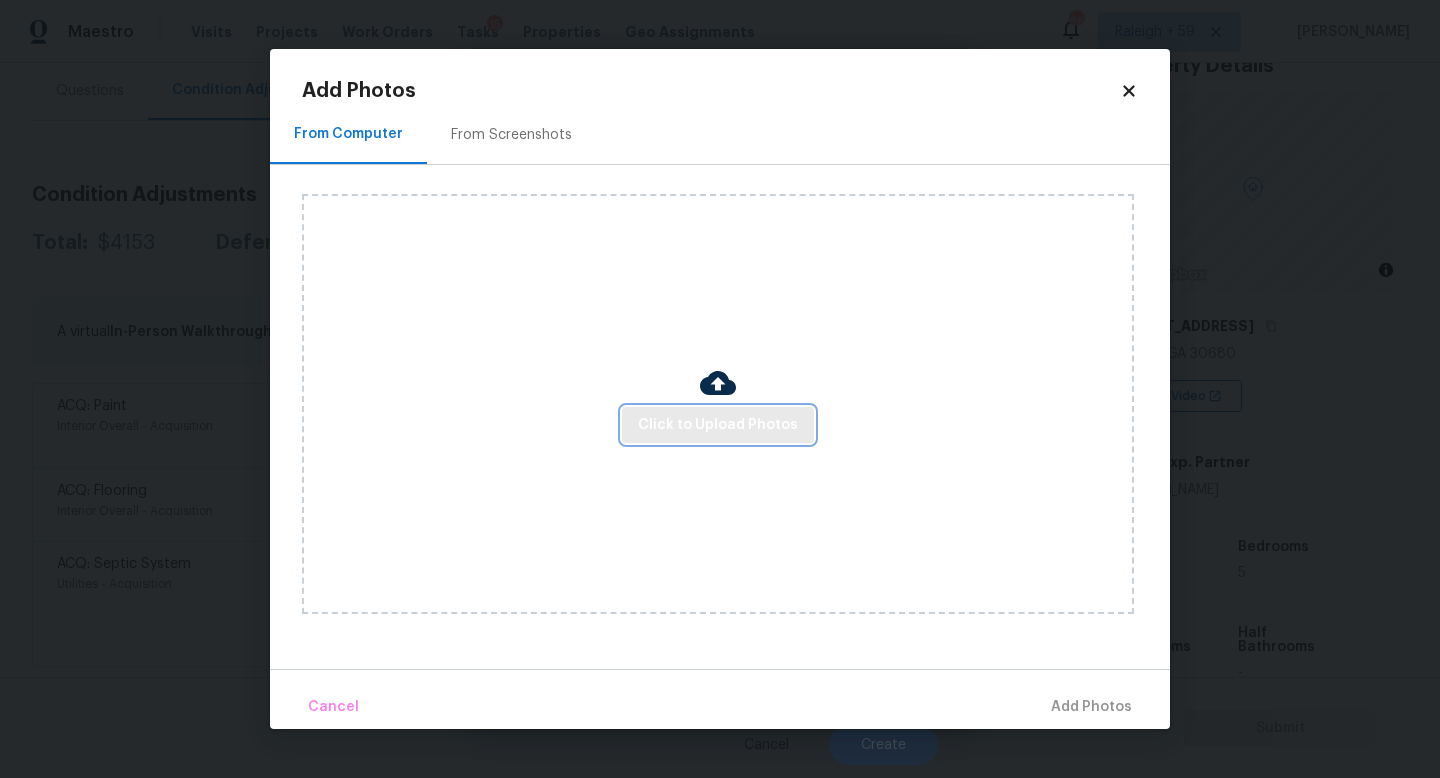 click on "Click to Upload Photos" at bounding box center [718, 425] 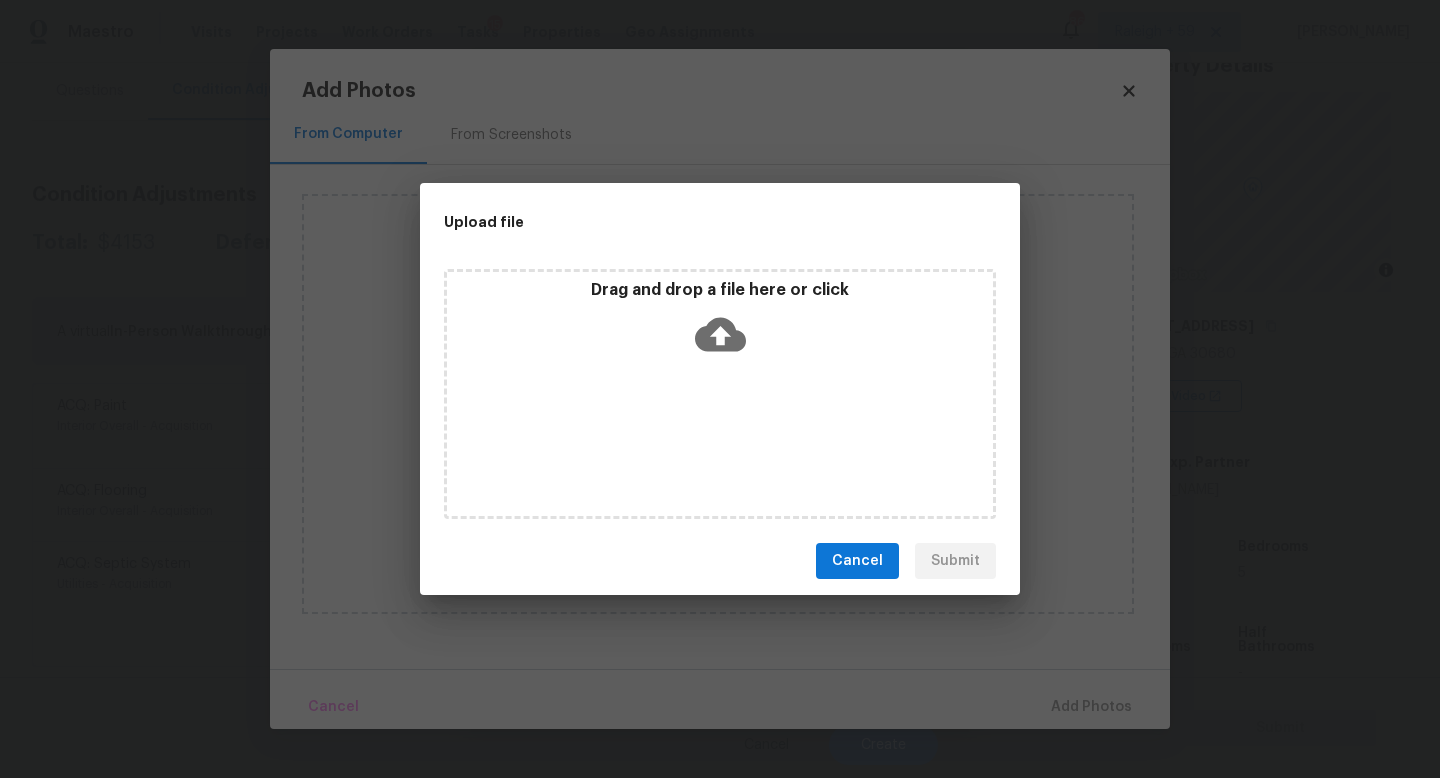 click on "Drag and drop a file here or click" at bounding box center [720, 394] 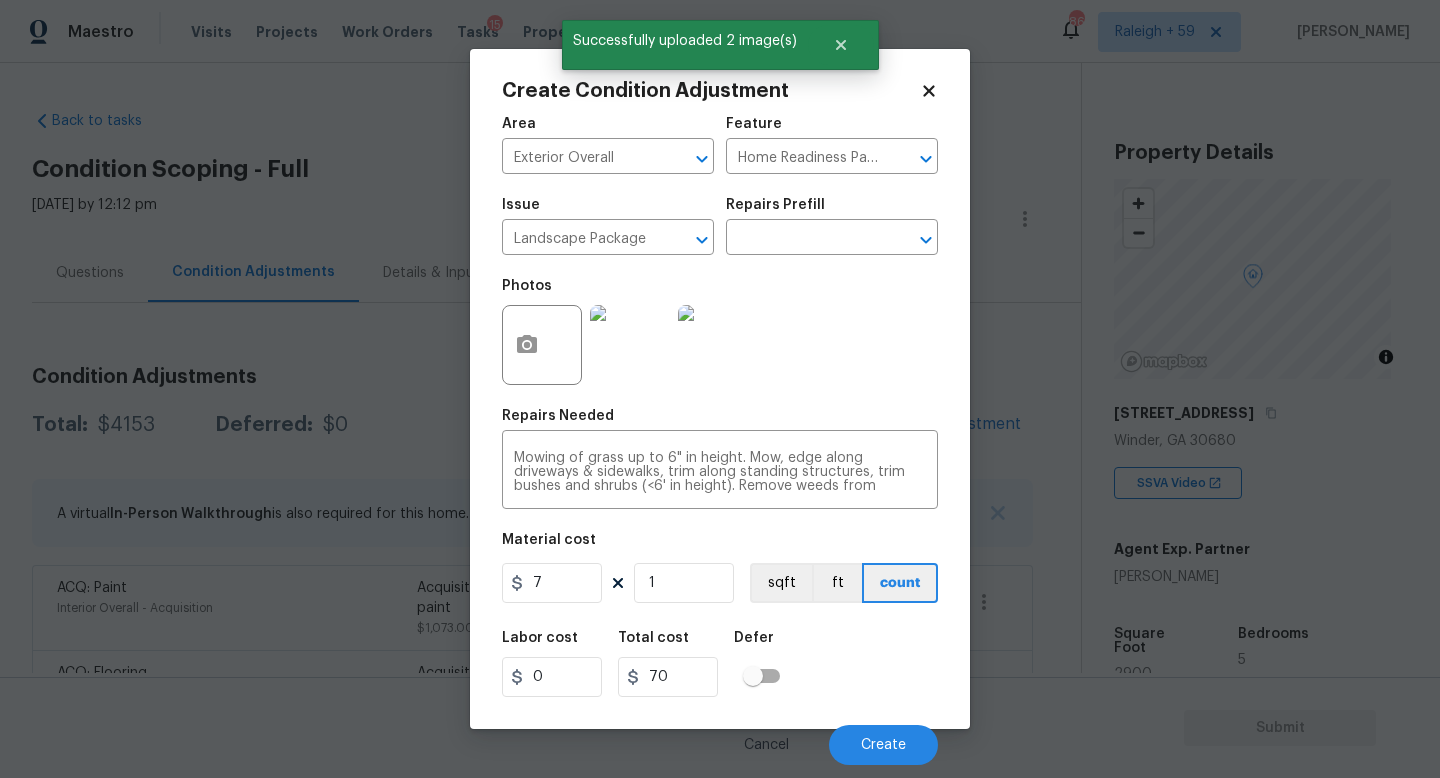 scroll, scrollTop: 0, scrollLeft: 0, axis: both 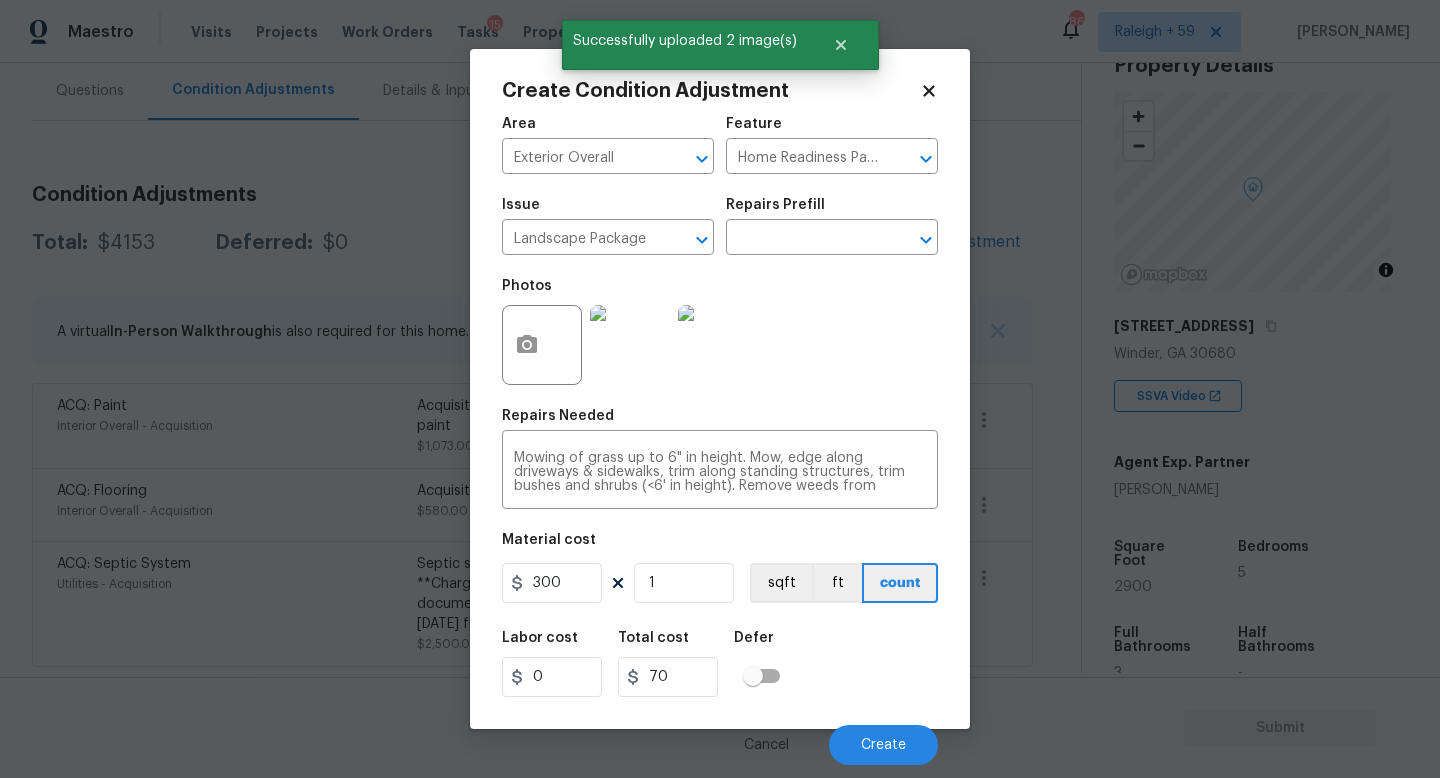 type on "300" 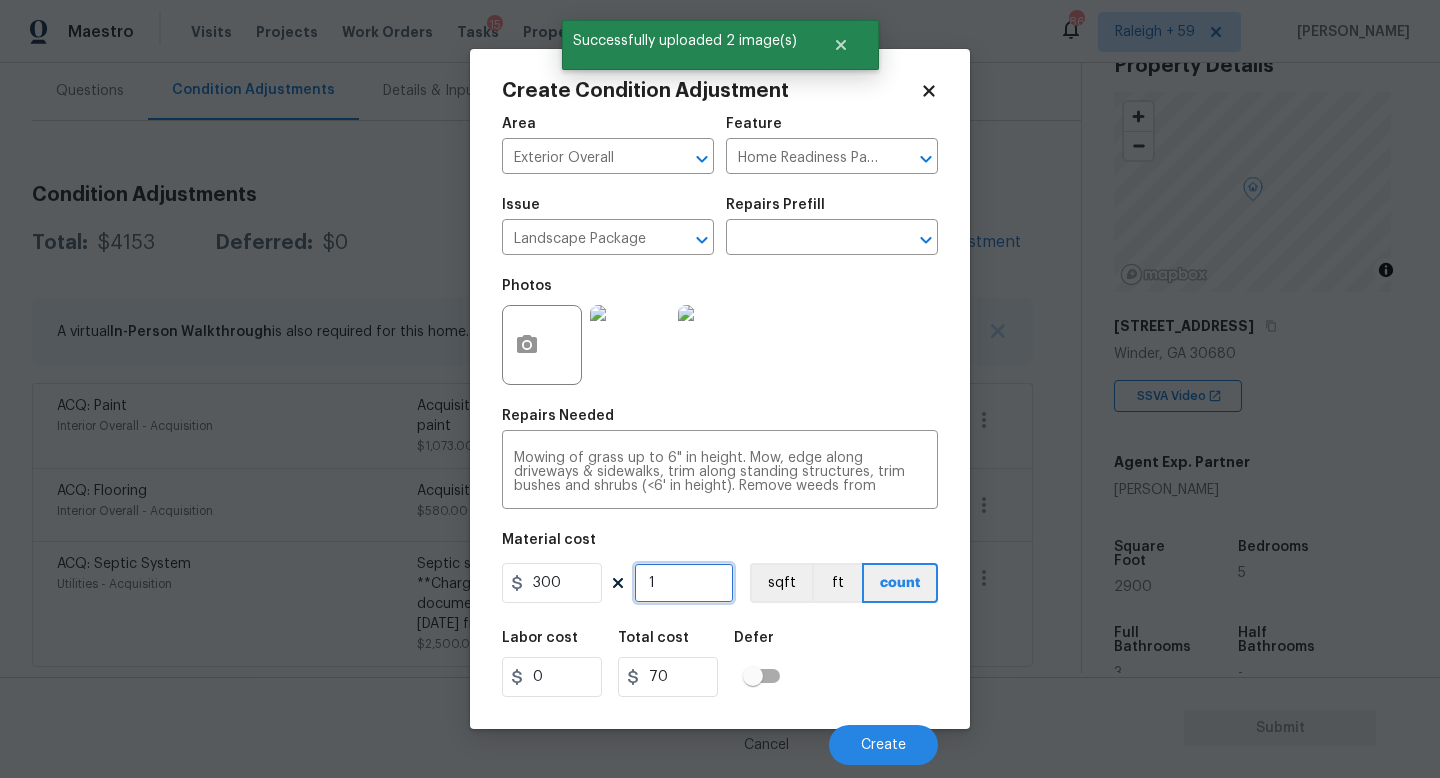type on "300" 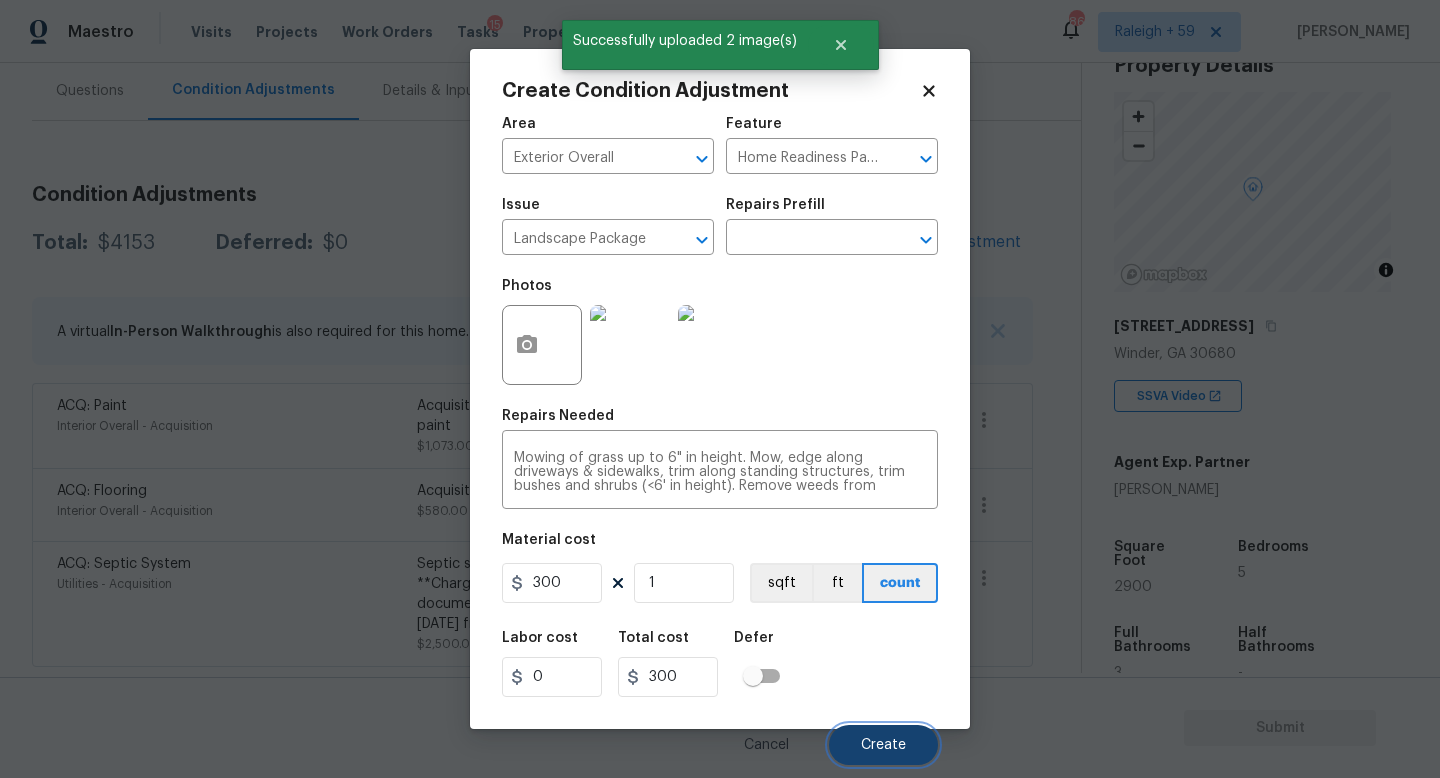 click on "Create" at bounding box center (883, 745) 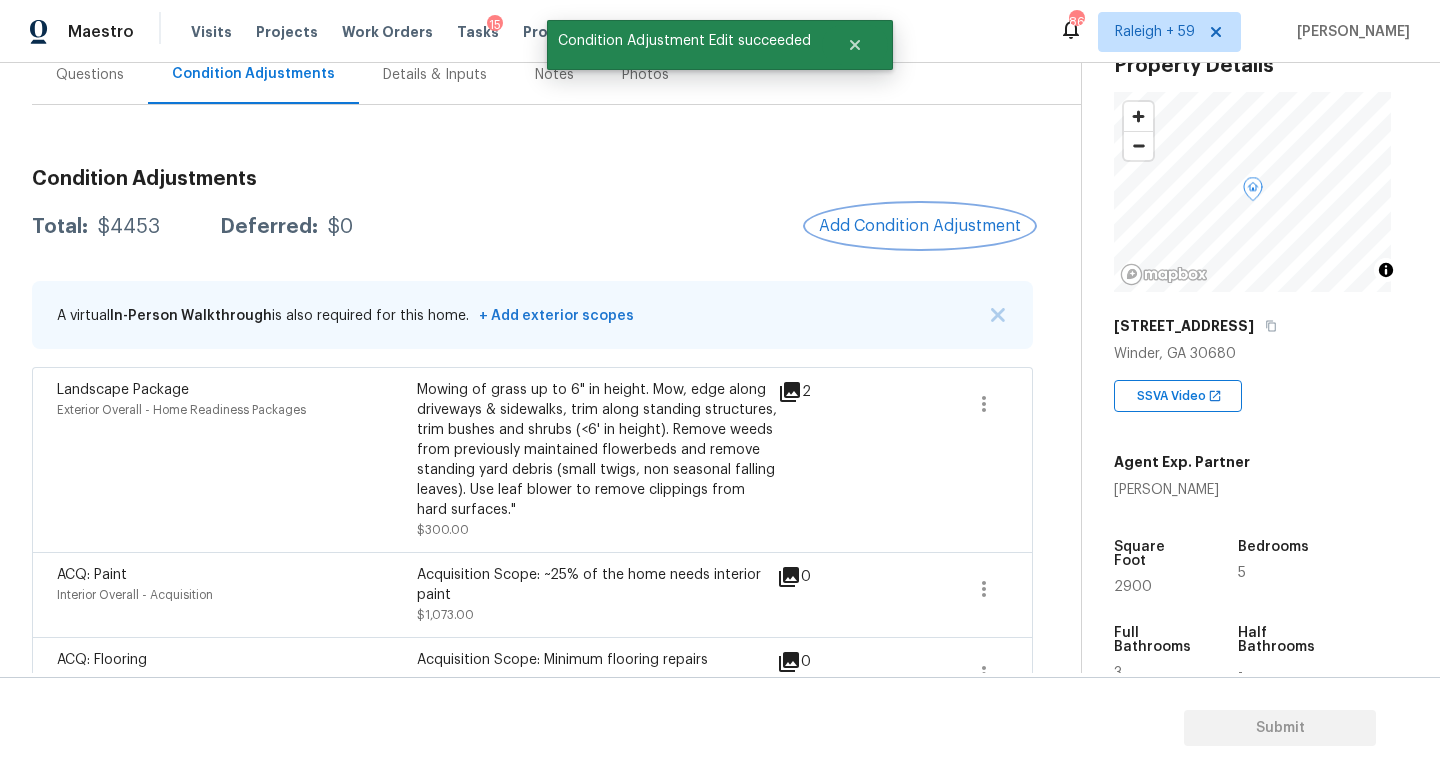 click on "Add Condition Adjustment" at bounding box center (920, 226) 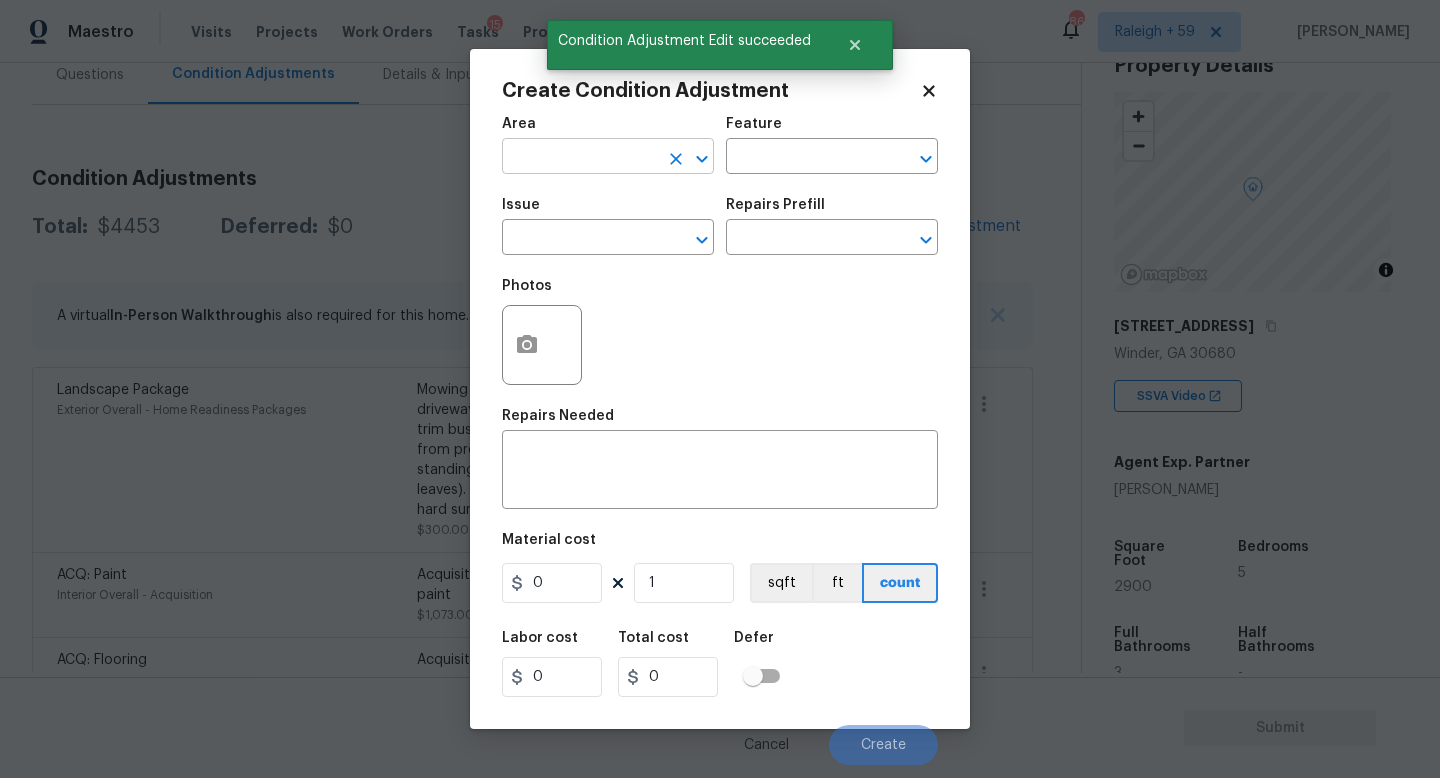 click at bounding box center (580, 158) 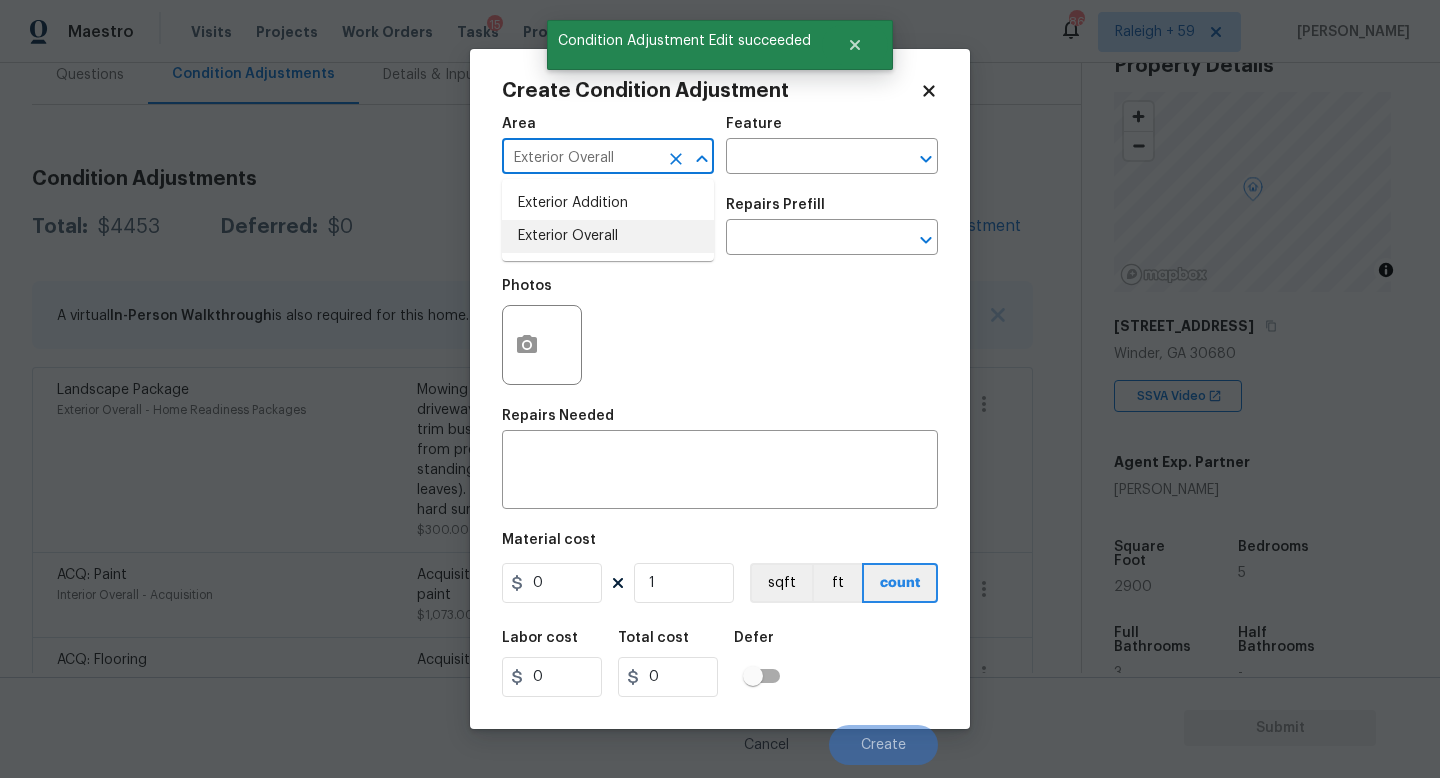 type on "Exterior Overall" 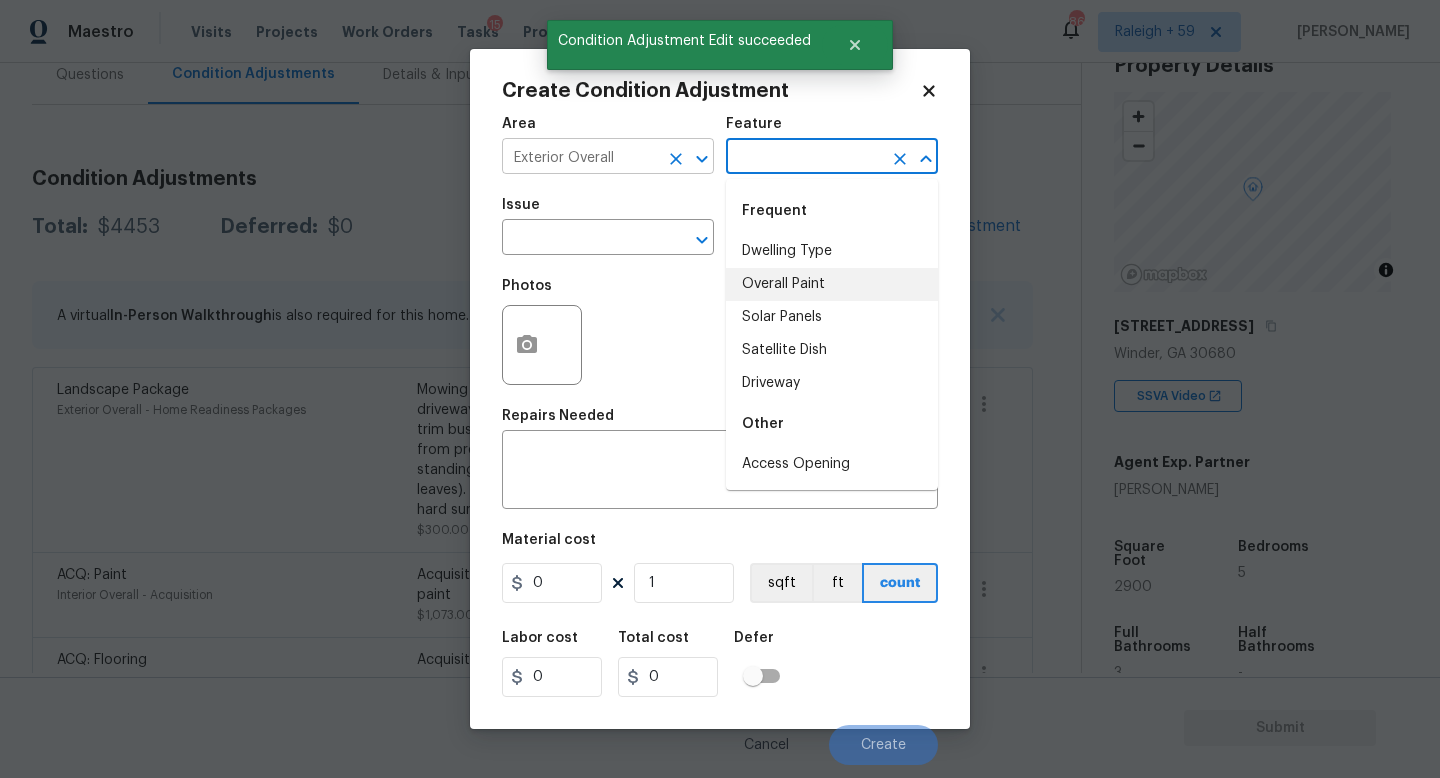 type on "Overall Paint" 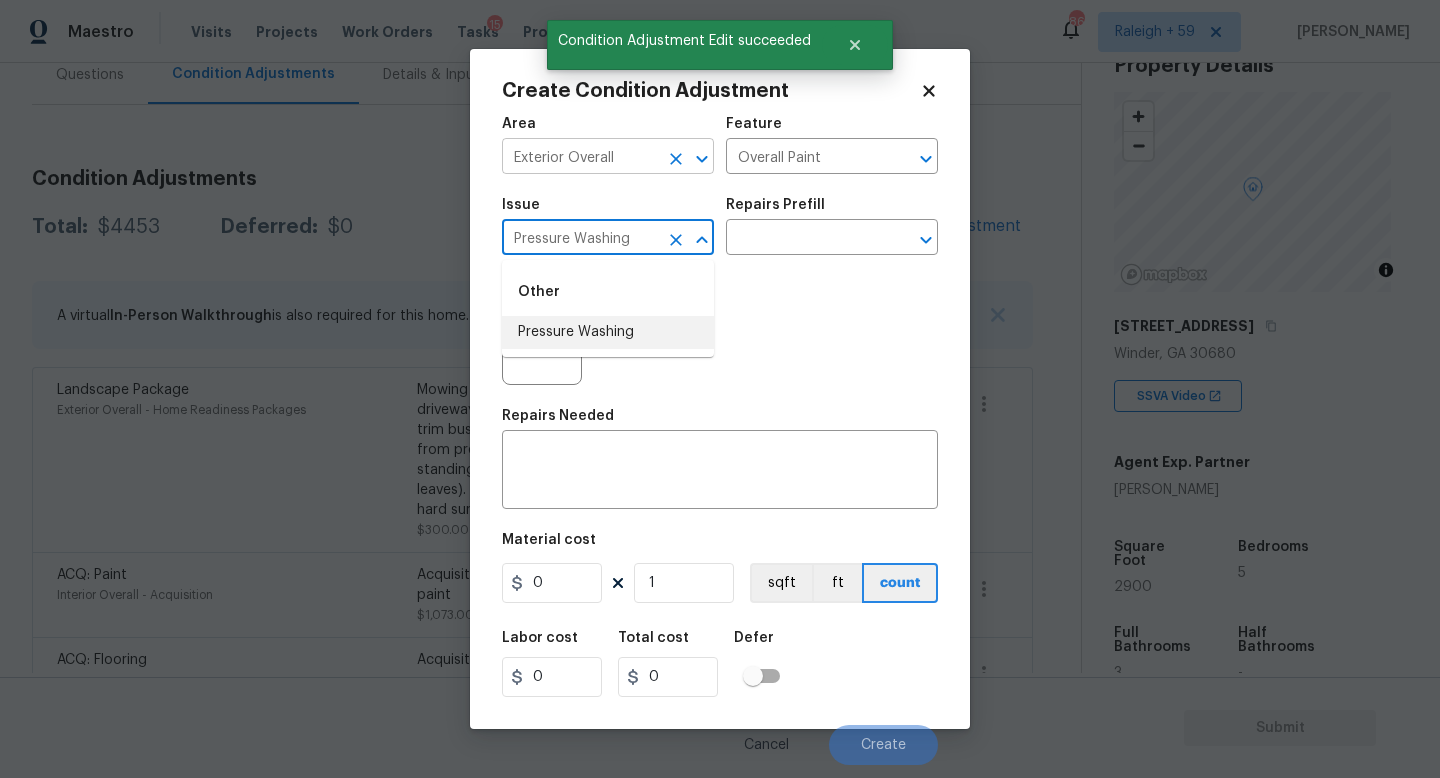 type on "Pressure Washing" 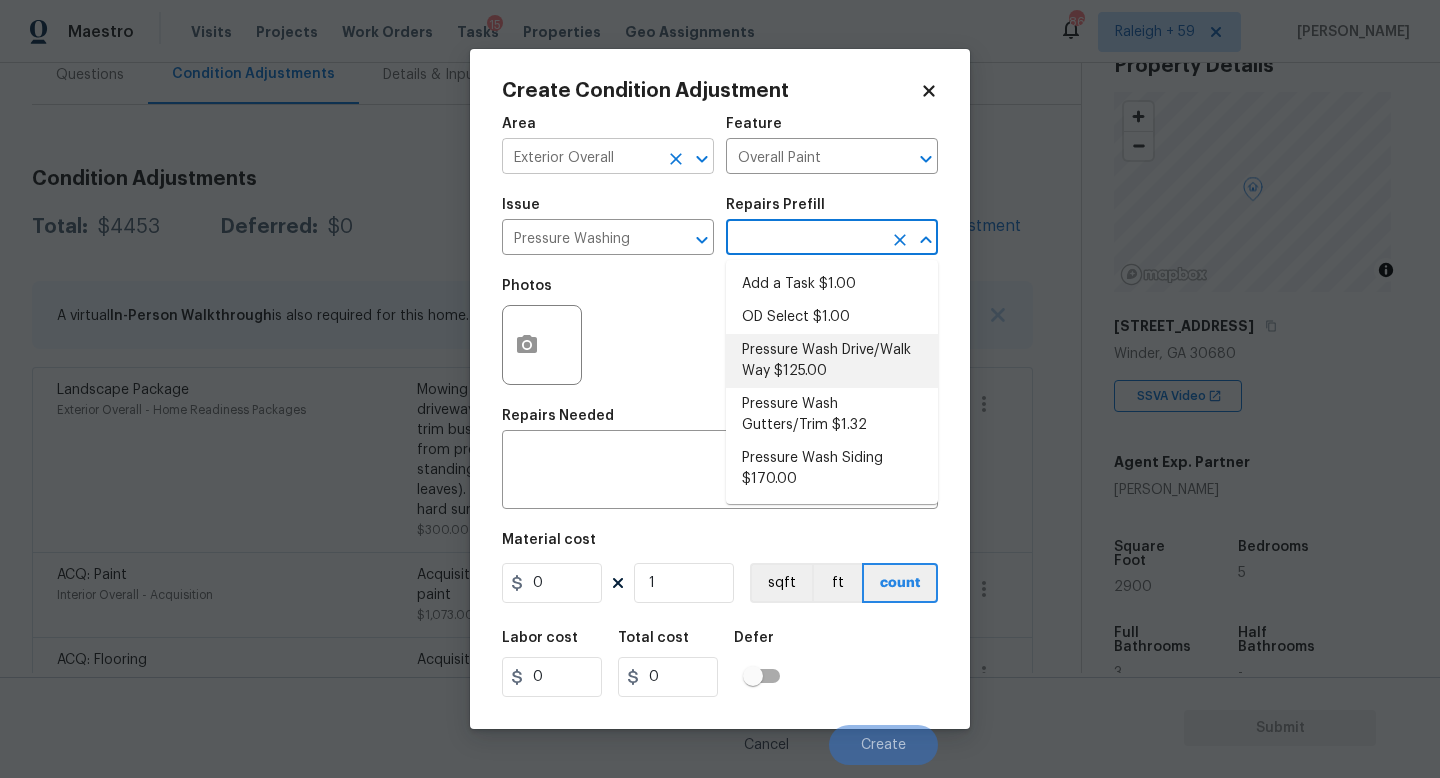 type on "Siding" 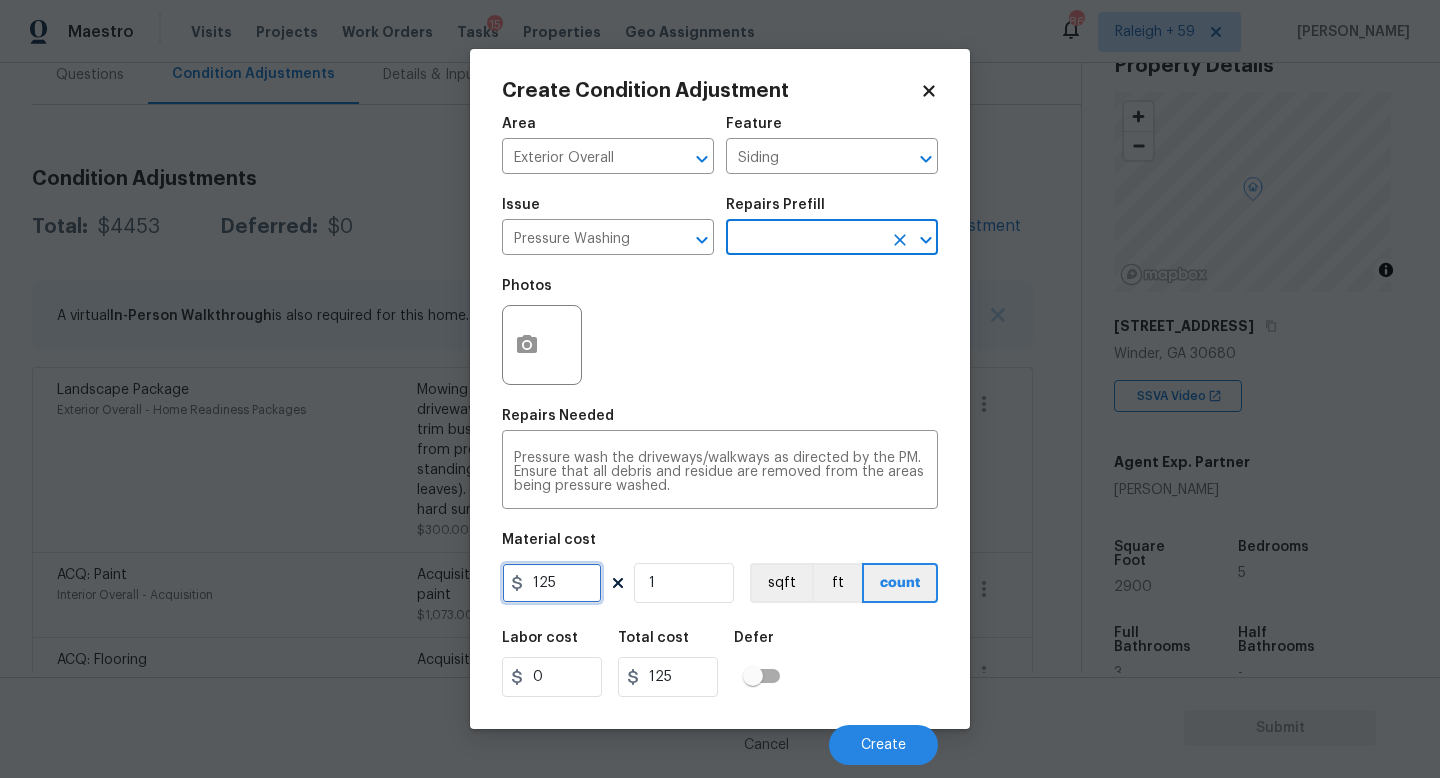 drag, startPoint x: 564, startPoint y: 581, endPoint x: 410, endPoint y: 567, distance: 154.63506 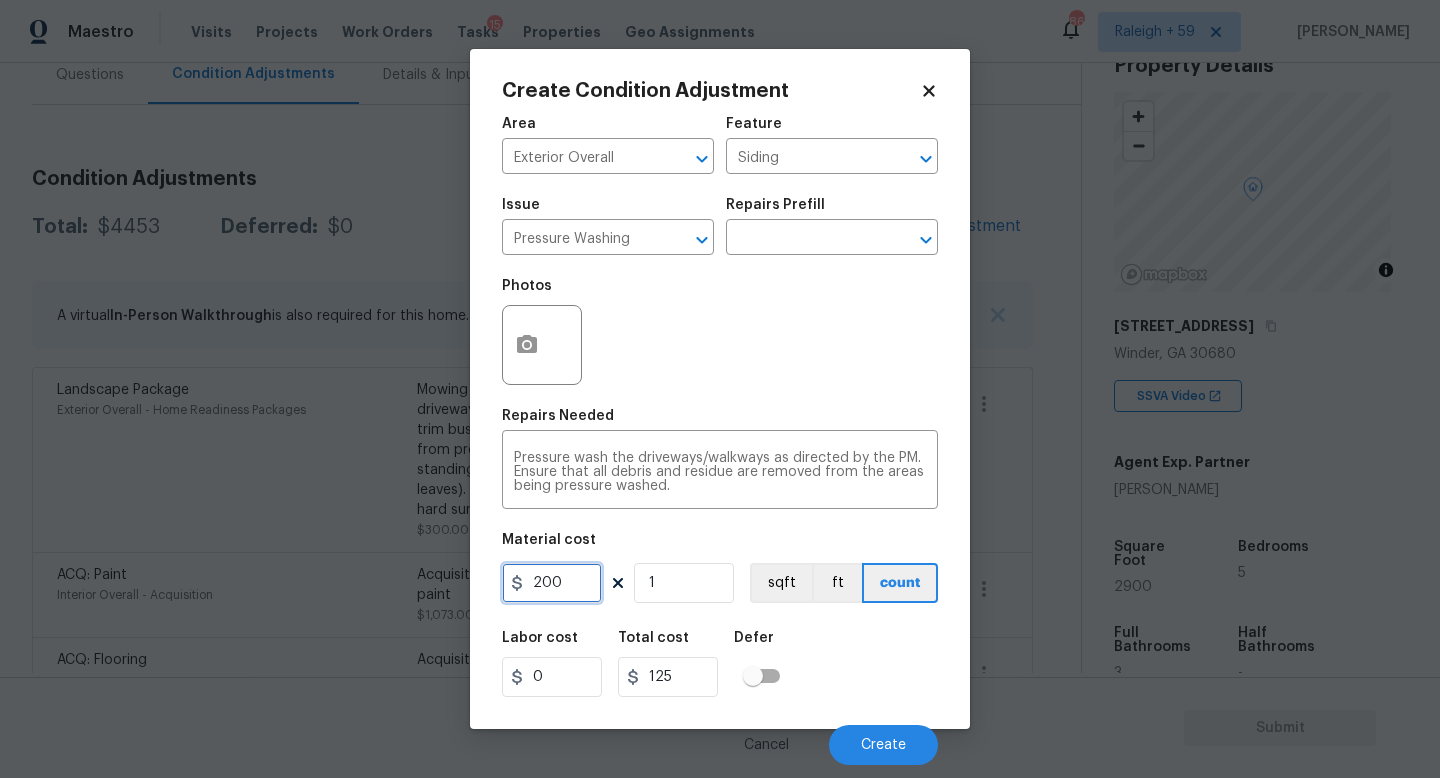 type on "200" 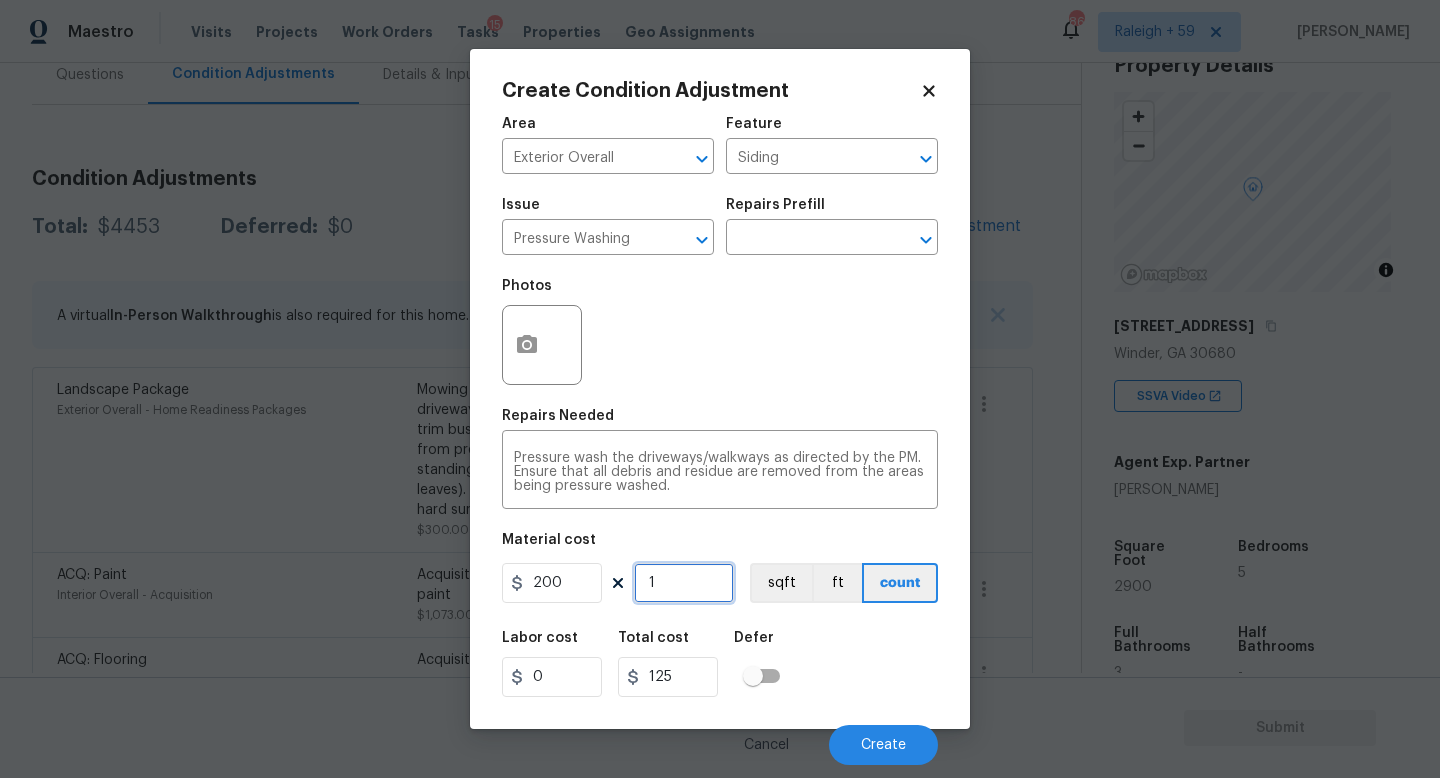 type on "200" 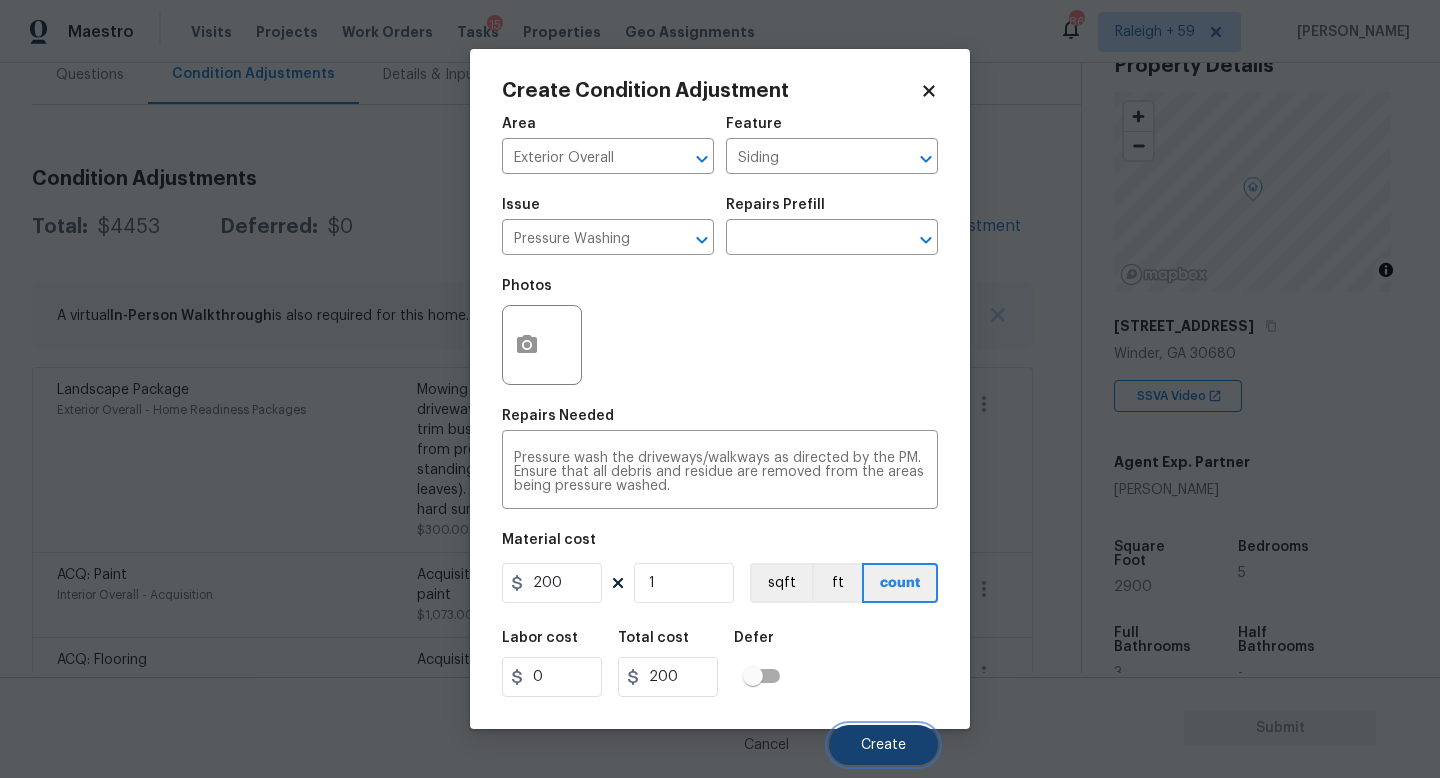 click on "Create" at bounding box center [883, 745] 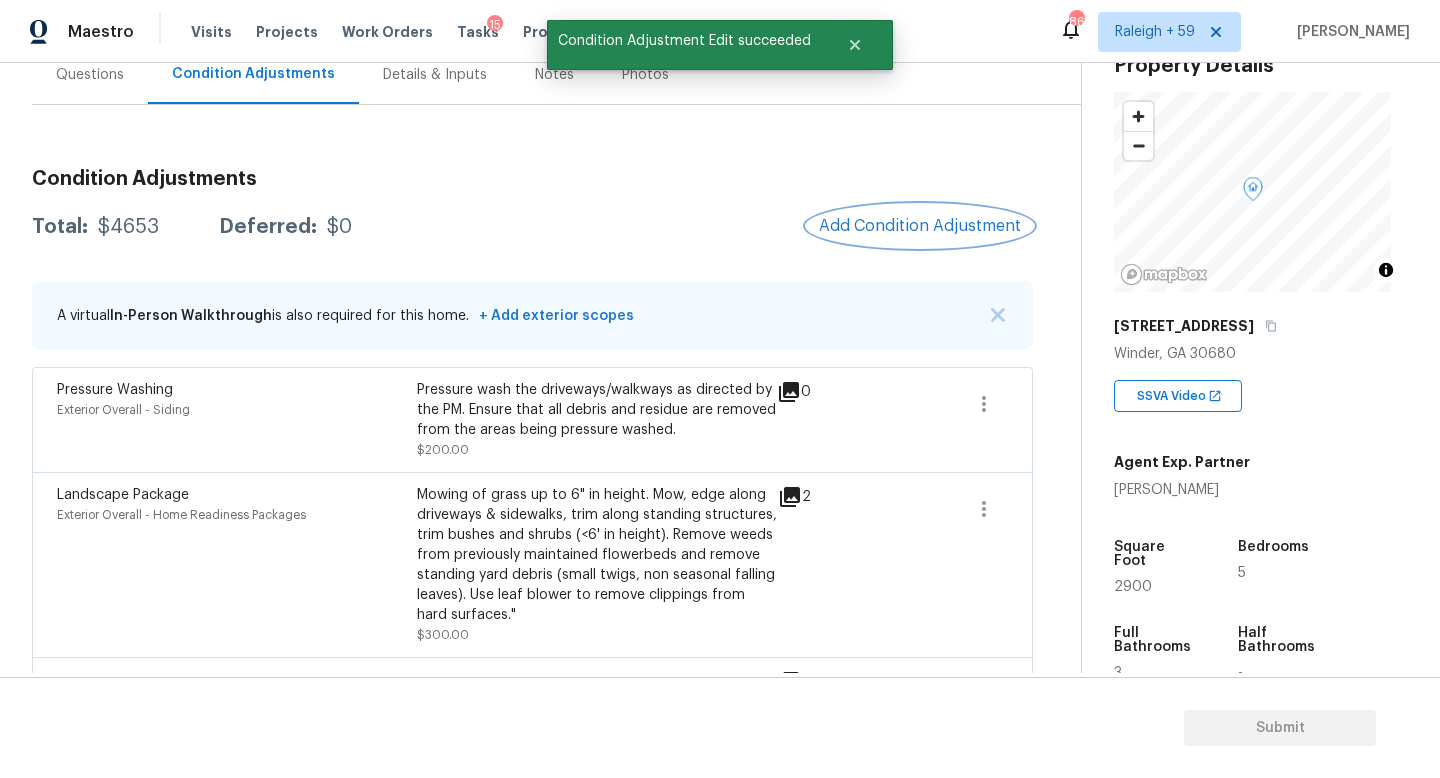 click on "Add Condition Adjustment" at bounding box center (920, 226) 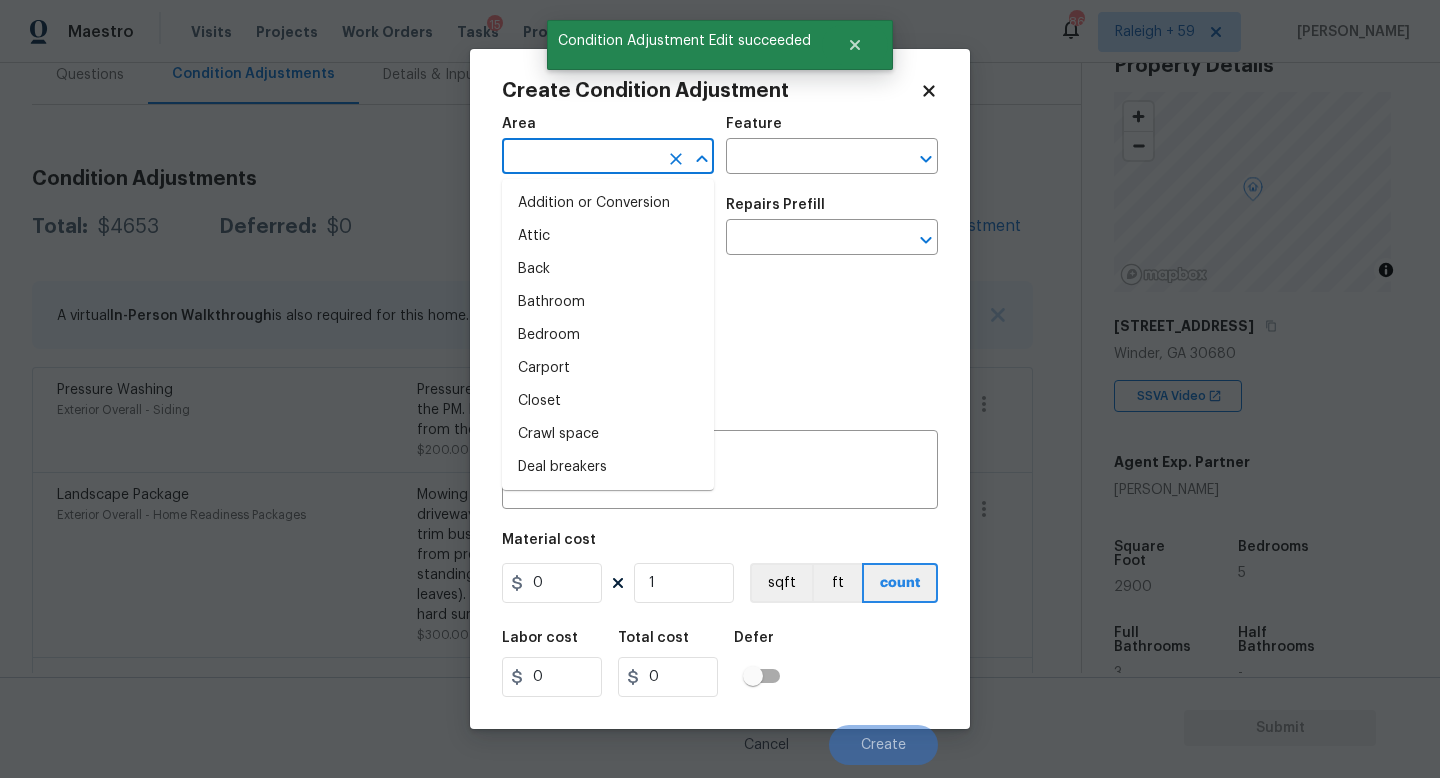 click at bounding box center [580, 158] 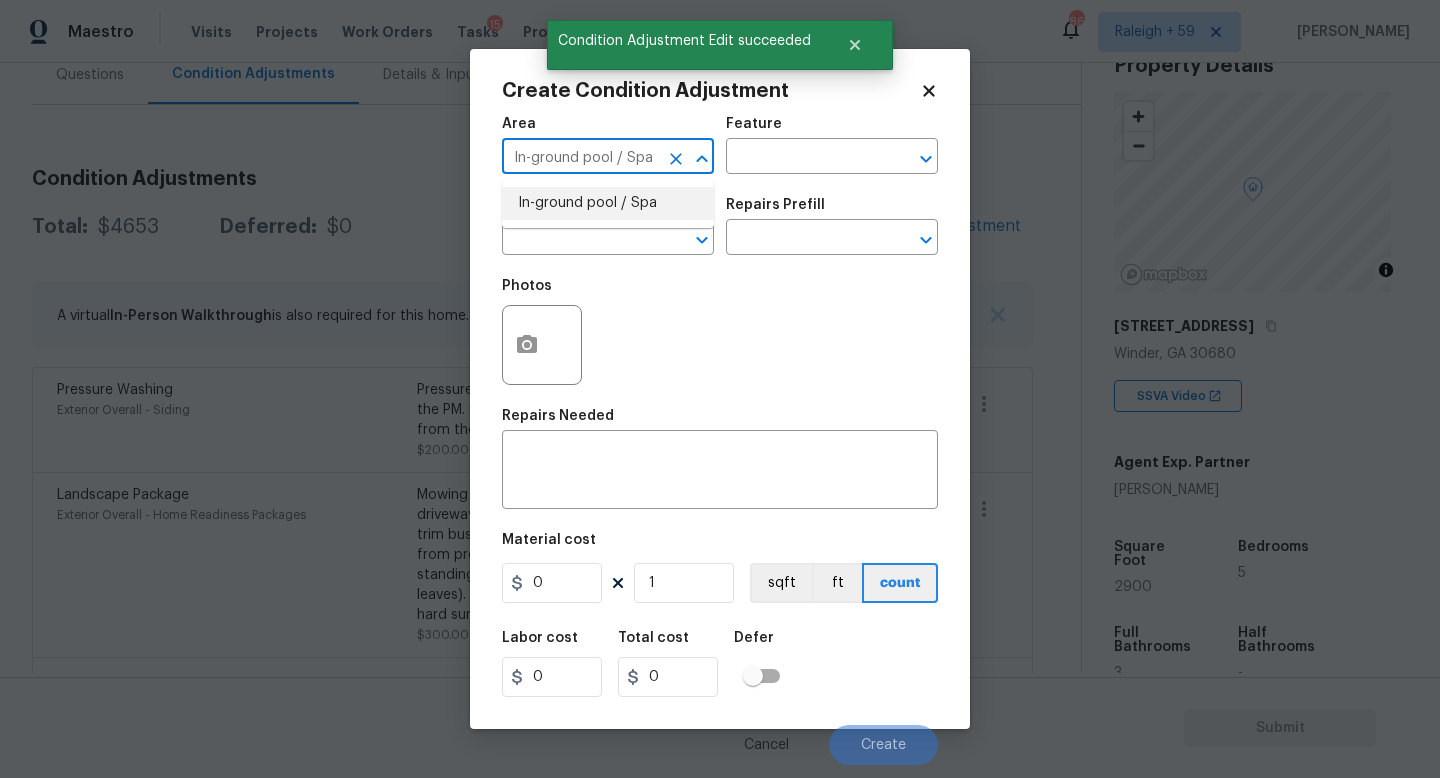 type on "In-ground pool / Spa" 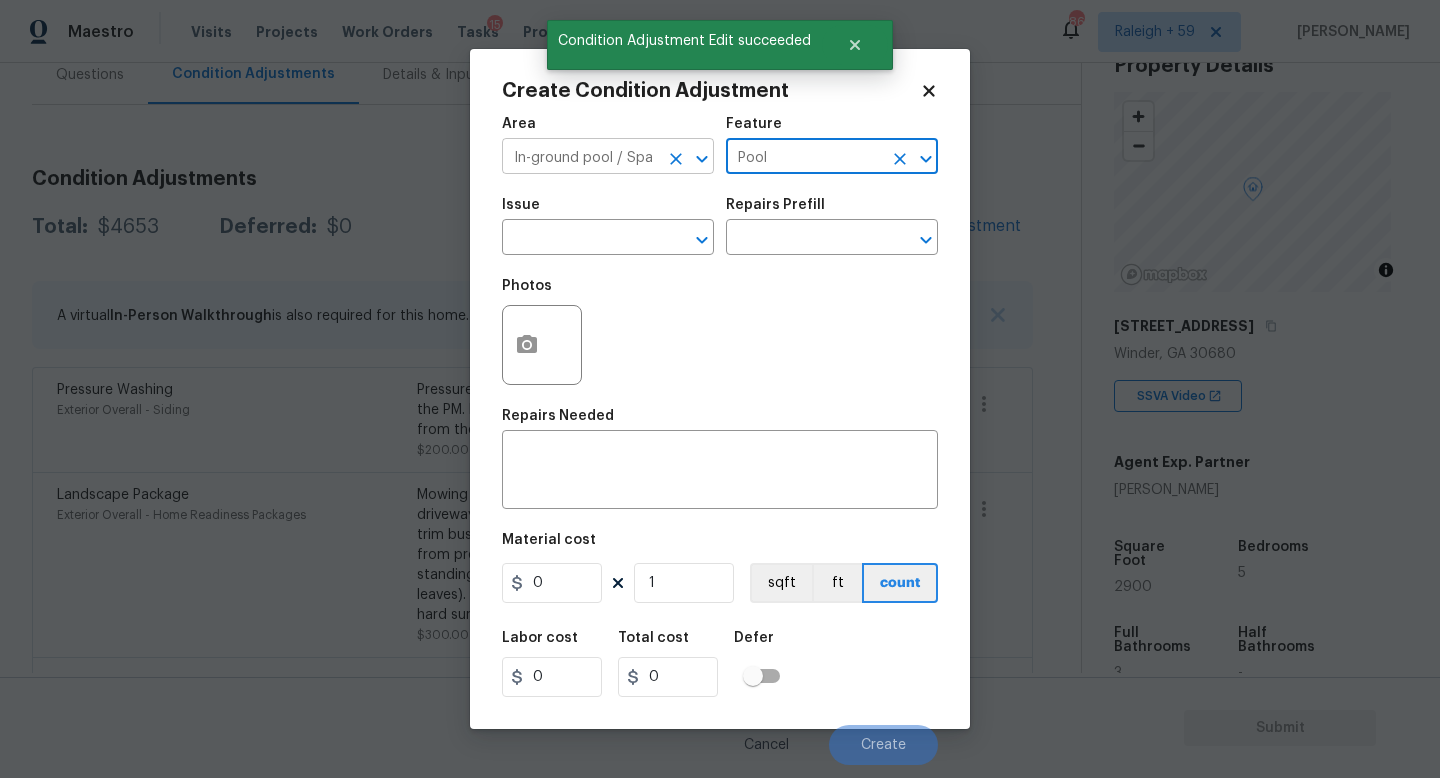 type on "Pool" 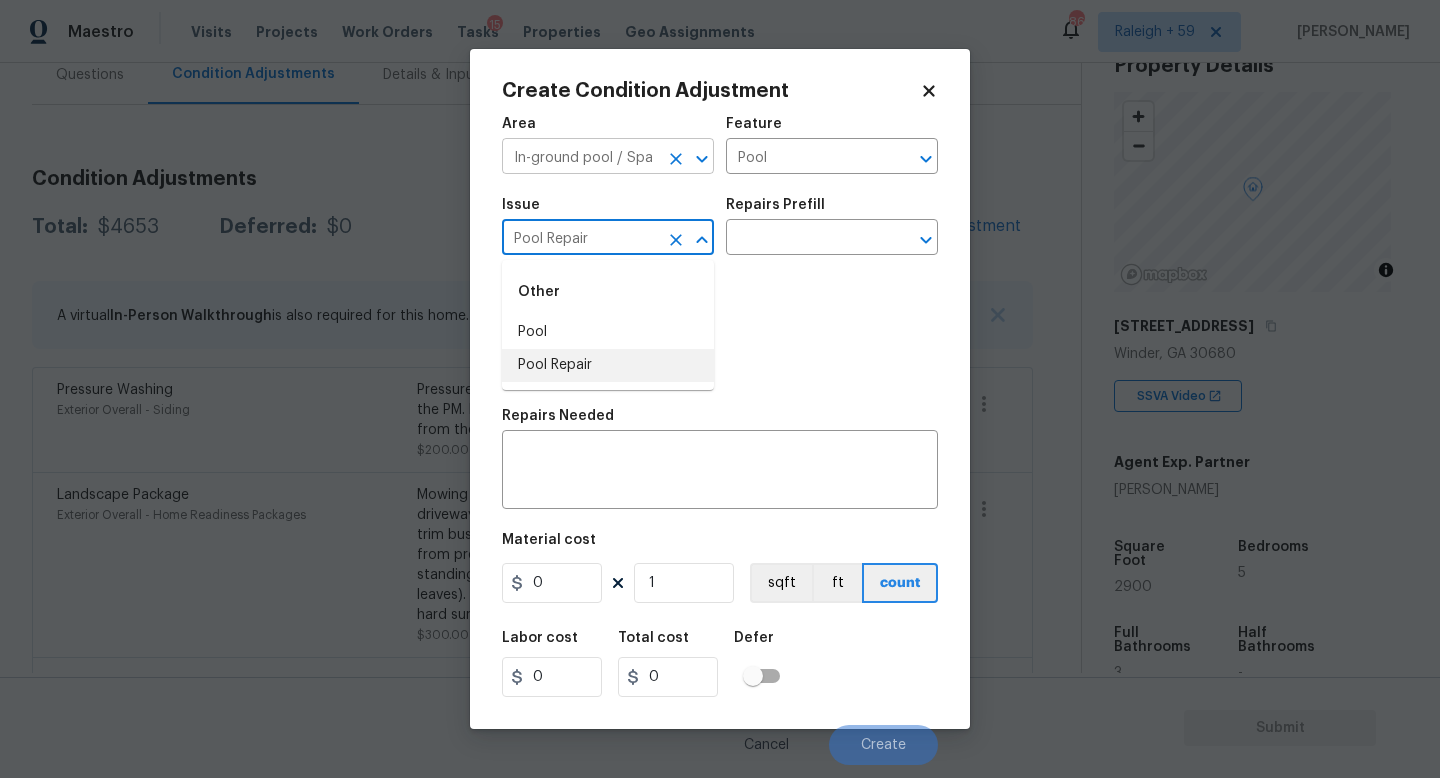 type on "Pool Repair" 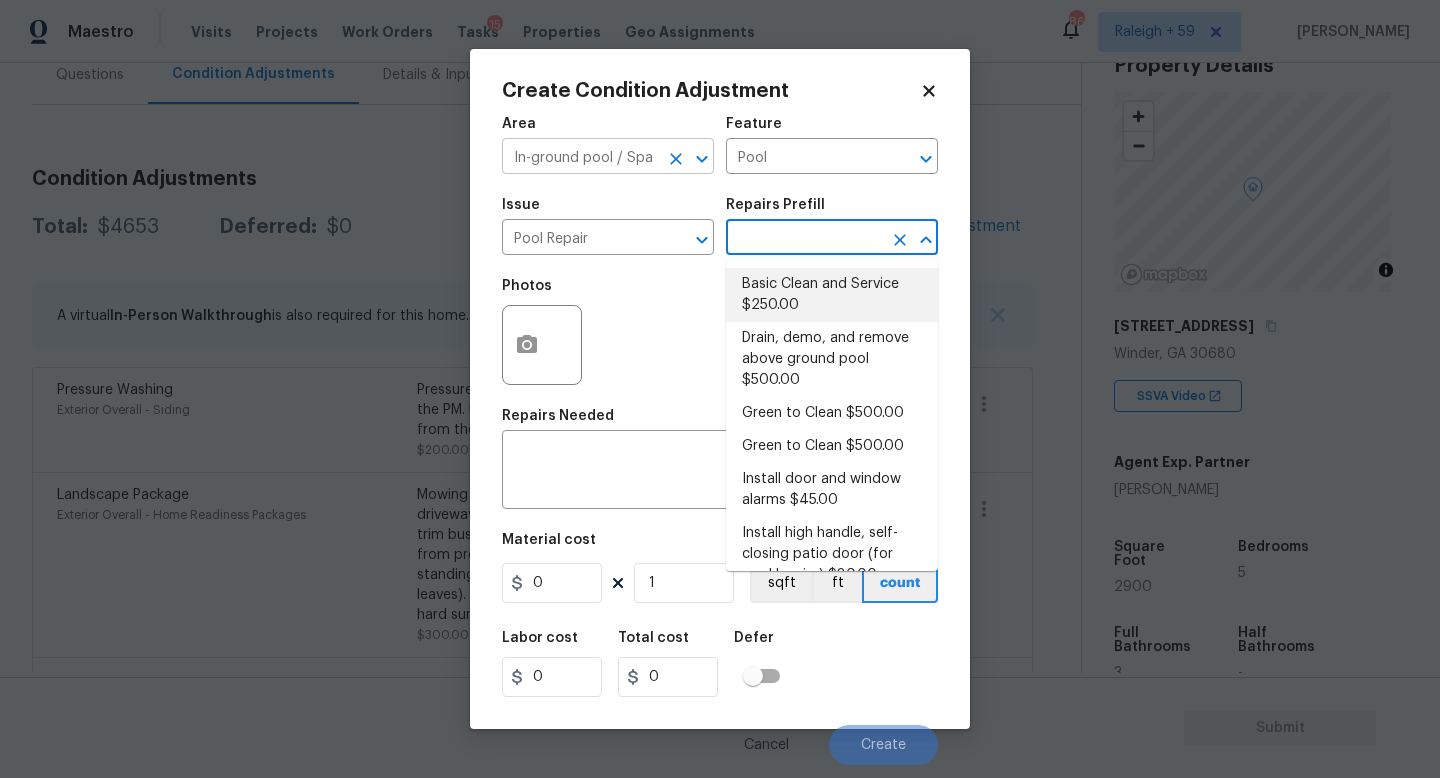 type 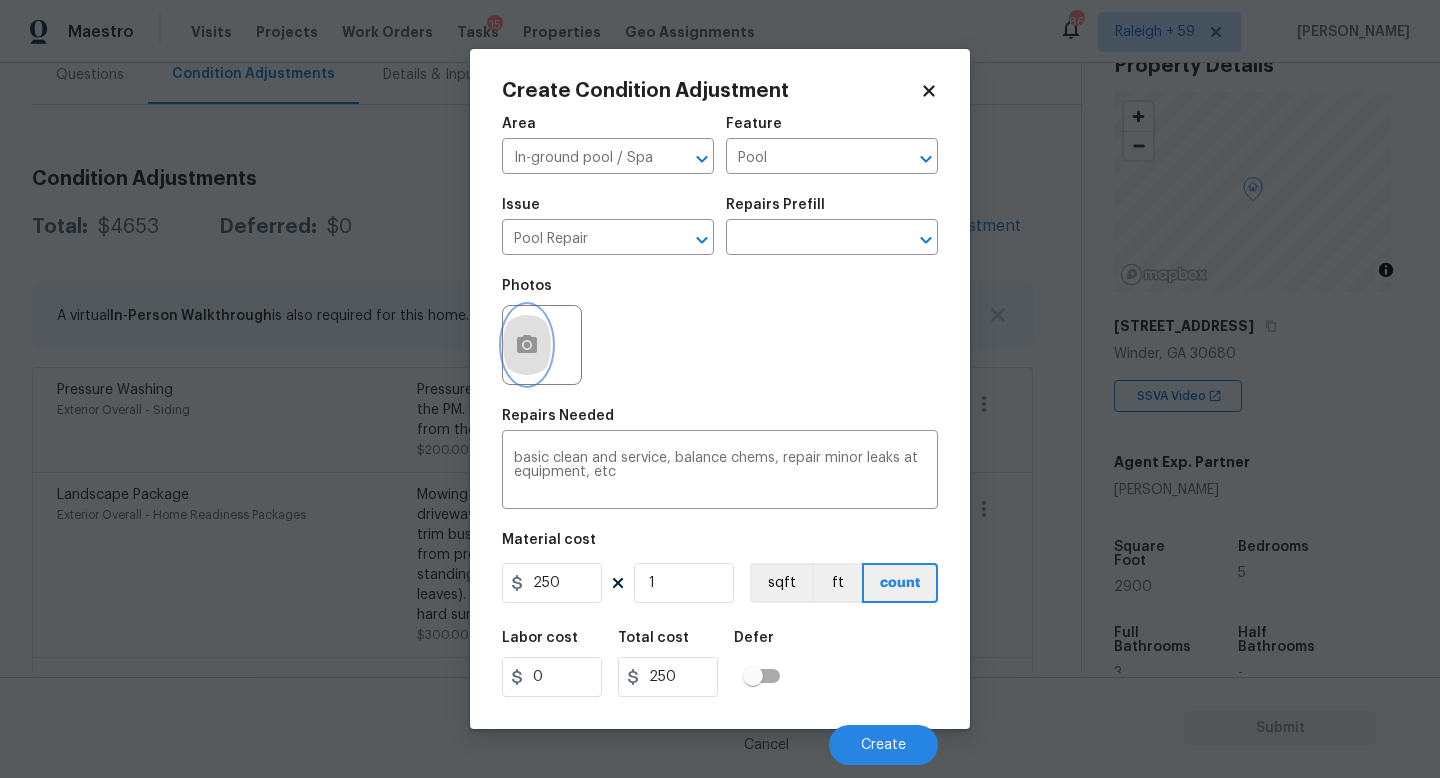 click 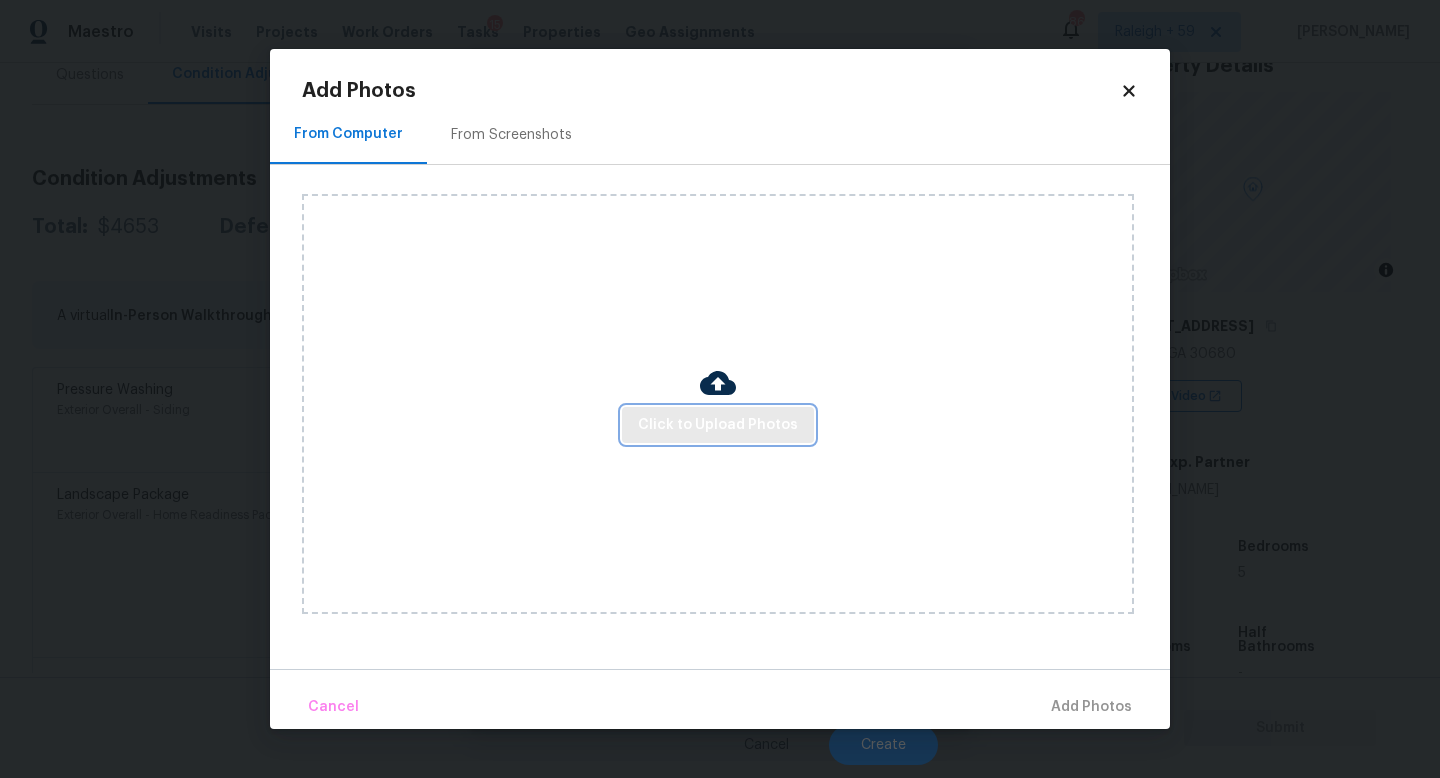 click on "Click to Upload Photos" at bounding box center [718, 425] 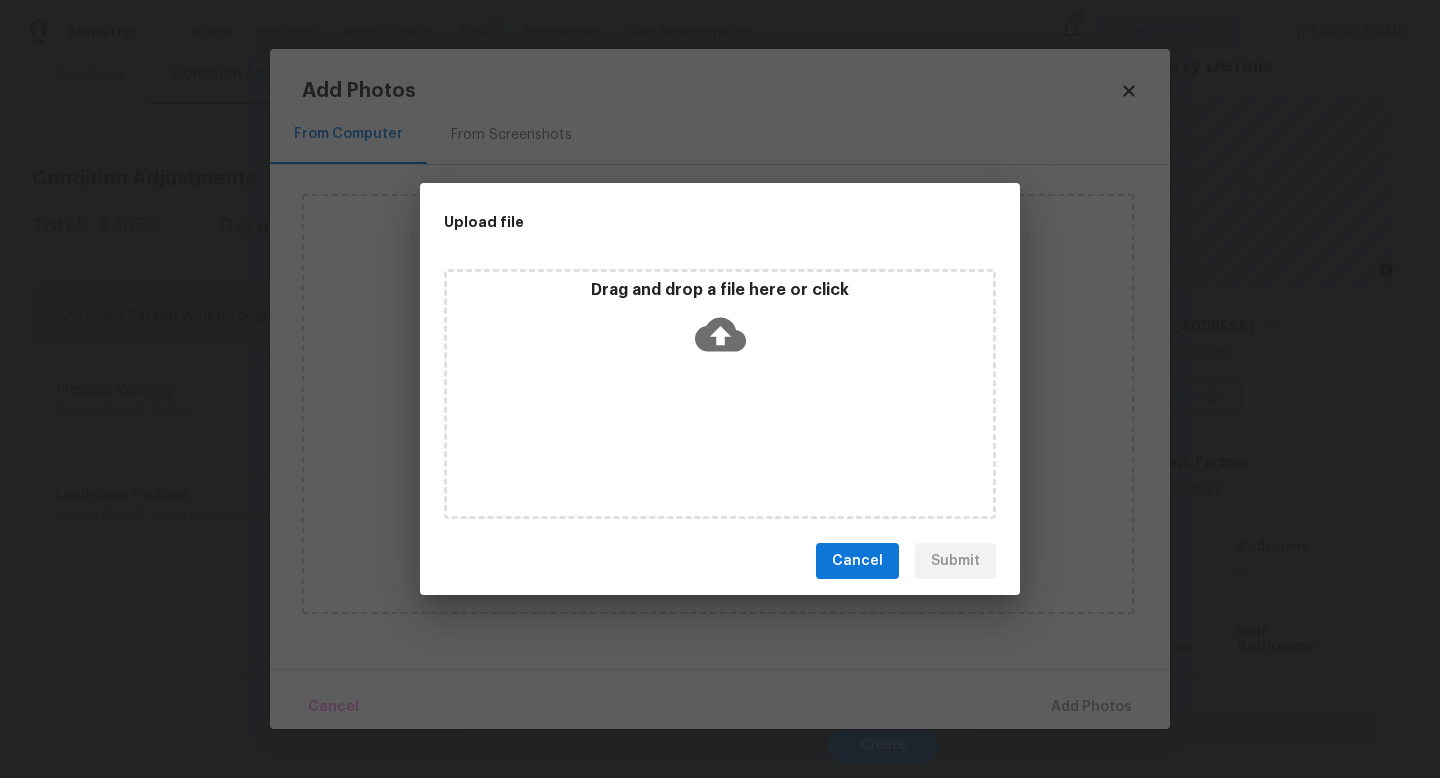 click on "Drag and drop a file here or click" at bounding box center (720, 394) 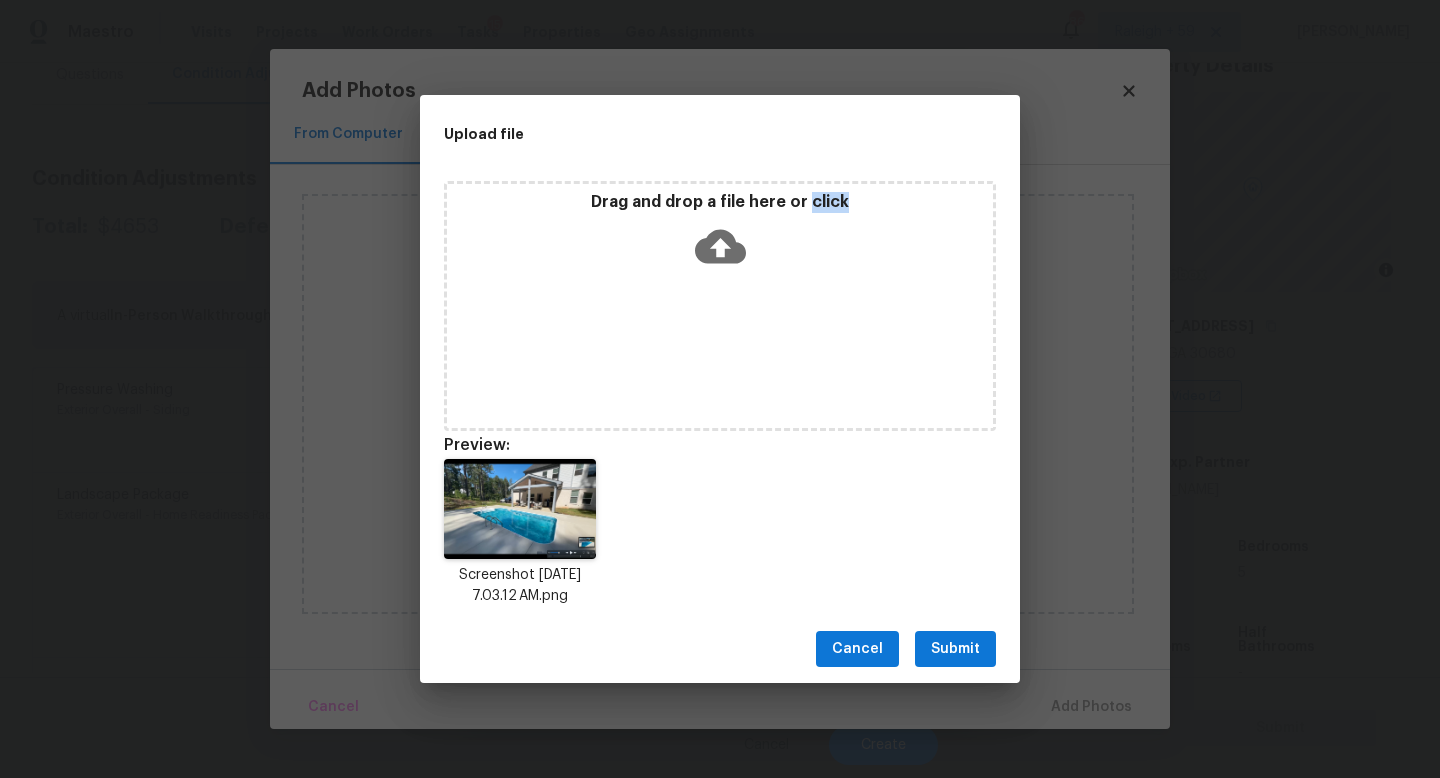 click on "Submit" at bounding box center [955, 649] 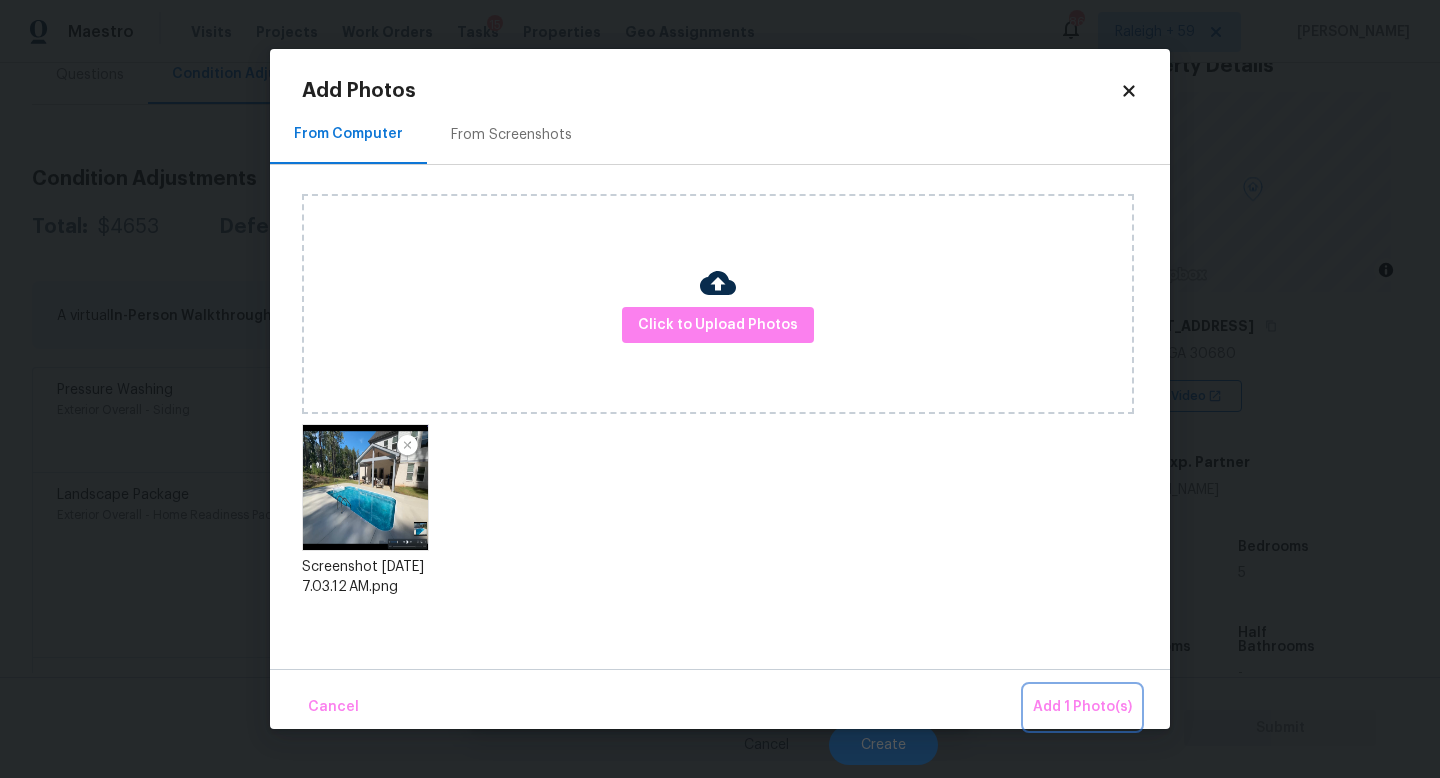 click on "Add 1 Photo(s)" at bounding box center (1082, 707) 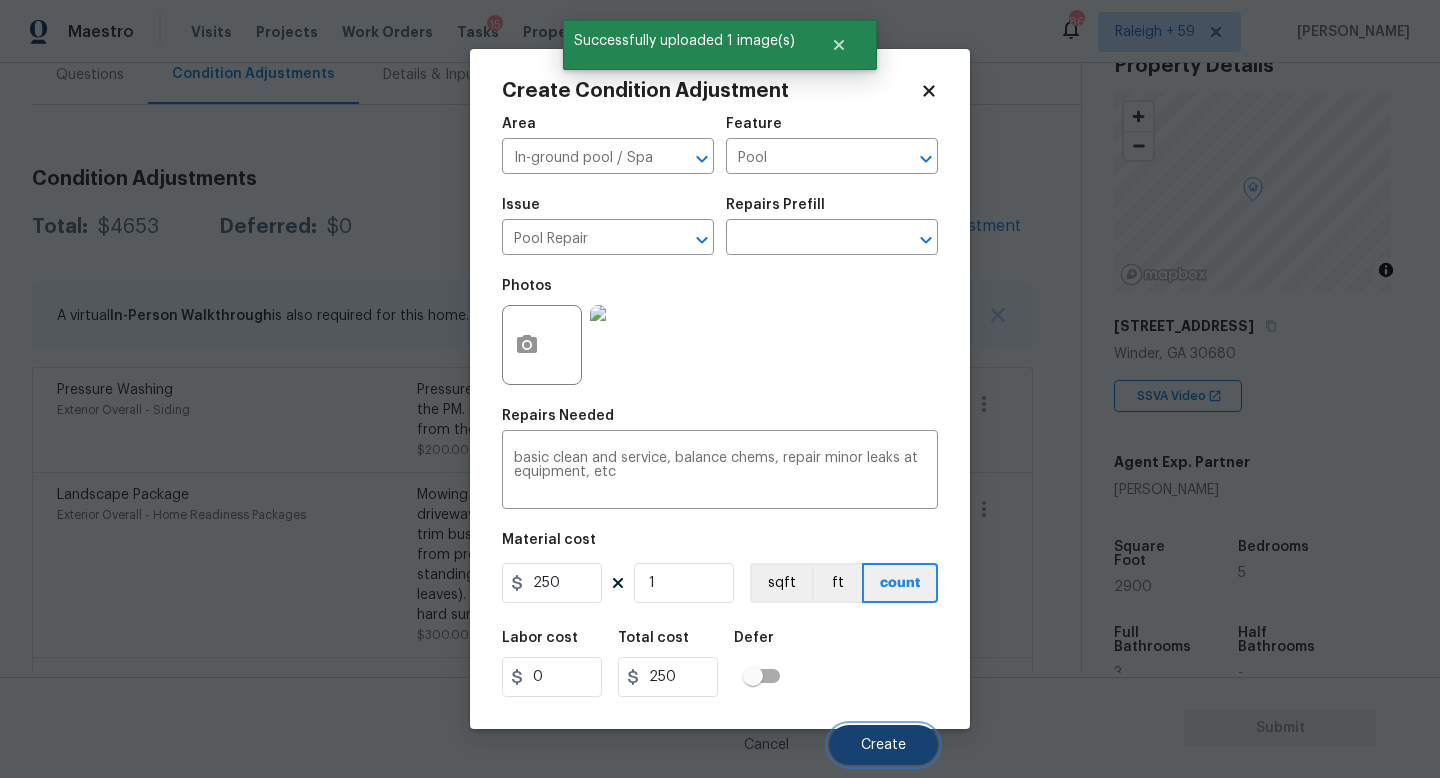 click on "Create" at bounding box center [883, 745] 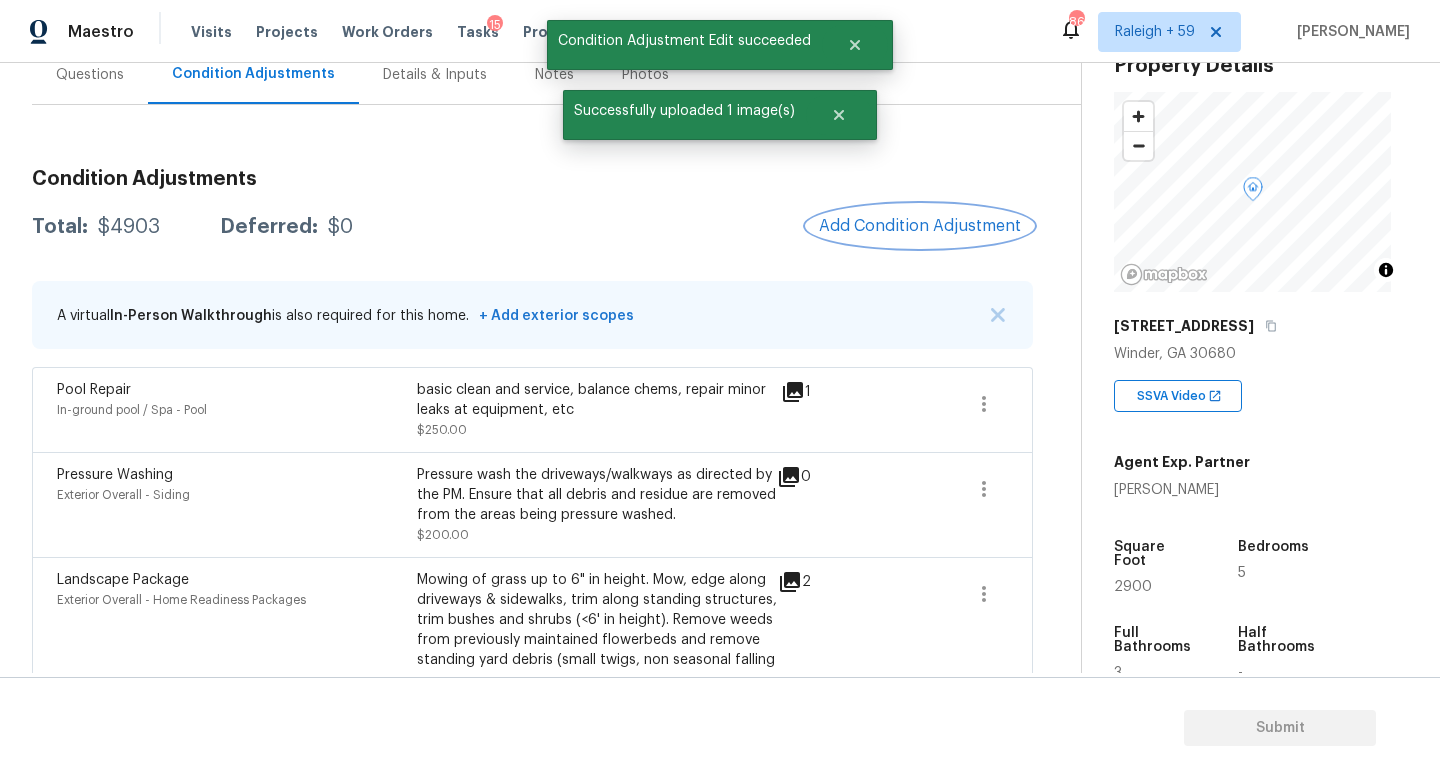 click on "Add Condition Adjustment" at bounding box center (920, 226) 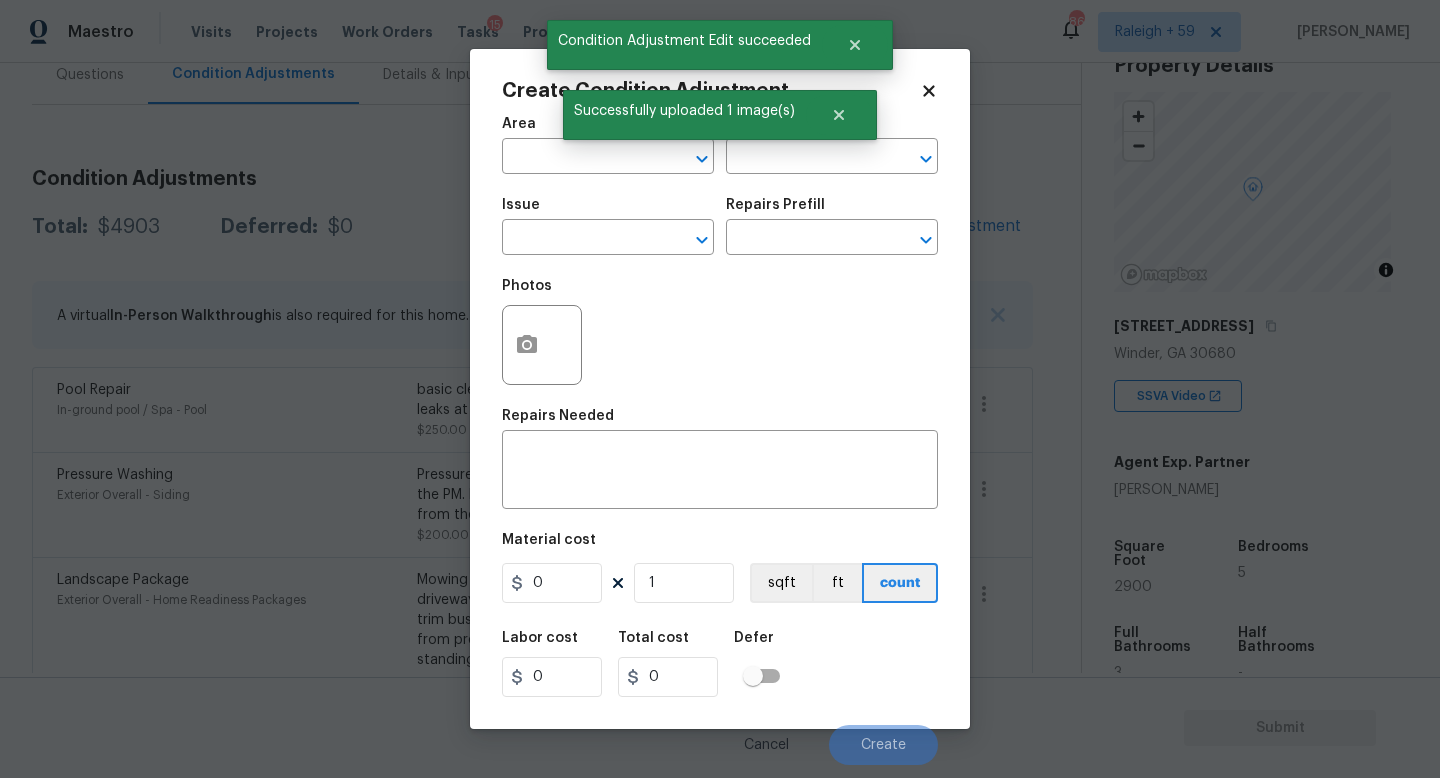 click on "Repairs Prefill" at bounding box center [832, 211] 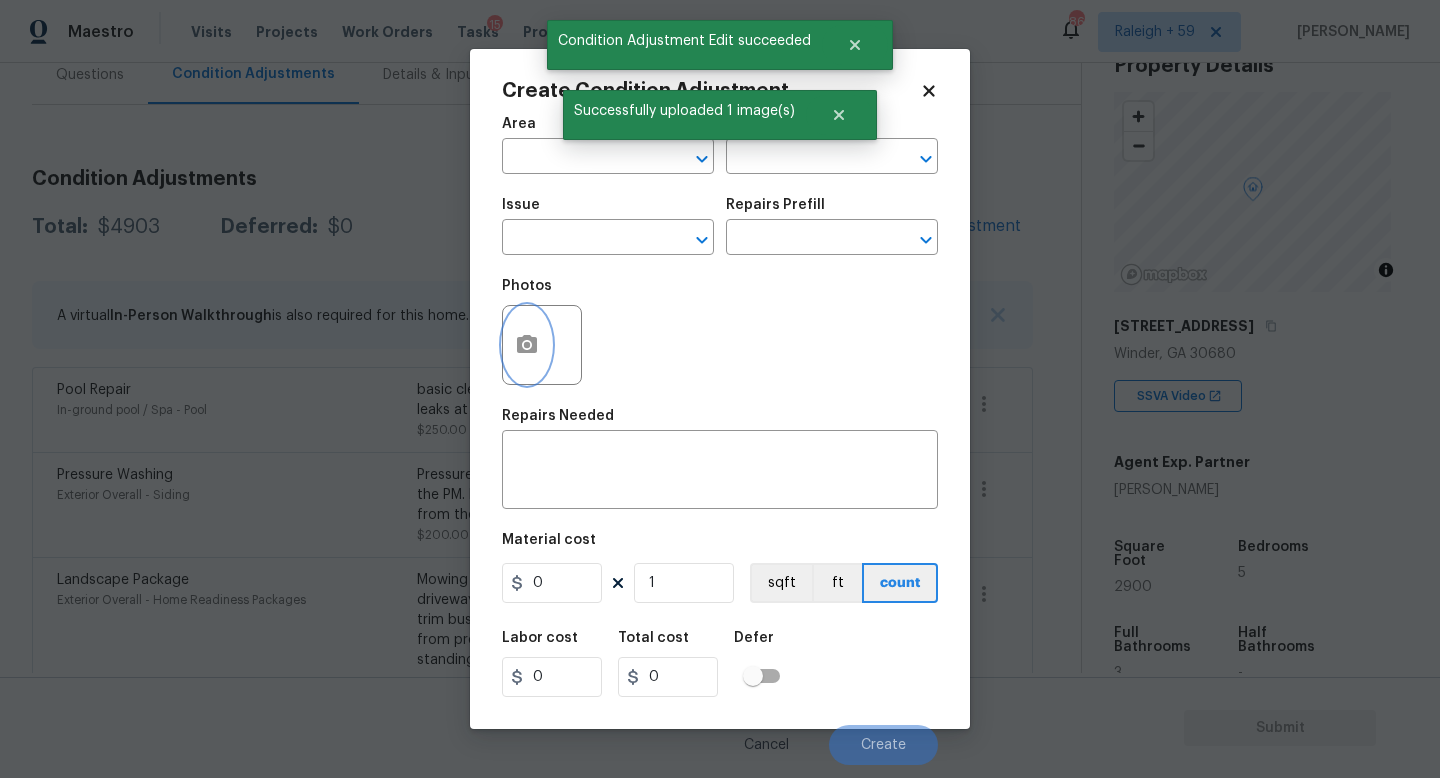 click 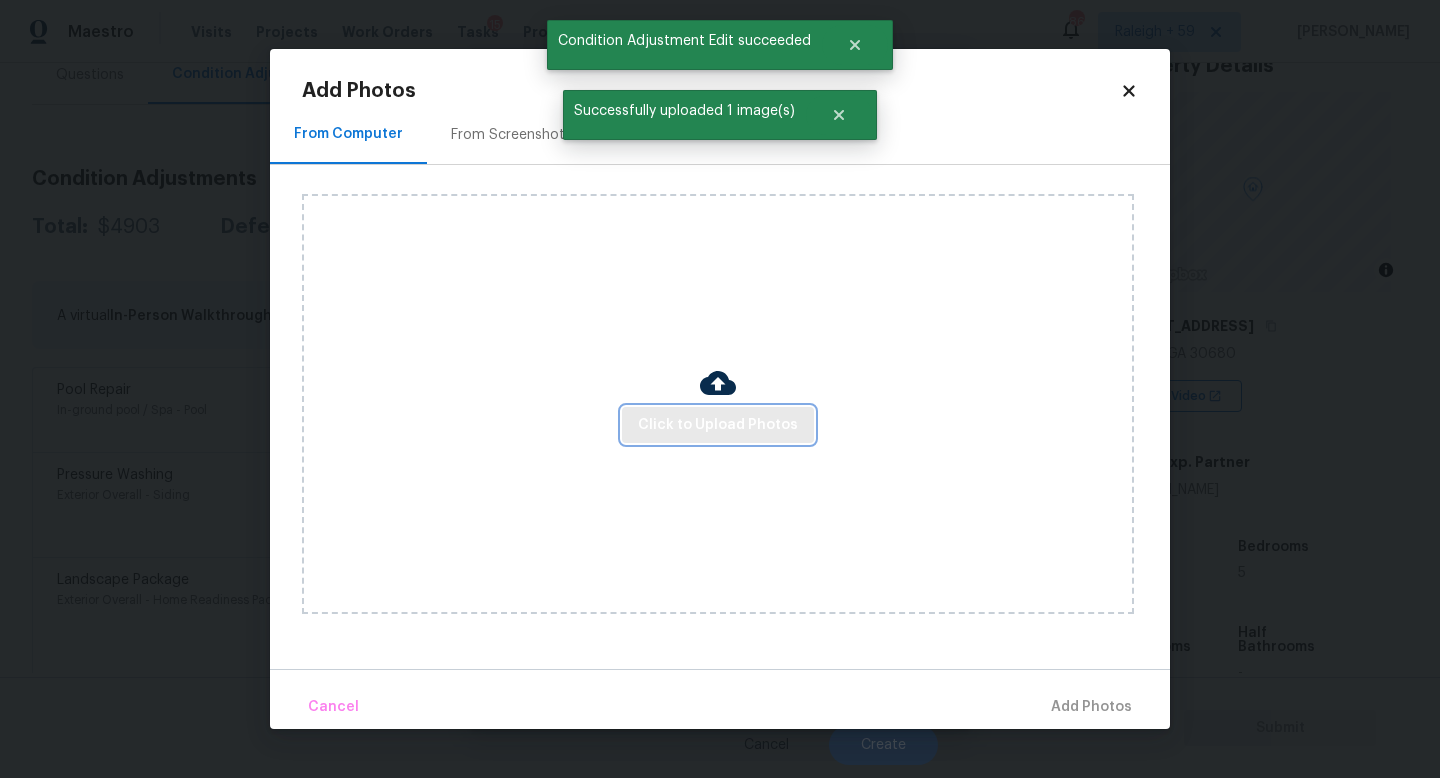 click on "Click to Upload Photos" at bounding box center (718, 425) 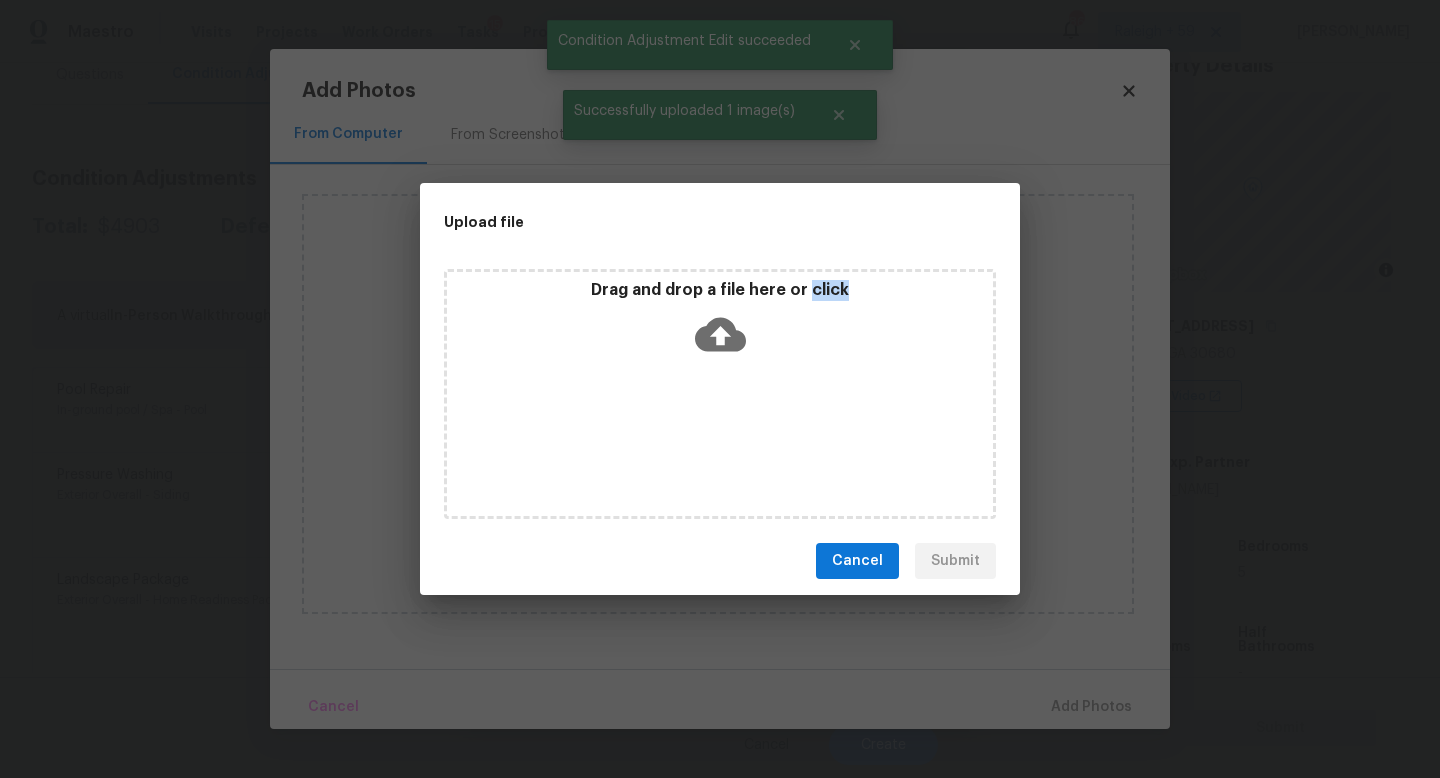click on "Drag and drop a file here or click" at bounding box center [720, 394] 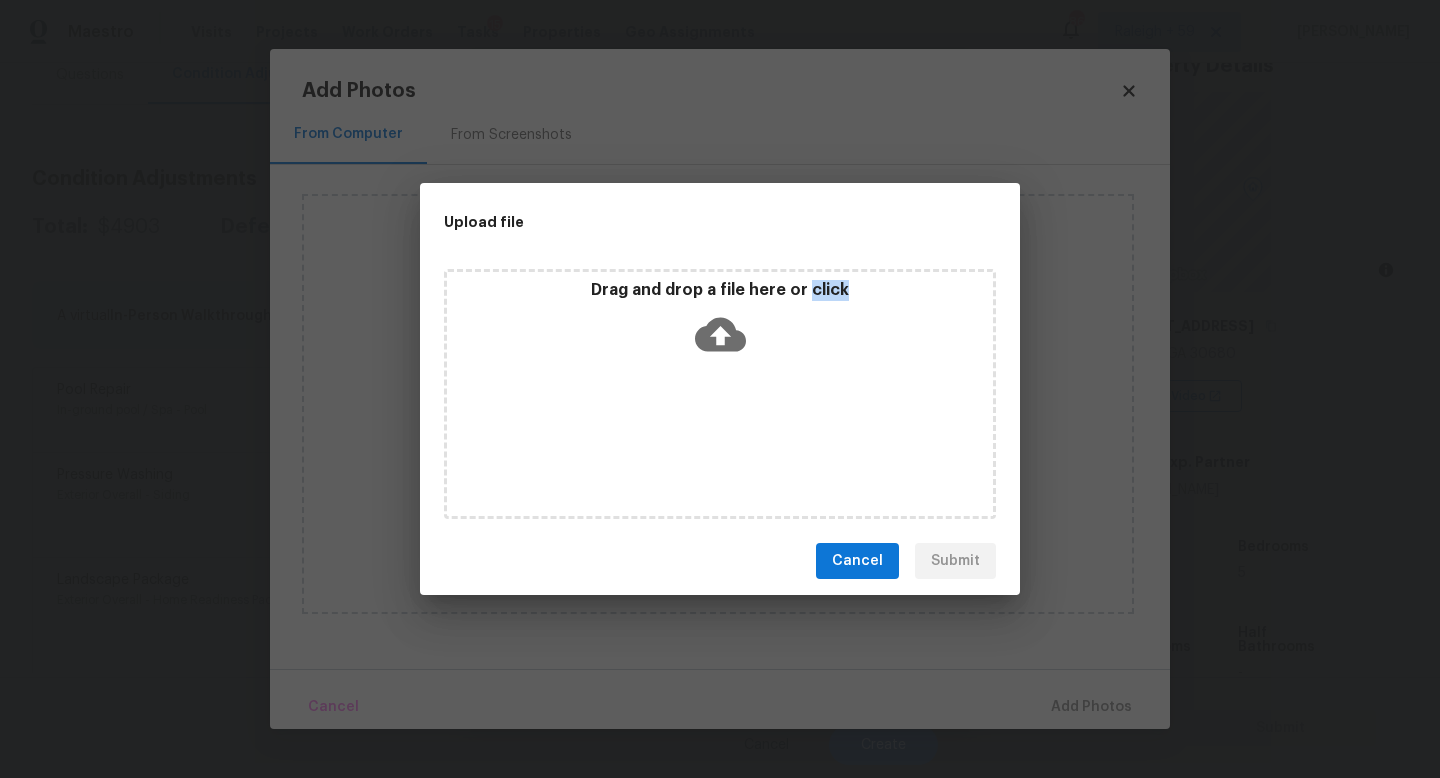 type 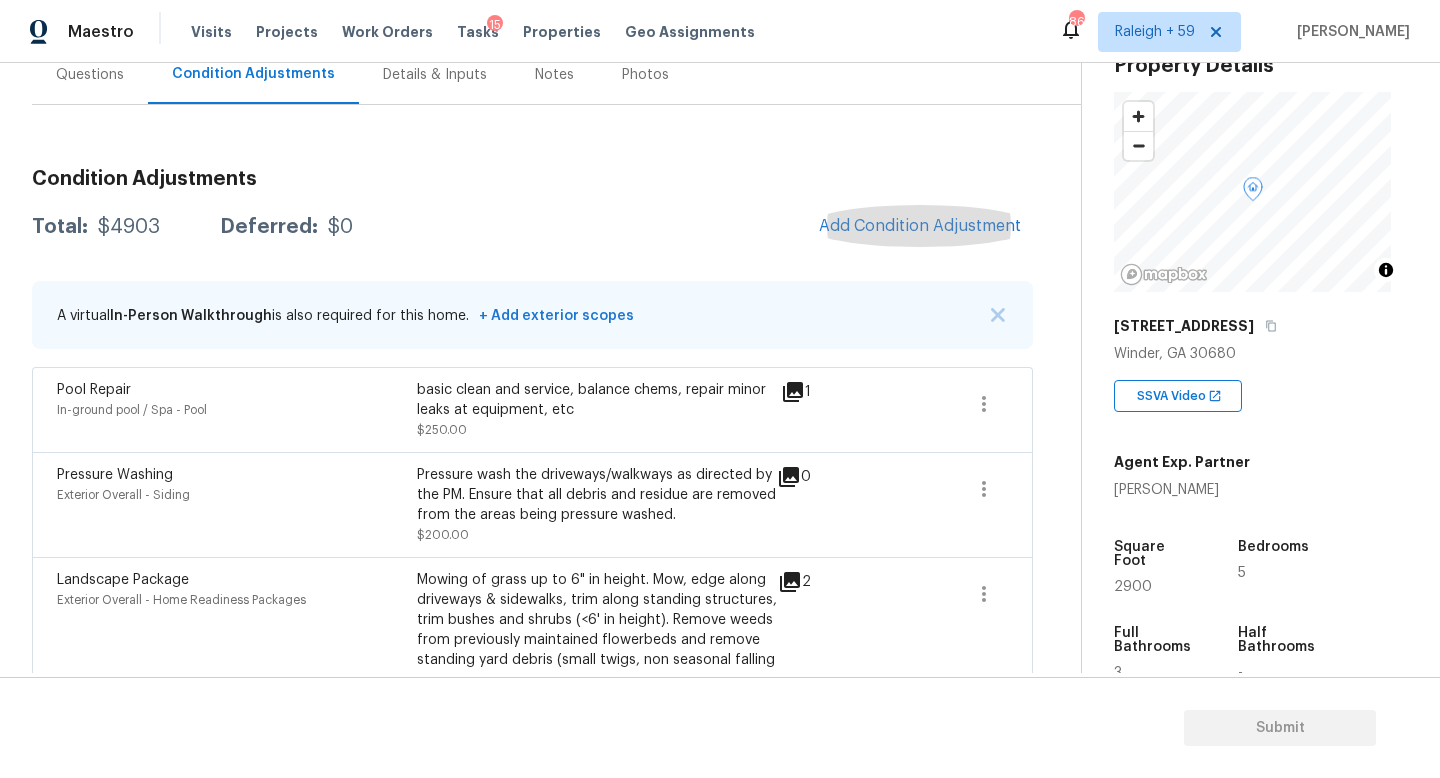 click on "Details & Inputs" at bounding box center [435, 74] 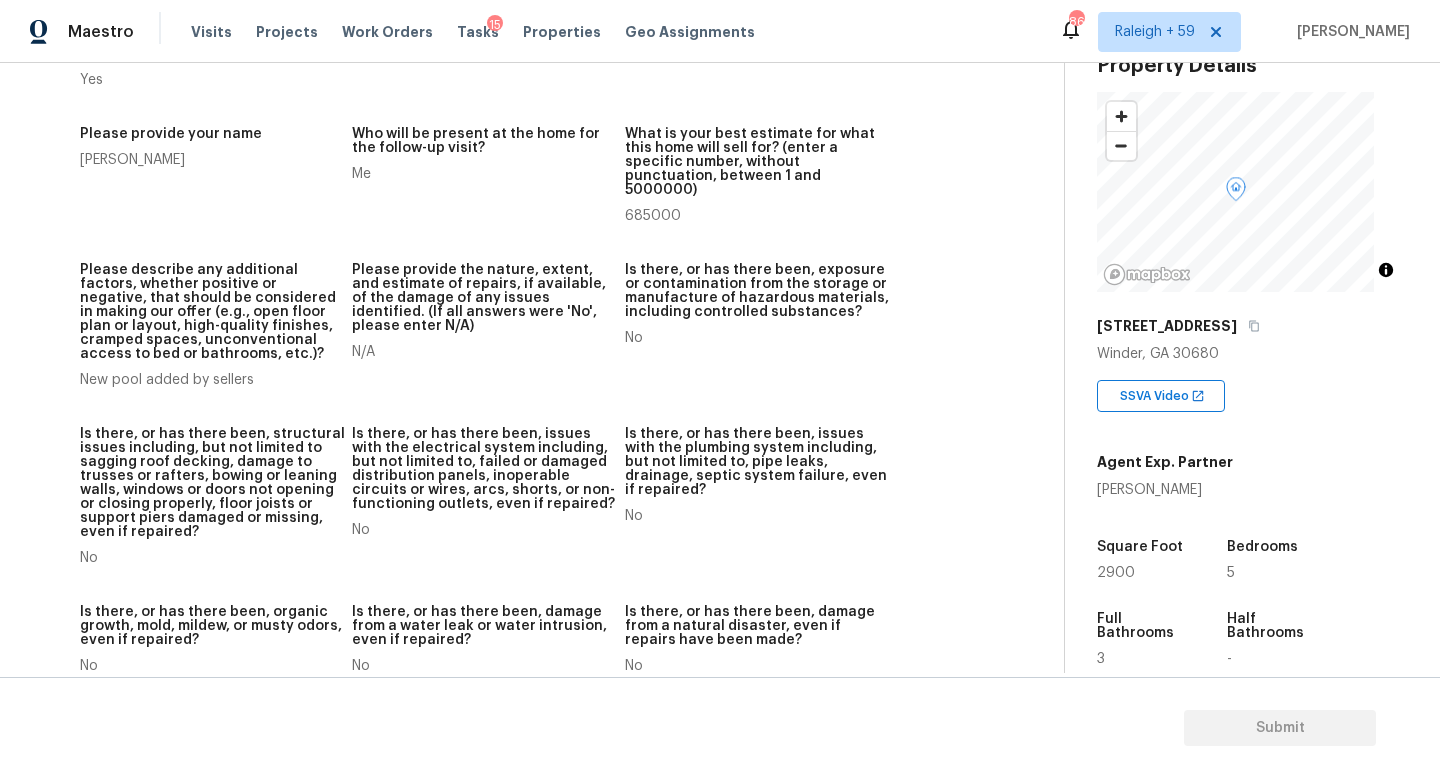 scroll, scrollTop: 0, scrollLeft: 0, axis: both 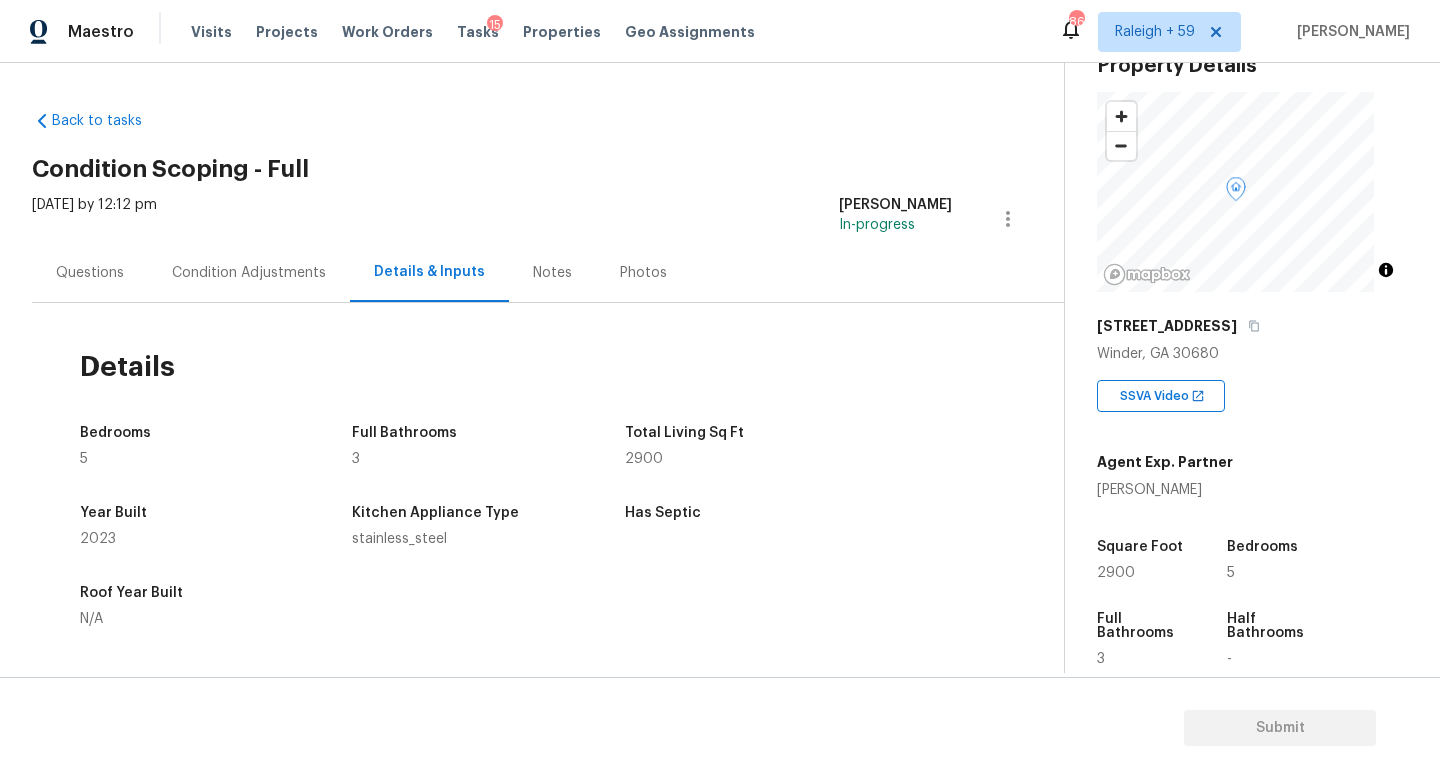 click on "Condition Adjustments" at bounding box center (249, 273) 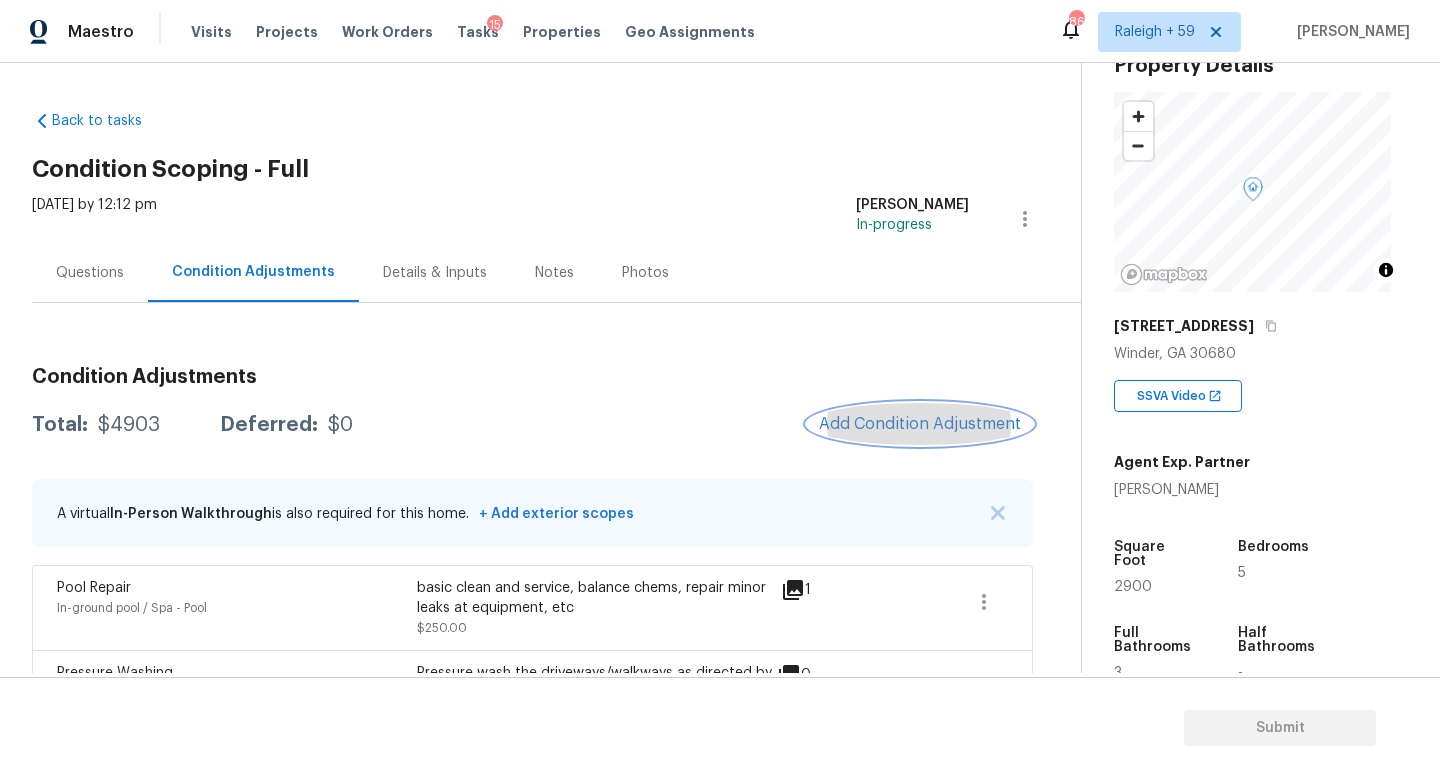 click on "Add Condition Adjustment" at bounding box center (920, 424) 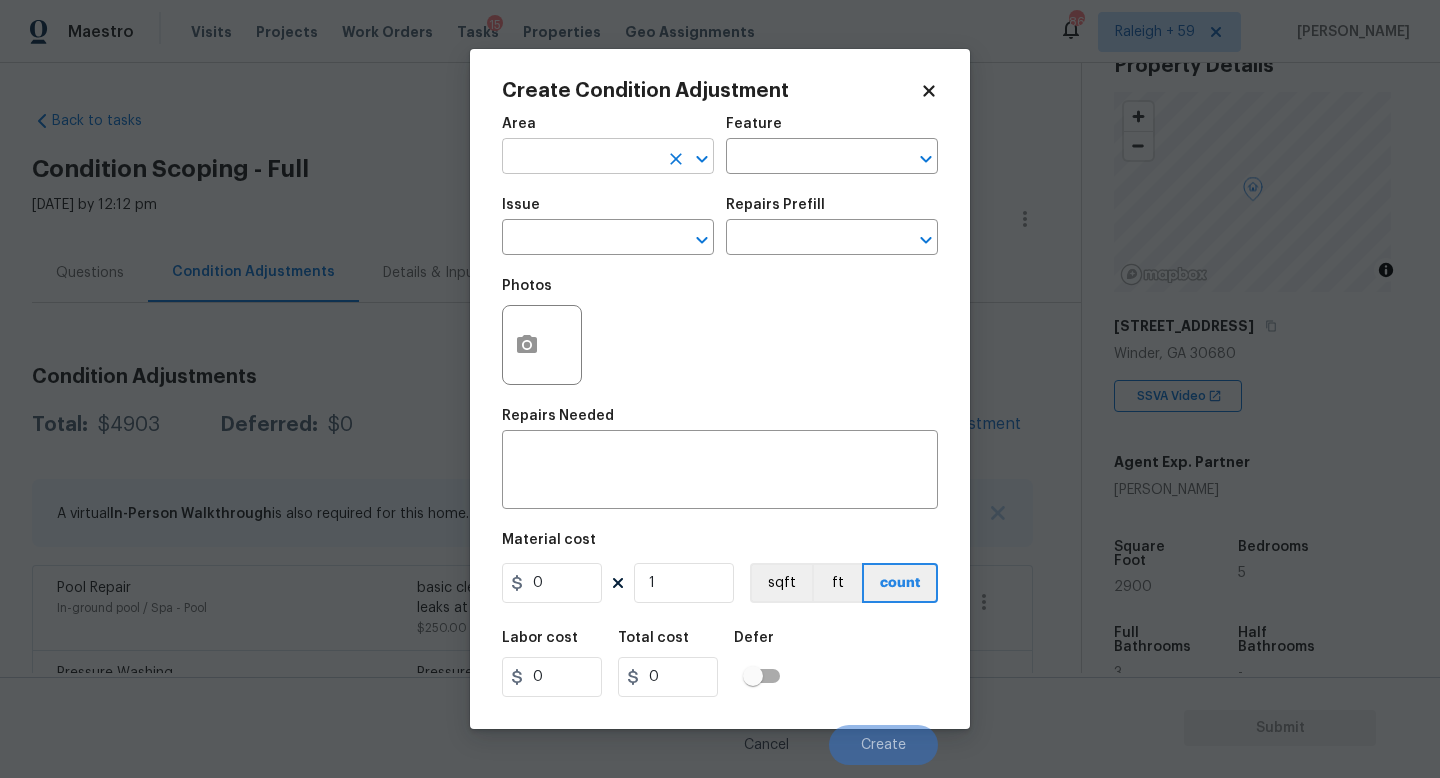 click at bounding box center [580, 158] 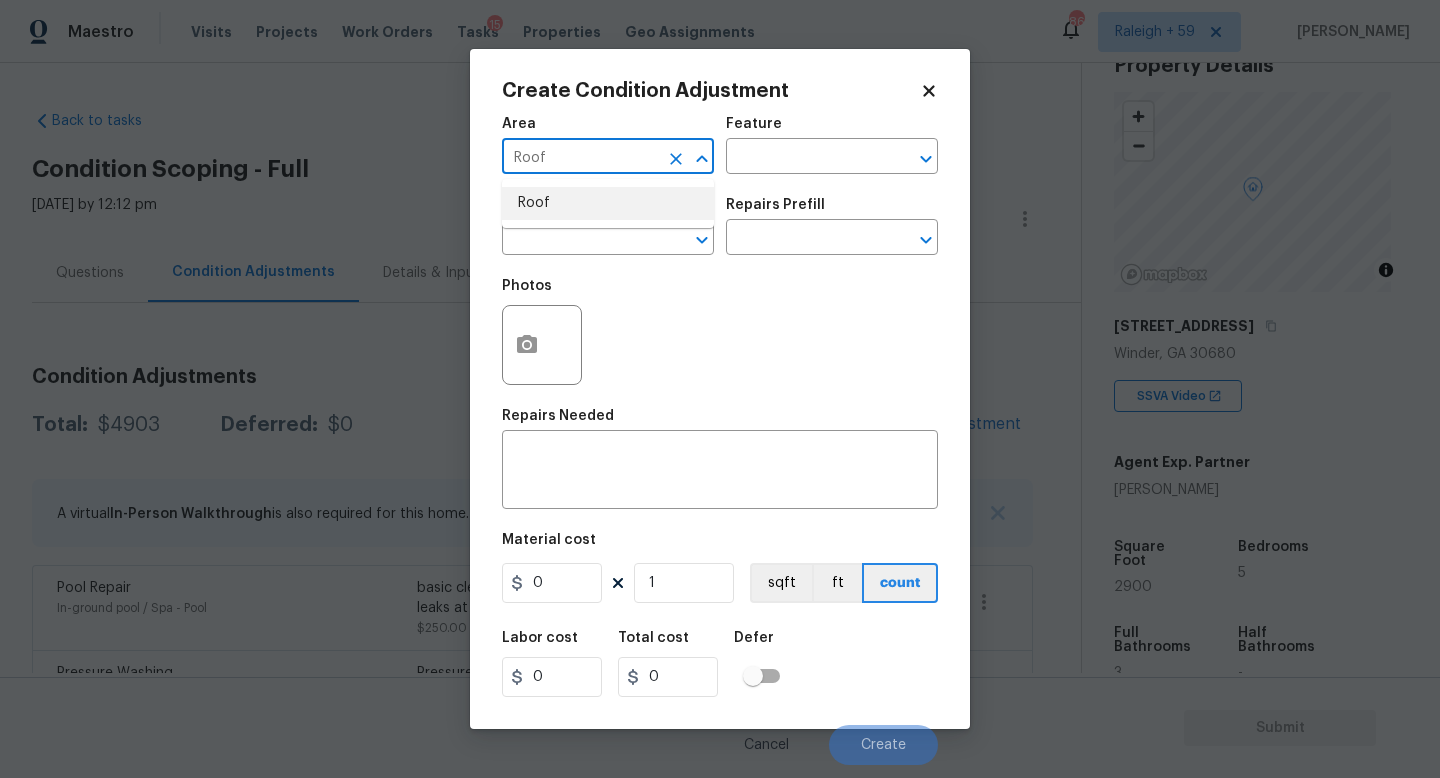 type on "Roof" 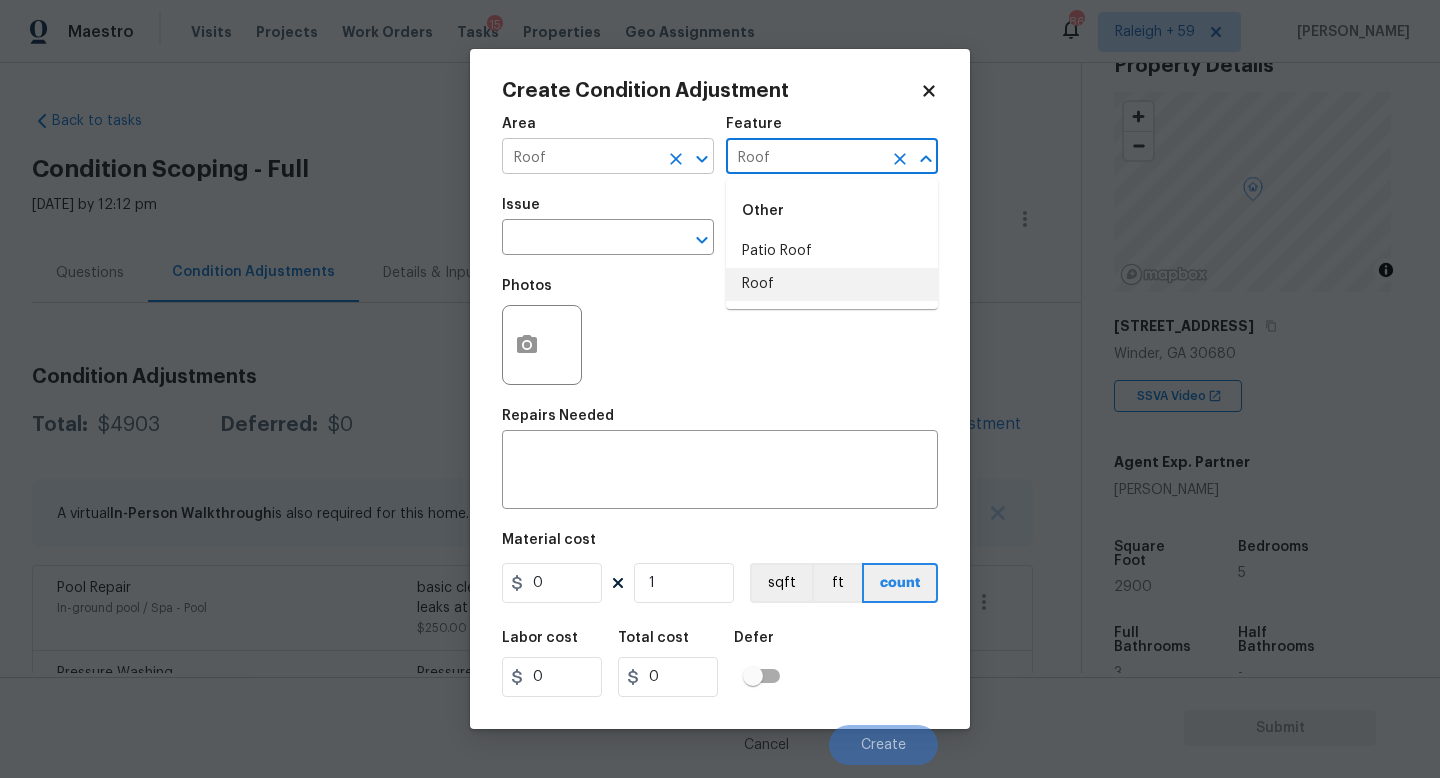 type on "Roof" 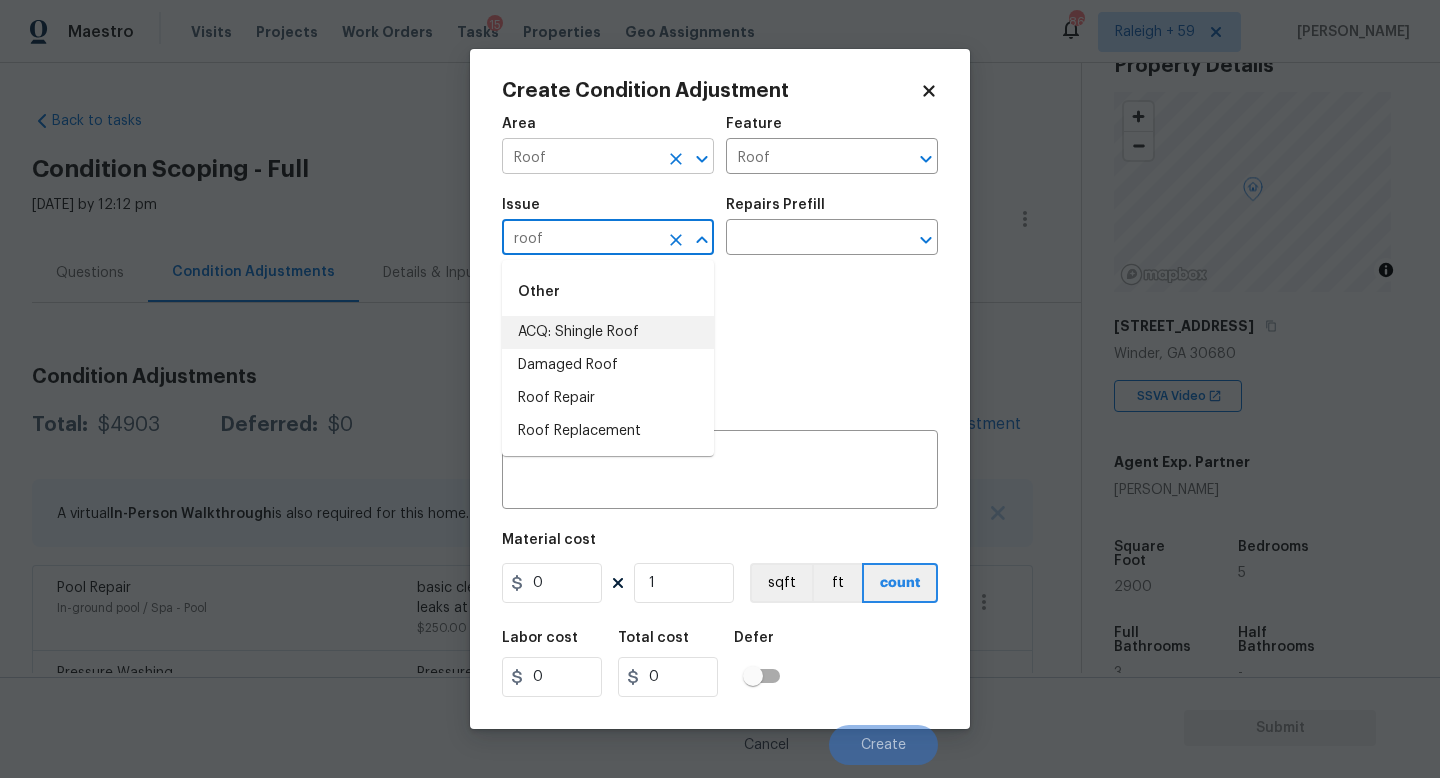 type on "ACQ: Shingle Roof" 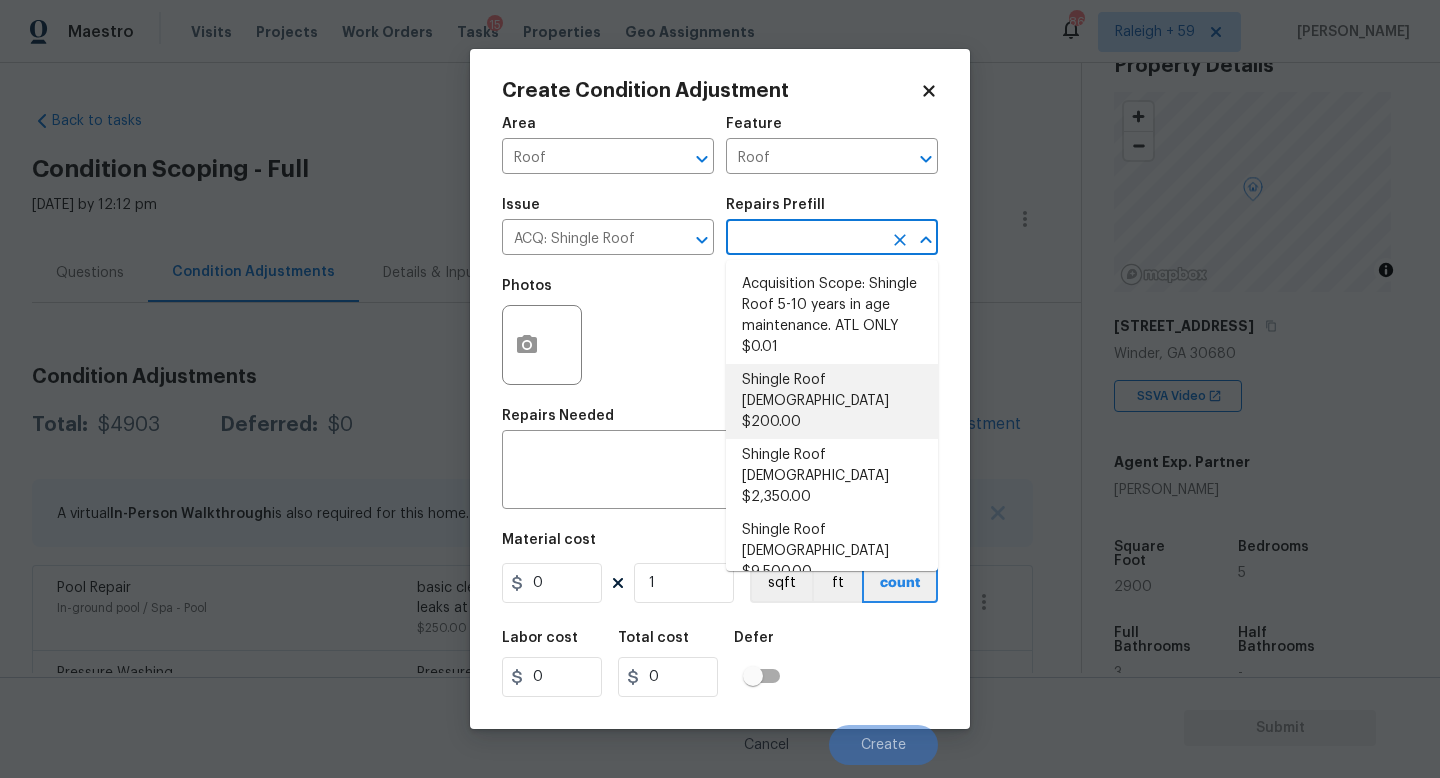 click on "Shingle Roof [DEMOGRAPHIC_DATA] $200.00" at bounding box center (832, 401) 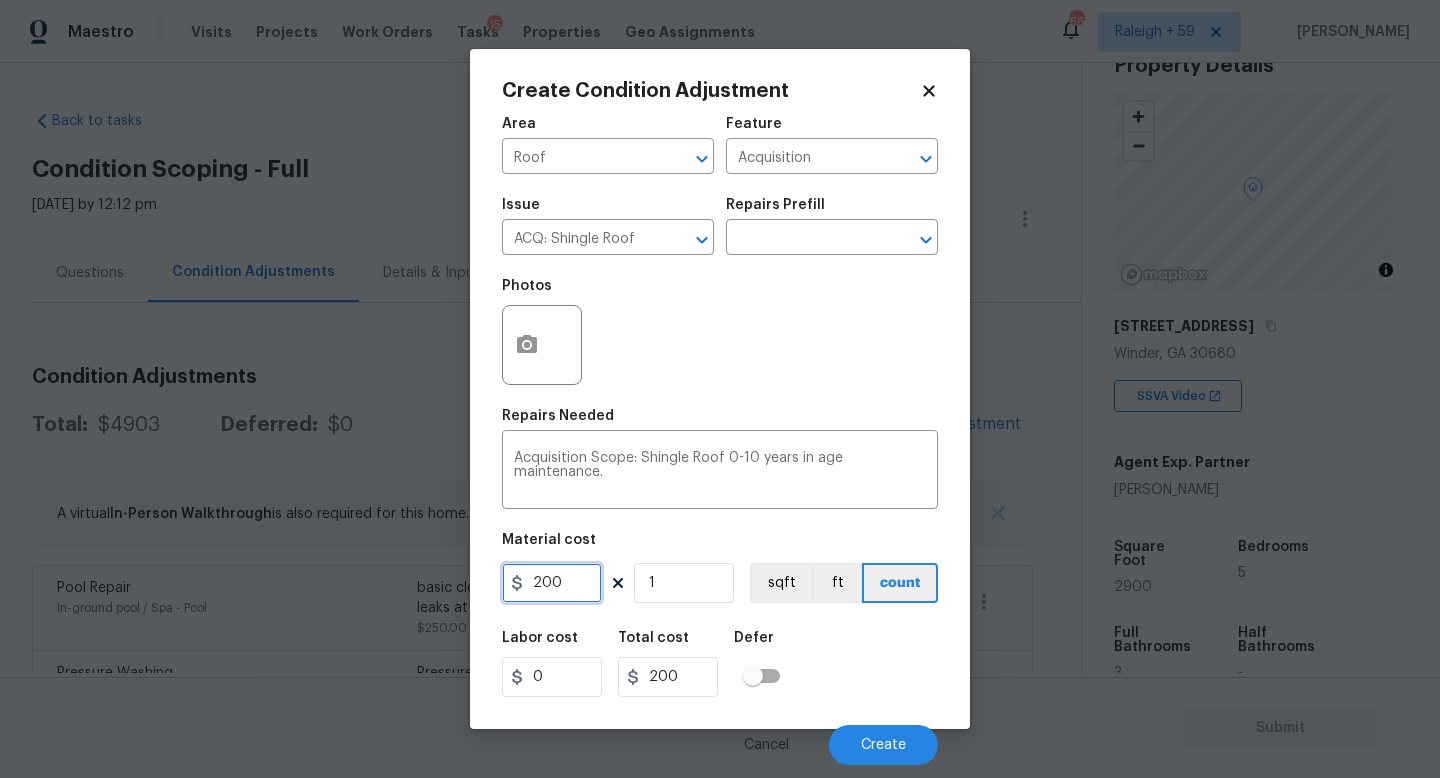 drag, startPoint x: 586, startPoint y: 586, endPoint x: 447, endPoint y: 581, distance: 139.0899 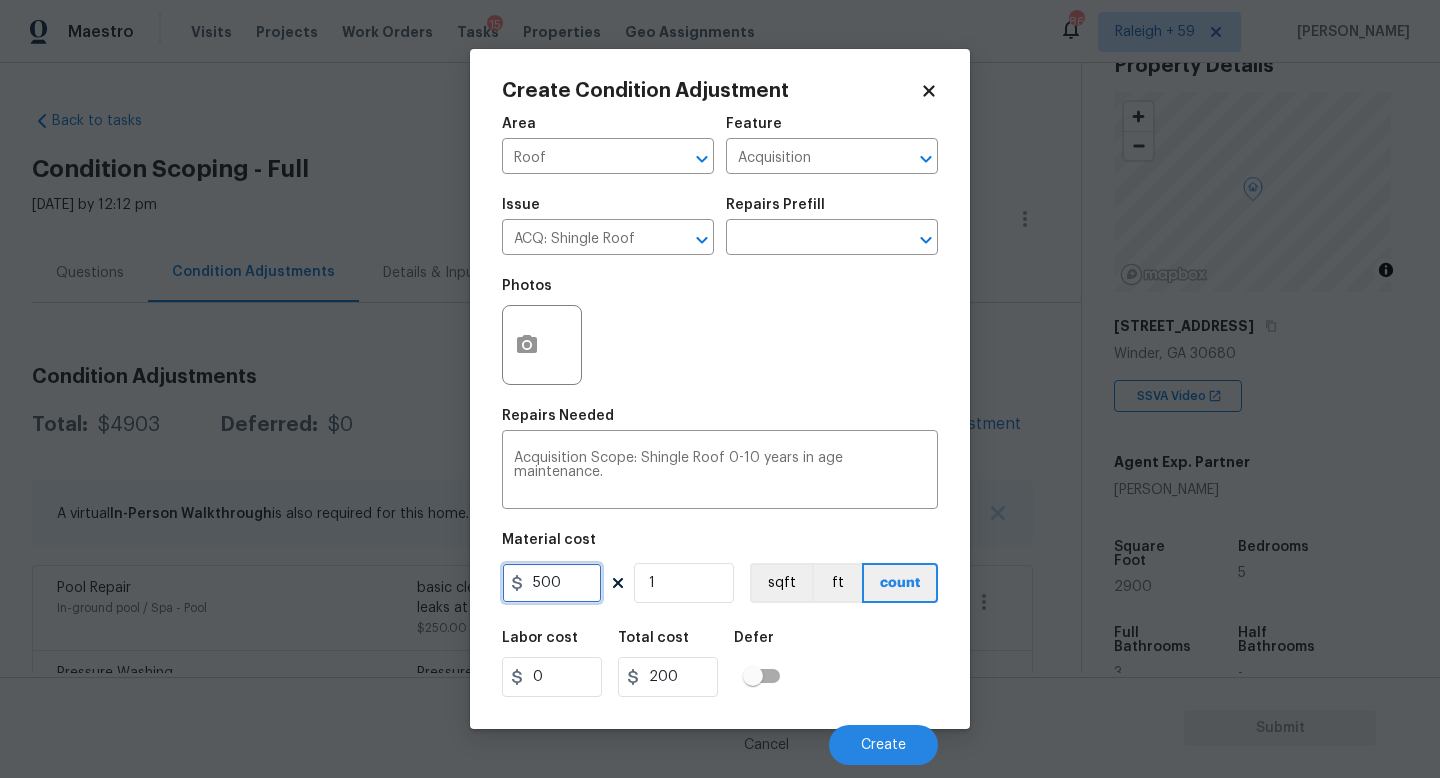 type on "500" 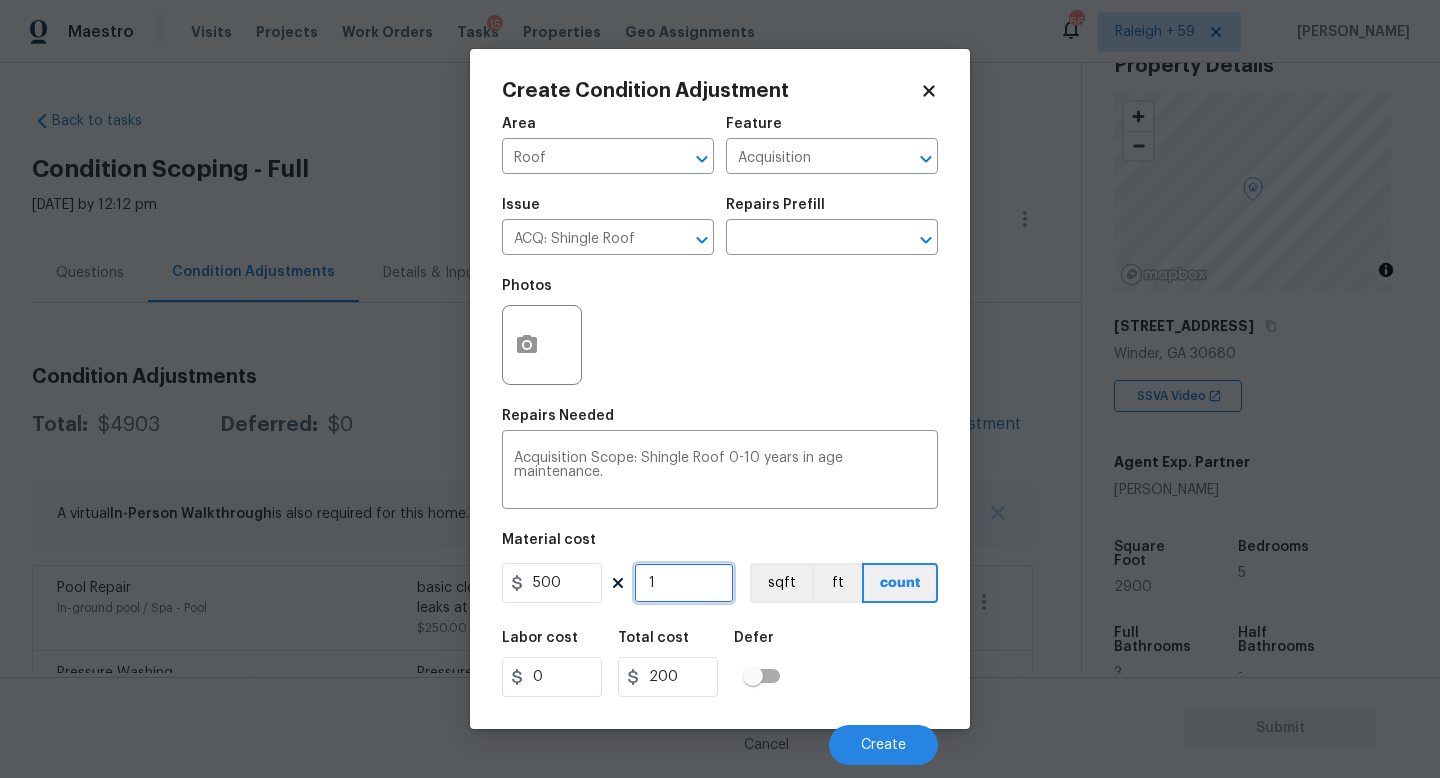 type on "500" 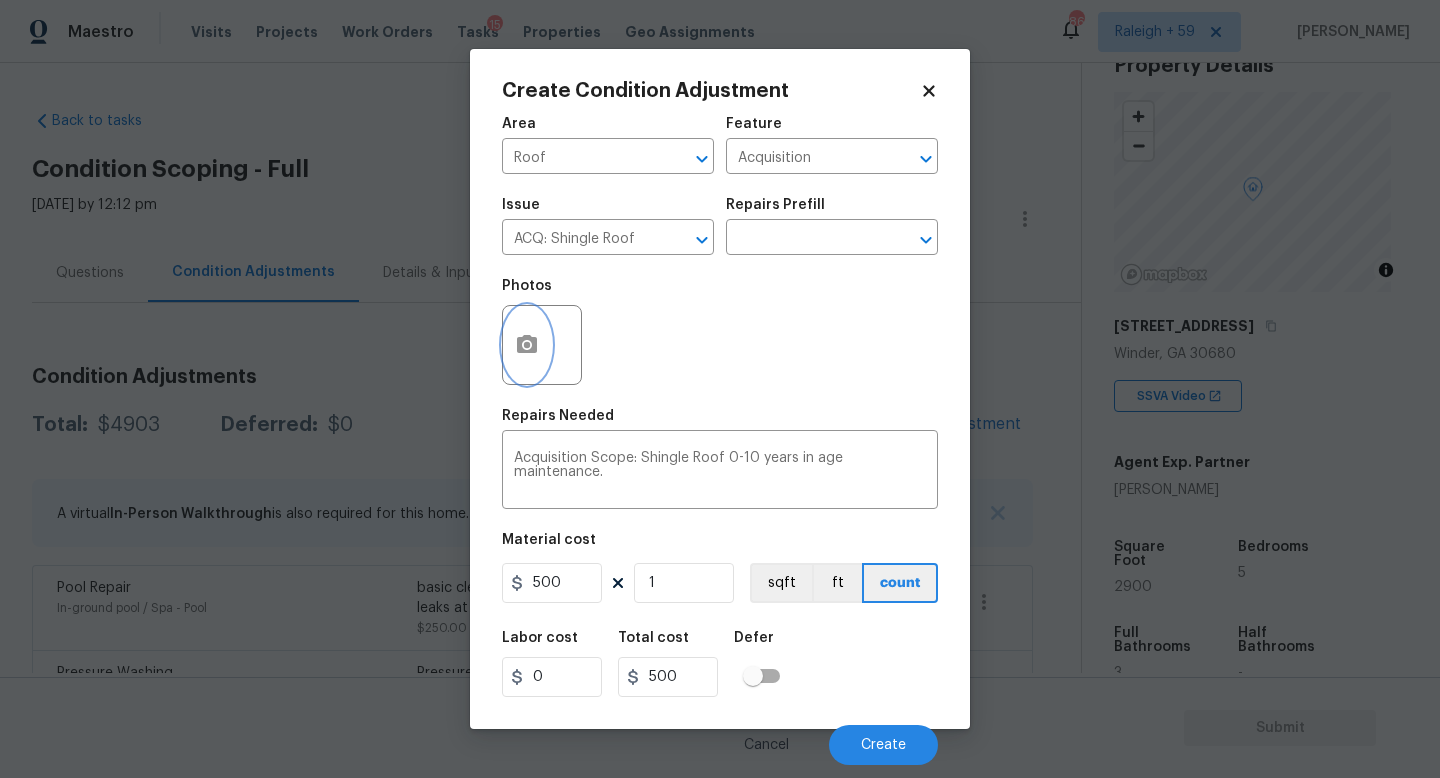 click 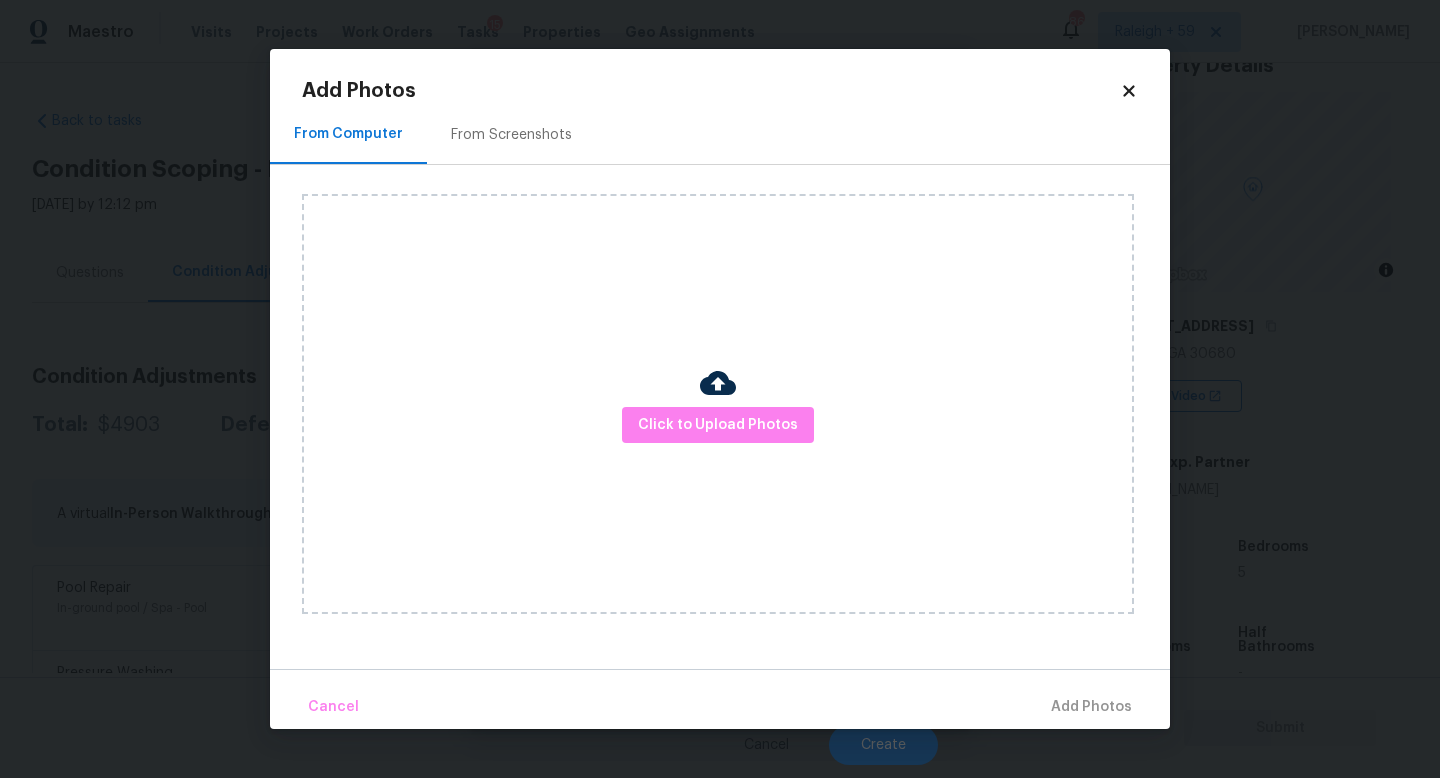 click on "Click to Upload Photos" at bounding box center (718, 404) 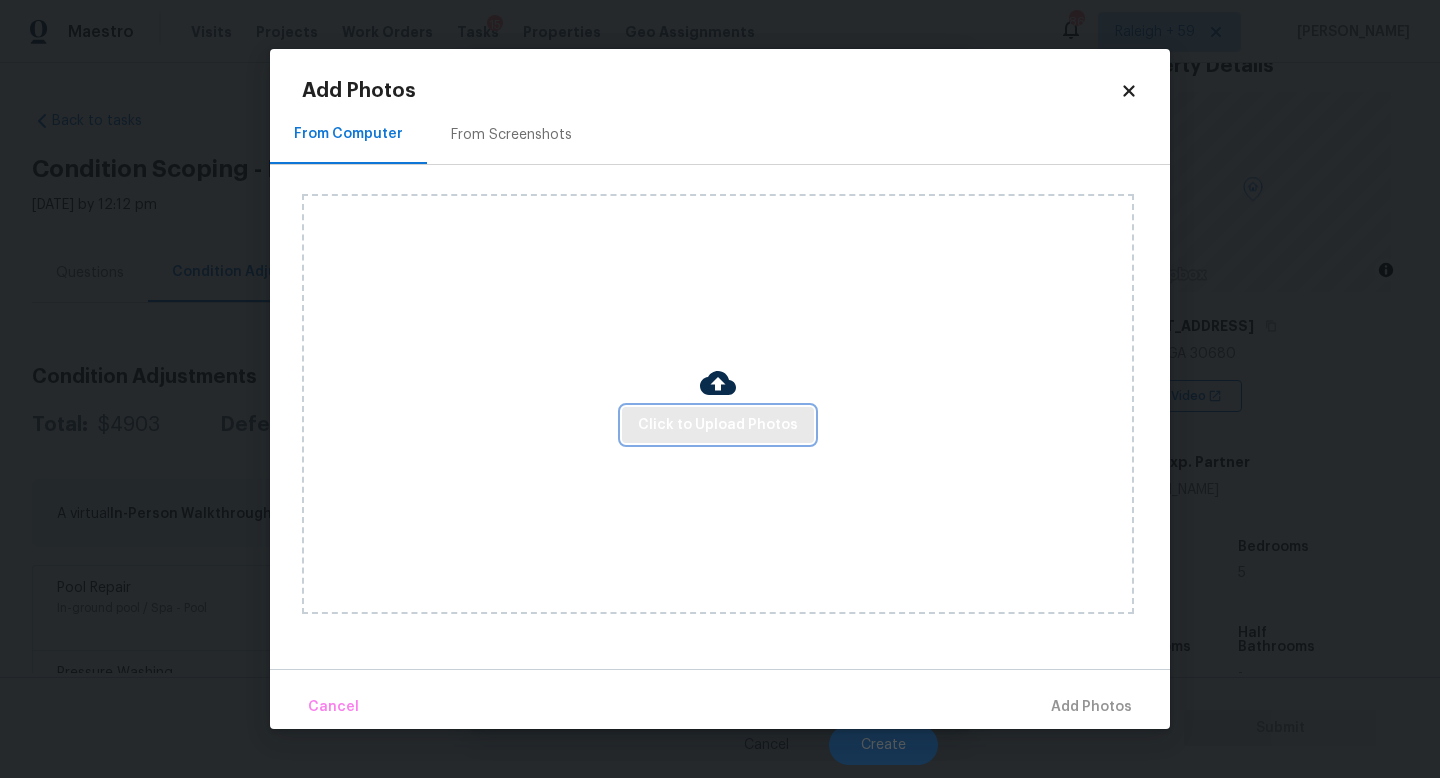 click on "Click to Upload Photos" at bounding box center [718, 425] 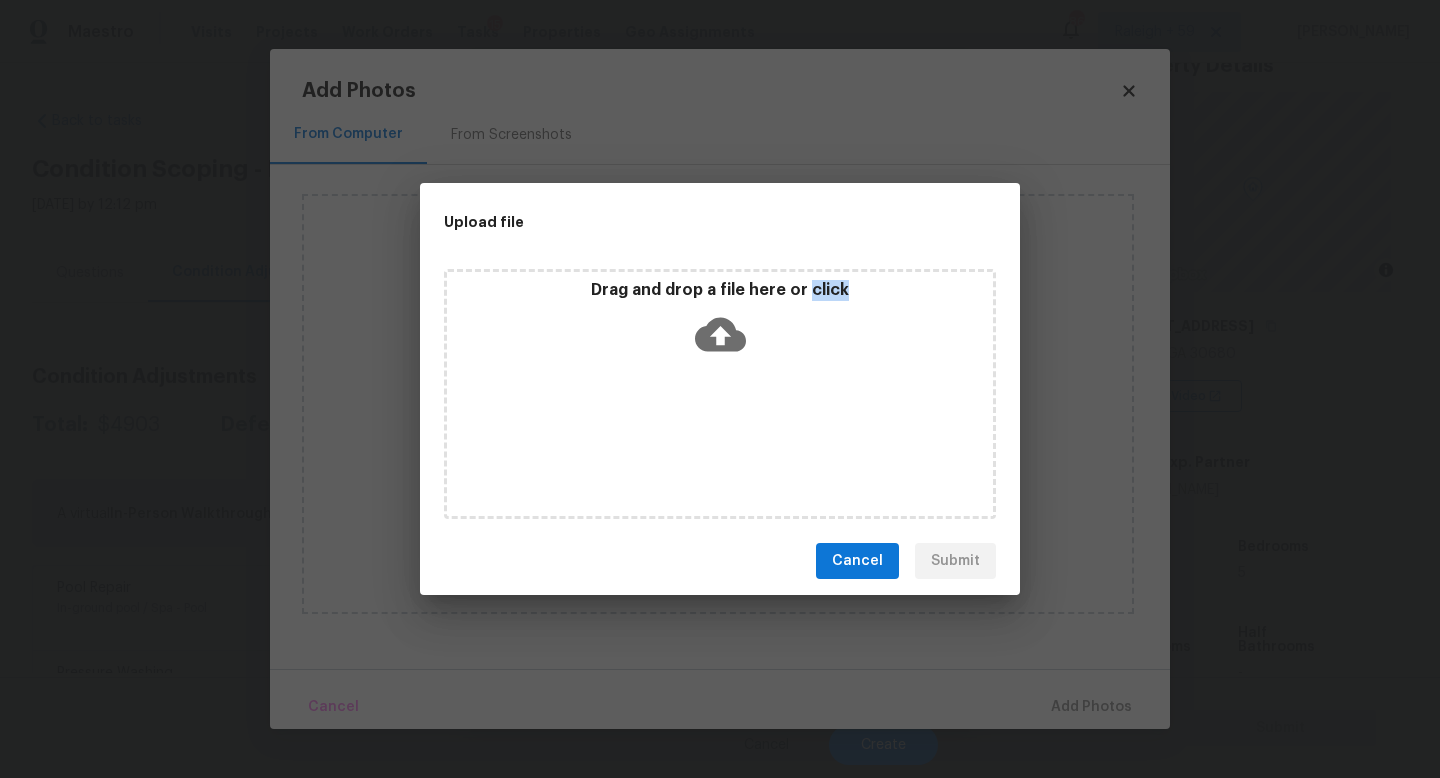 click on "Drag and drop a file here or click" at bounding box center [720, 394] 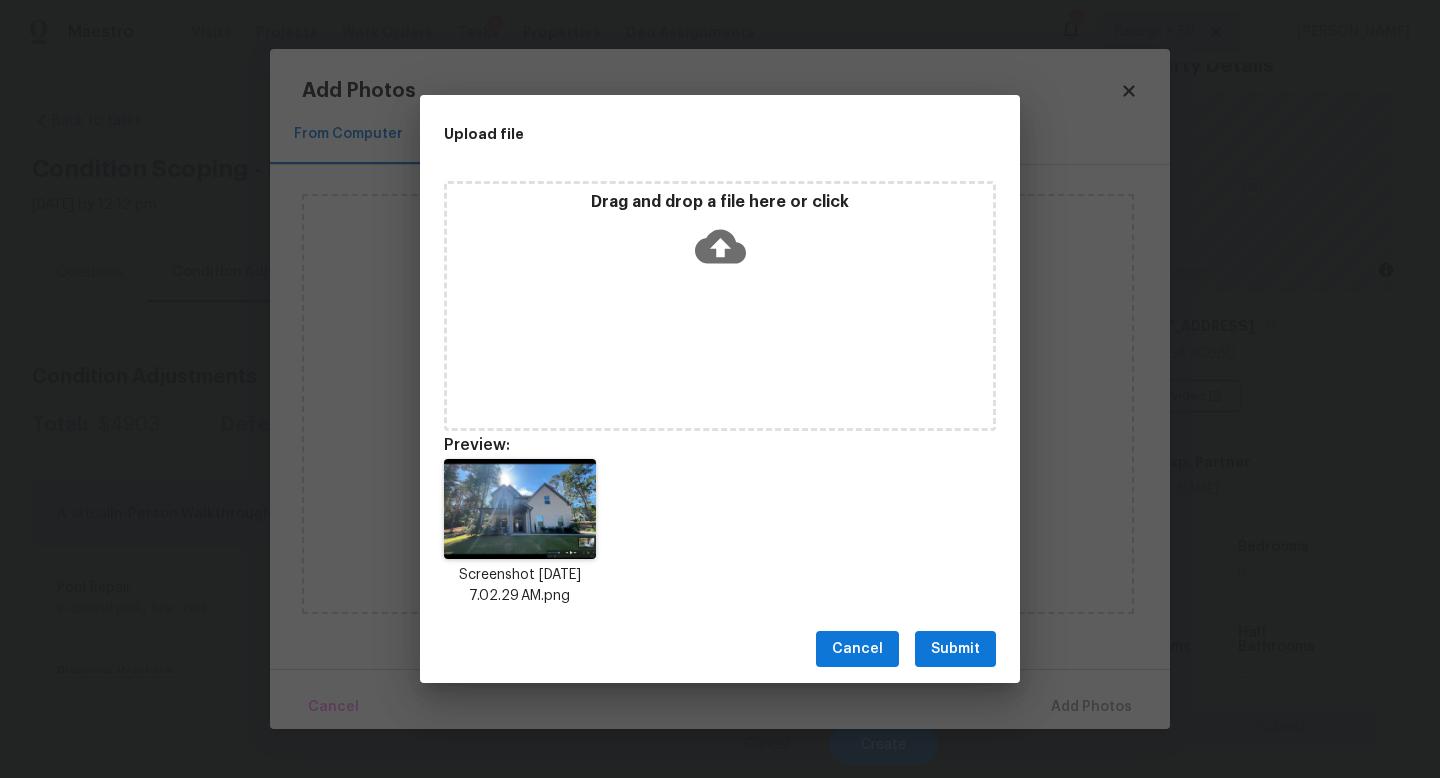 click on "Cancel Submit" at bounding box center [720, 649] 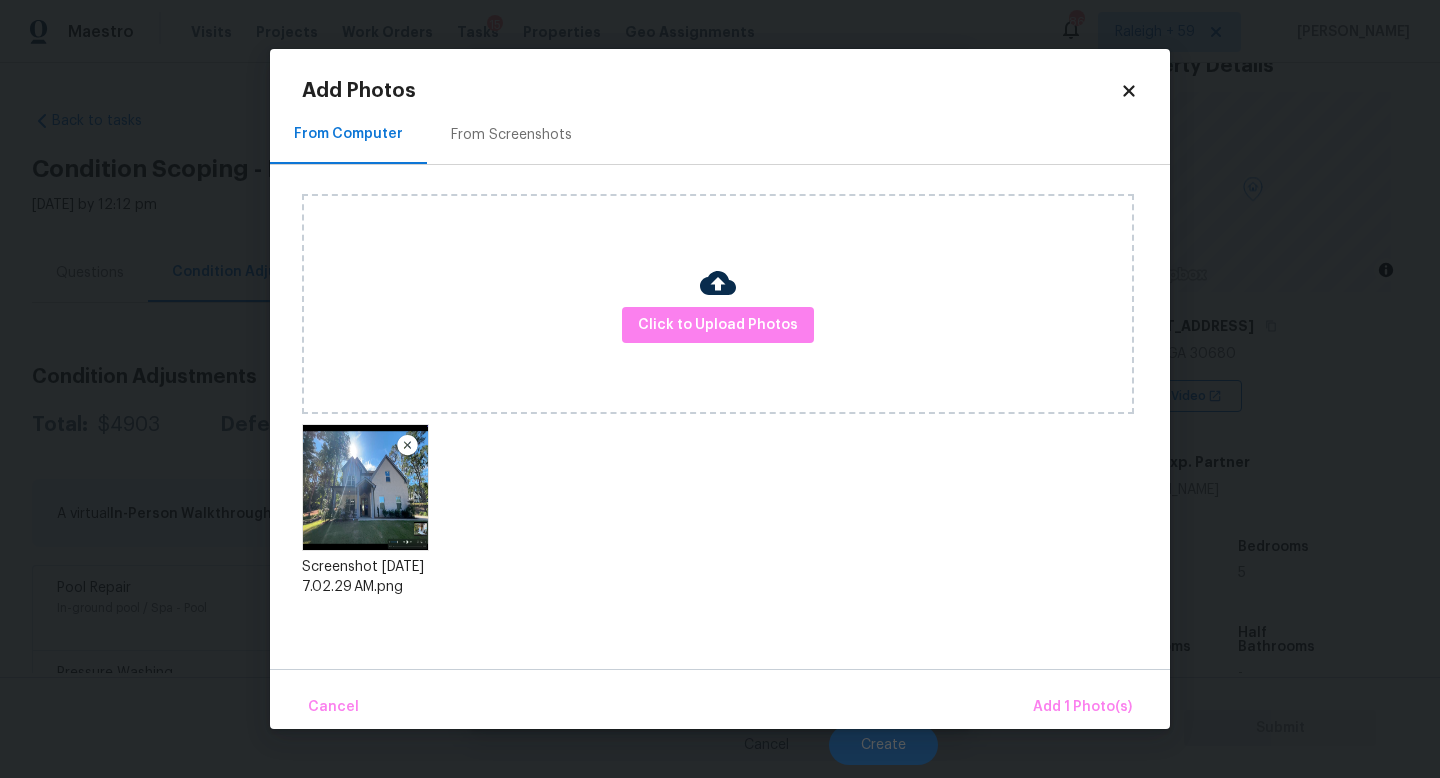 click on "Upload file Drag and drop a file here or click Cancel Submit" at bounding box center [720, 389] 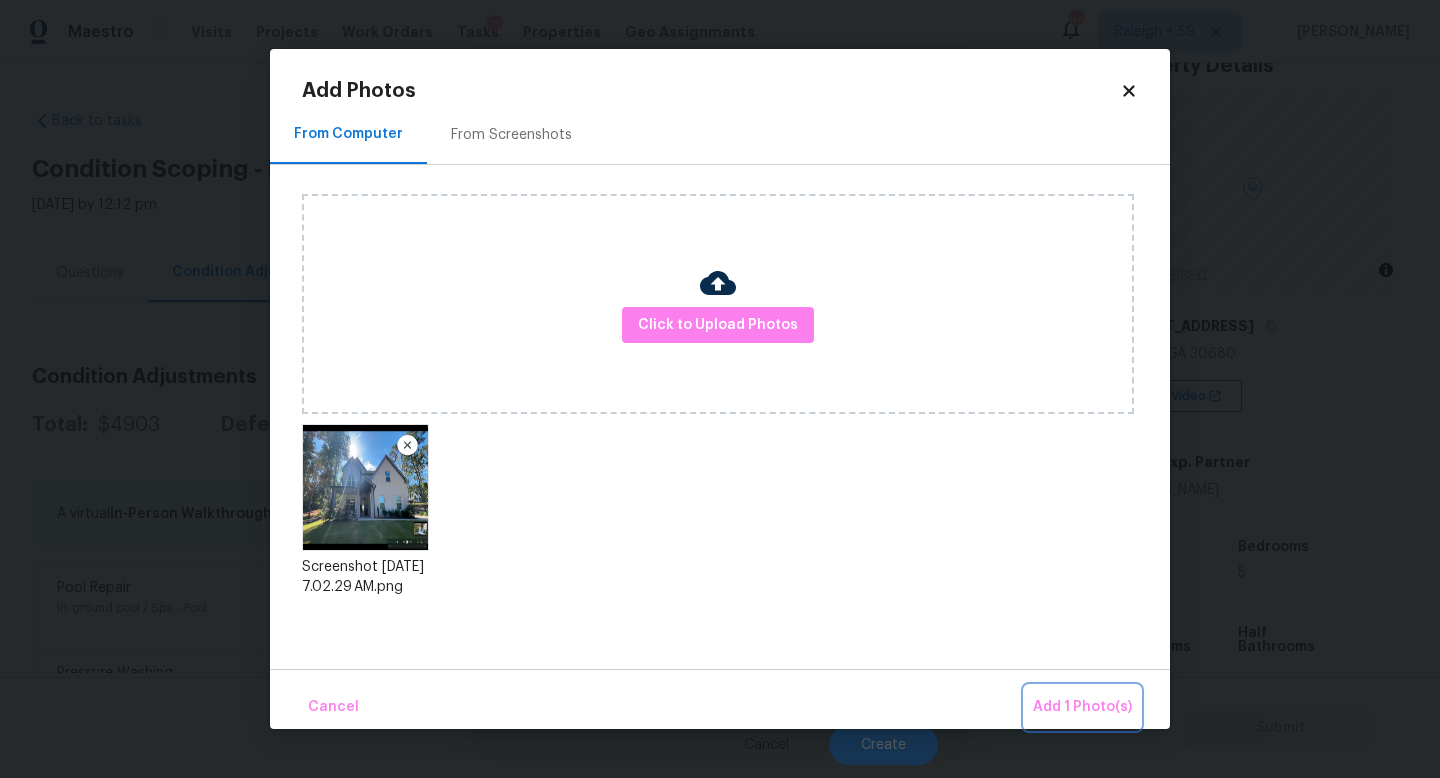 click on "Add 1 Photo(s)" at bounding box center [1082, 707] 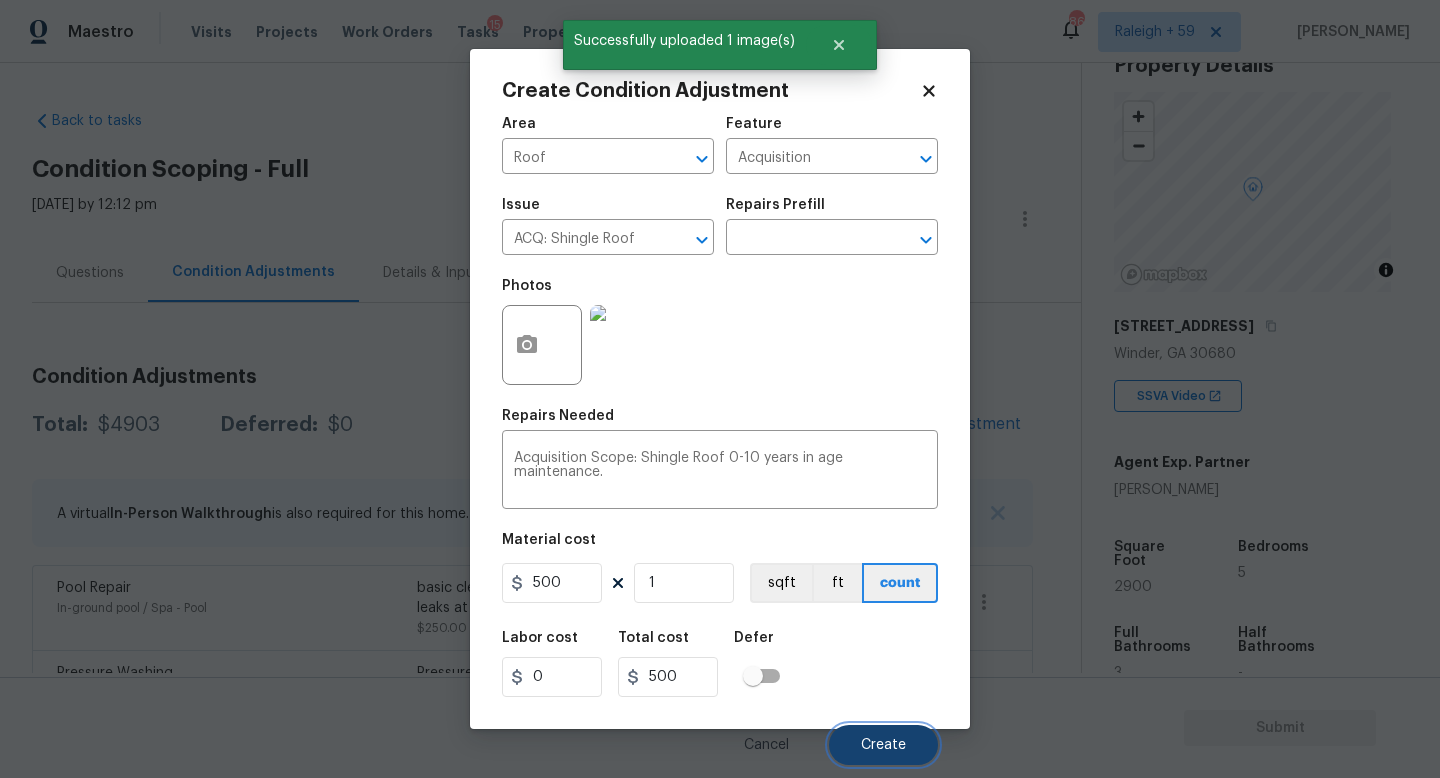 click on "Create" at bounding box center [883, 745] 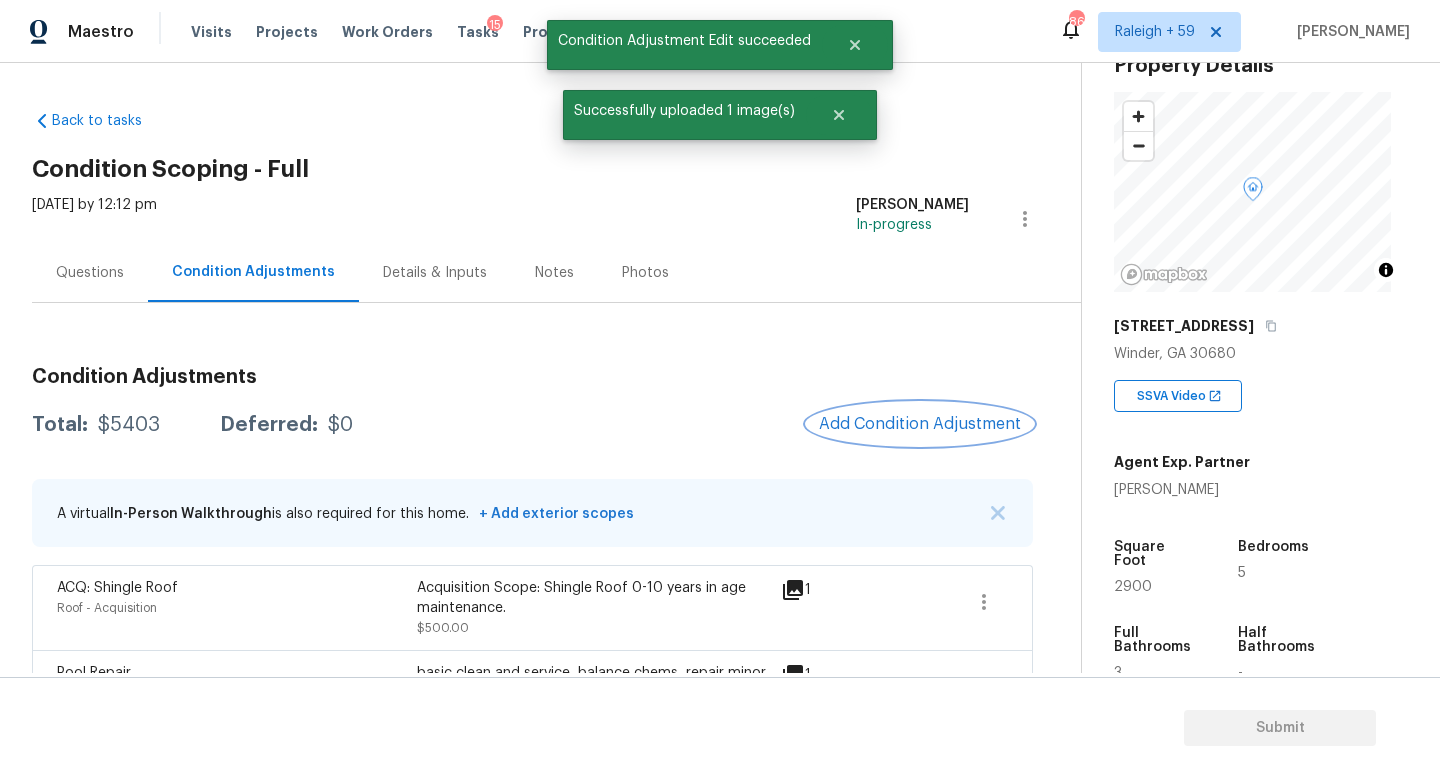 click on "Add Condition Adjustment" at bounding box center [920, 424] 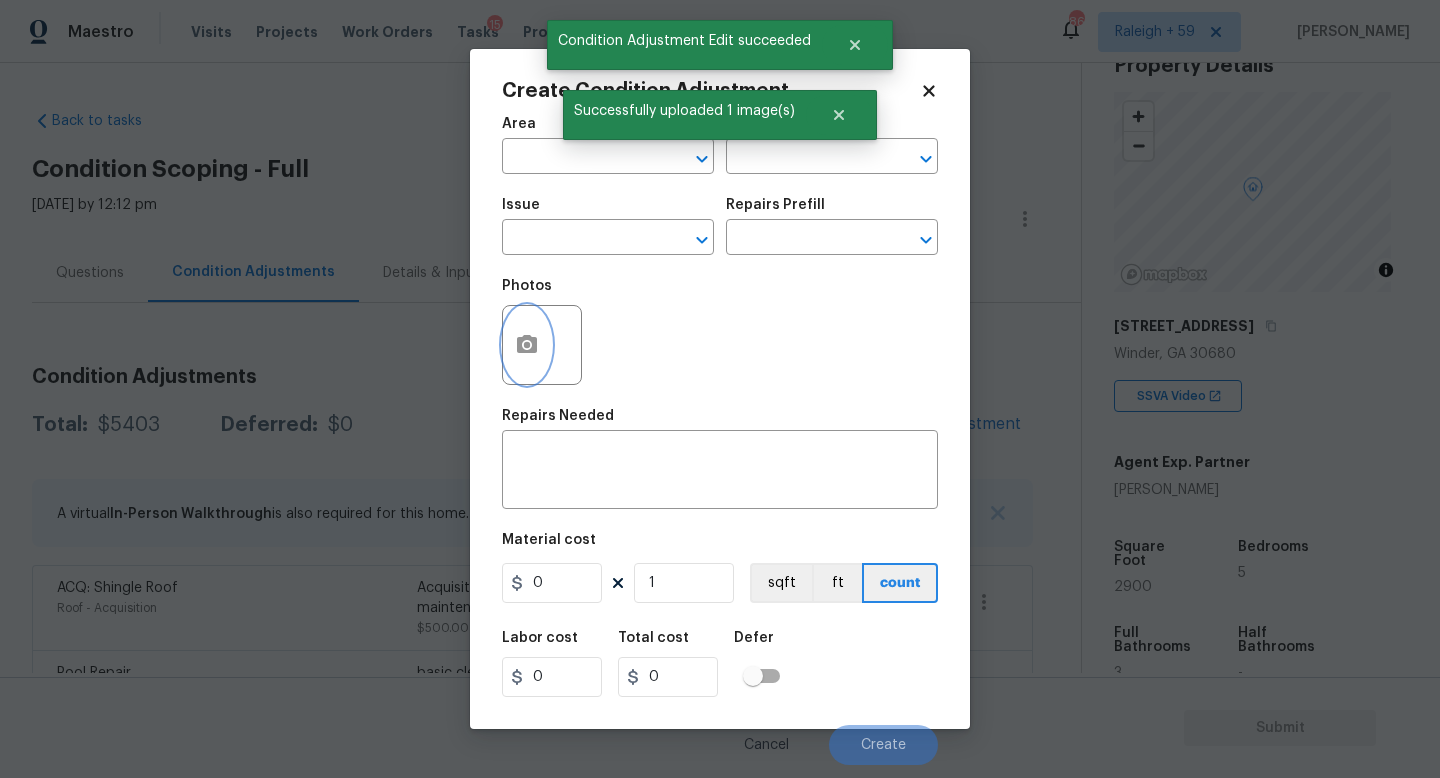 click 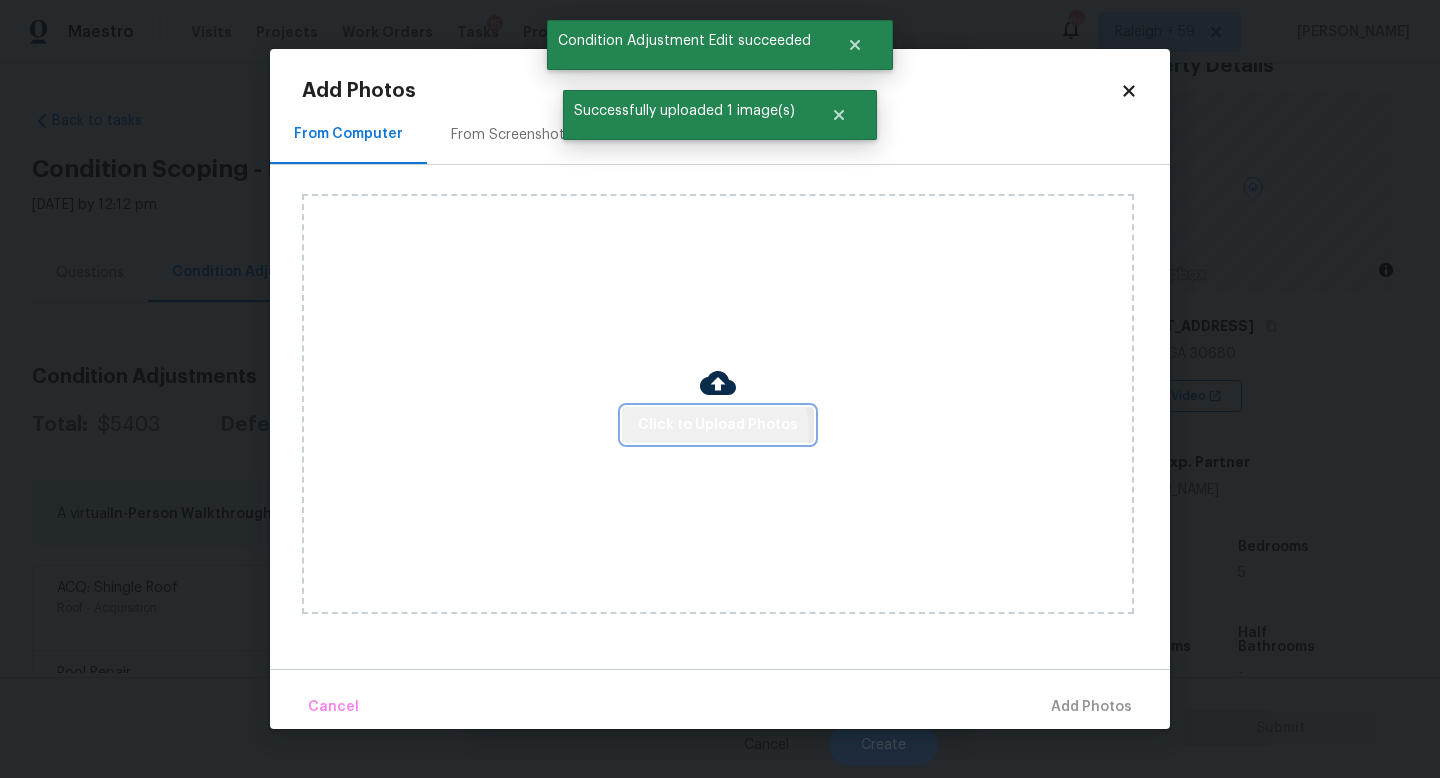 click on "Click to Upload Photos" at bounding box center (718, 425) 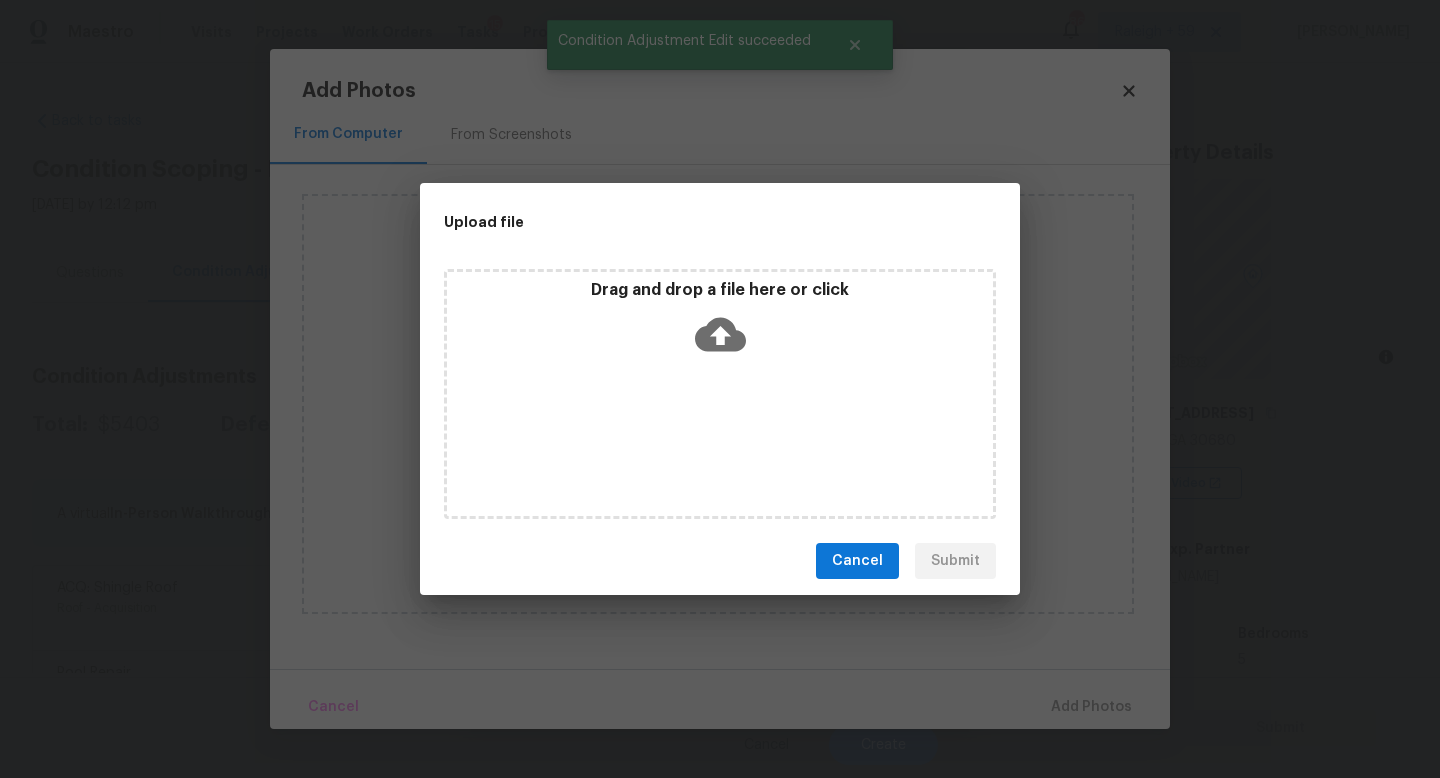 scroll, scrollTop: 0, scrollLeft: 0, axis: both 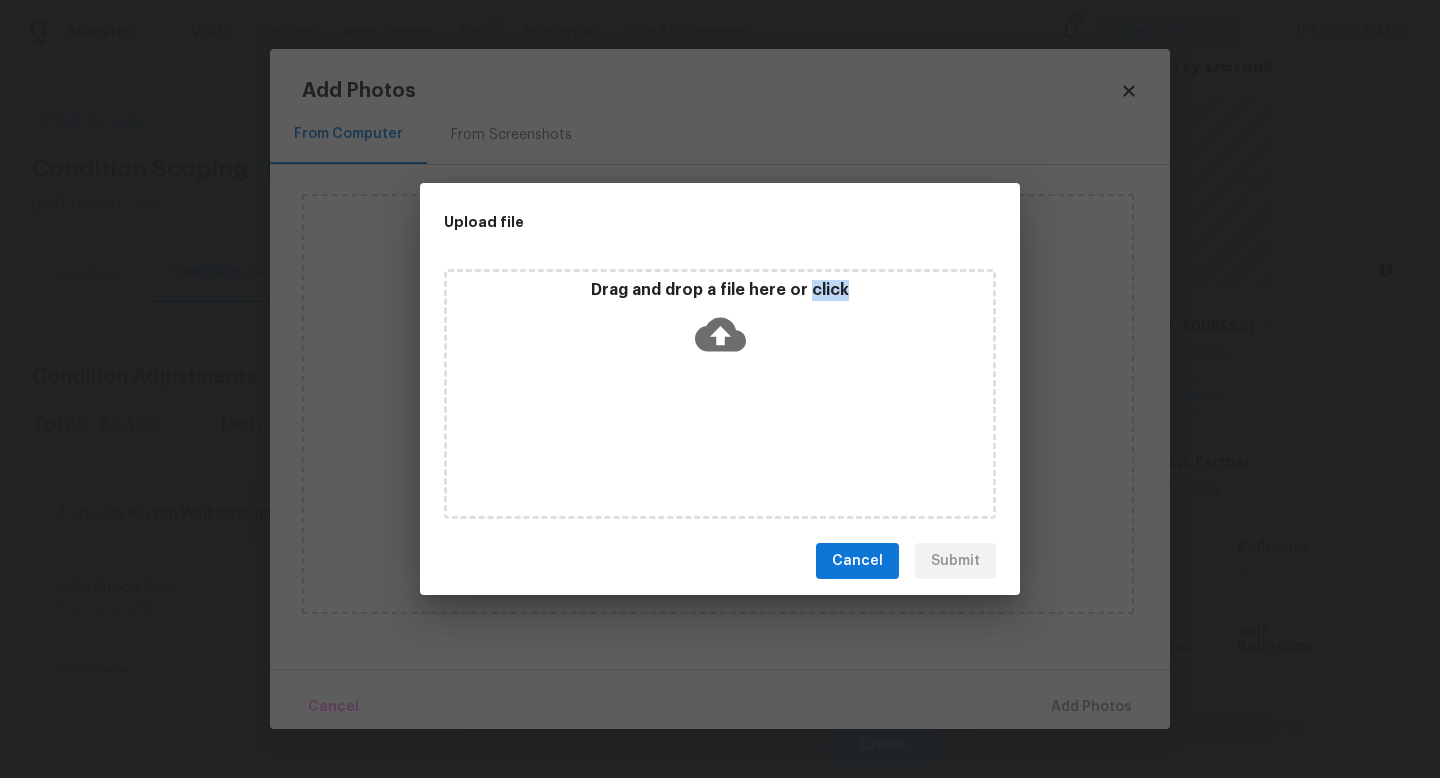 type 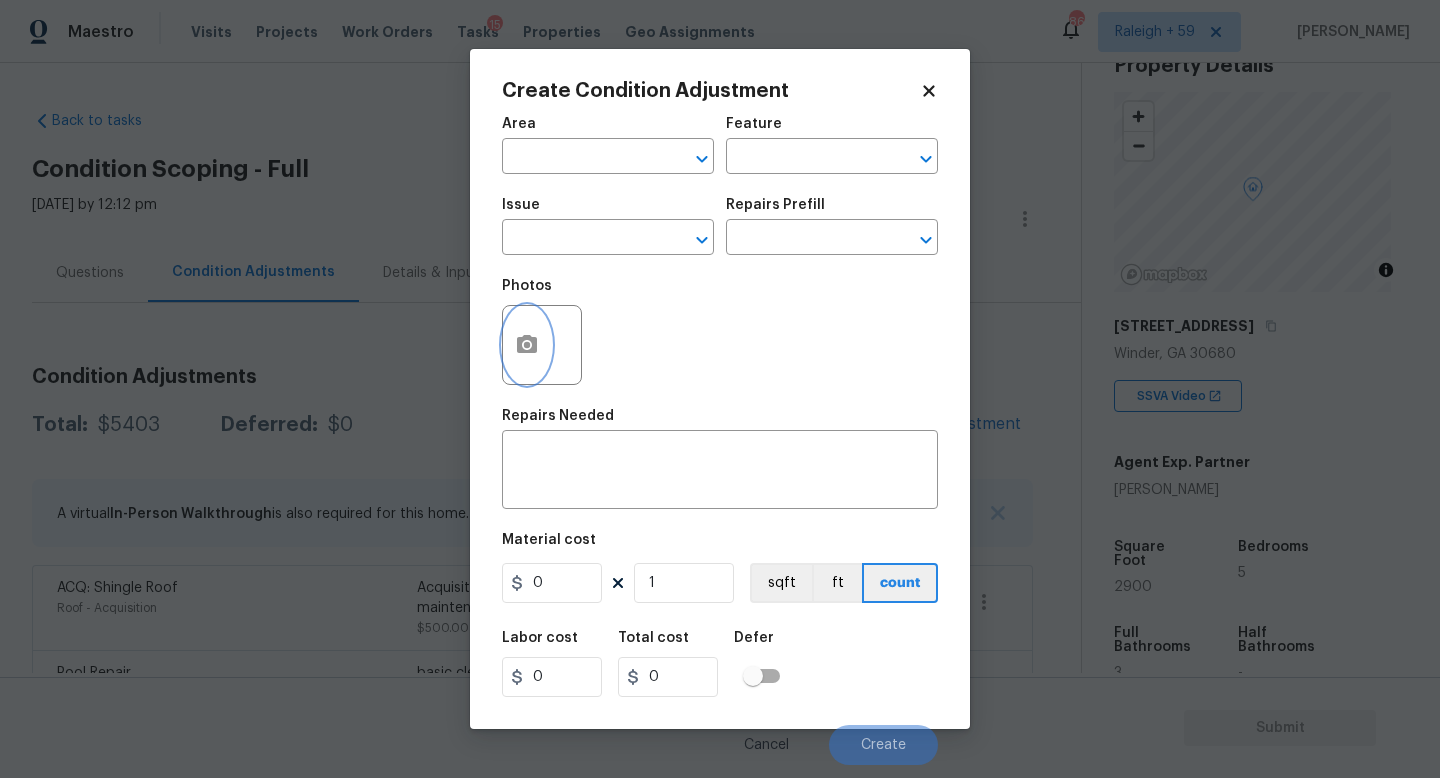type 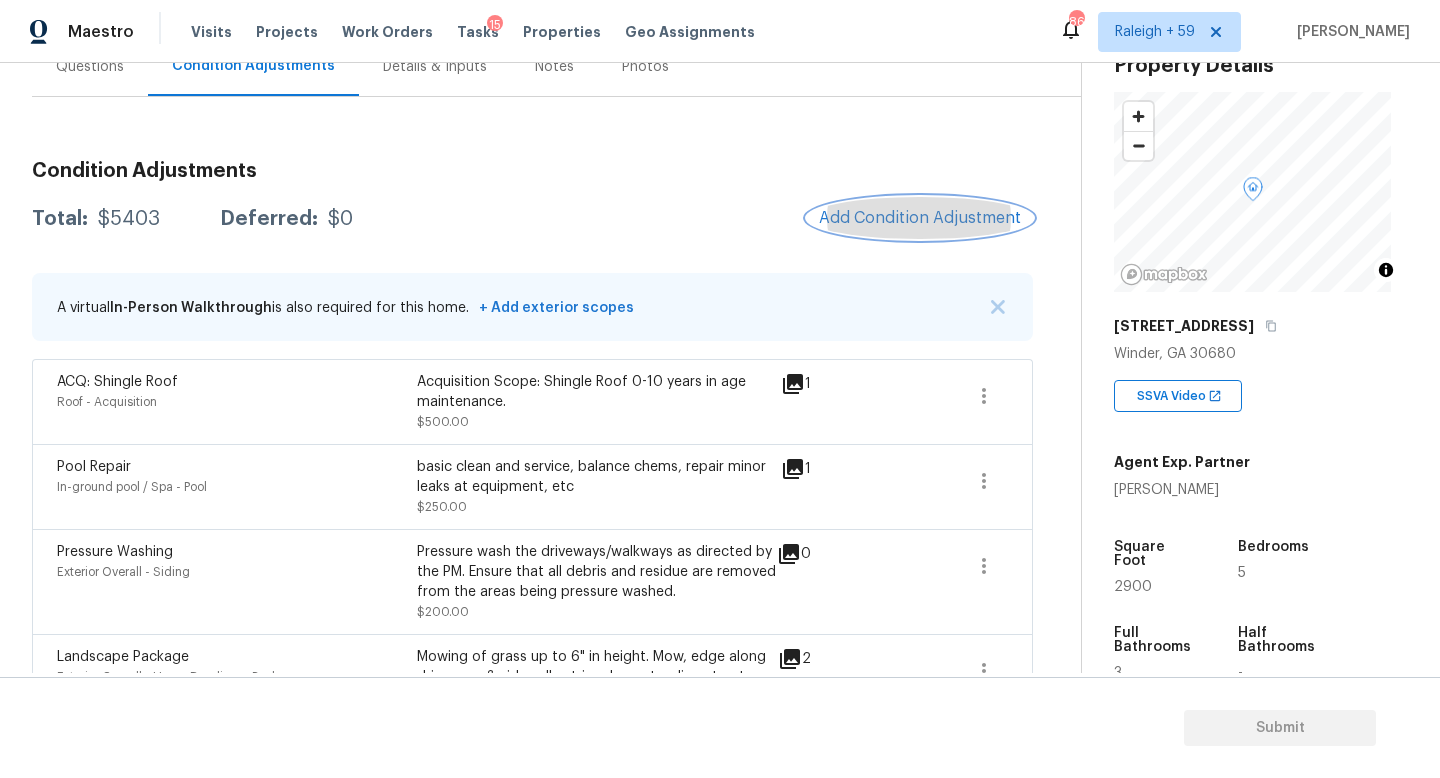 scroll, scrollTop: 107, scrollLeft: 0, axis: vertical 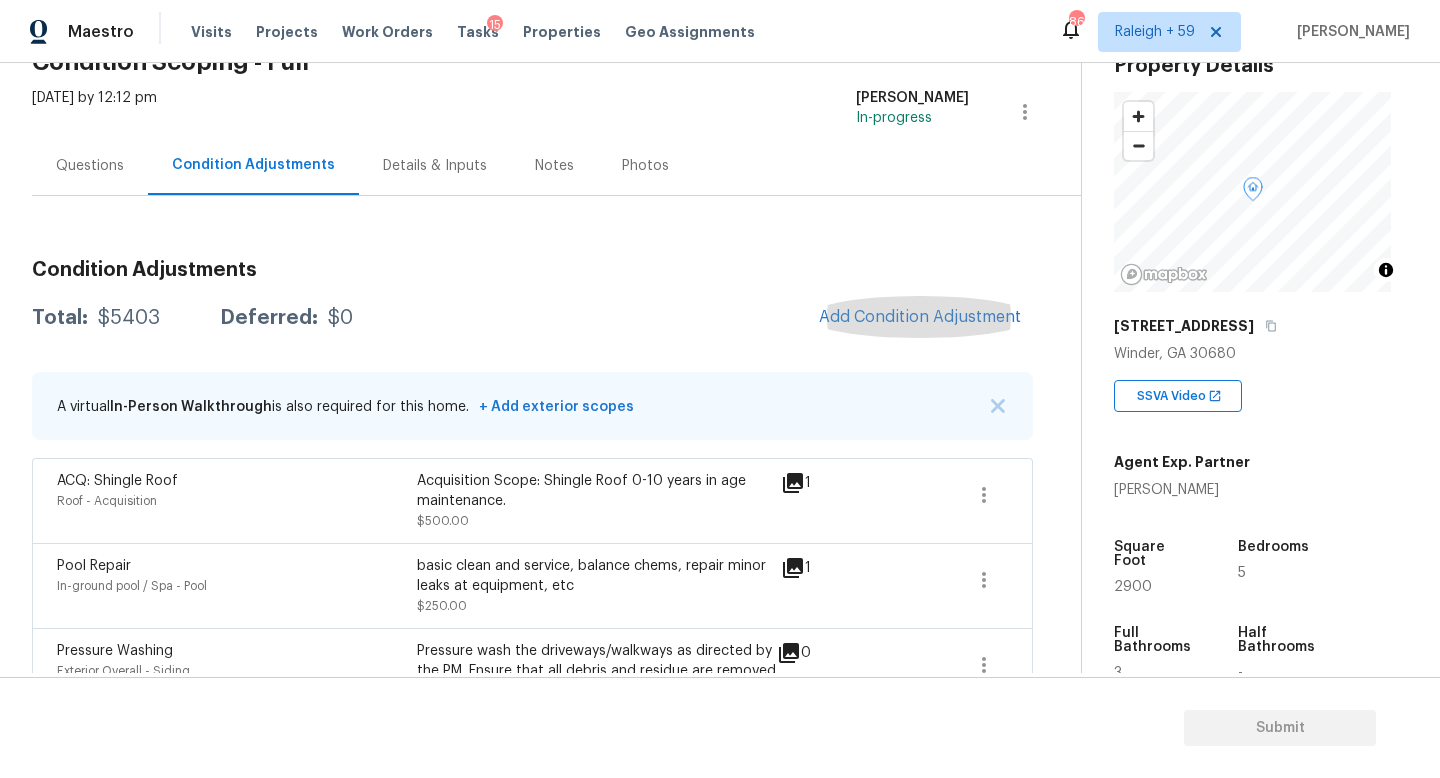 click on "Questions" at bounding box center [90, 165] 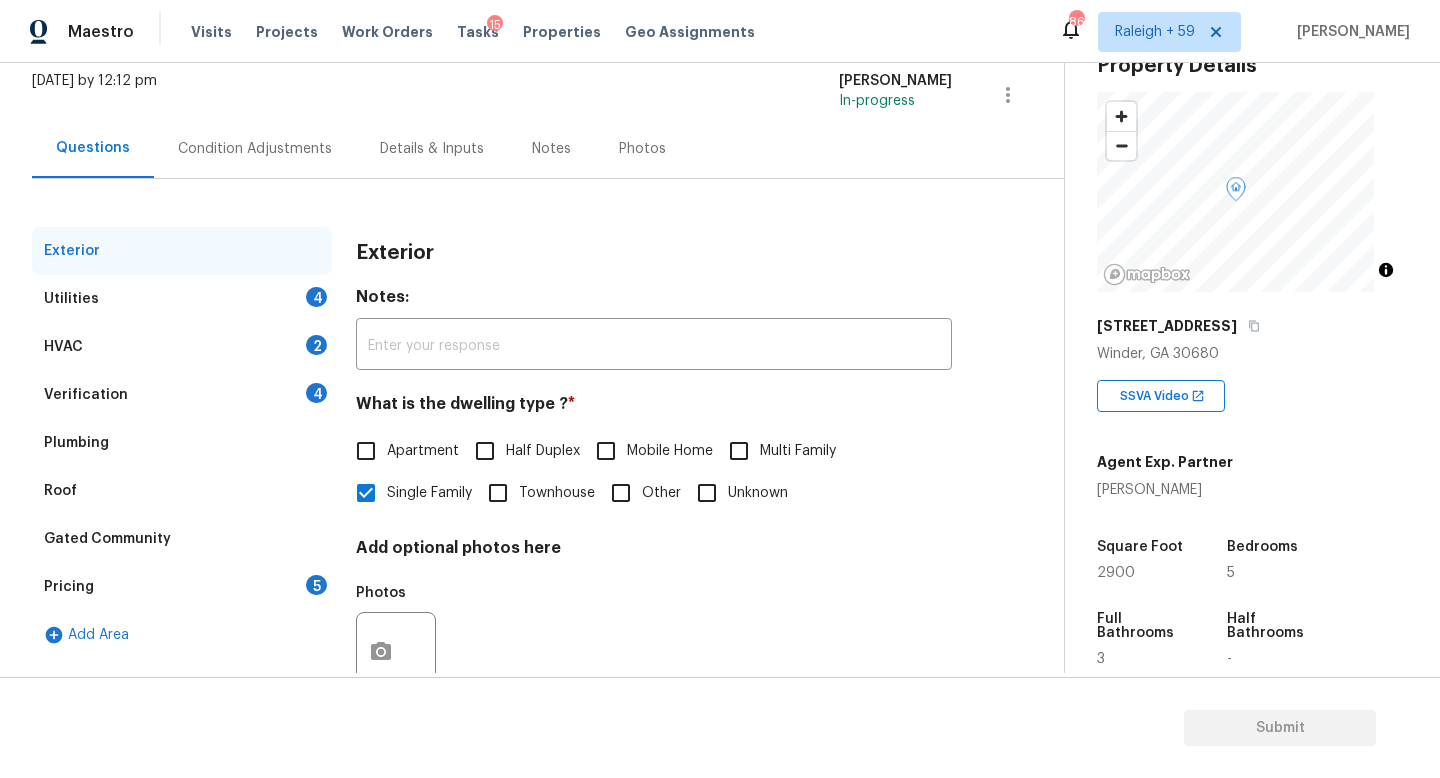 scroll, scrollTop: 144, scrollLeft: 0, axis: vertical 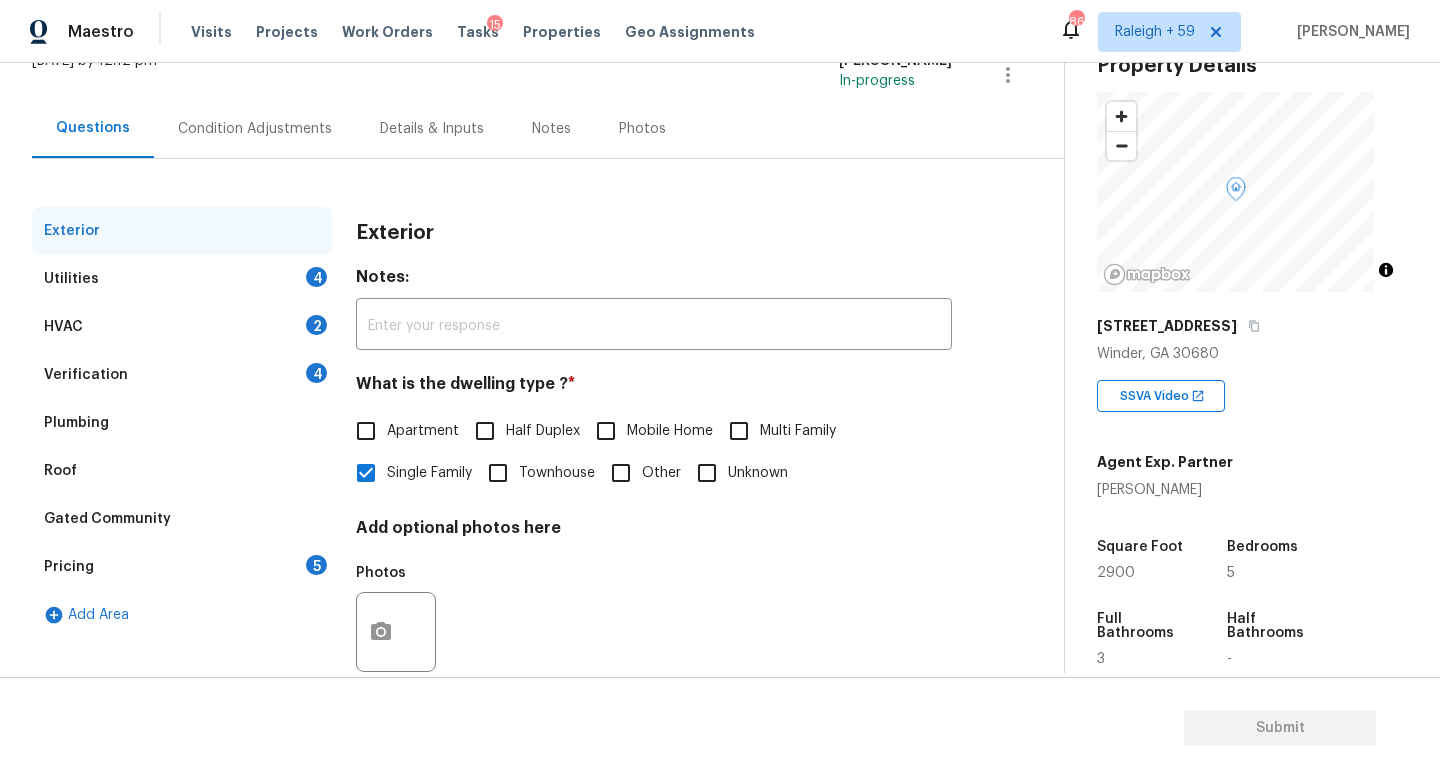 click on "Verification 4" at bounding box center [182, 375] 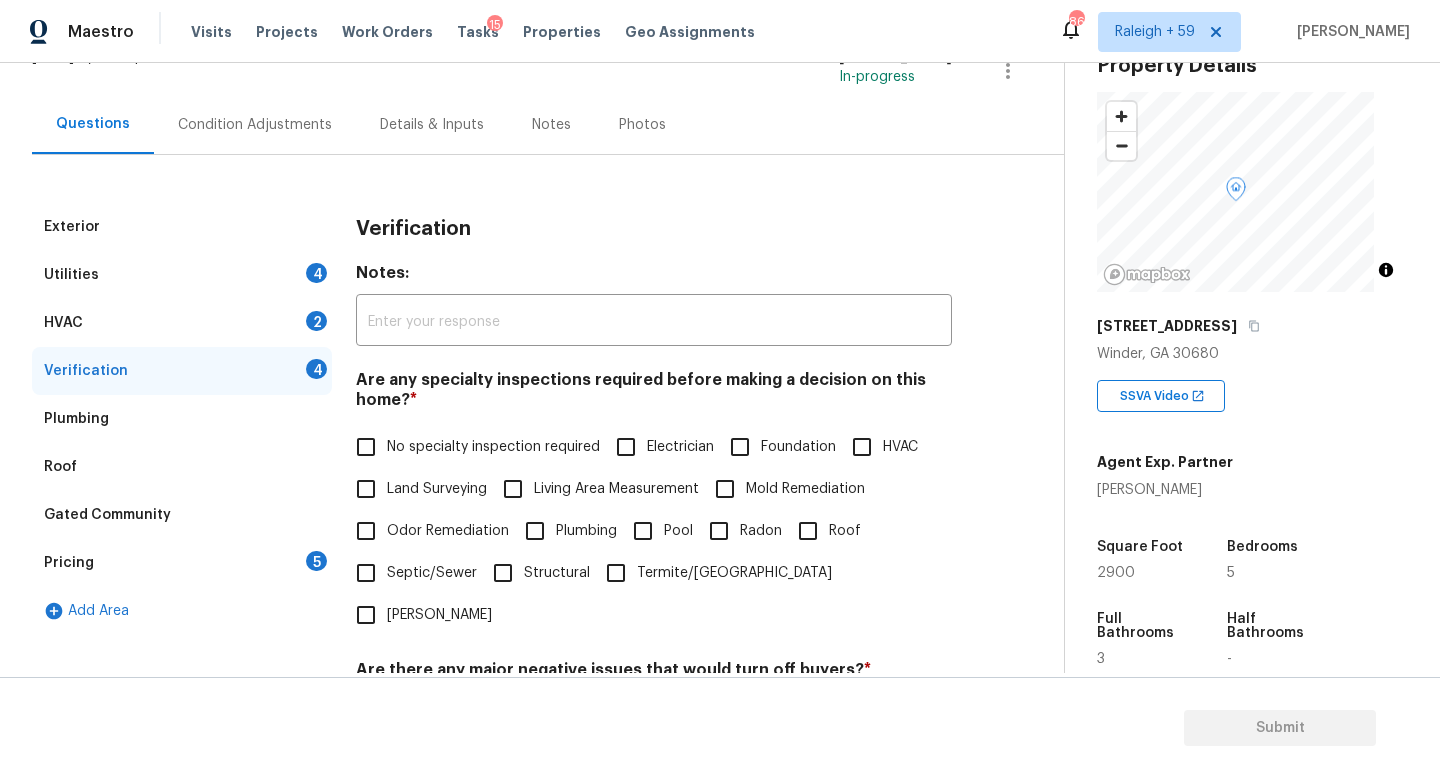 click on "No specialty inspection required" at bounding box center (493, 447) 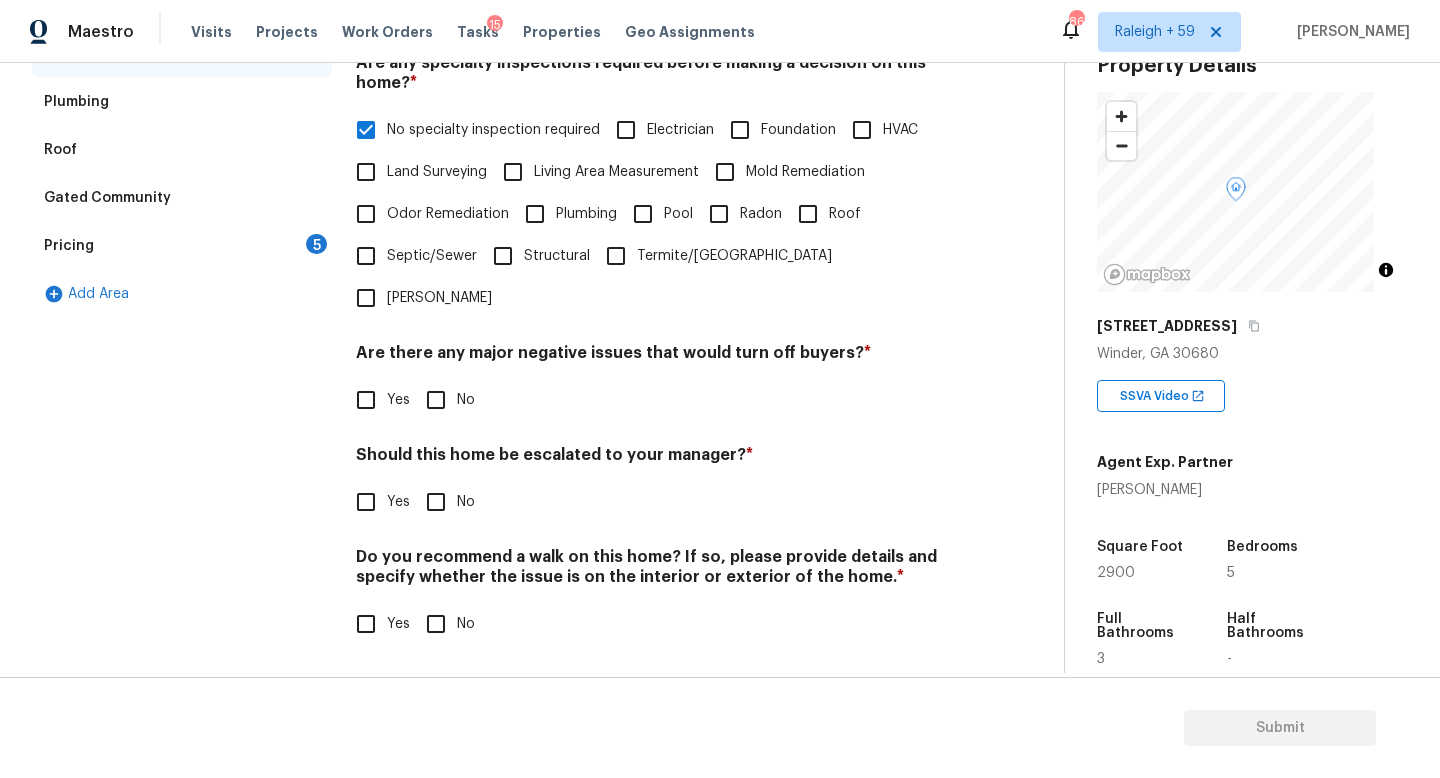scroll, scrollTop: 482, scrollLeft: 0, axis: vertical 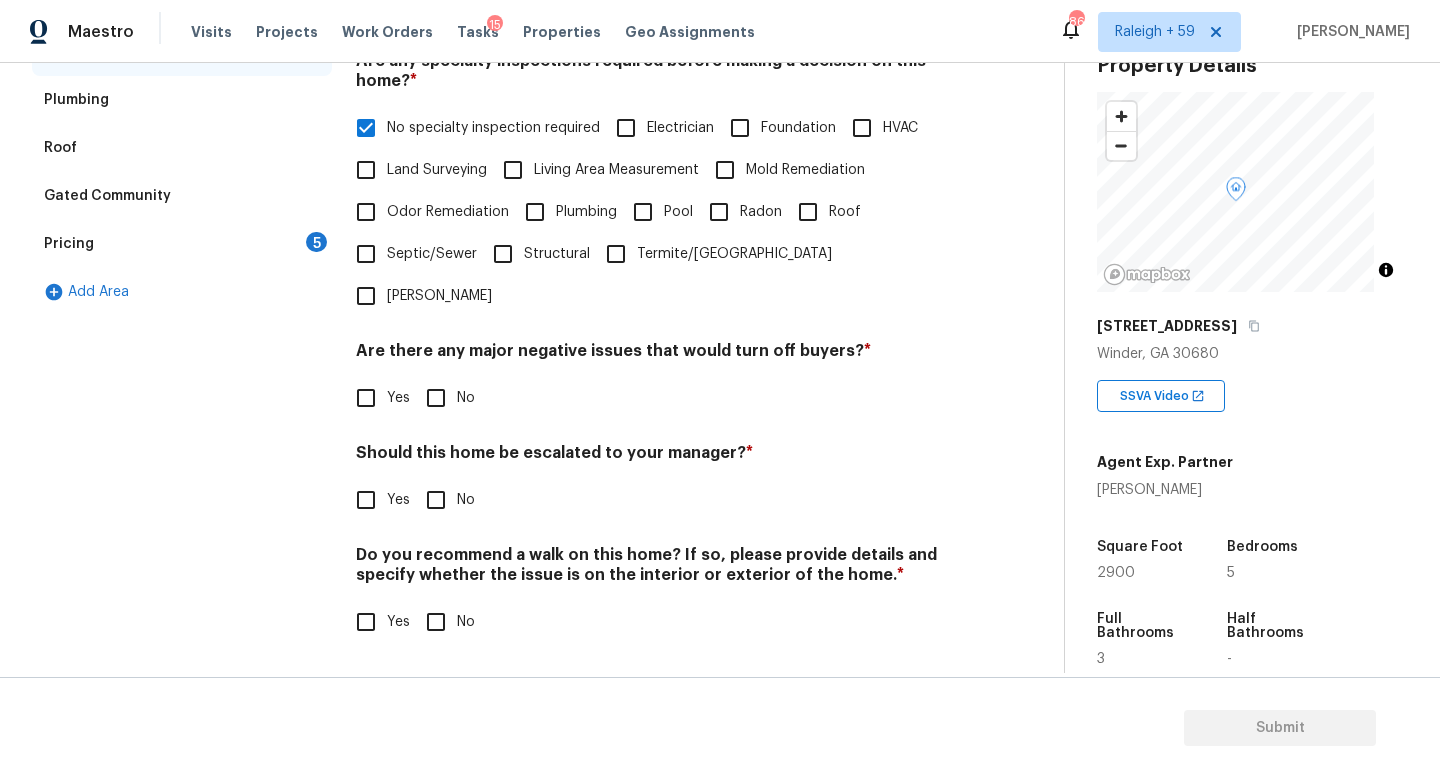 click on "Are there any major negative issues that would turn off buyers?  *" at bounding box center (654, 355) 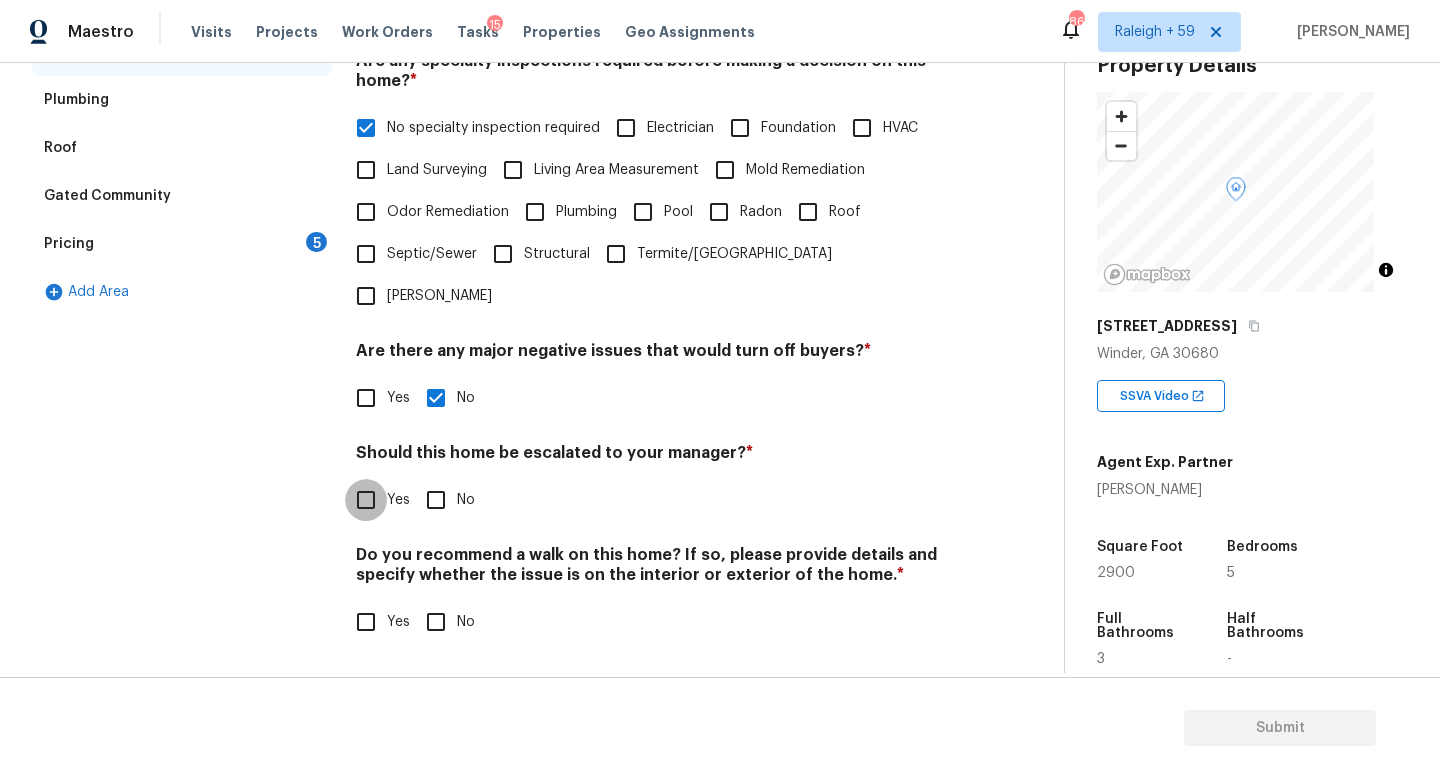 click on "Yes" at bounding box center (366, 500) 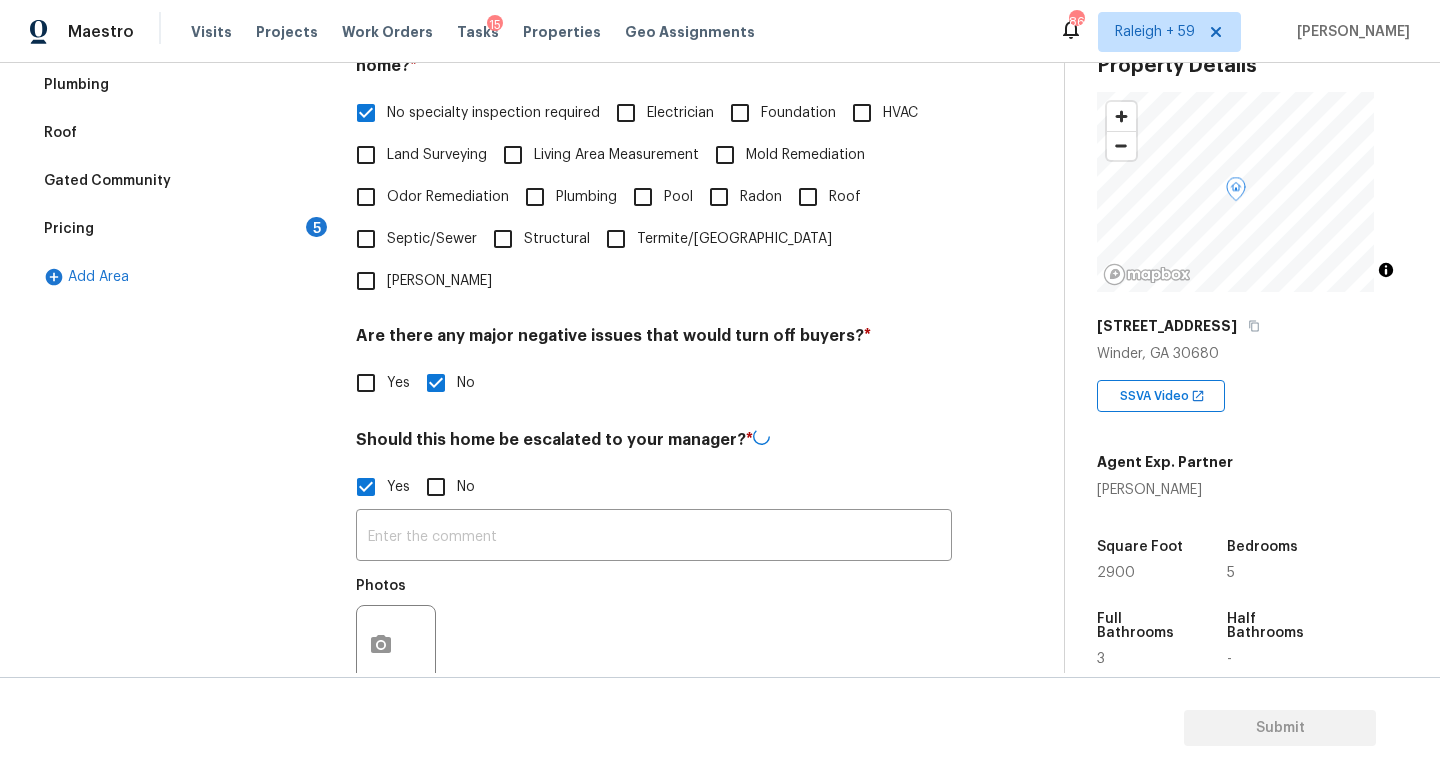 click at bounding box center (654, 537) 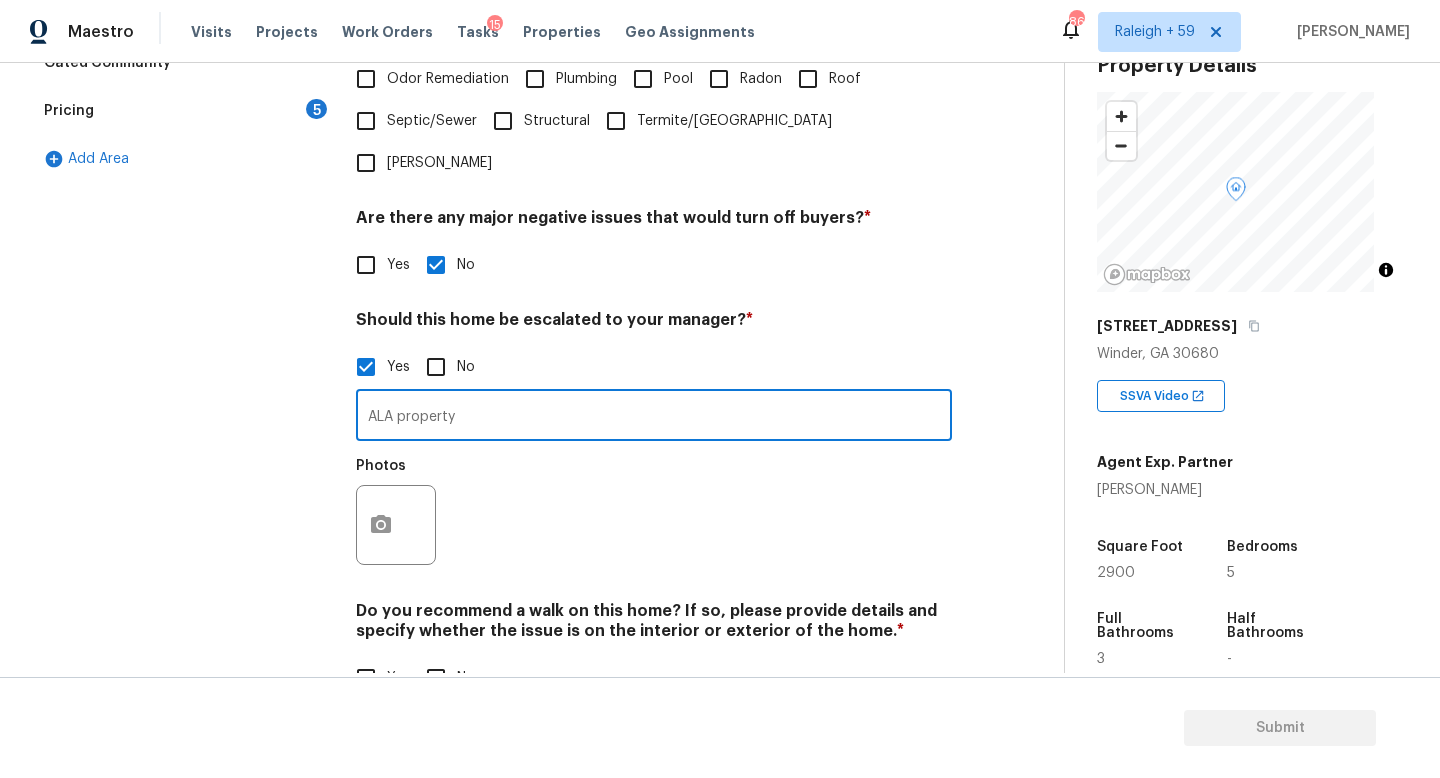 scroll, scrollTop: 672, scrollLeft: 0, axis: vertical 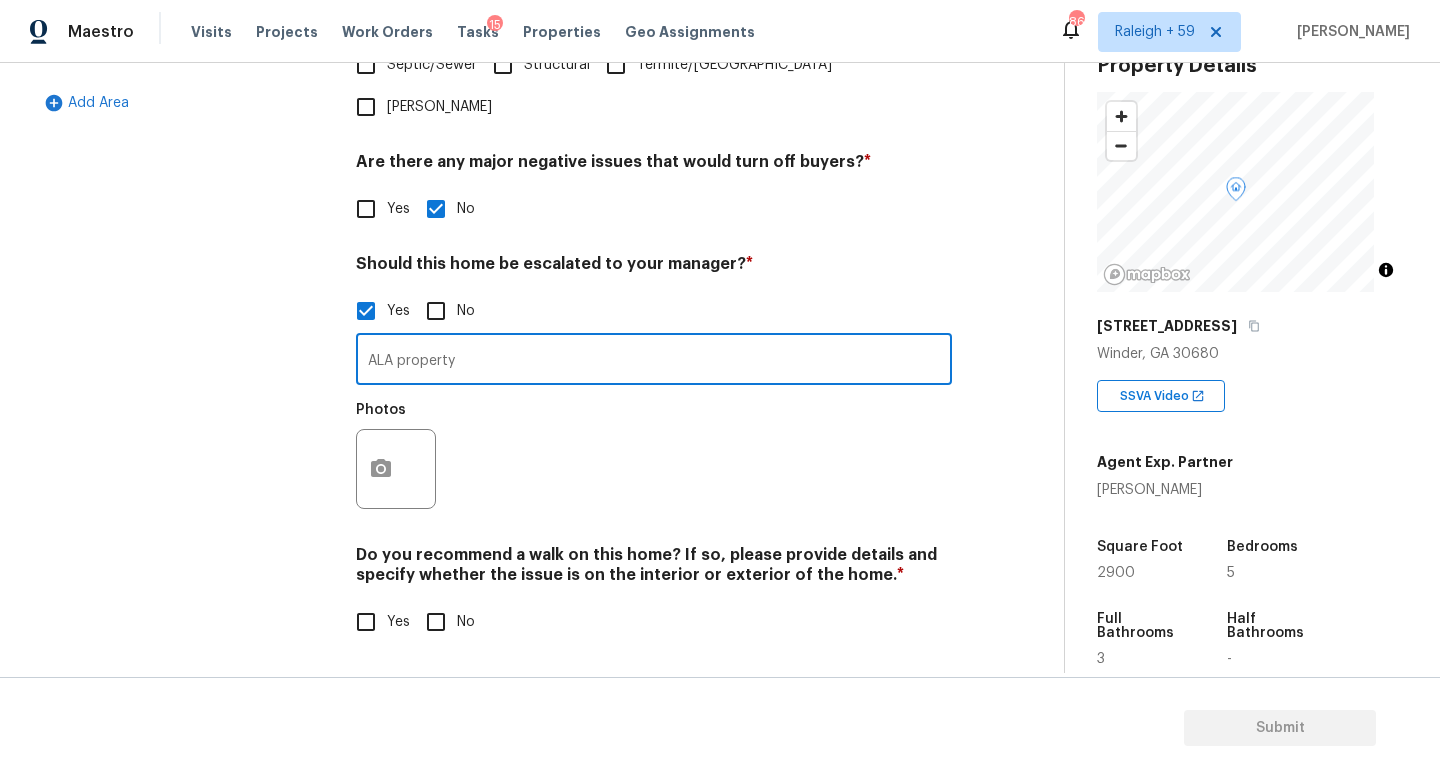 type on "ALA property" 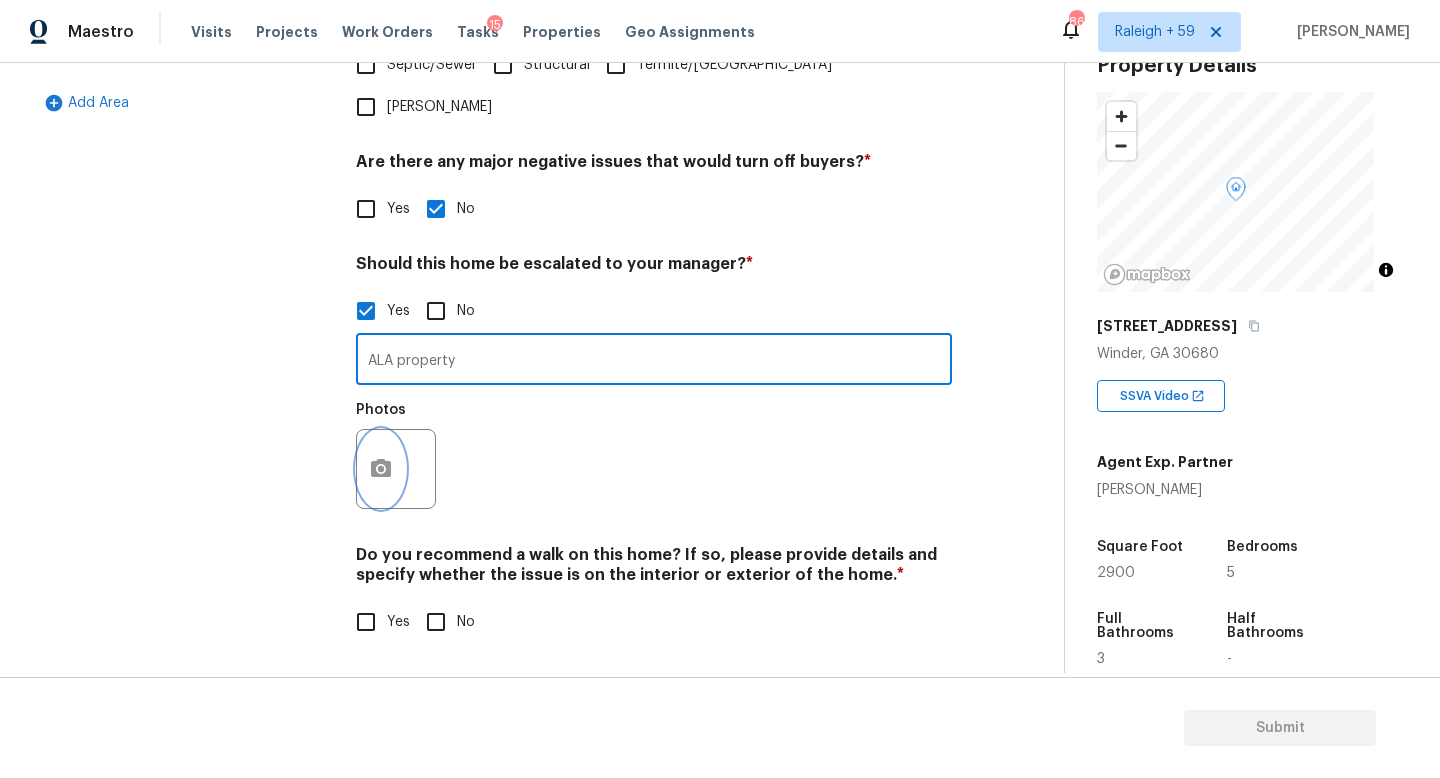 click 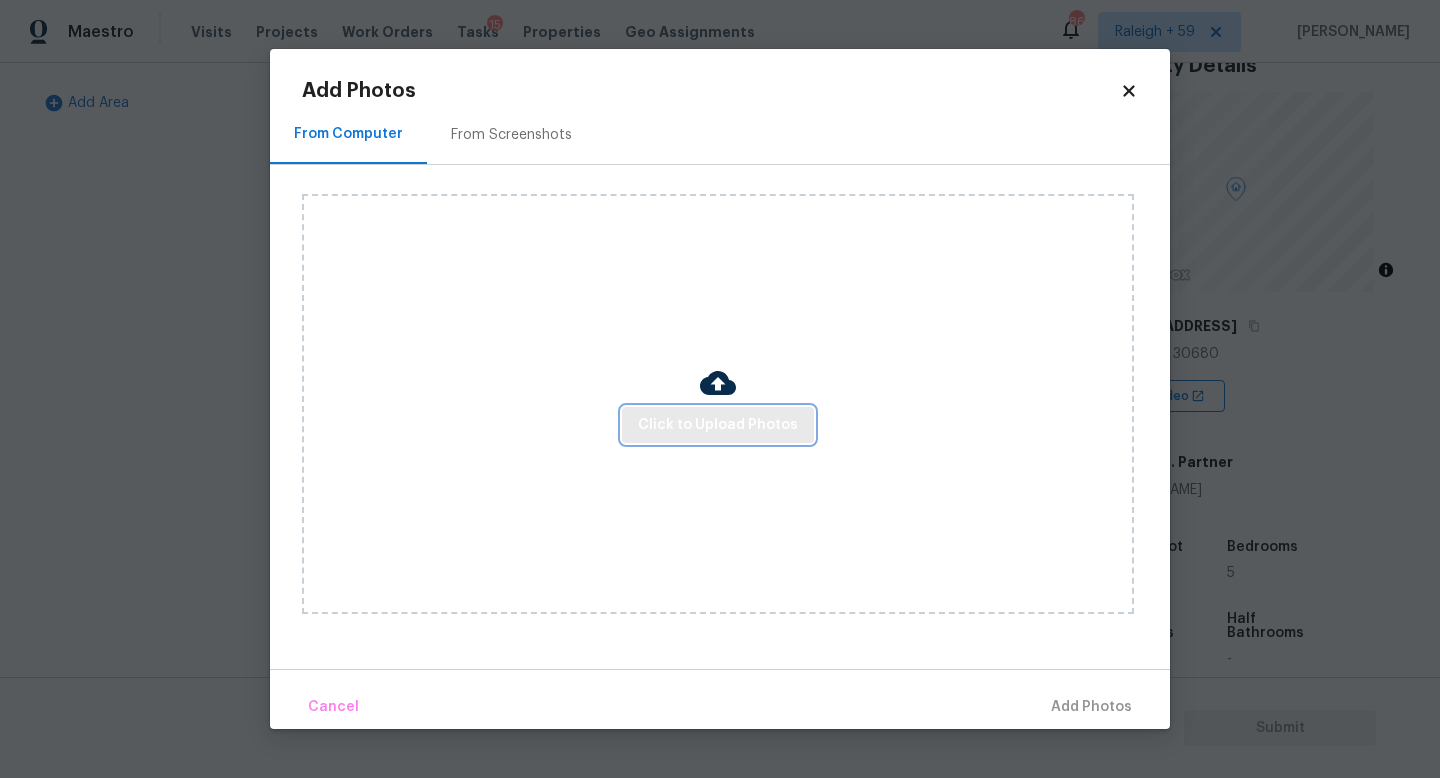 click on "Click to Upload Photos" at bounding box center (718, 425) 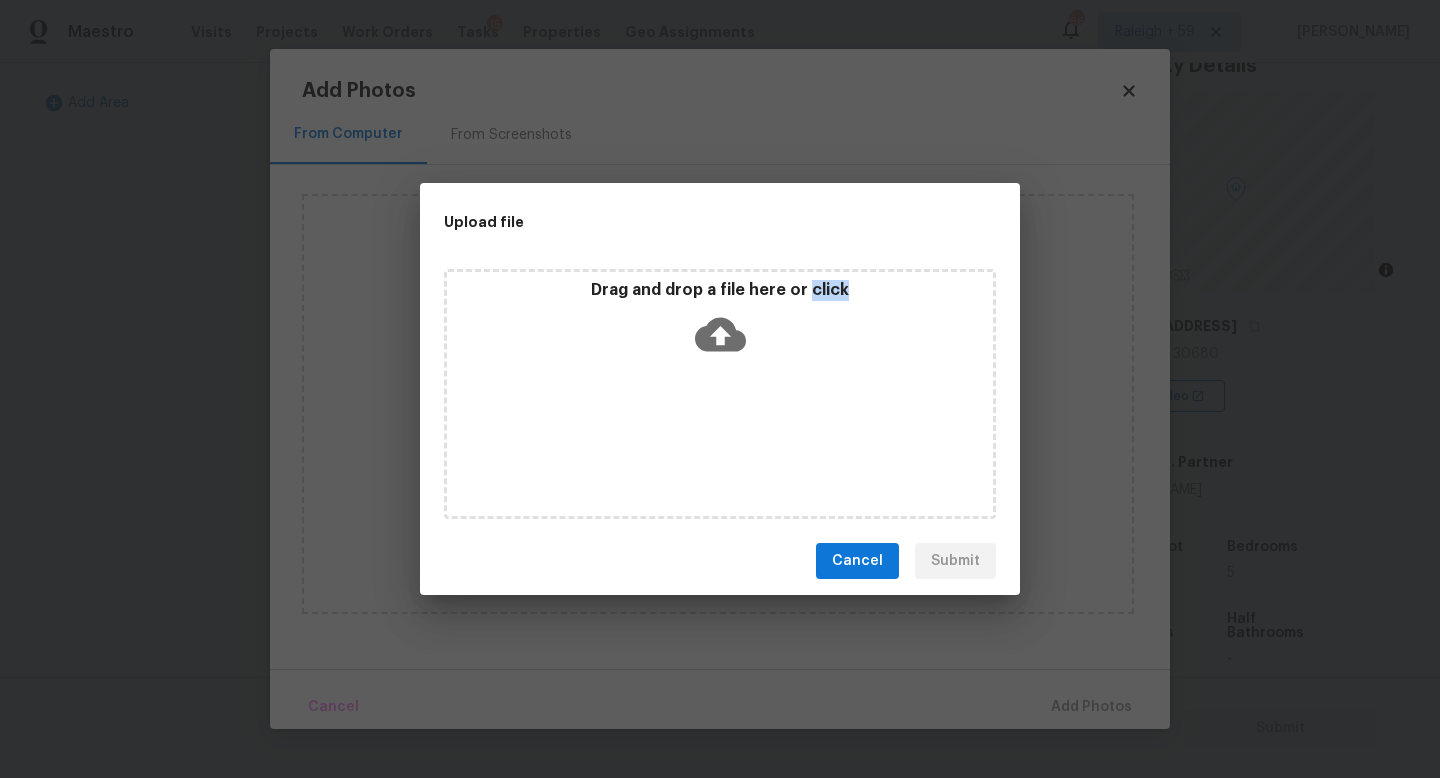 click on "Drag and drop a file here or click" at bounding box center (720, 394) 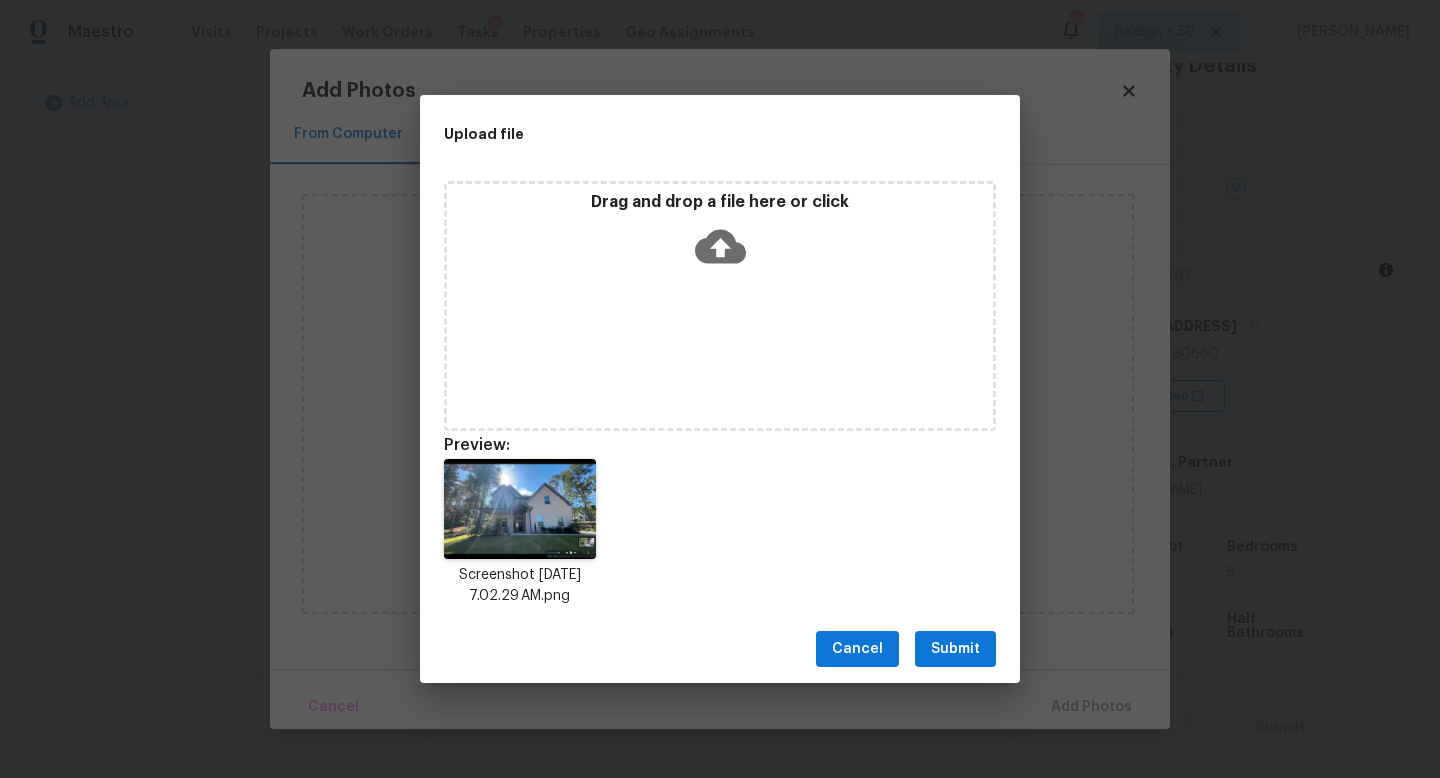 click on "Cancel Submit" at bounding box center (720, 649) 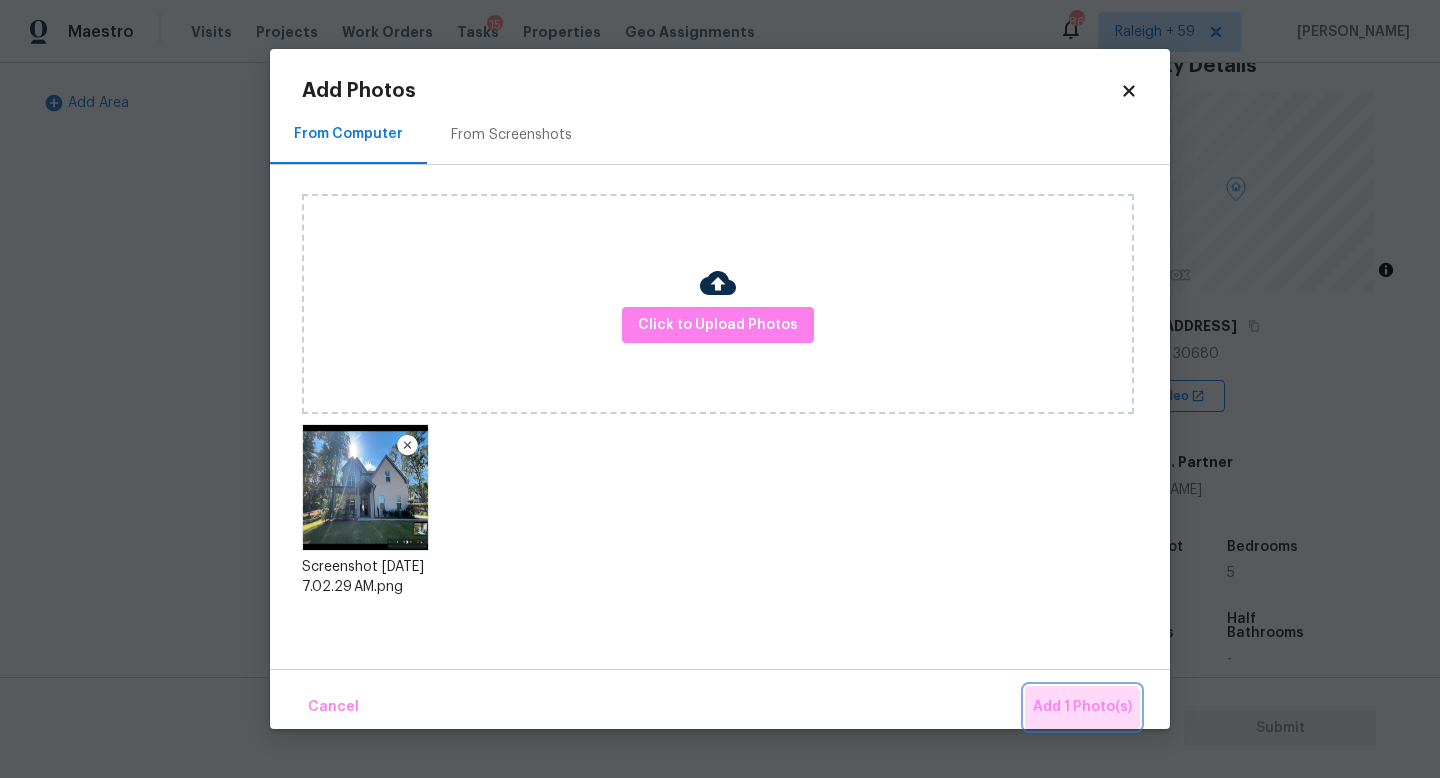 click on "Add 1 Photo(s)" at bounding box center (1082, 707) 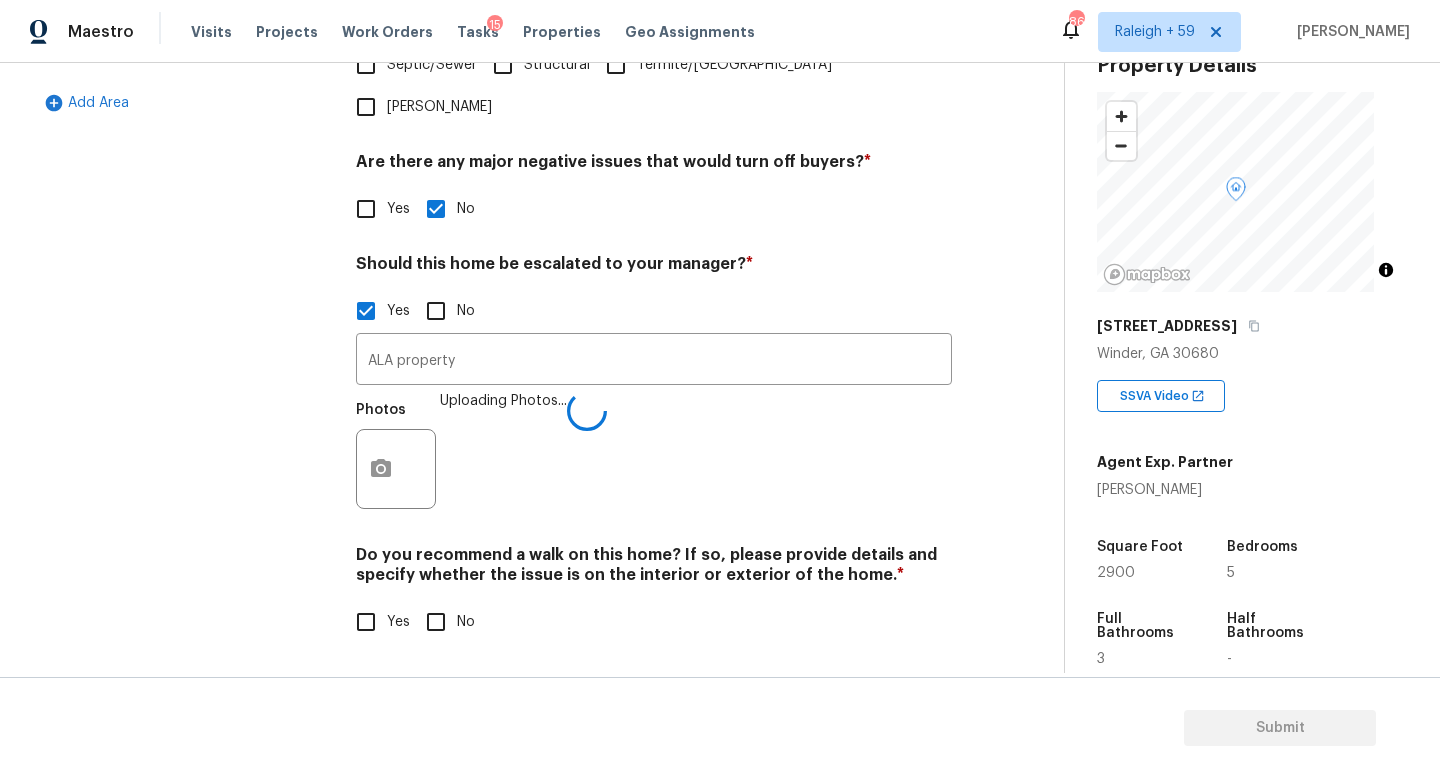 click on "No" at bounding box center (436, 622) 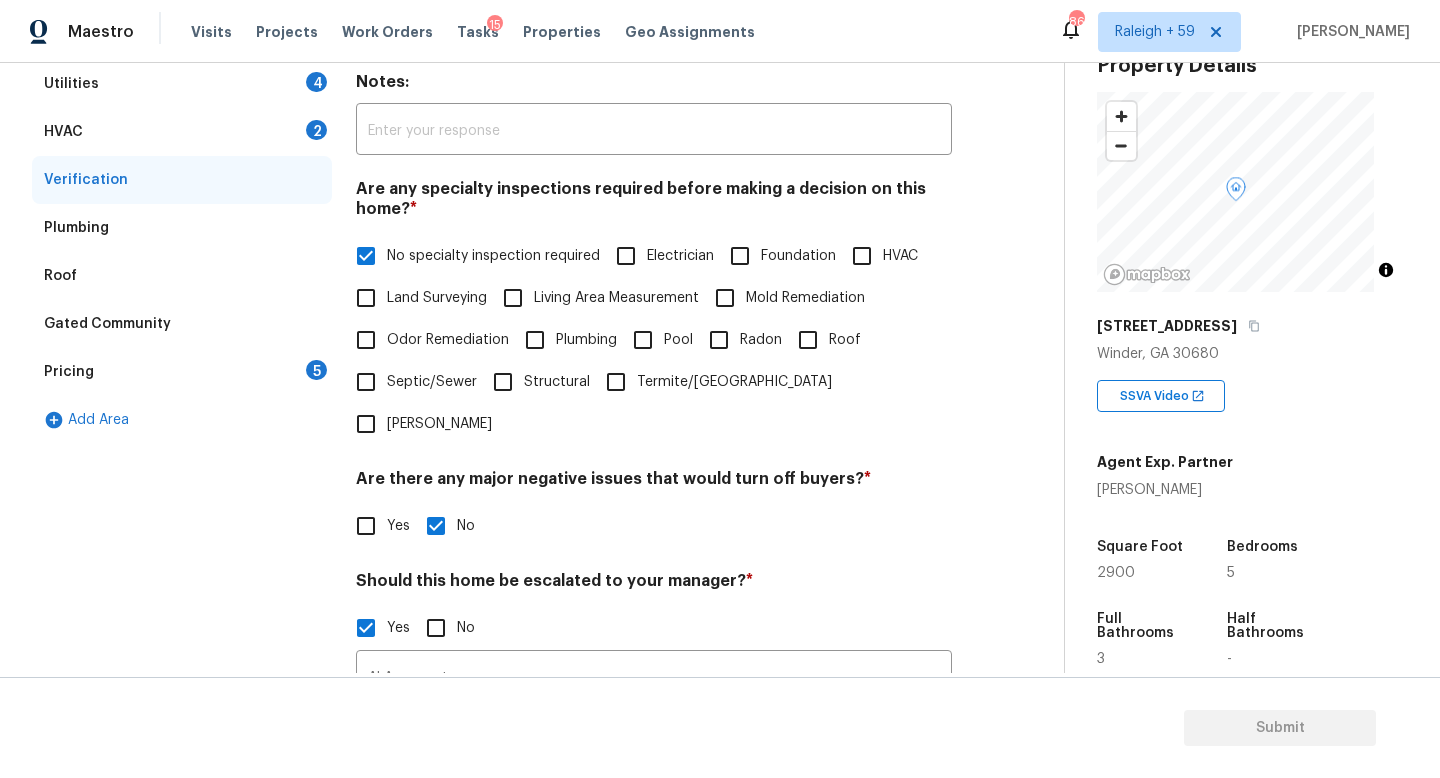 scroll, scrollTop: 240, scrollLeft: 0, axis: vertical 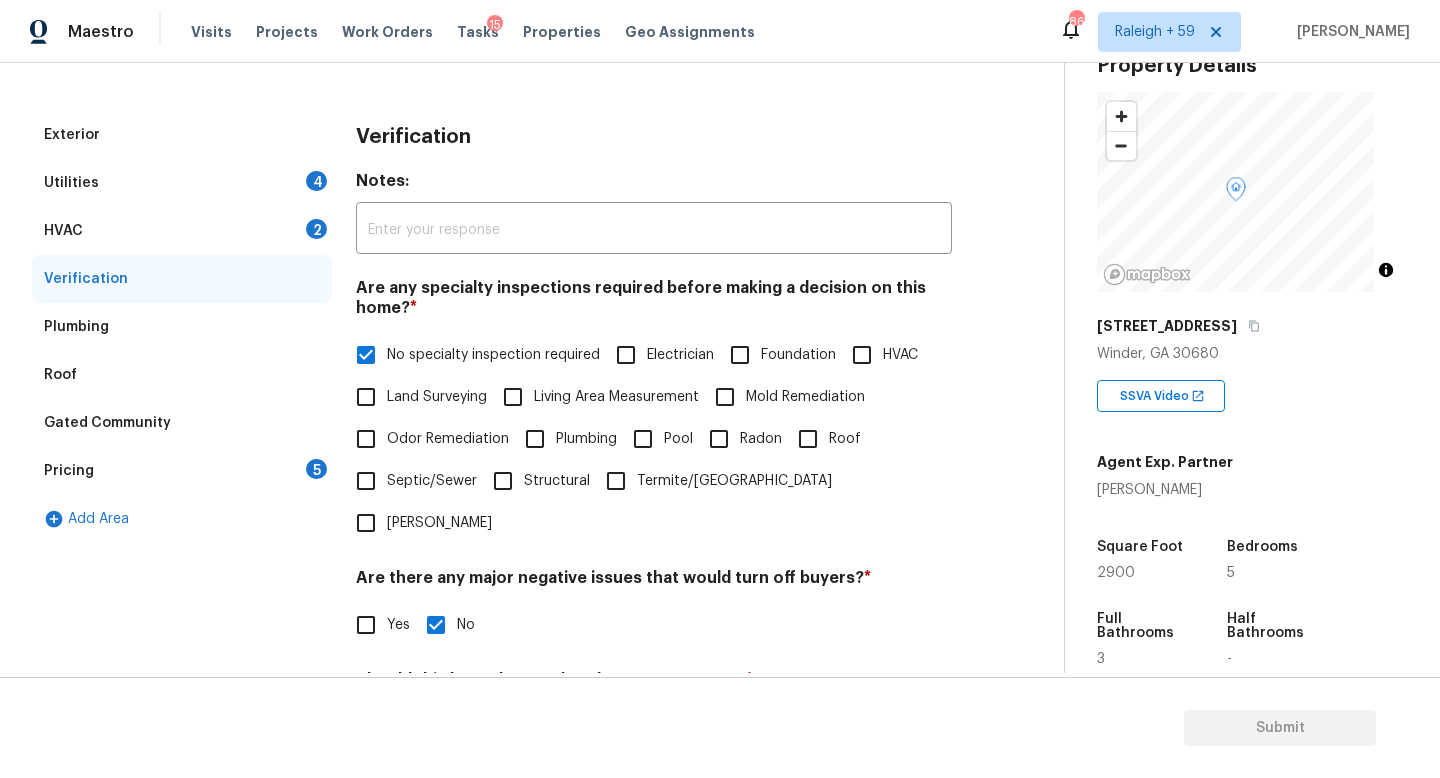 click on "HVAC 2" at bounding box center [182, 231] 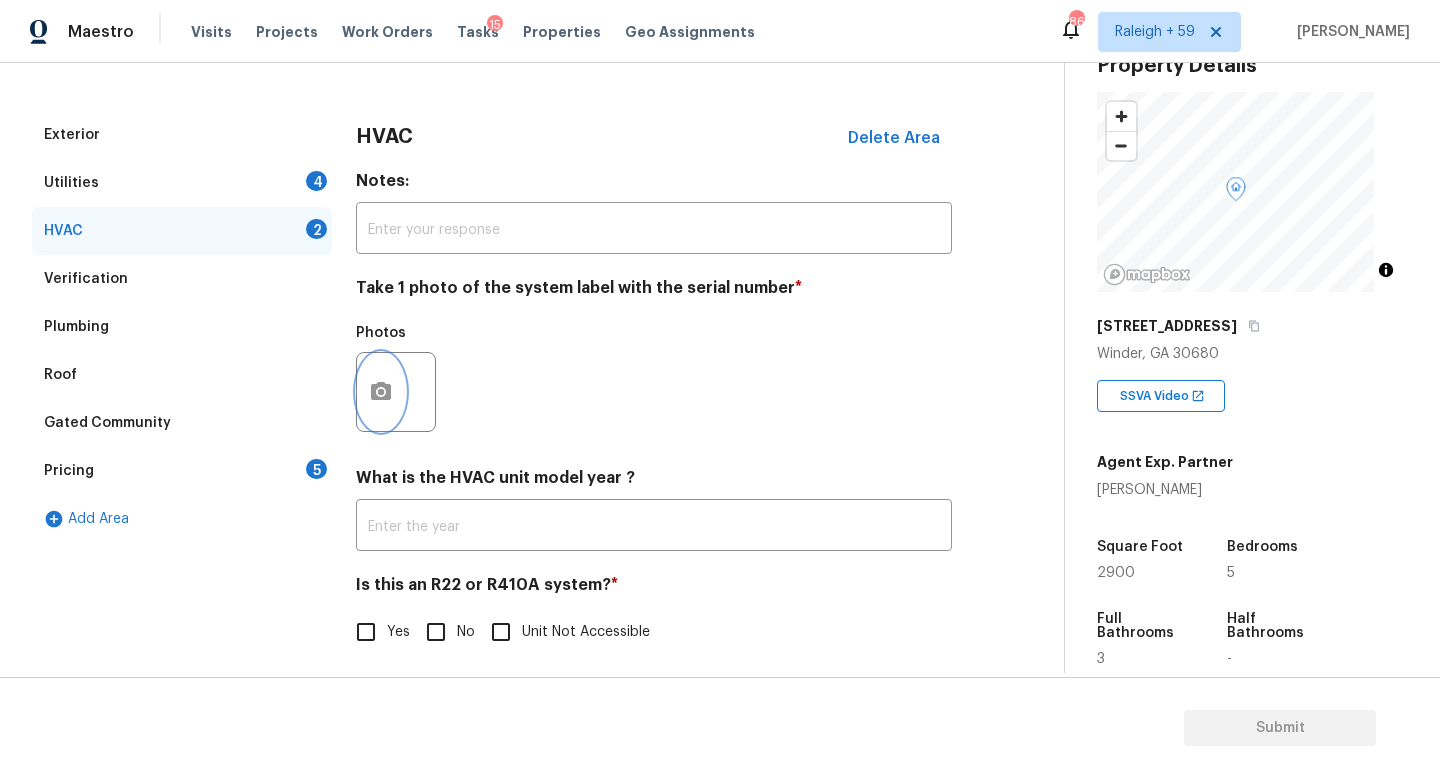 click 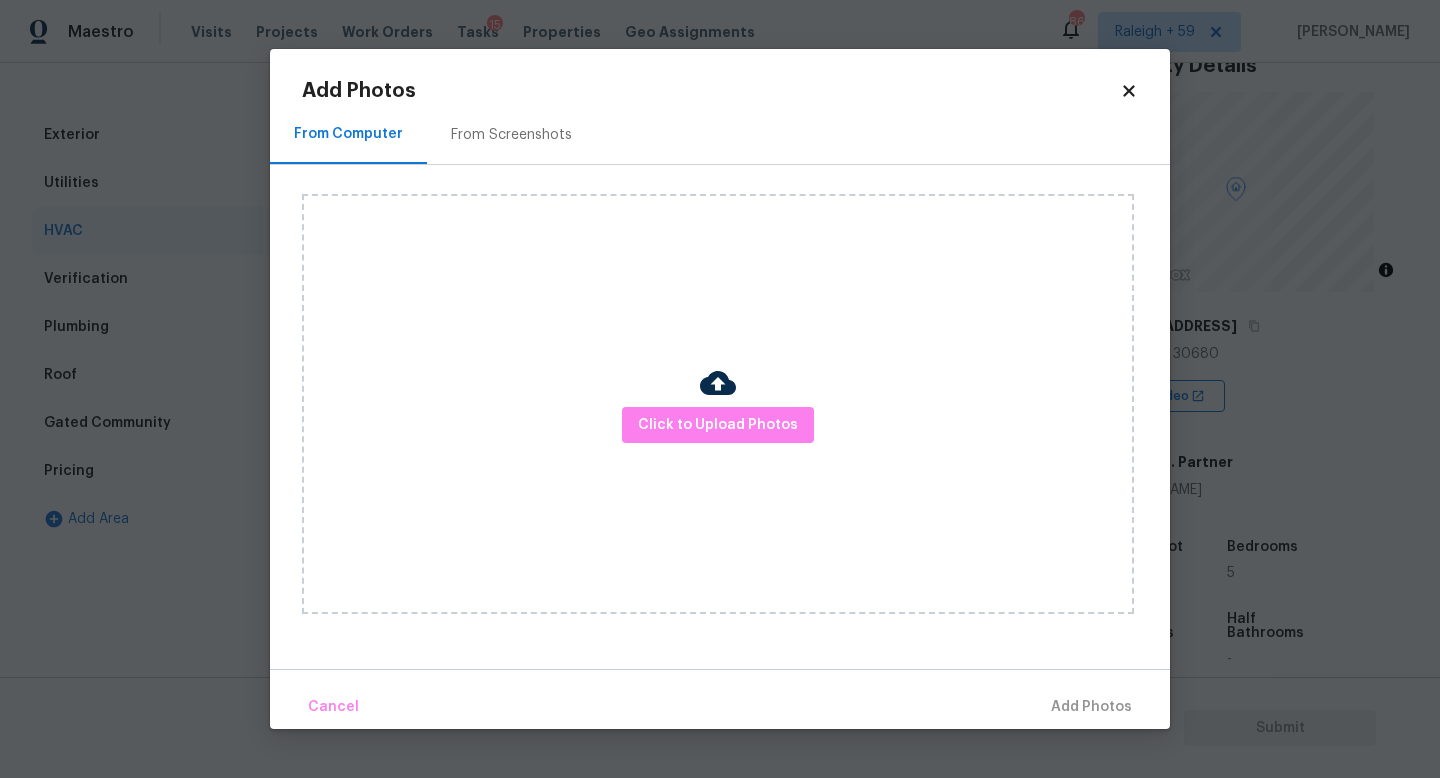 click on "Click to Upload Photos" at bounding box center (718, 404) 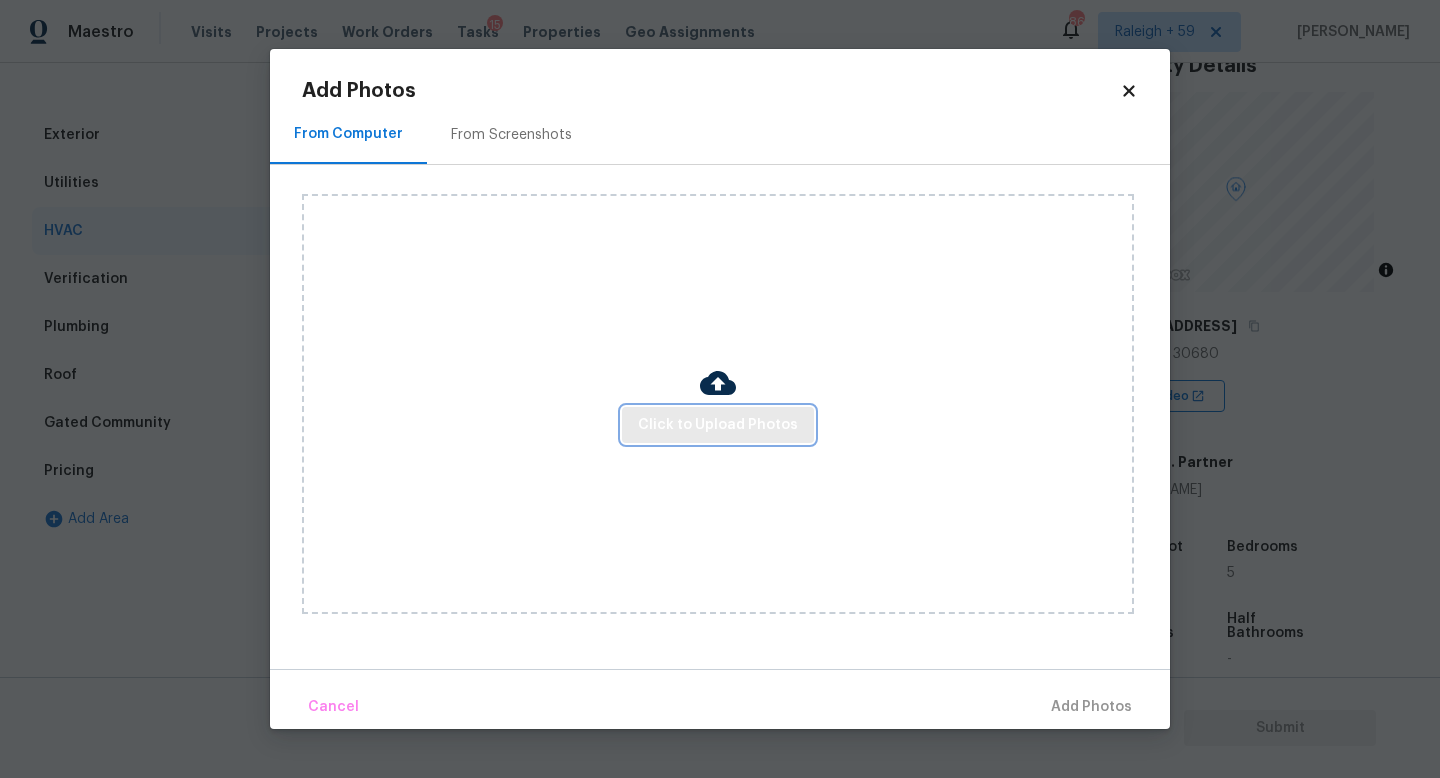 click on "Click to Upload Photos" at bounding box center [718, 425] 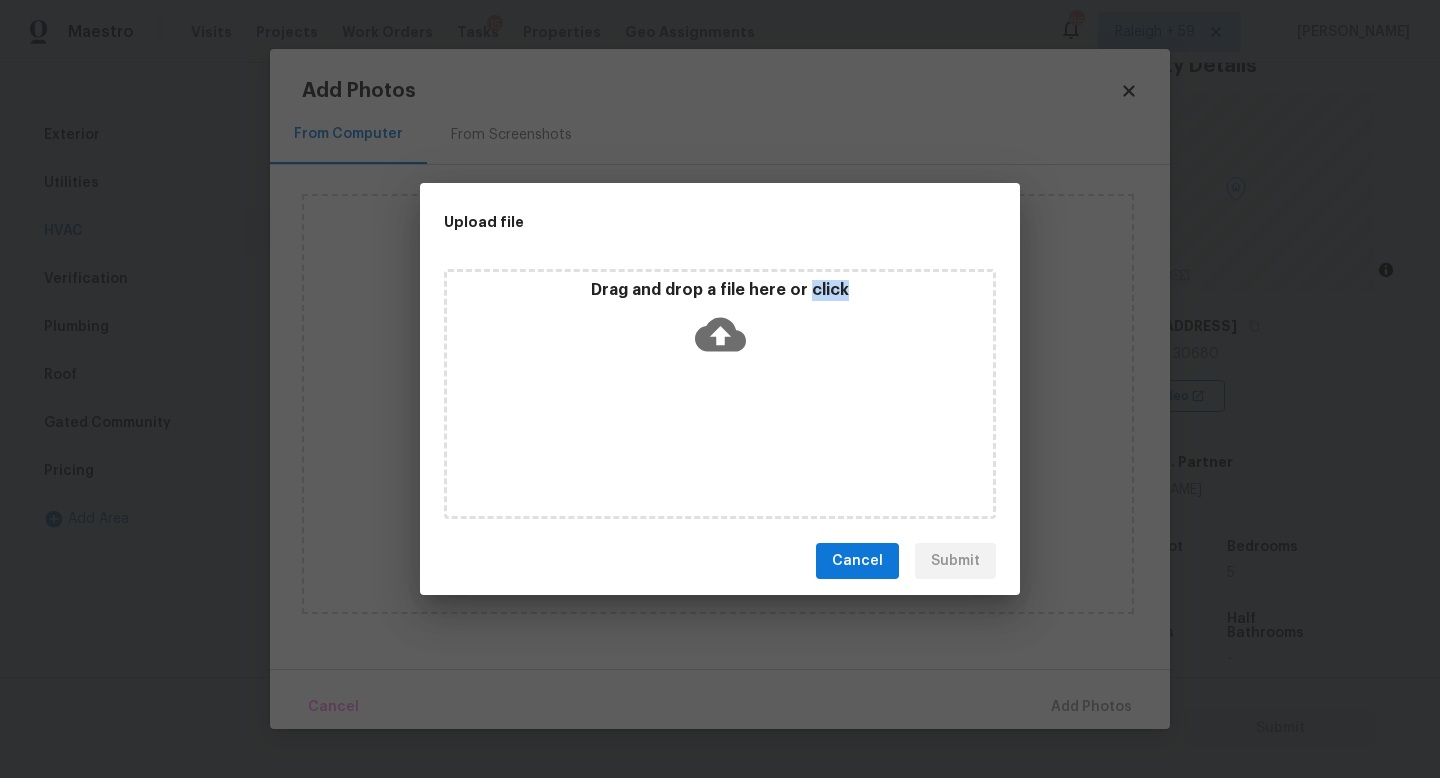 click on "Drag and drop a file here or click" at bounding box center (720, 394) 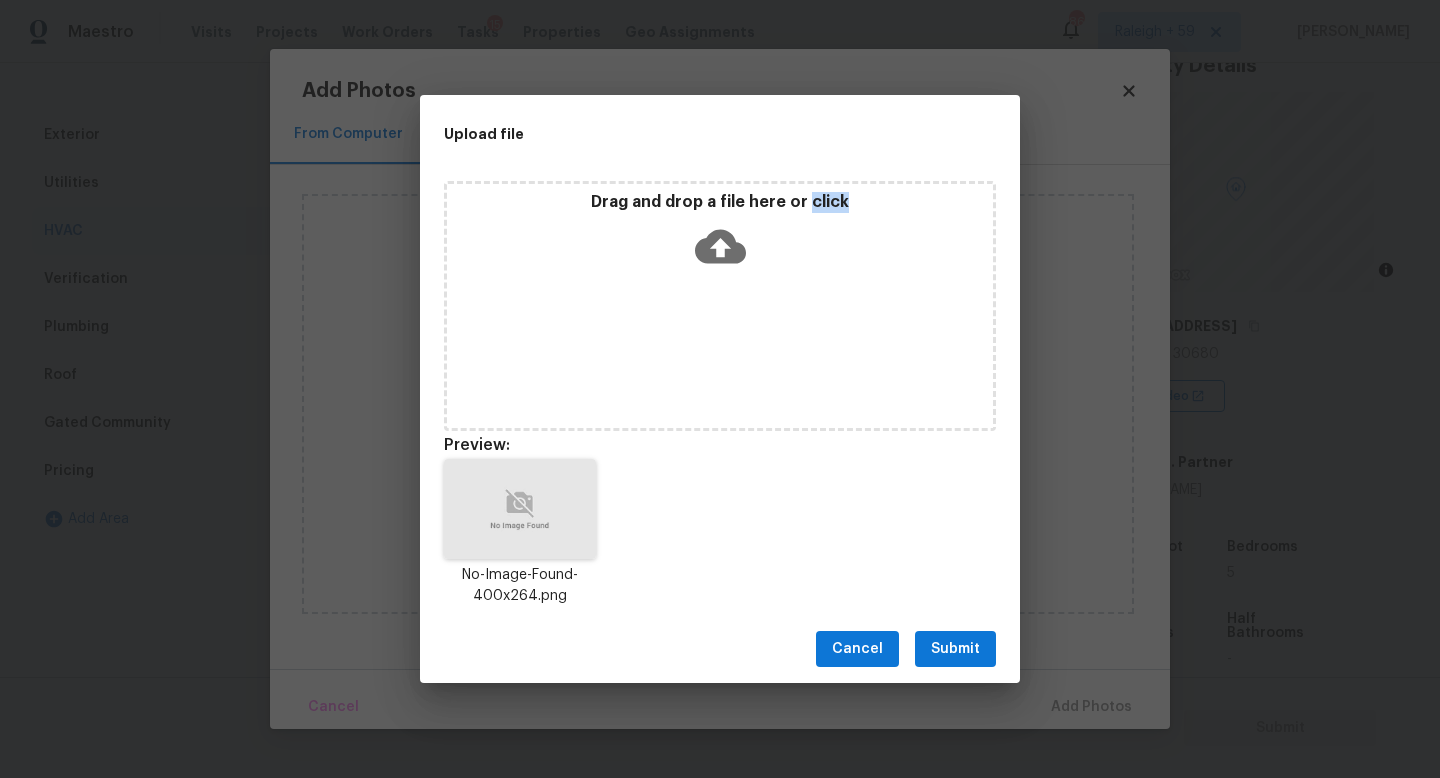 click on "Submit" at bounding box center (955, 649) 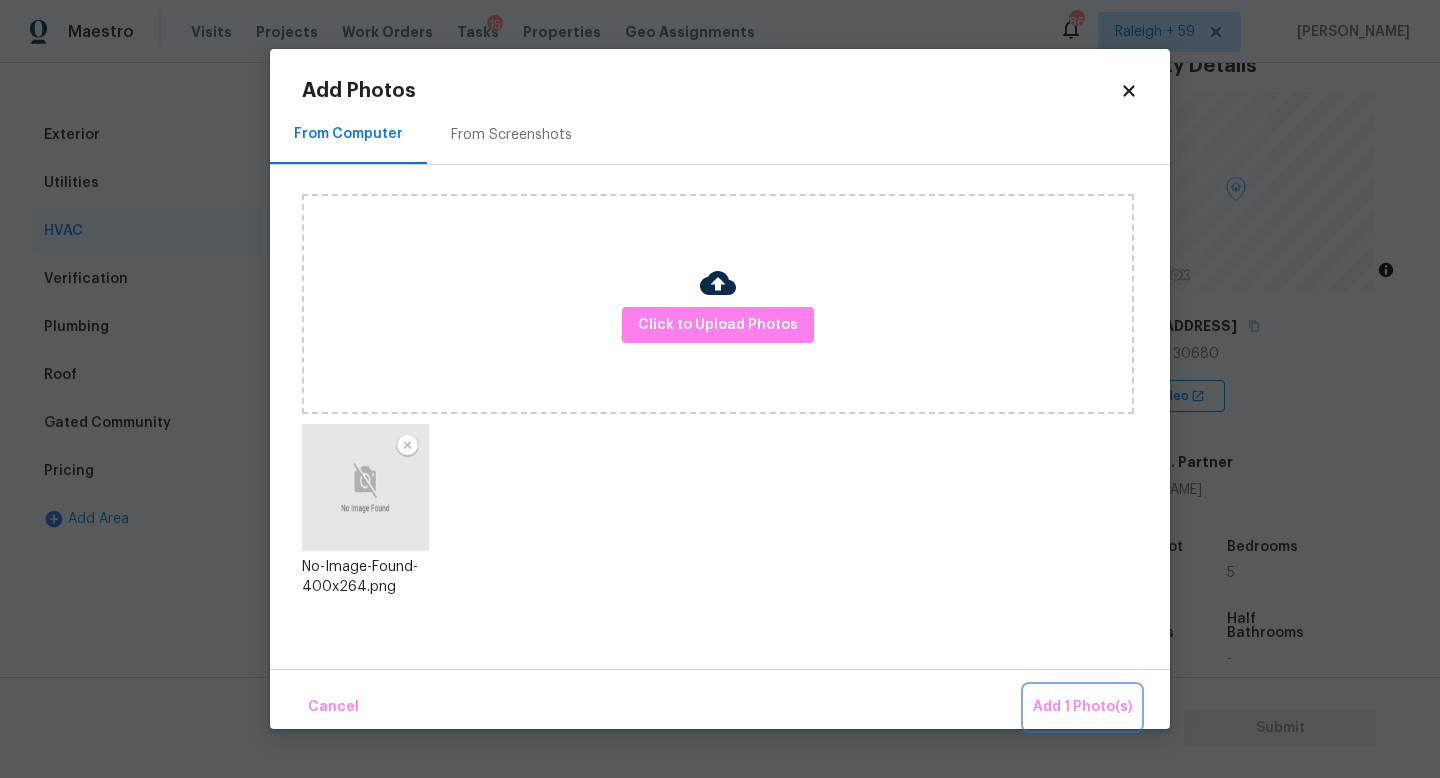 click on "Add 1 Photo(s)" at bounding box center [1082, 707] 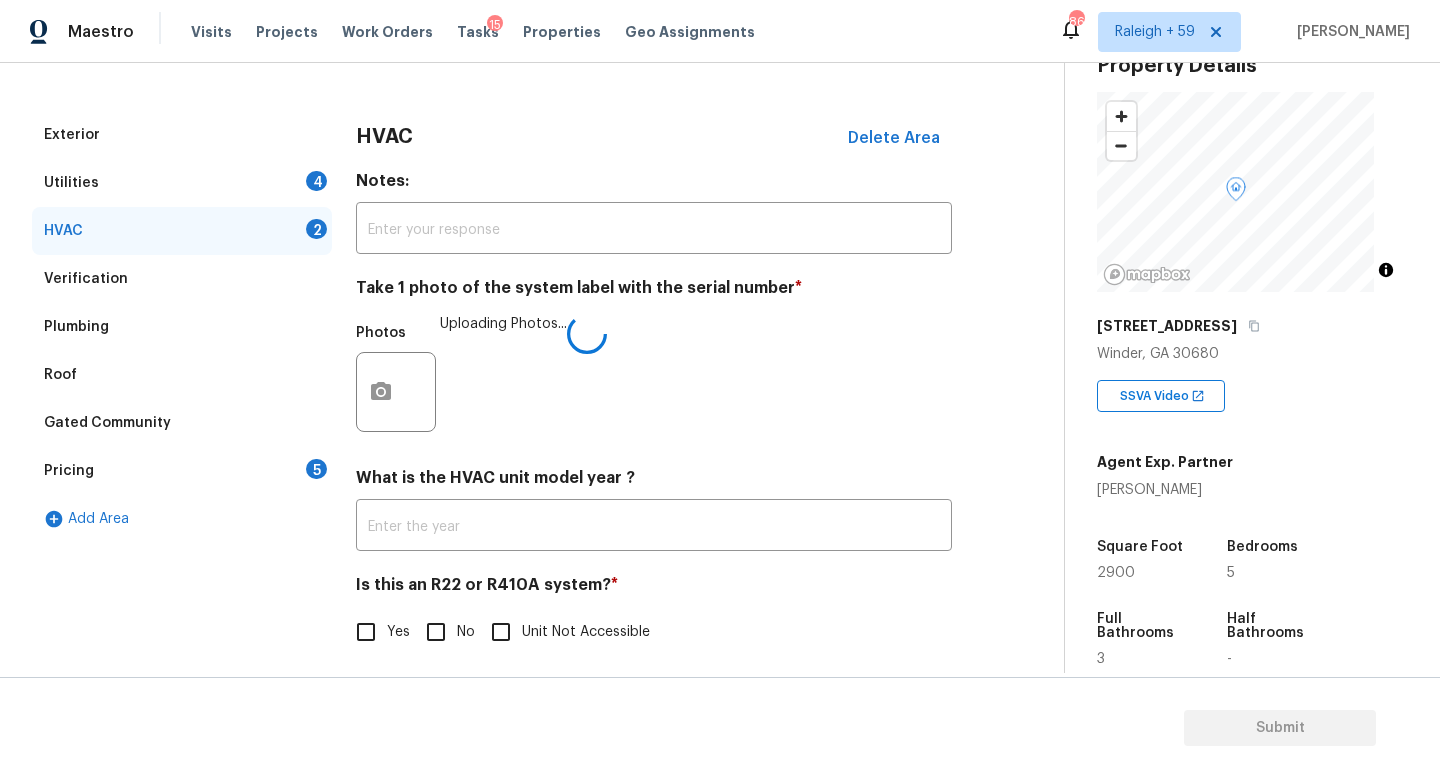 click on "No" at bounding box center [445, 632] 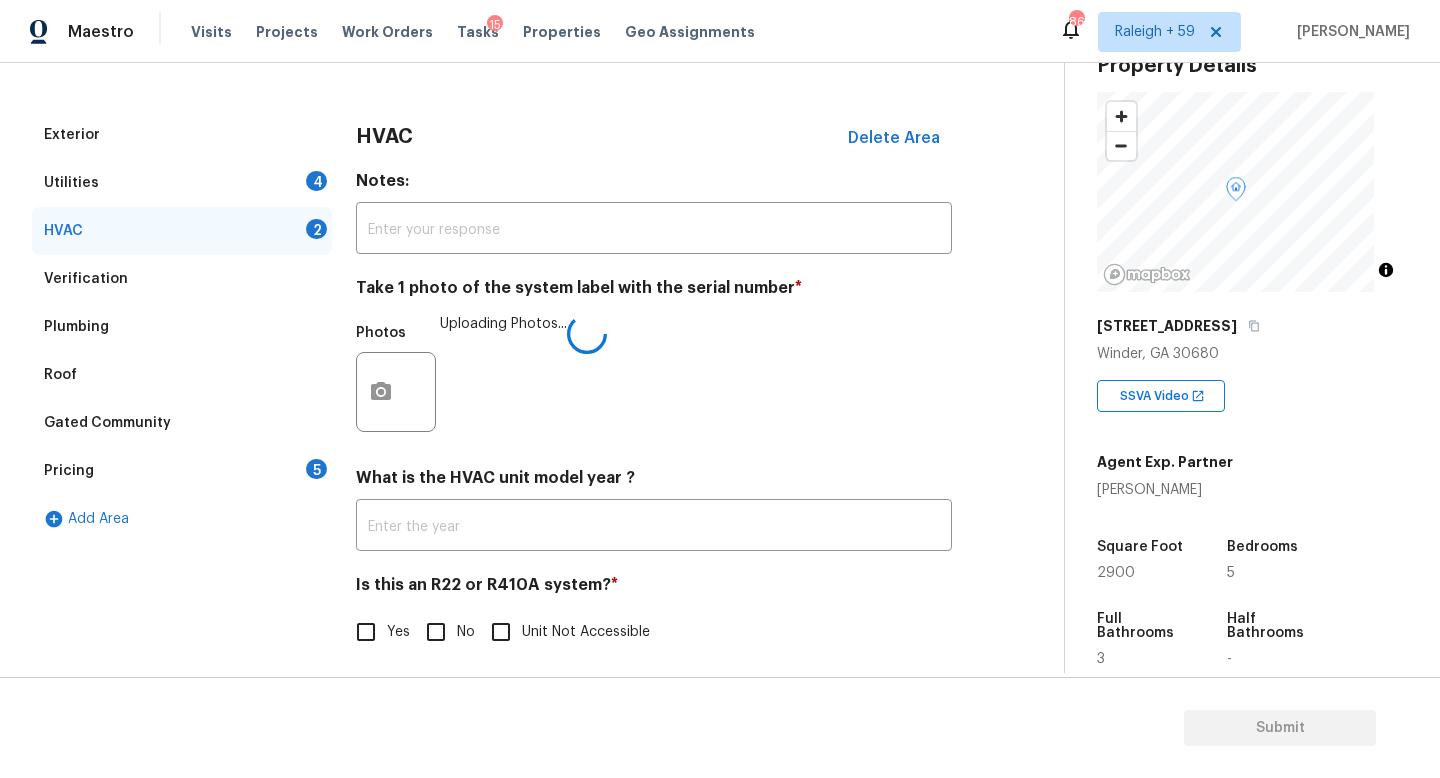 click on "No" at bounding box center [436, 632] 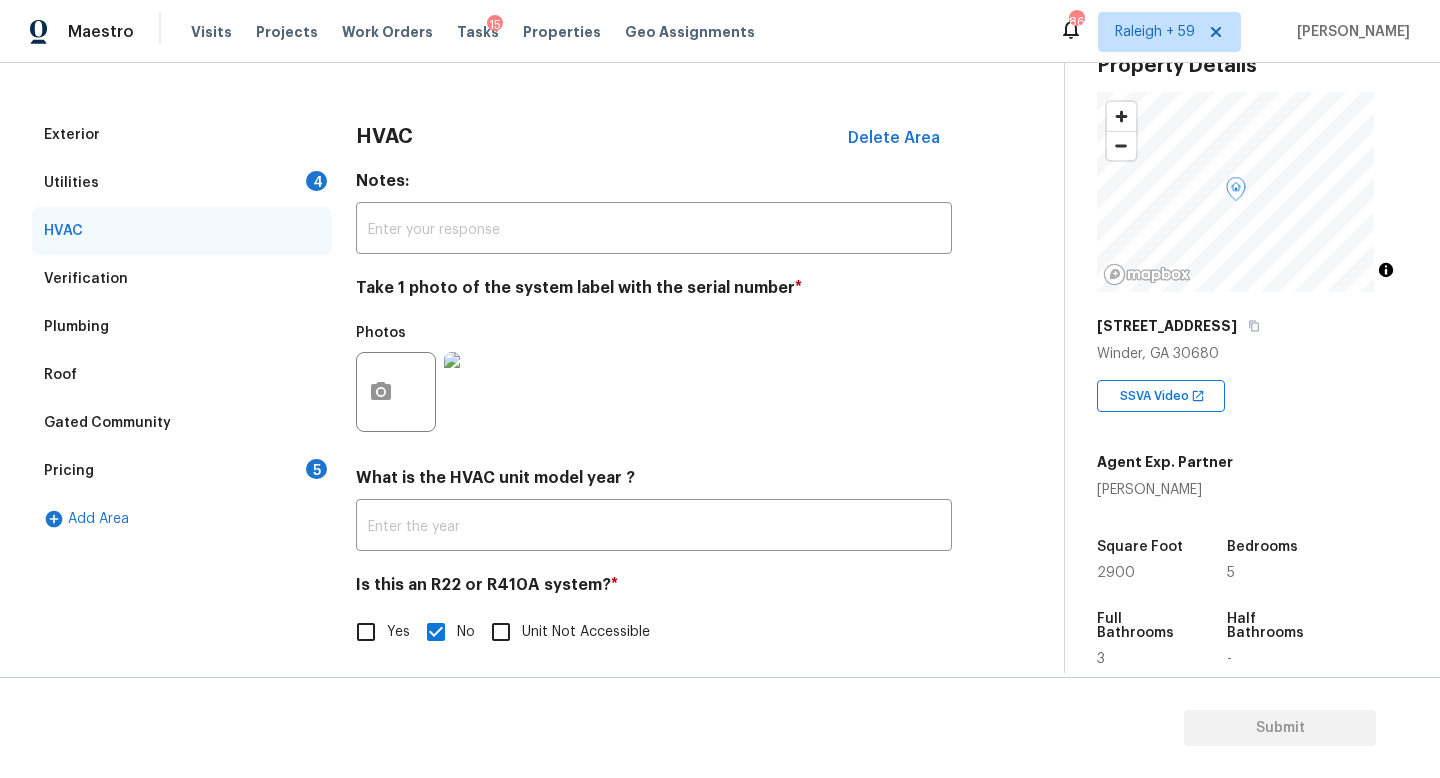 click on "Utilities 4" at bounding box center (182, 183) 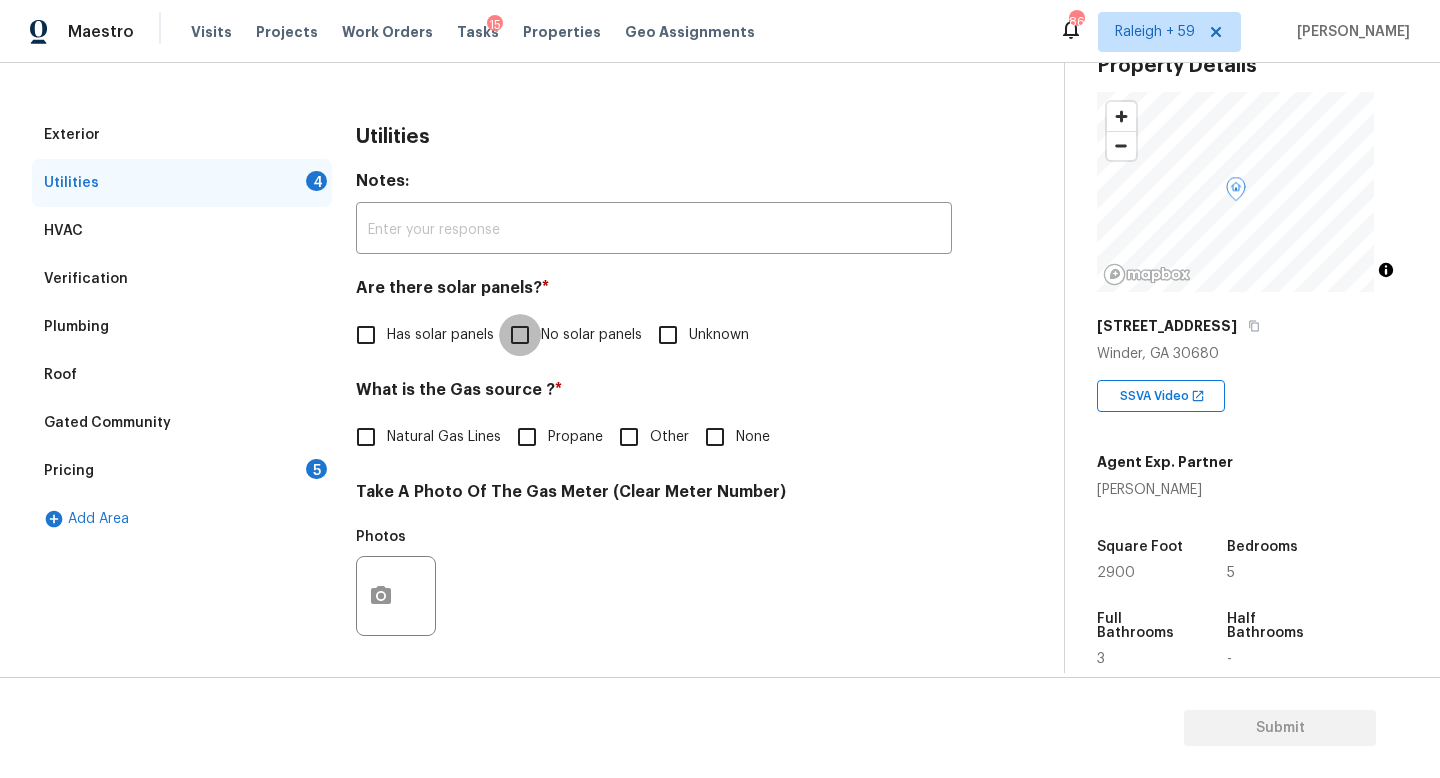 click on "No solar panels" at bounding box center [520, 335] 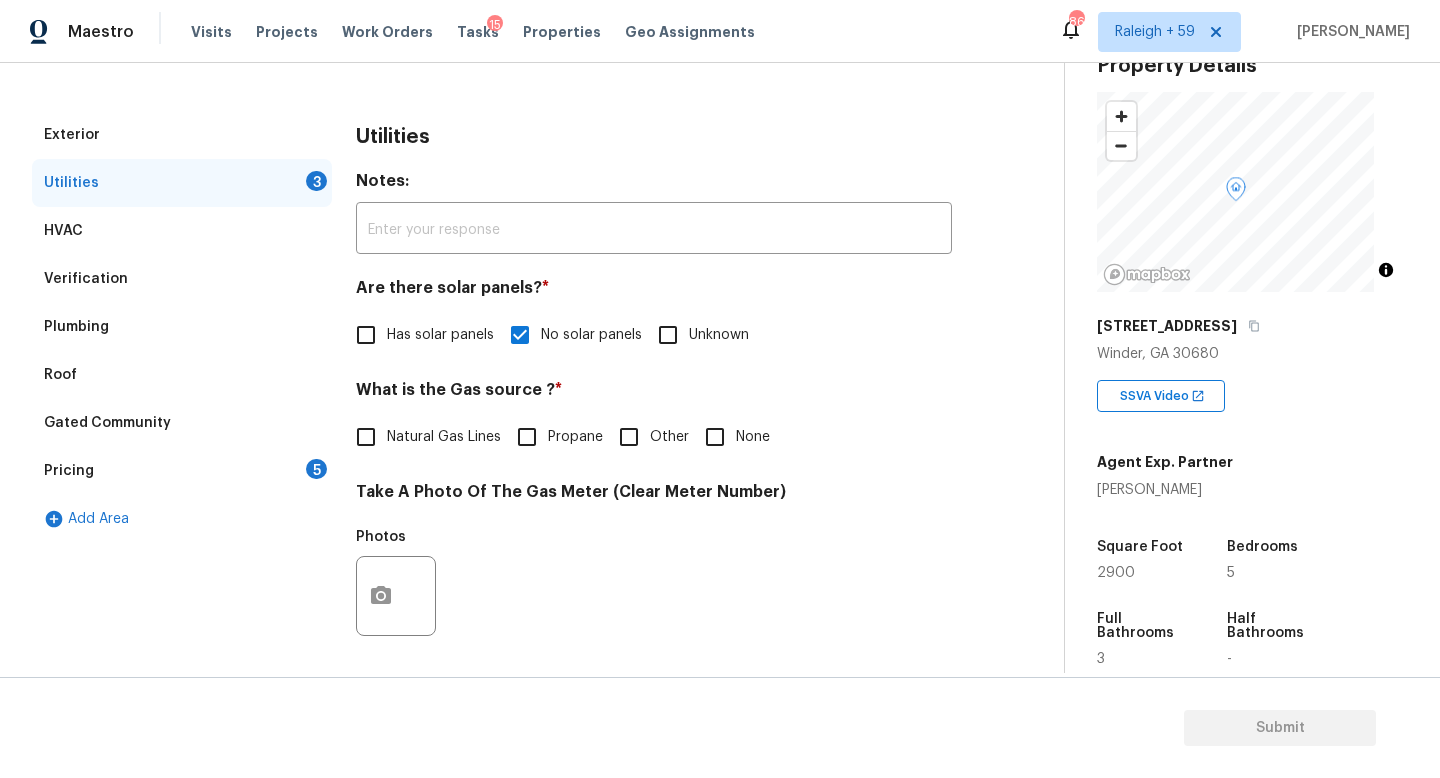 click on "None" at bounding box center [753, 437] 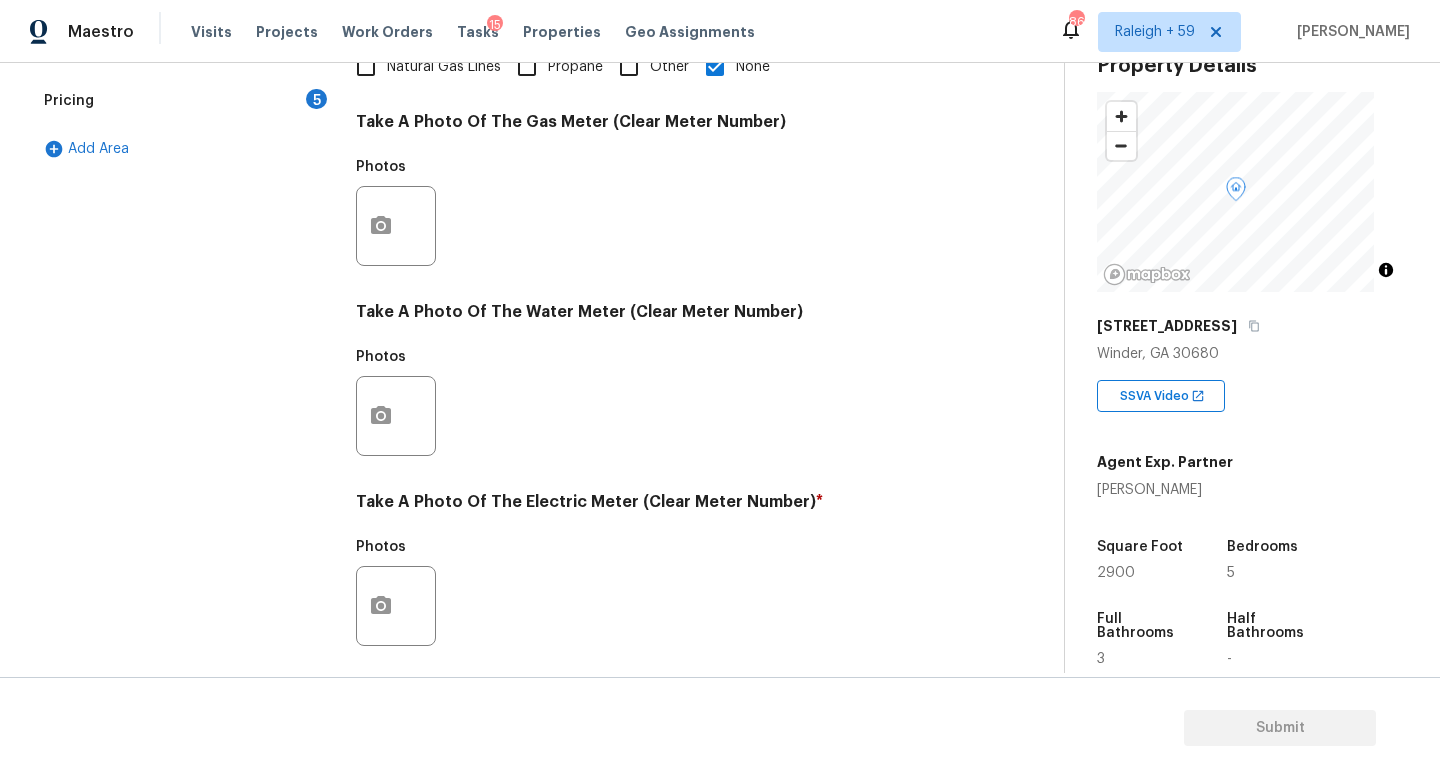 scroll, scrollTop: 645, scrollLeft: 0, axis: vertical 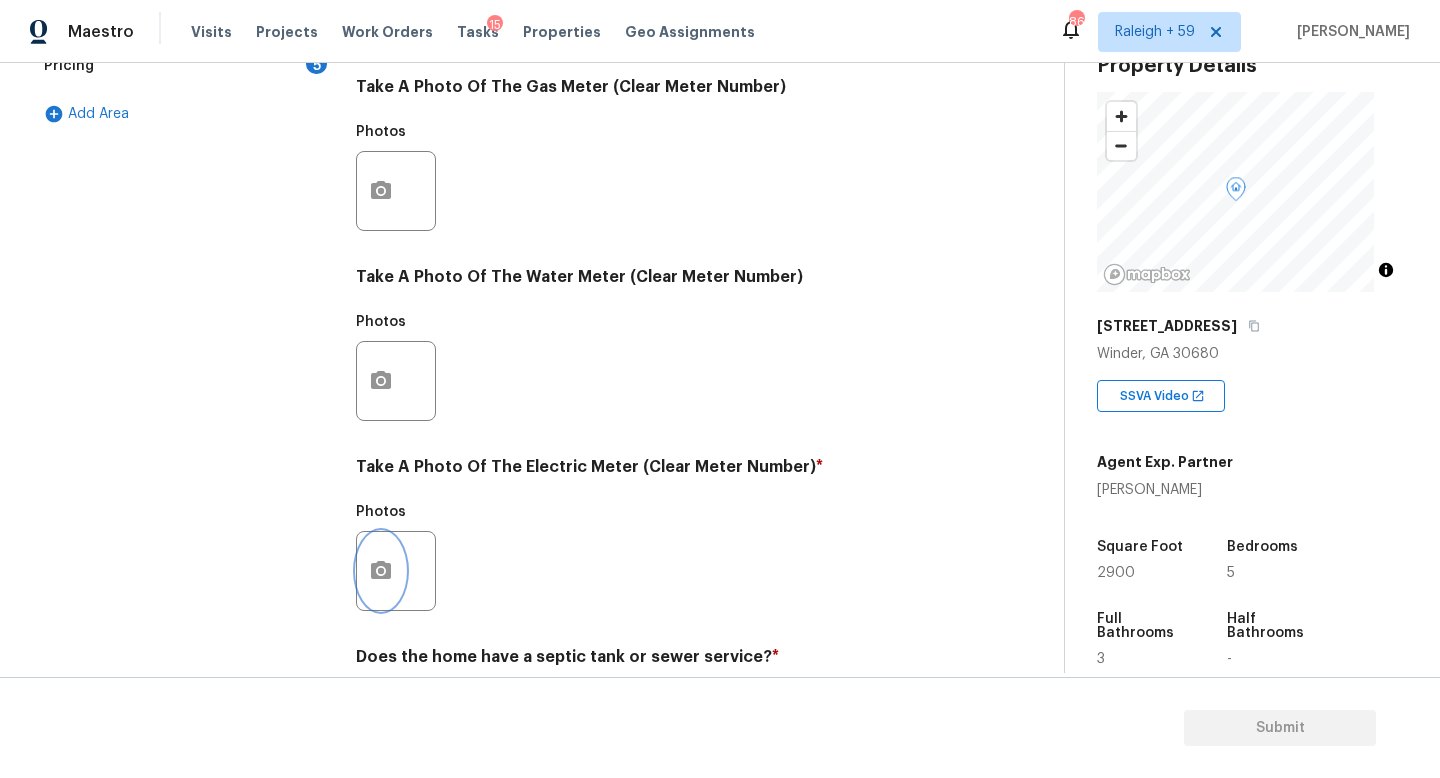 click at bounding box center [381, 571] 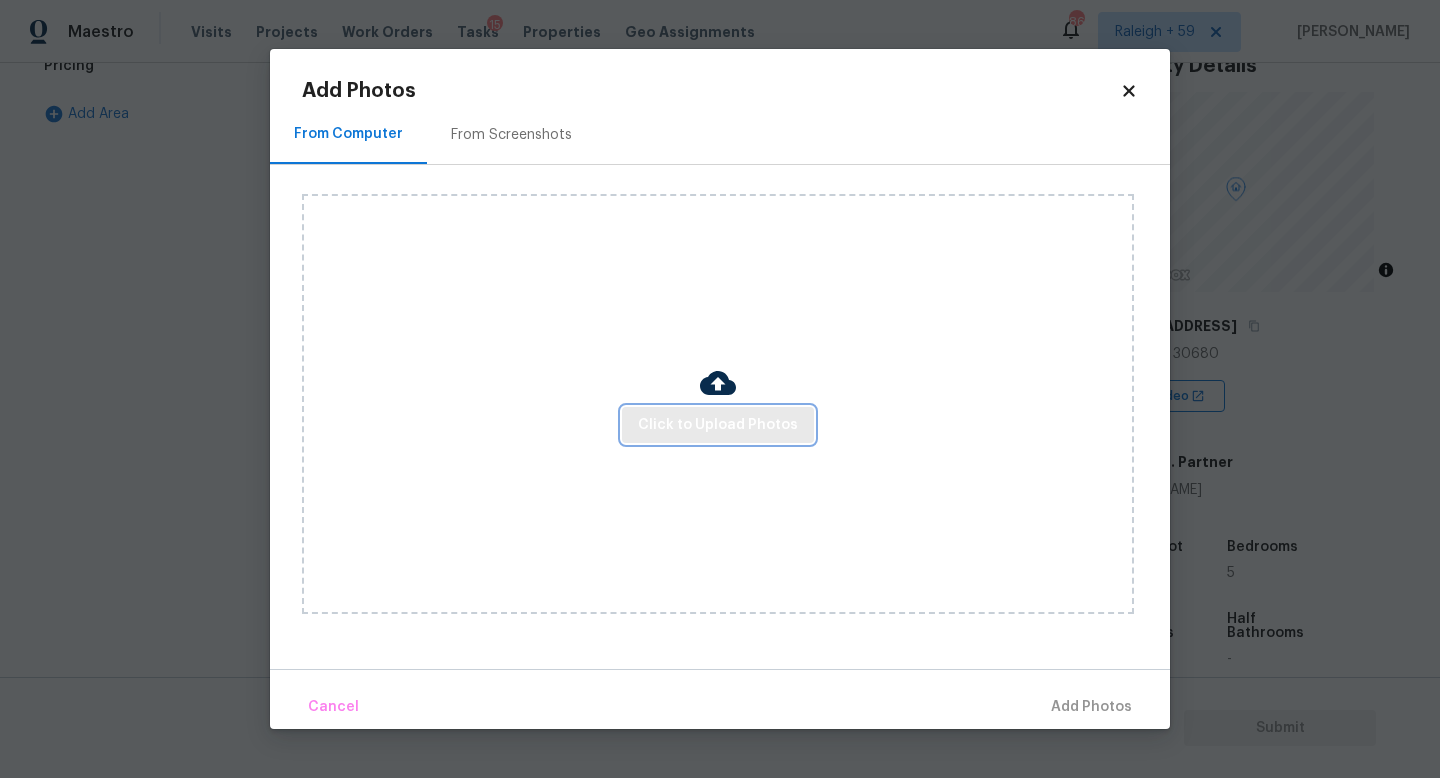 click on "Click to Upload Photos" at bounding box center (718, 425) 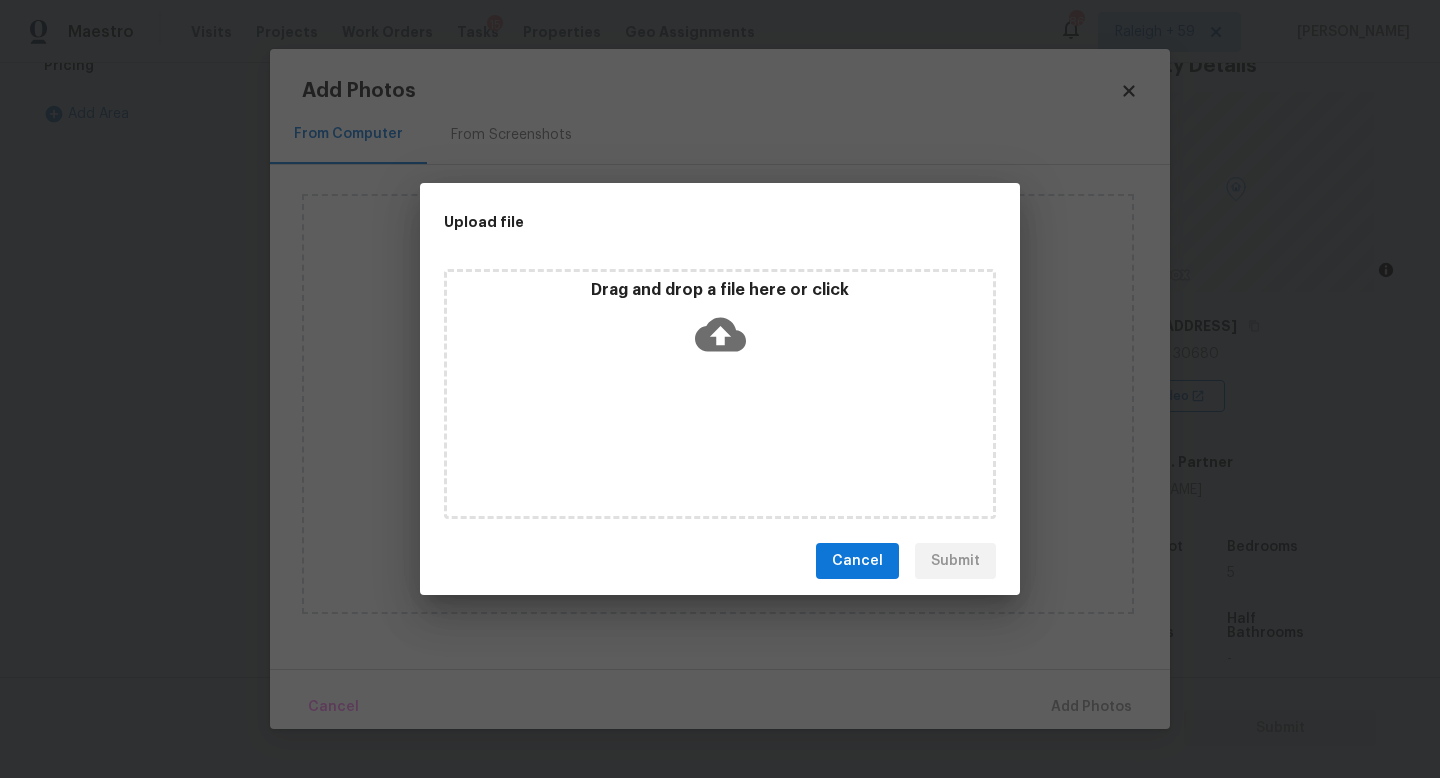 click on "Drag and drop a file here or click" at bounding box center [720, 394] 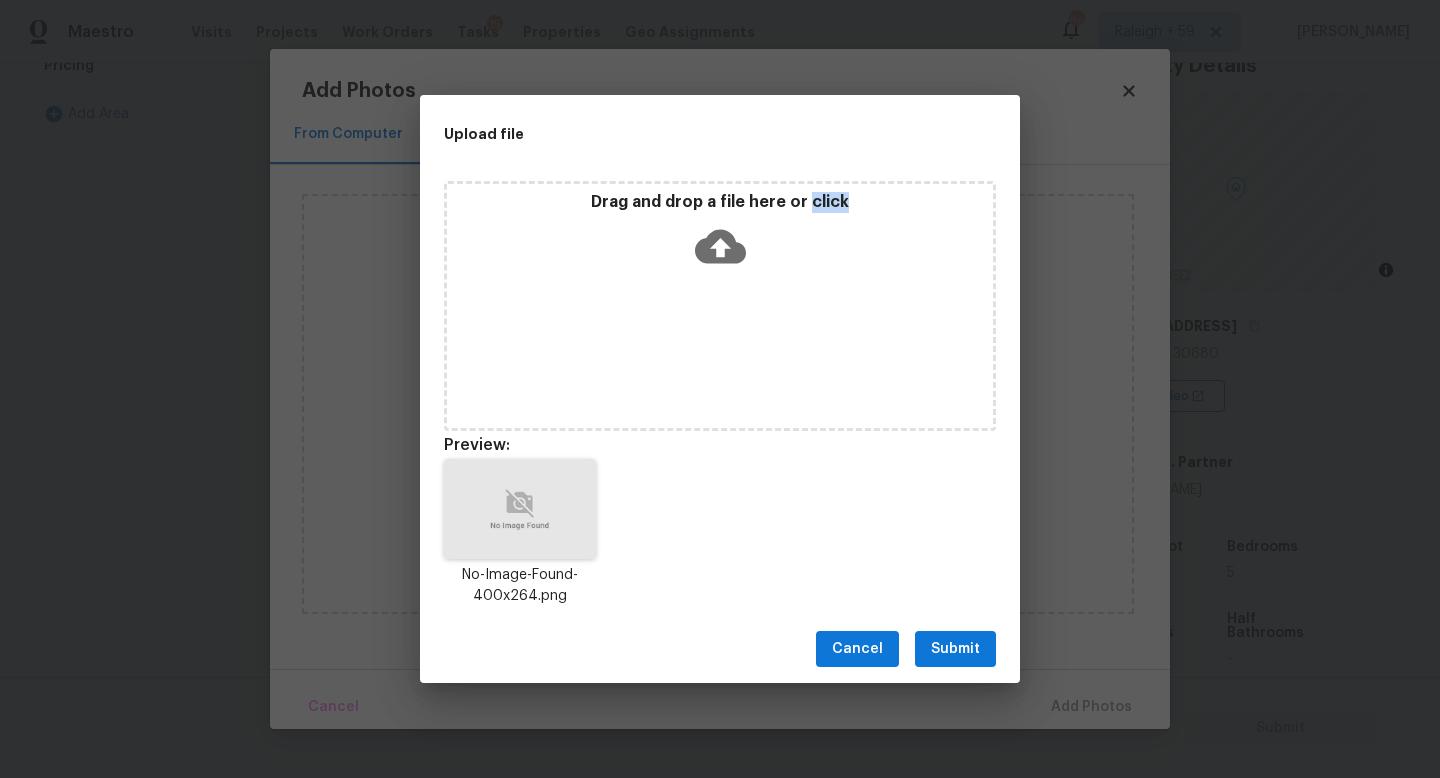 click on "Cancel Submit" at bounding box center [720, 649] 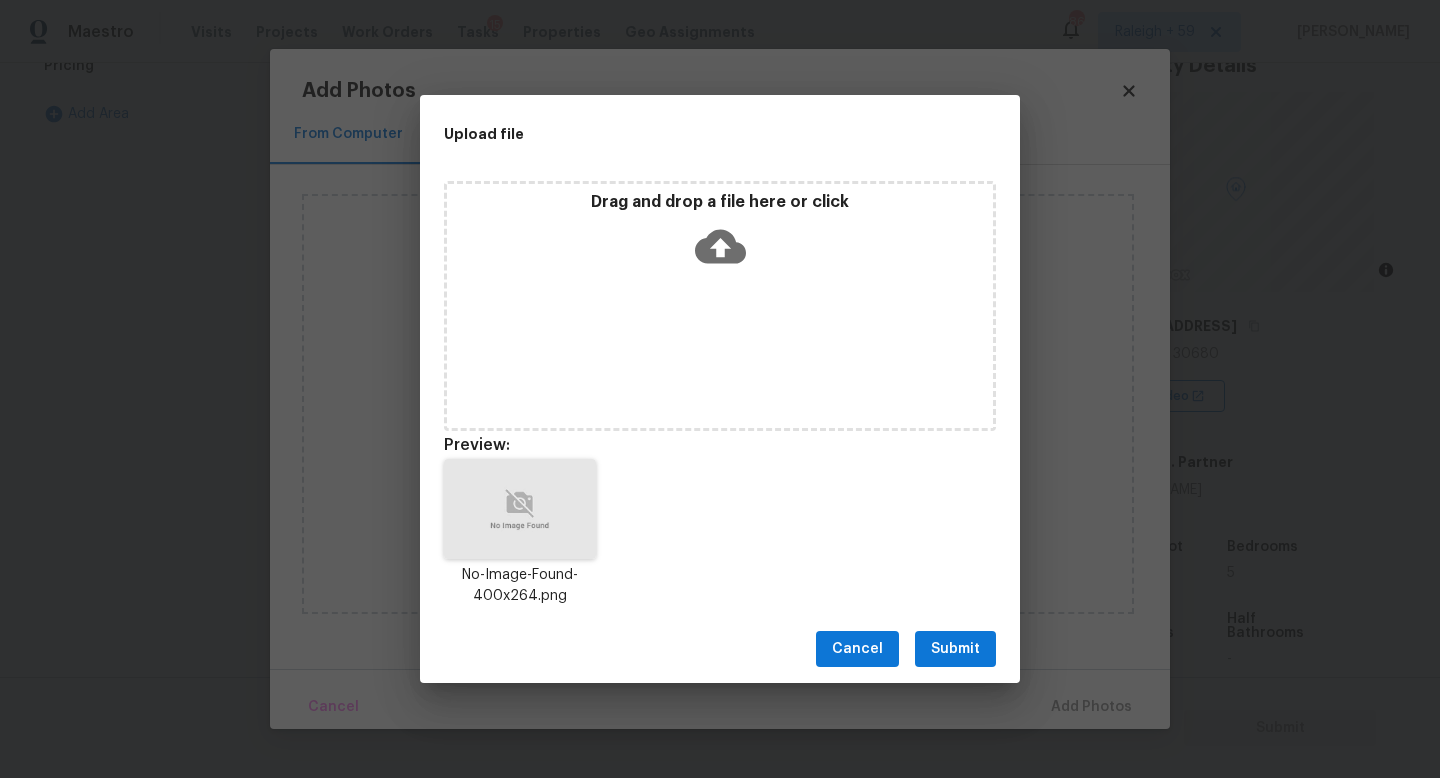click on "Submit" at bounding box center [955, 649] 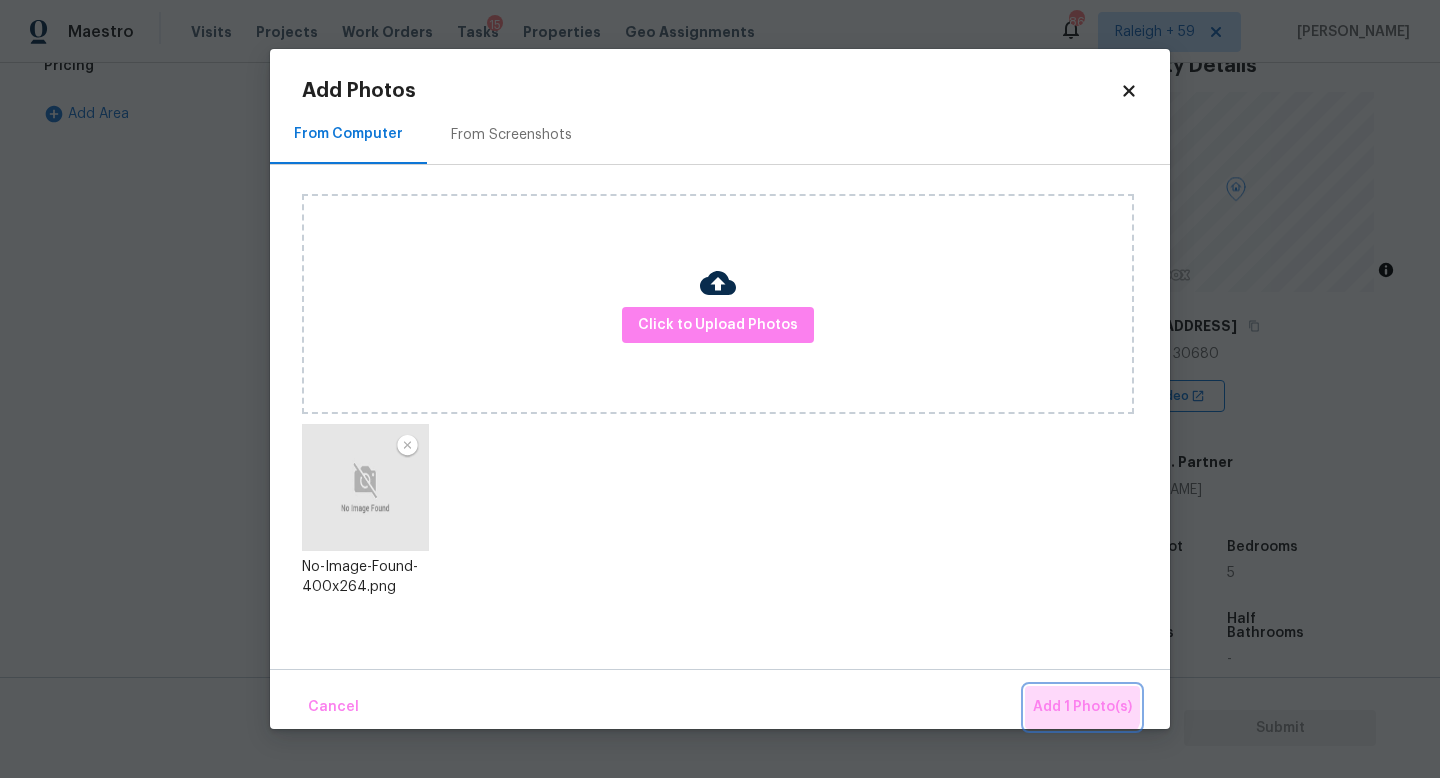 click on "Add 1 Photo(s)" at bounding box center (1082, 707) 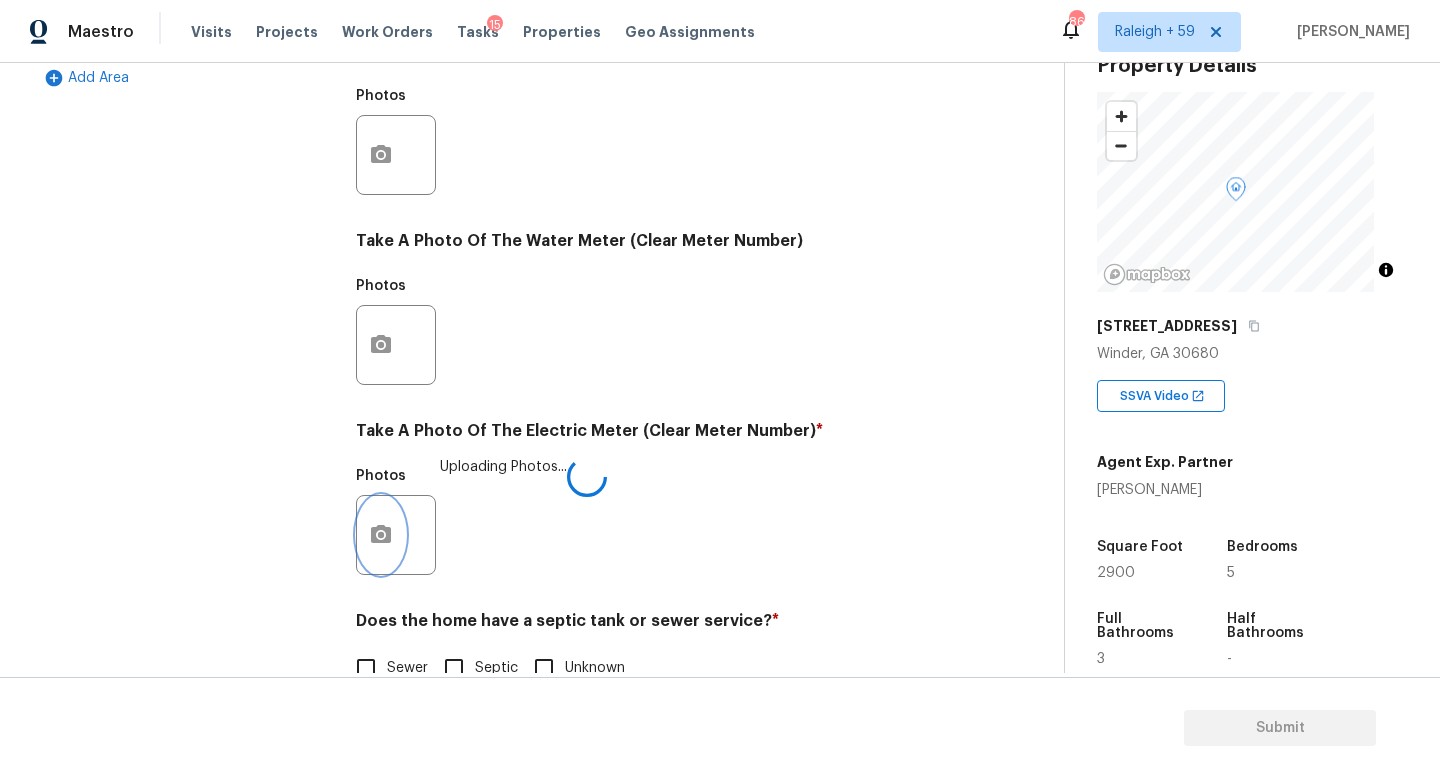 scroll, scrollTop: 742, scrollLeft: 0, axis: vertical 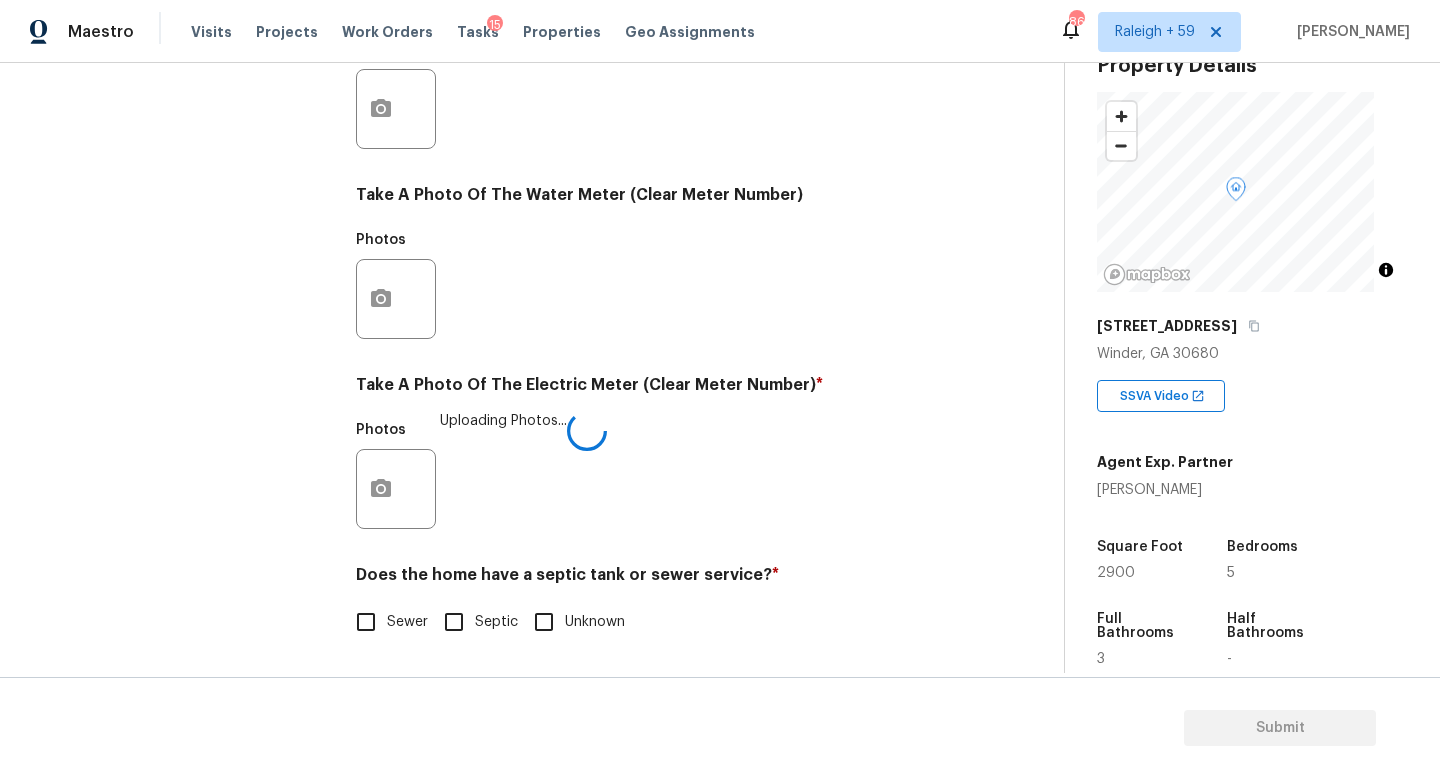 click on "Septic" at bounding box center [454, 622] 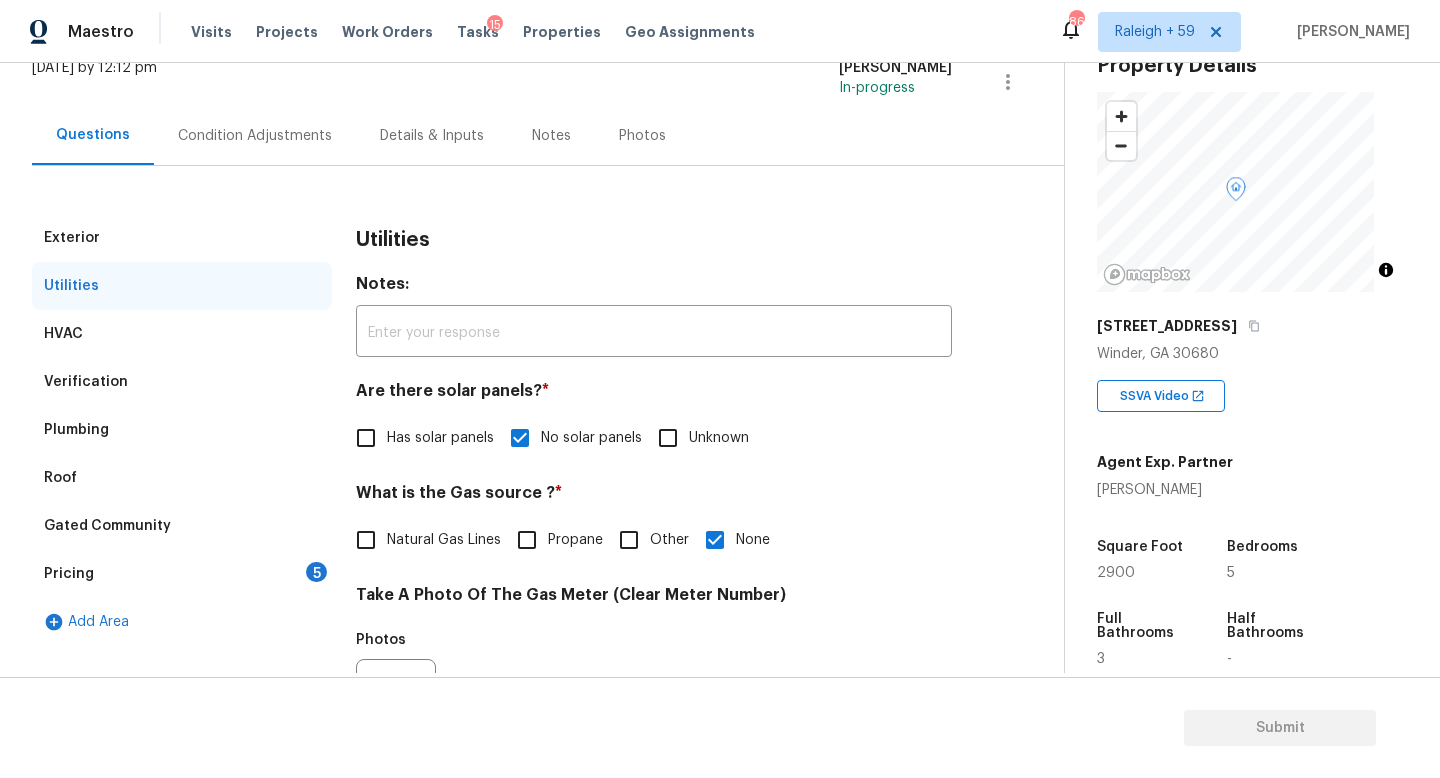 scroll, scrollTop: 245, scrollLeft: 0, axis: vertical 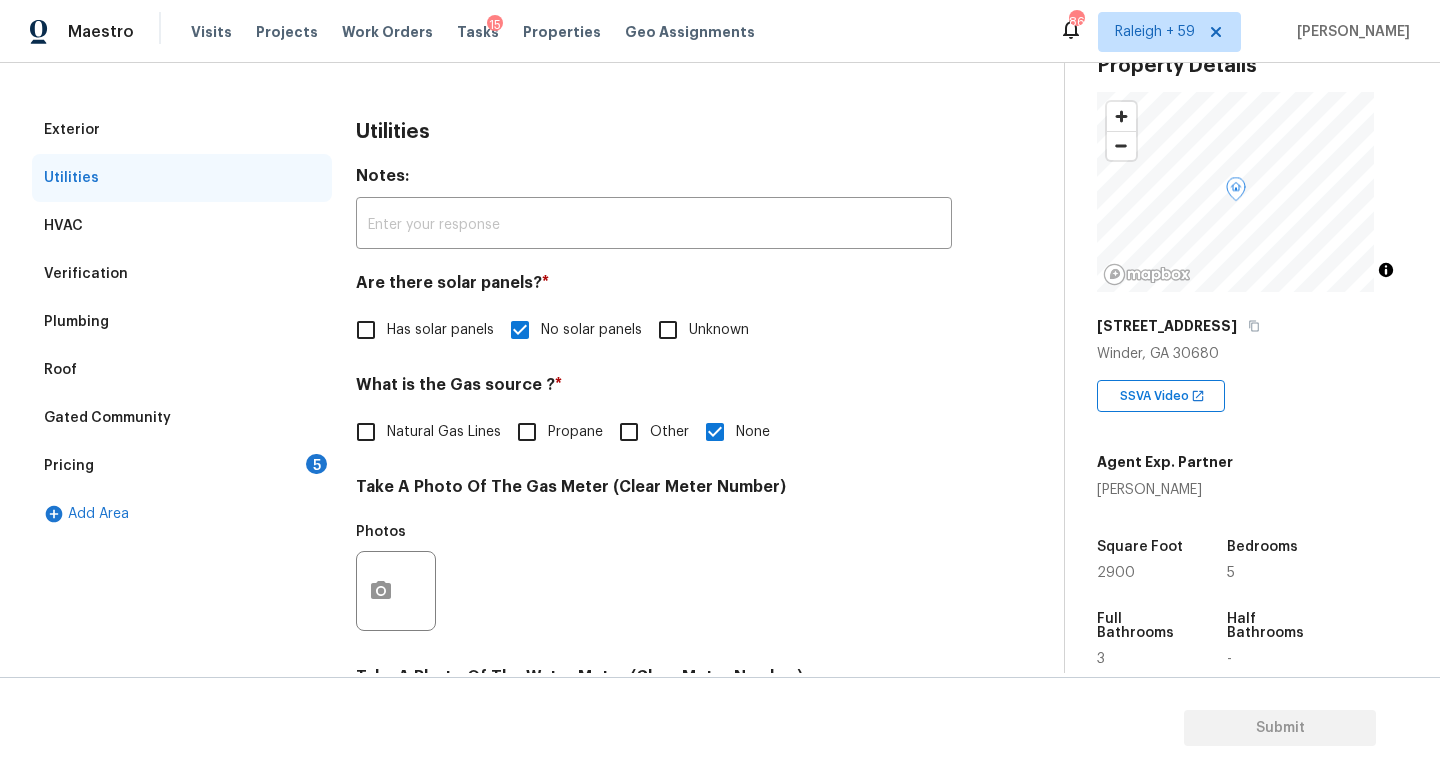 click on "Pricing 5" at bounding box center (182, 466) 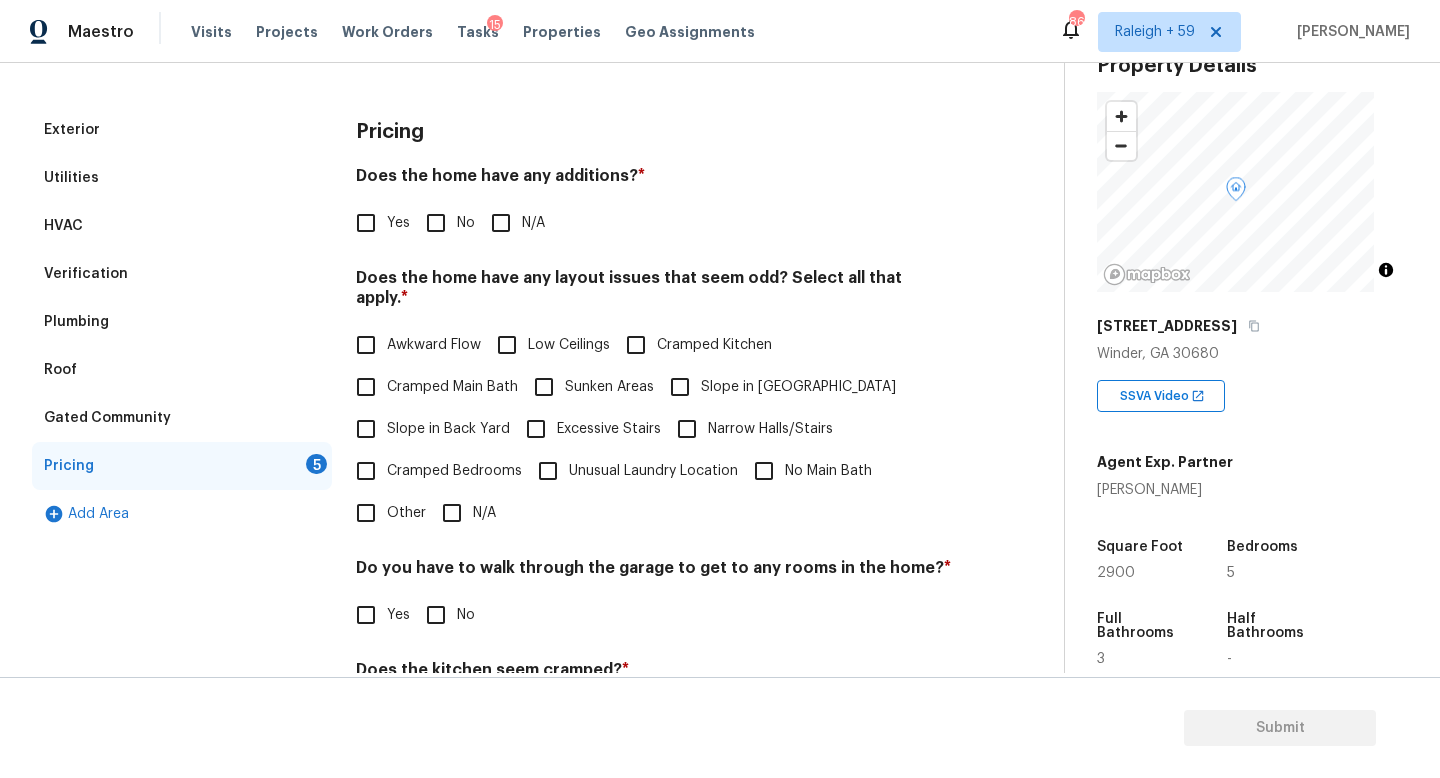 click on "No" at bounding box center (436, 223) 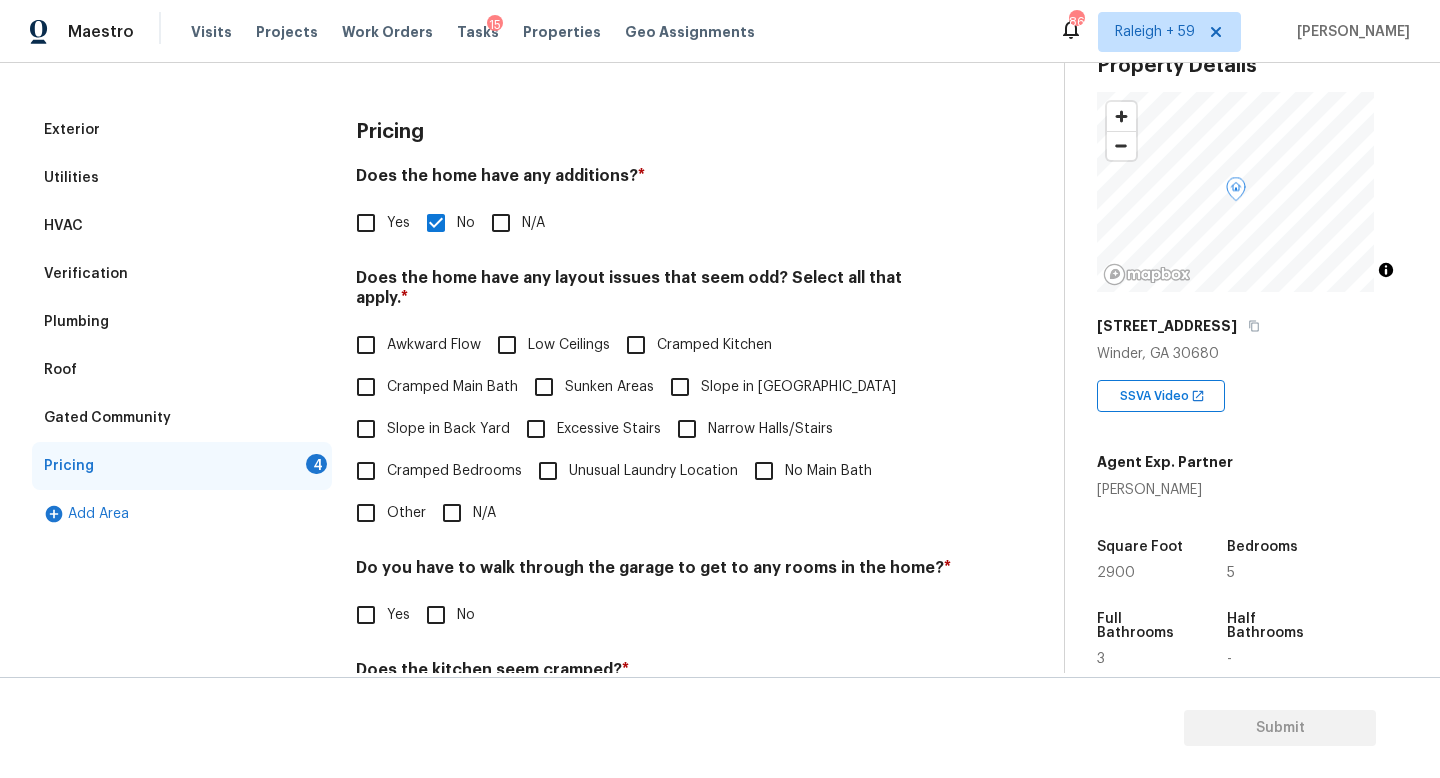 click on "N/A" at bounding box center [452, 513] 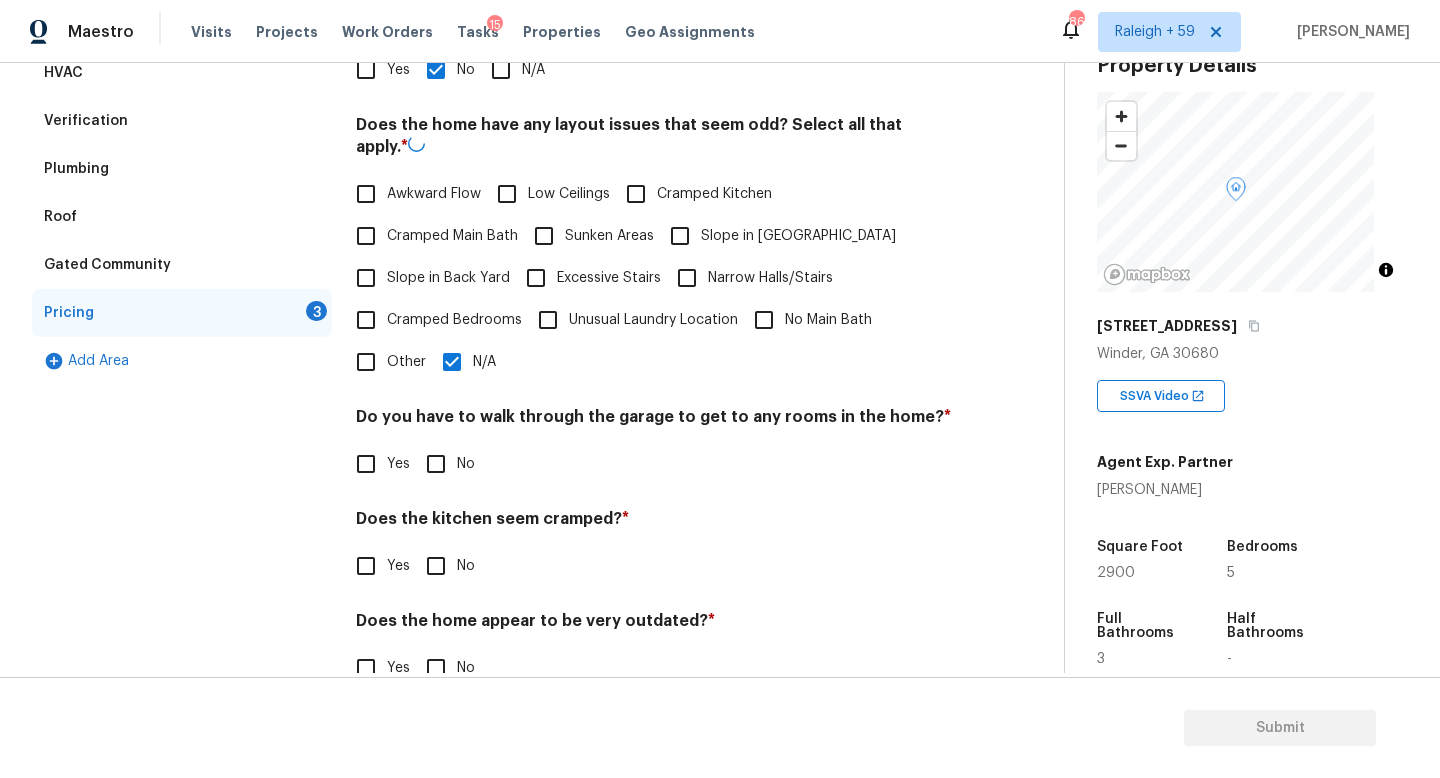 scroll, scrollTop: 446, scrollLeft: 0, axis: vertical 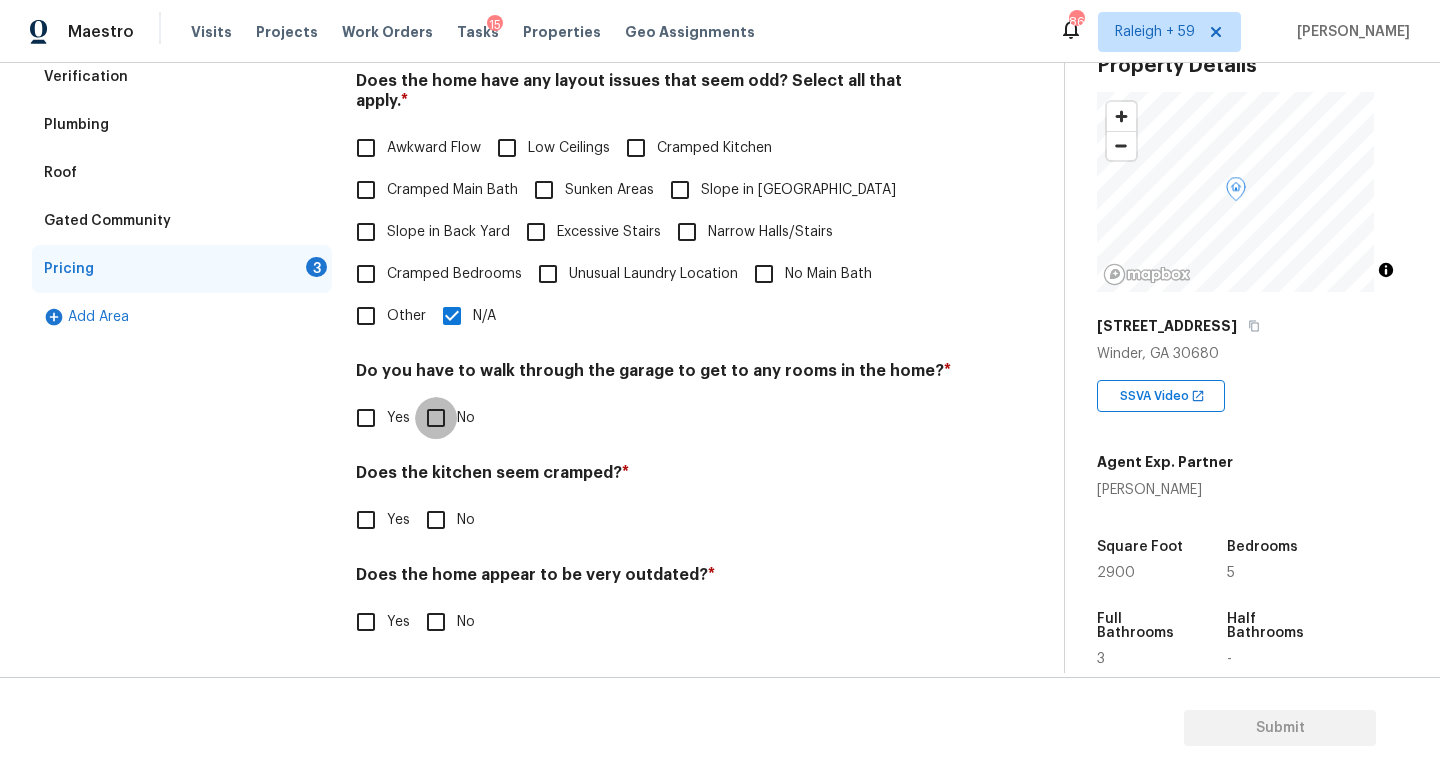 click on "No" at bounding box center [436, 418] 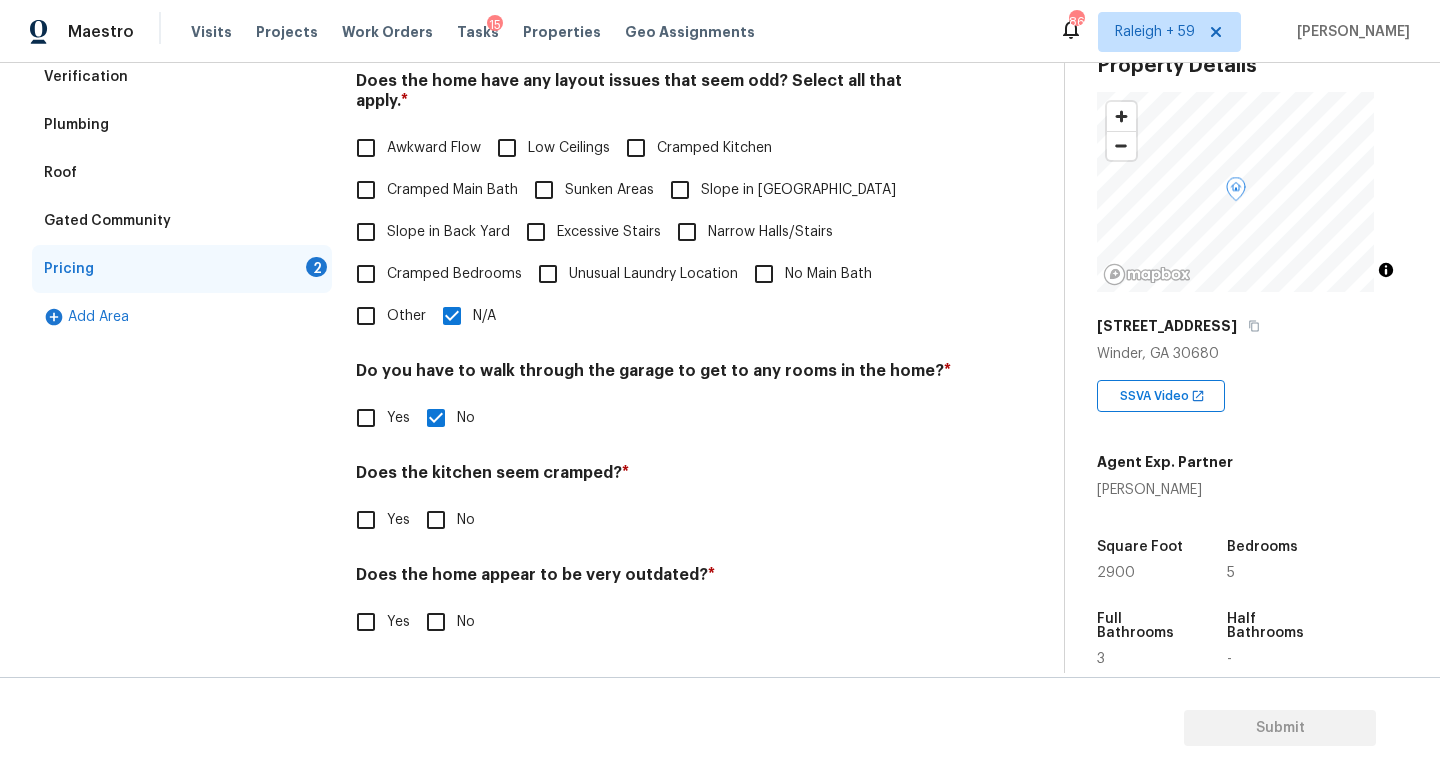 click on "Sunken Areas" at bounding box center (588, 190) 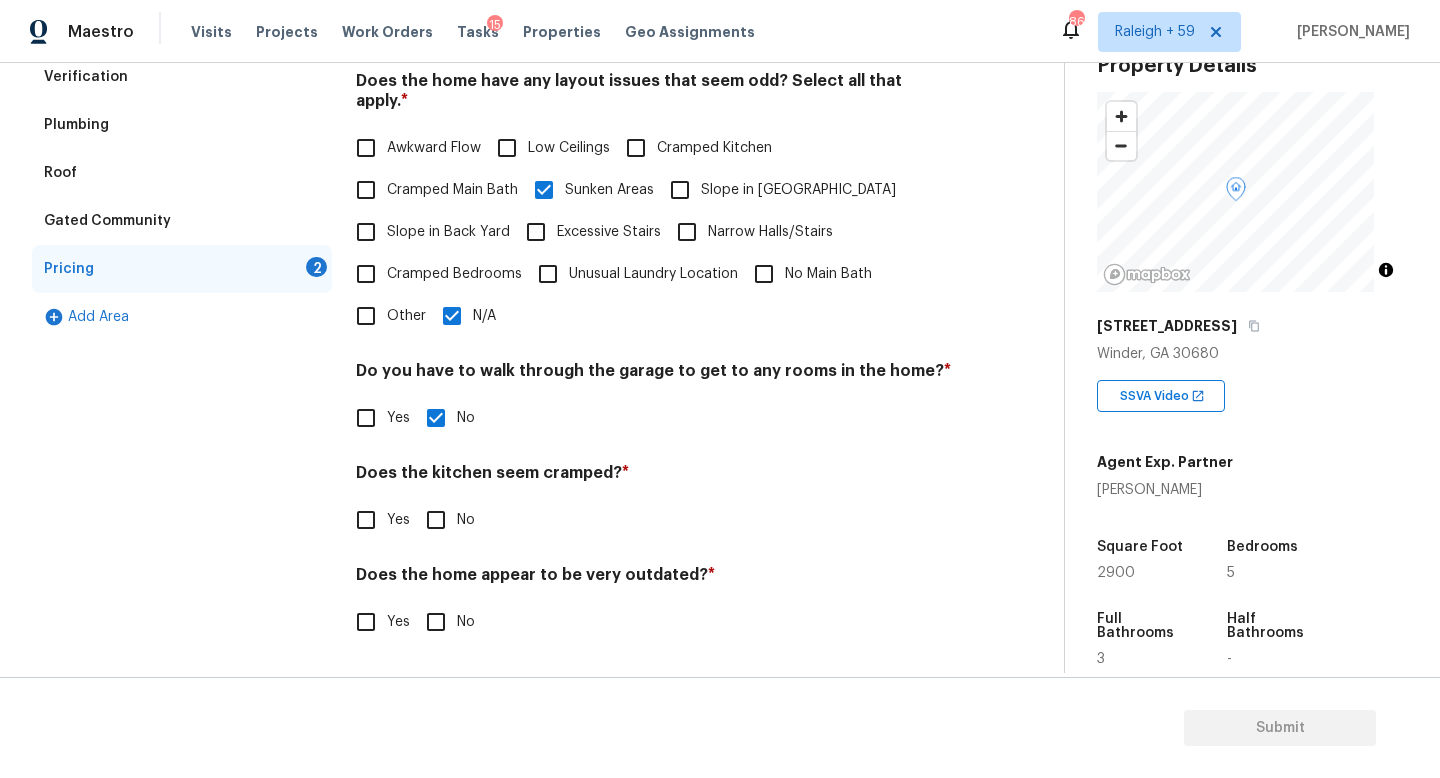 click on "N/A" at bounding box center (452, 316) 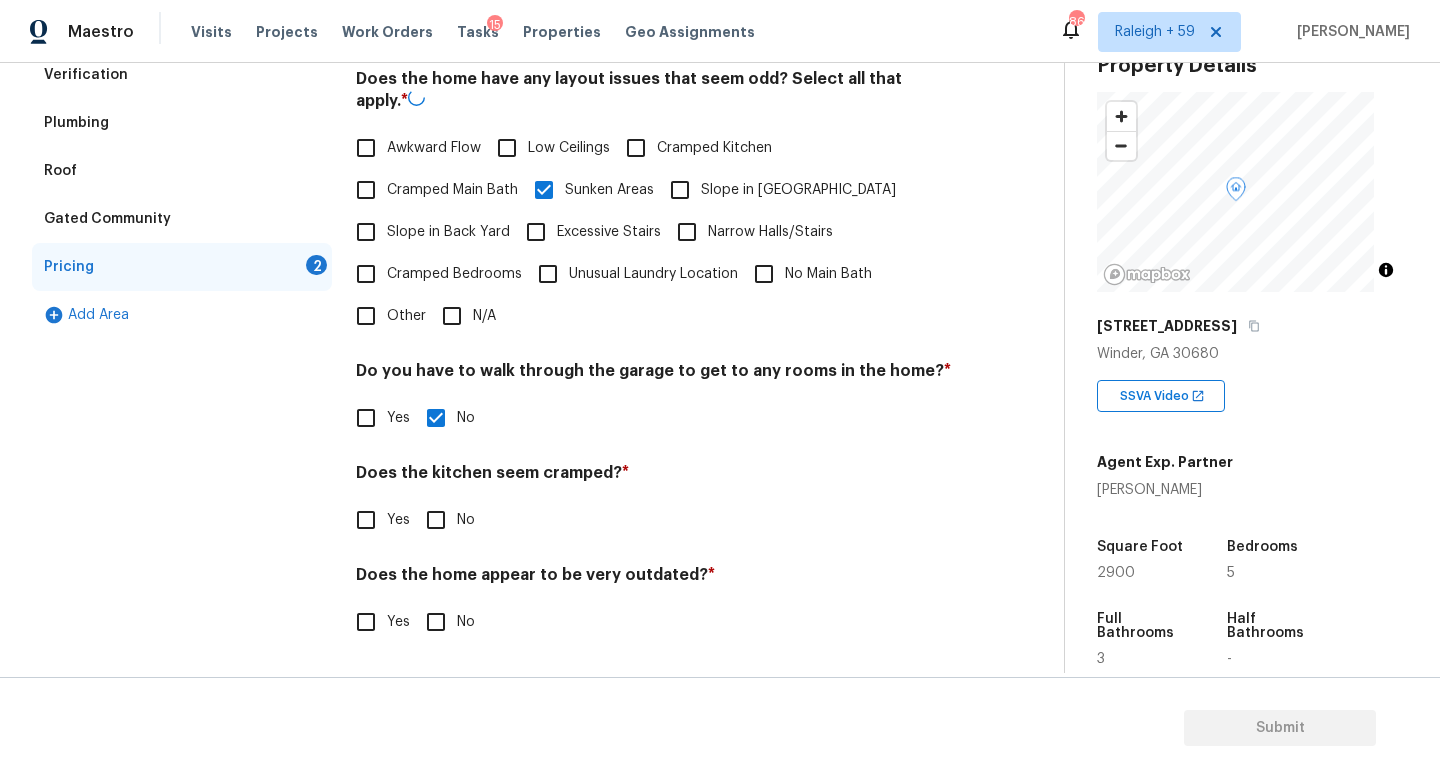 click on "Slope in Back Yard" at bounding box center [448, 232] 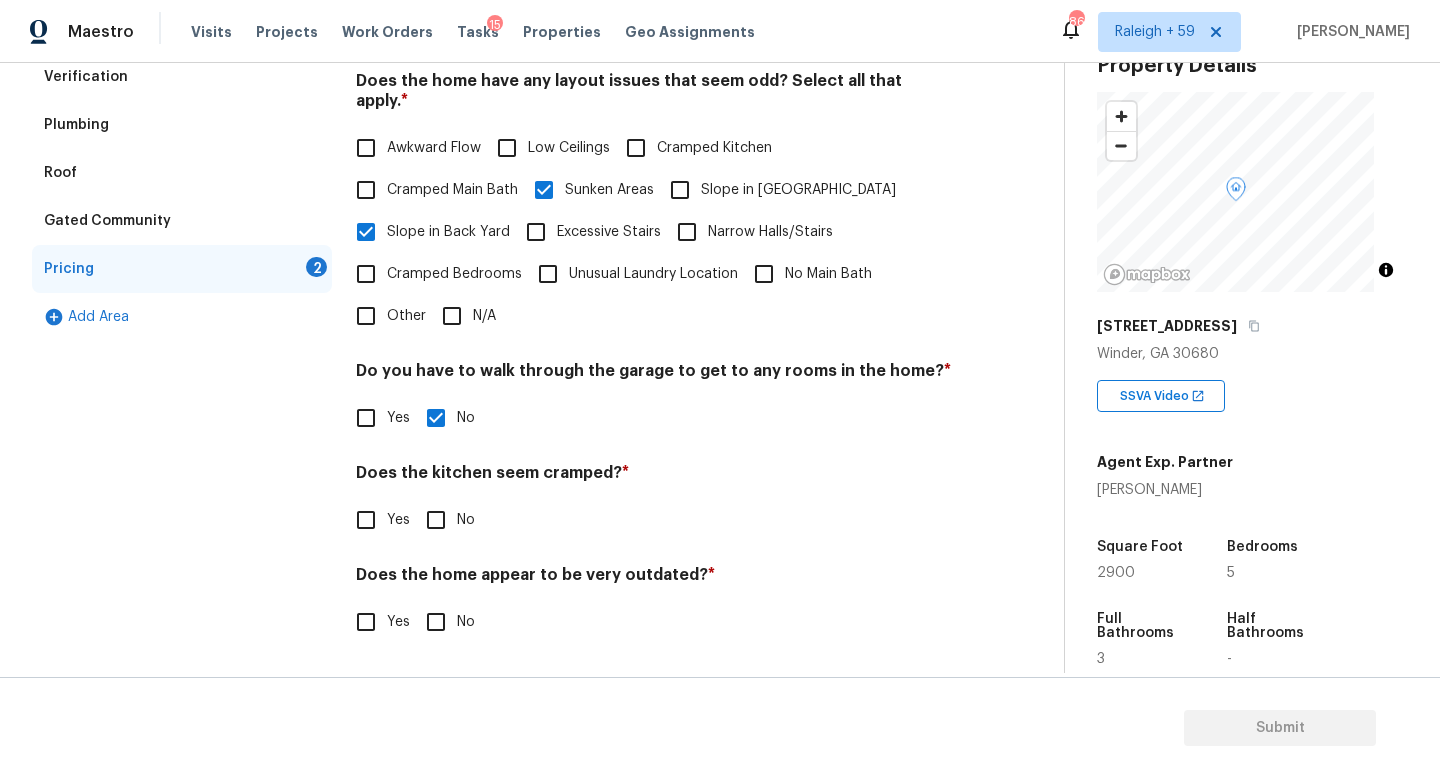 click on "Other" at bounding box center [385, 316] 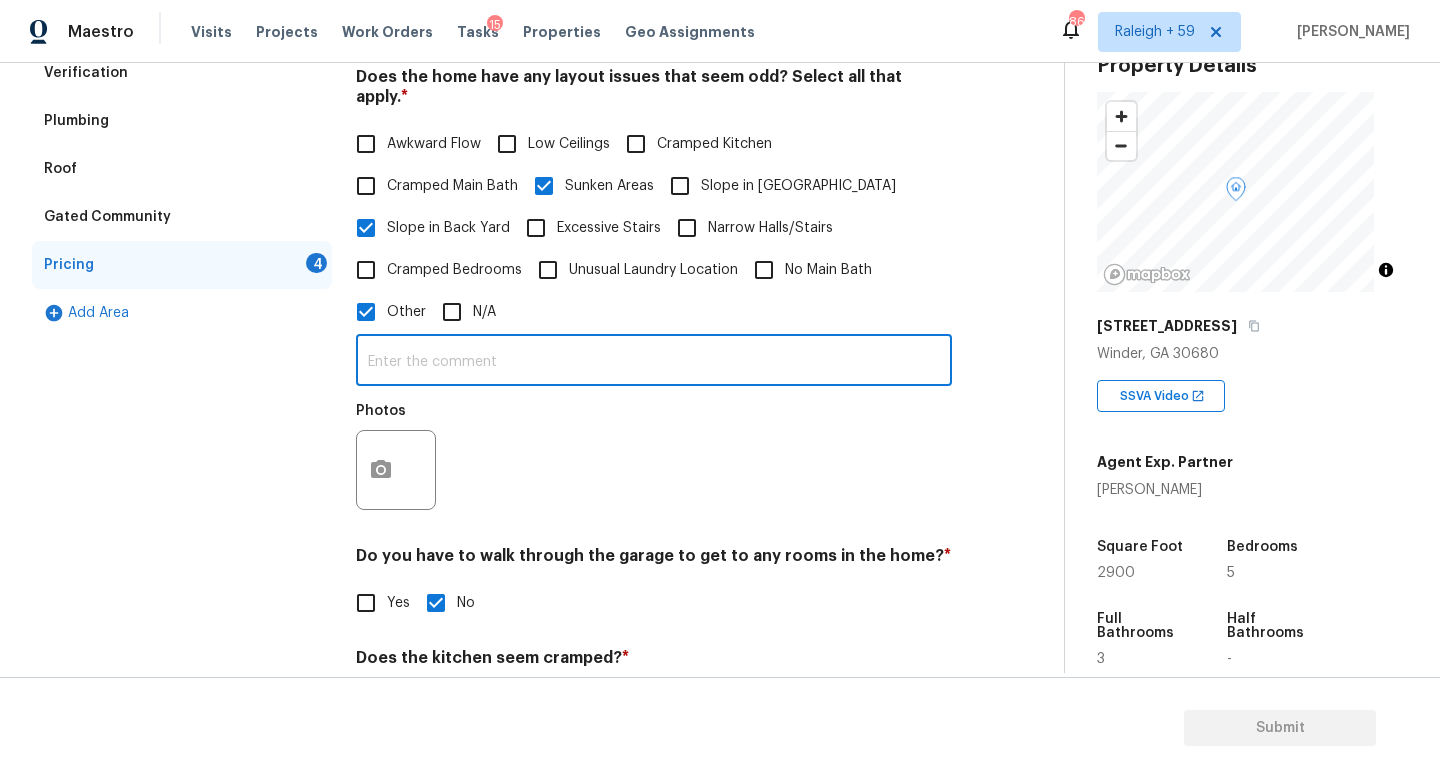 click at bounding box center [654, 362] 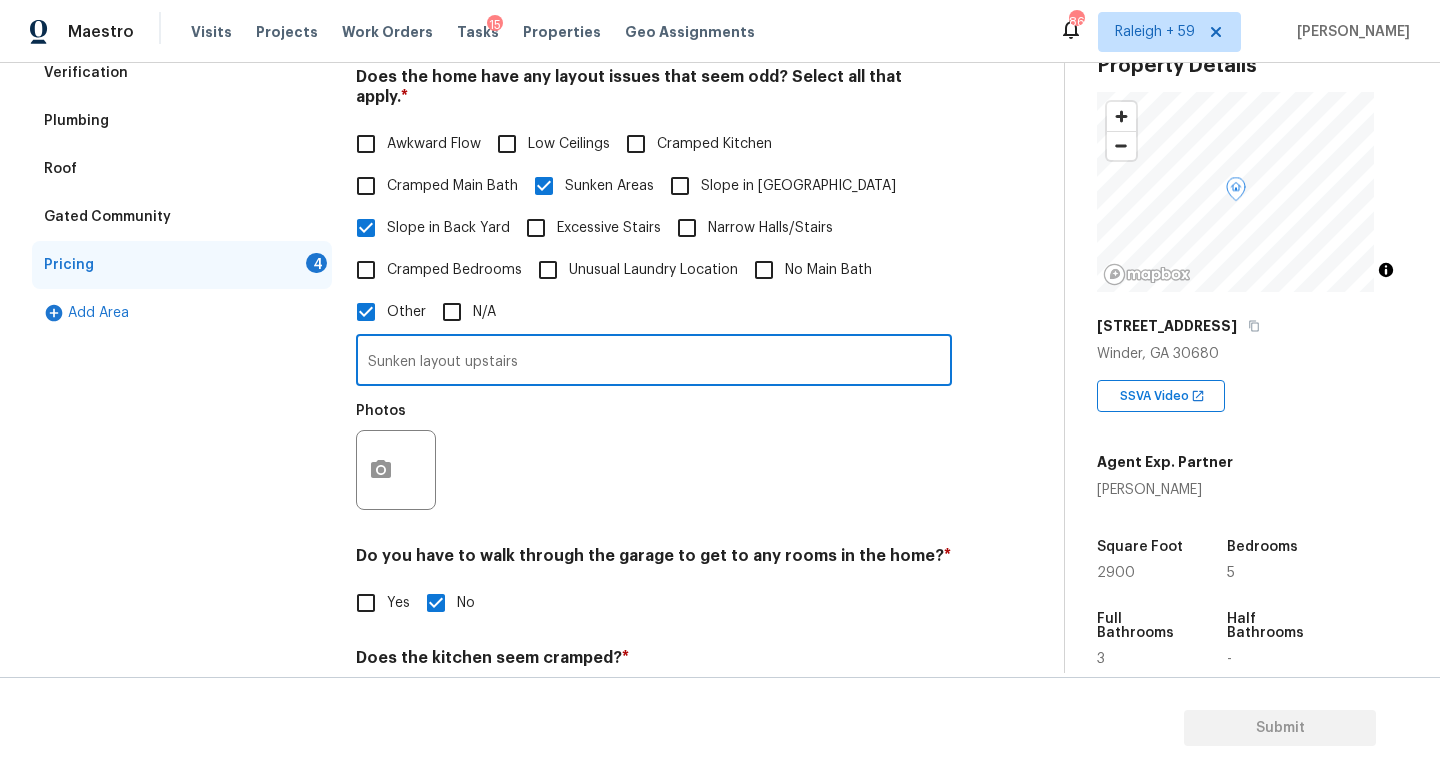 type on "Sunken layout upstairs" 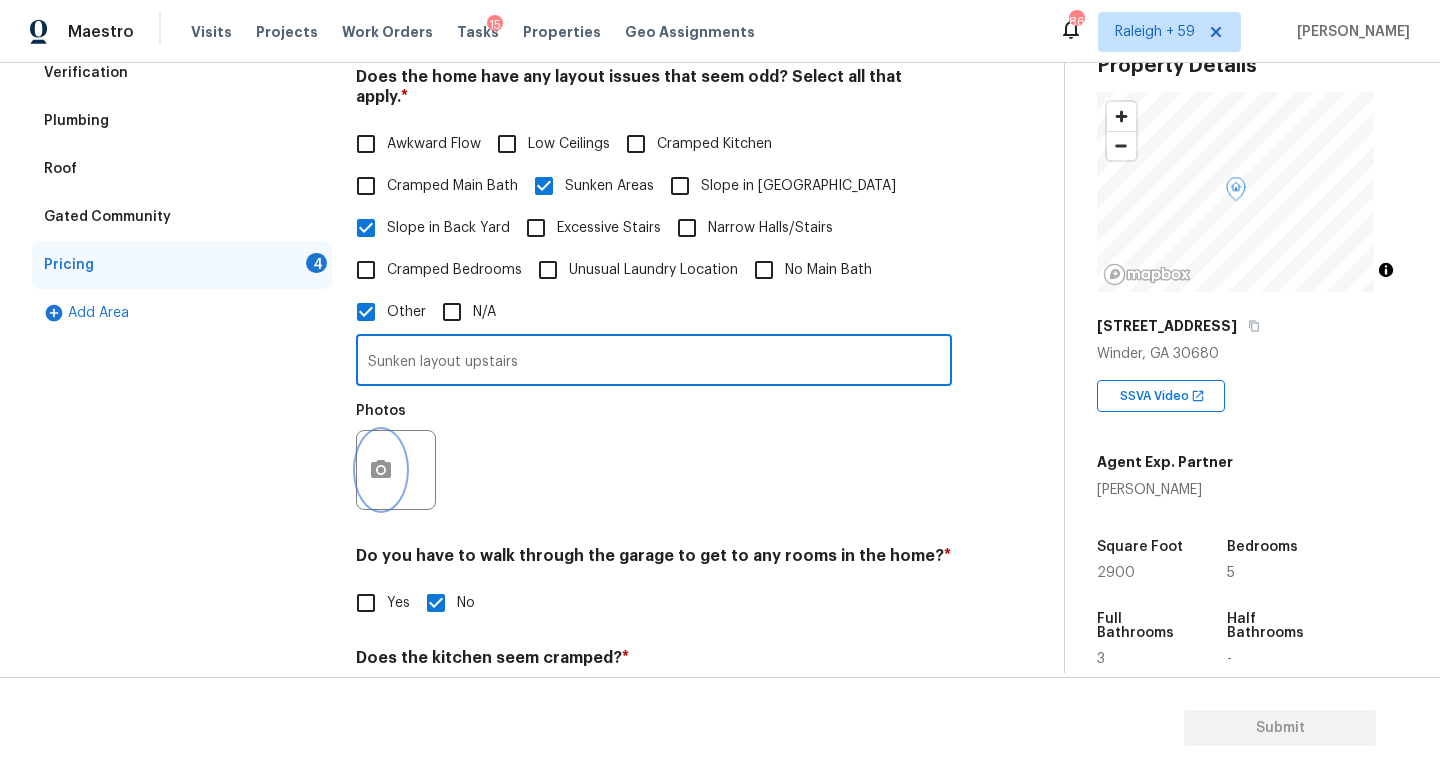 click at bounding box center [381, 470] 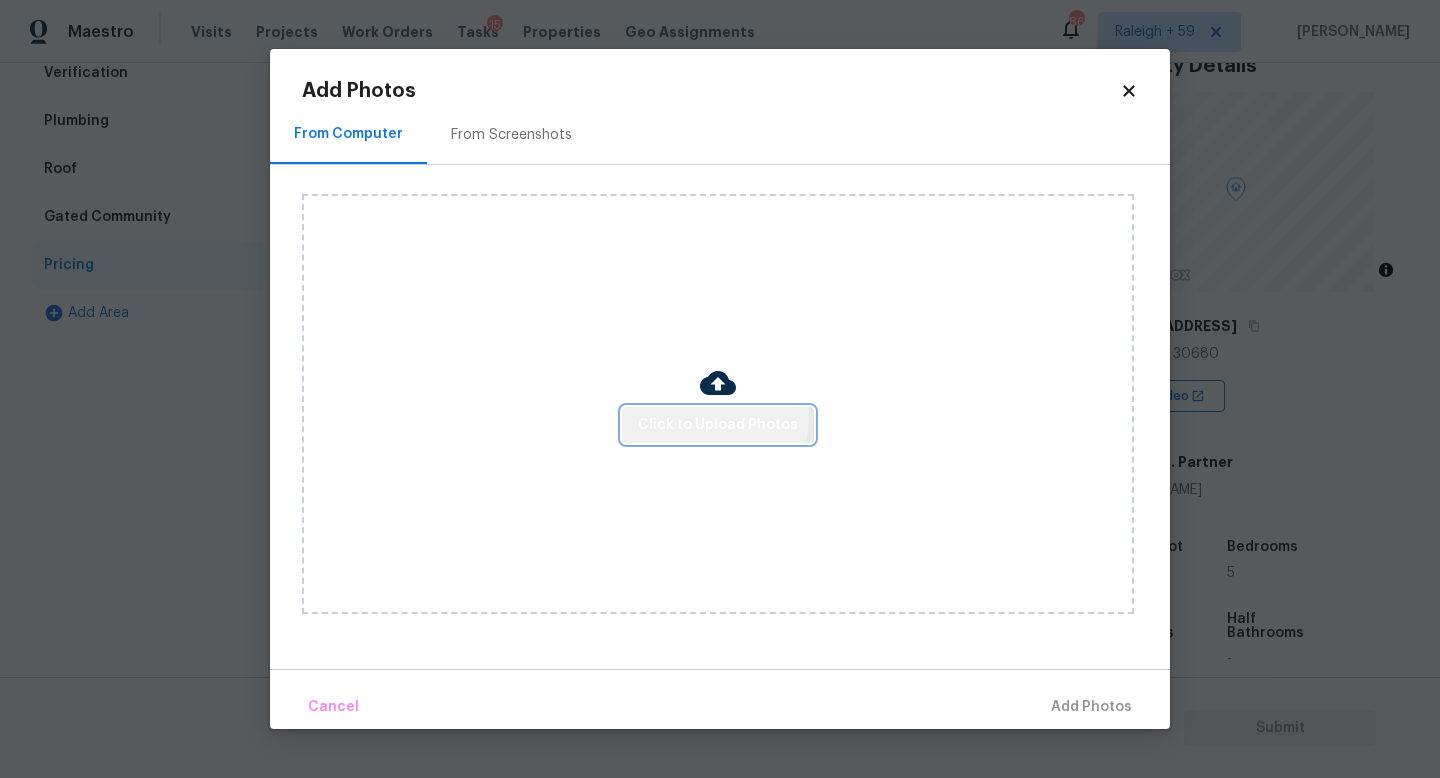 click on "Click to Upload Photos" at bounding box center [718, 425] 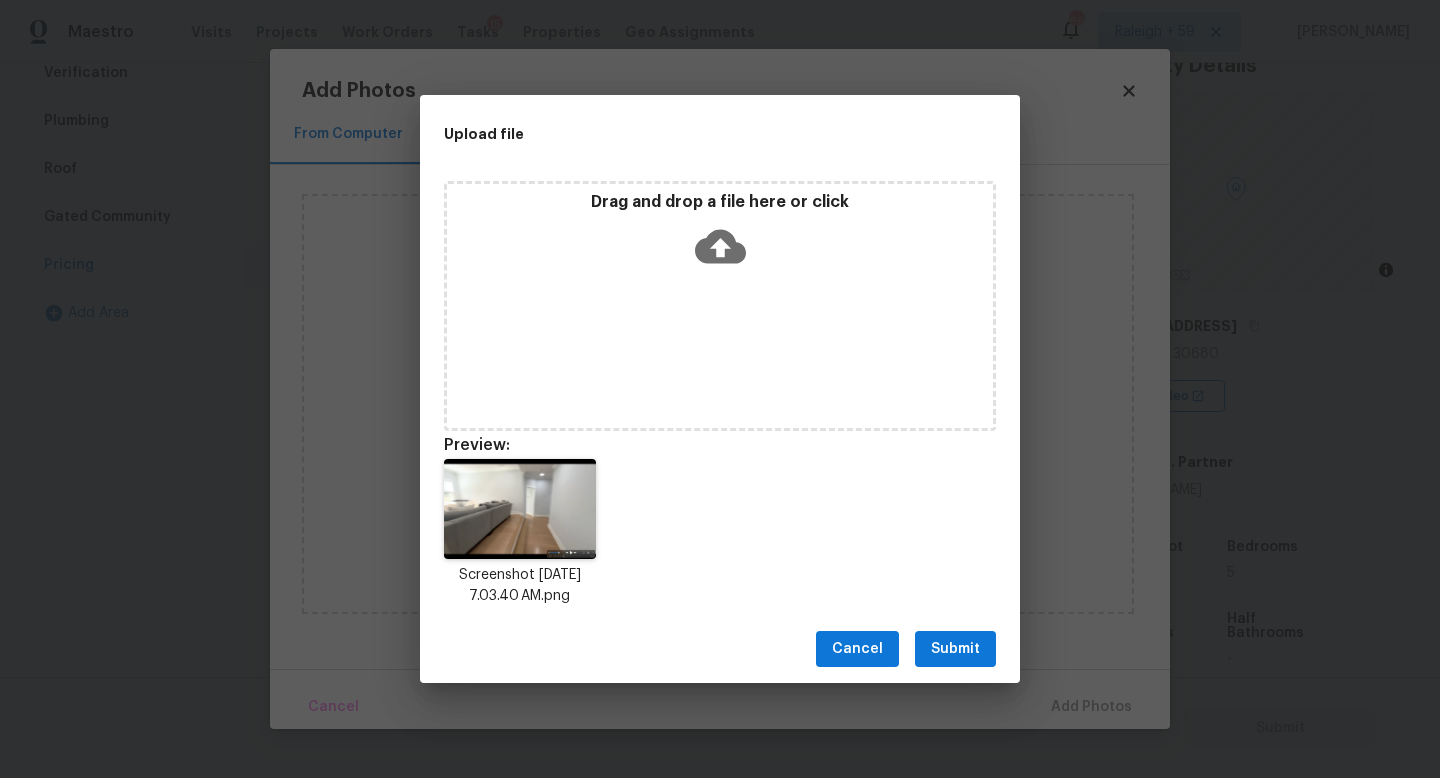 click on "Submit" at bounding box center (955, 649) 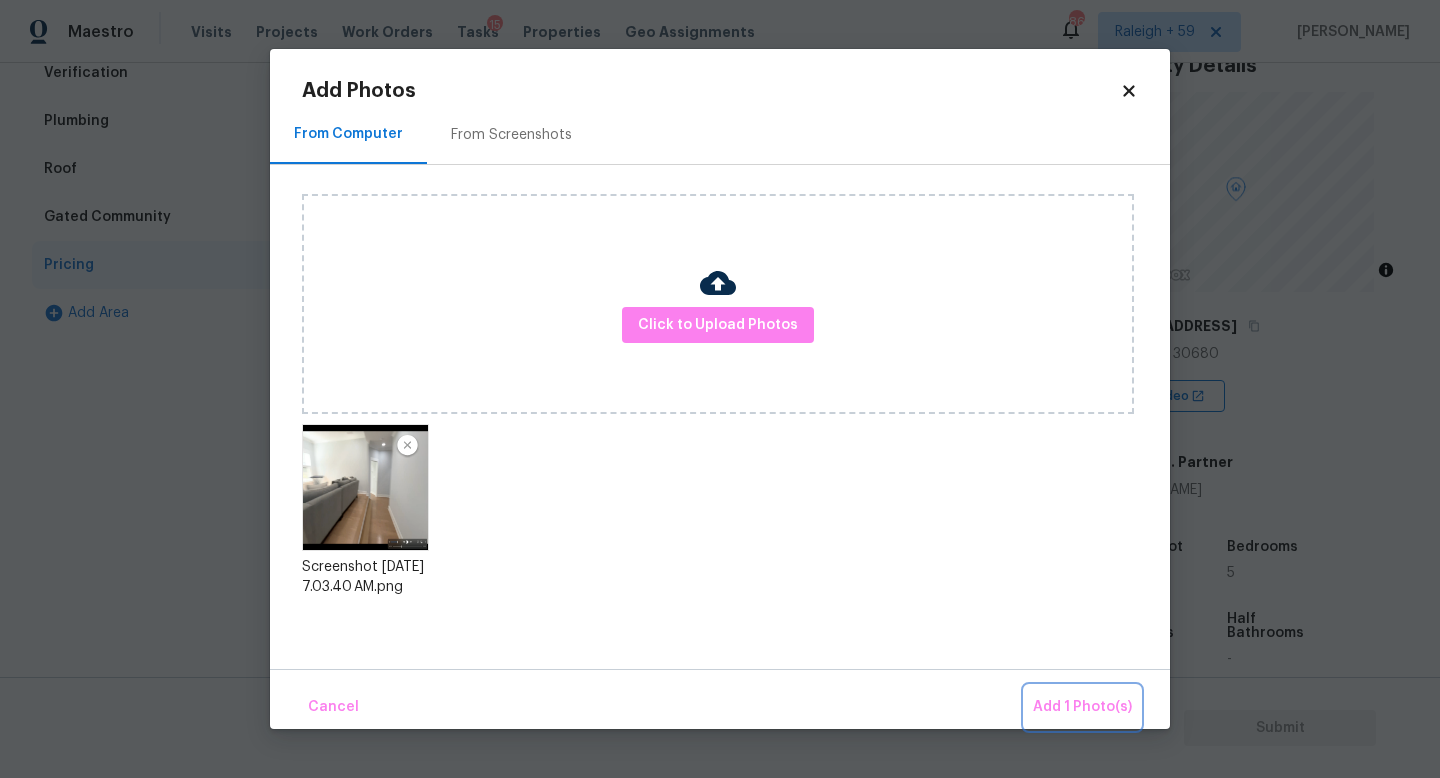 click on "Add 1 Photo(s)" at bounding box center (1082, 707) 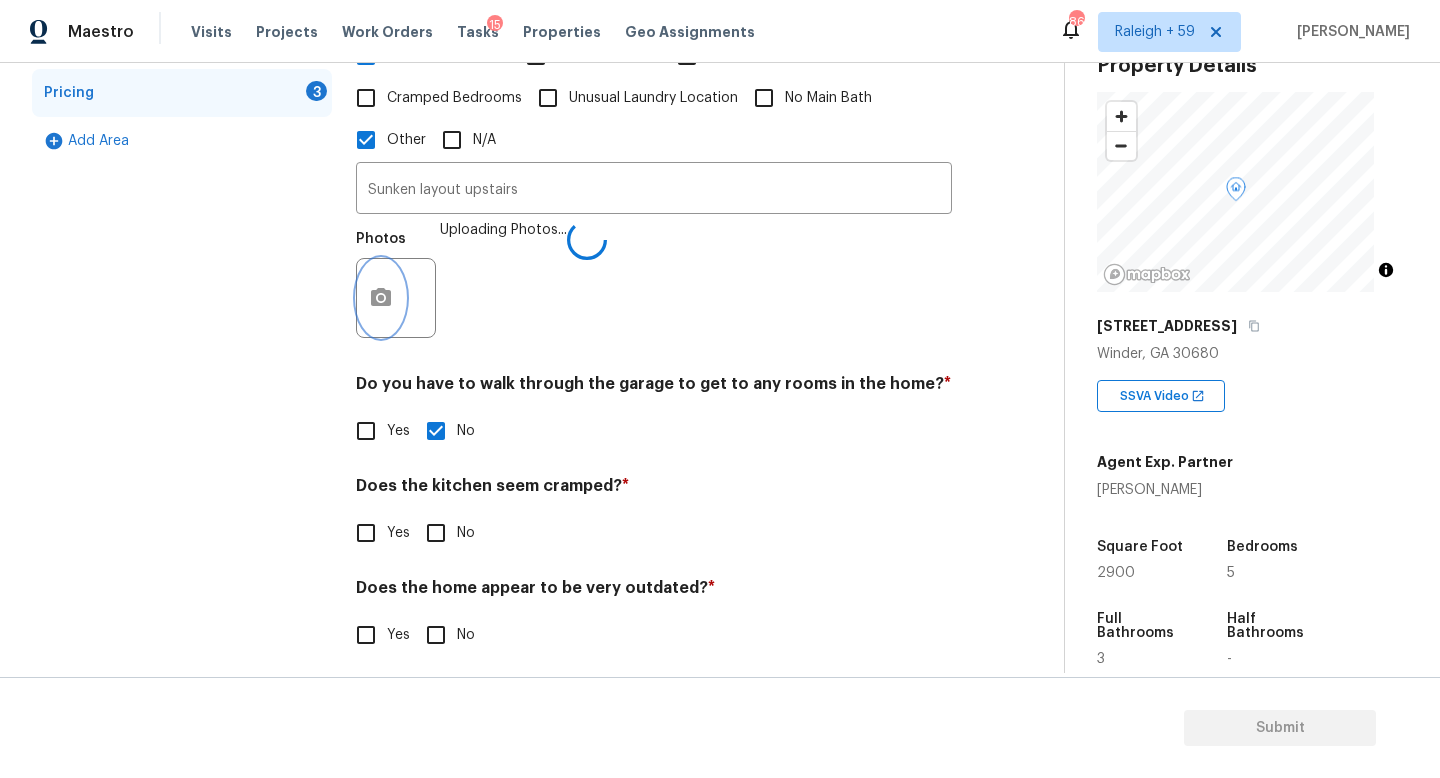 scroll, scrollTop: 646, scrollLeft: 0, axis: vertical 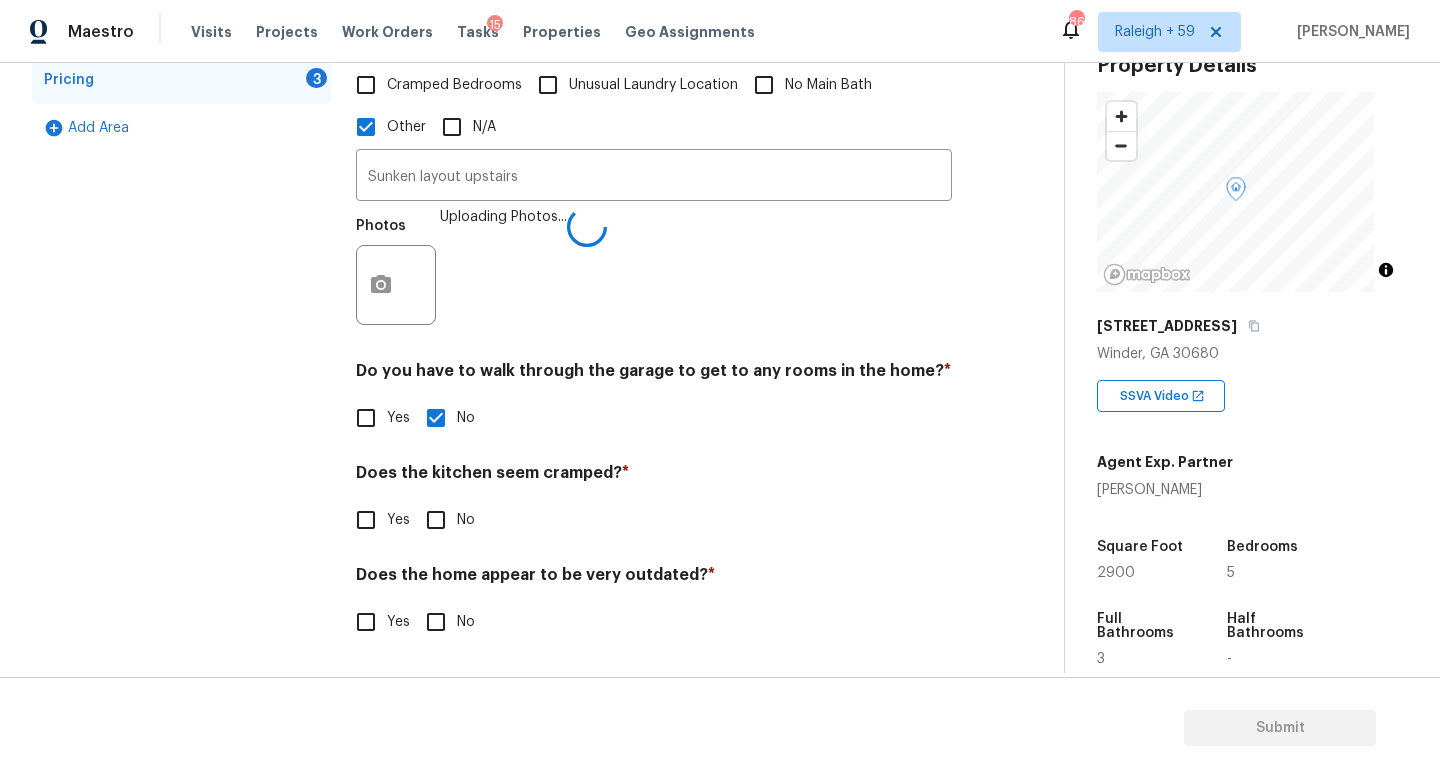 click on "No" at bounding box center [436, 520] 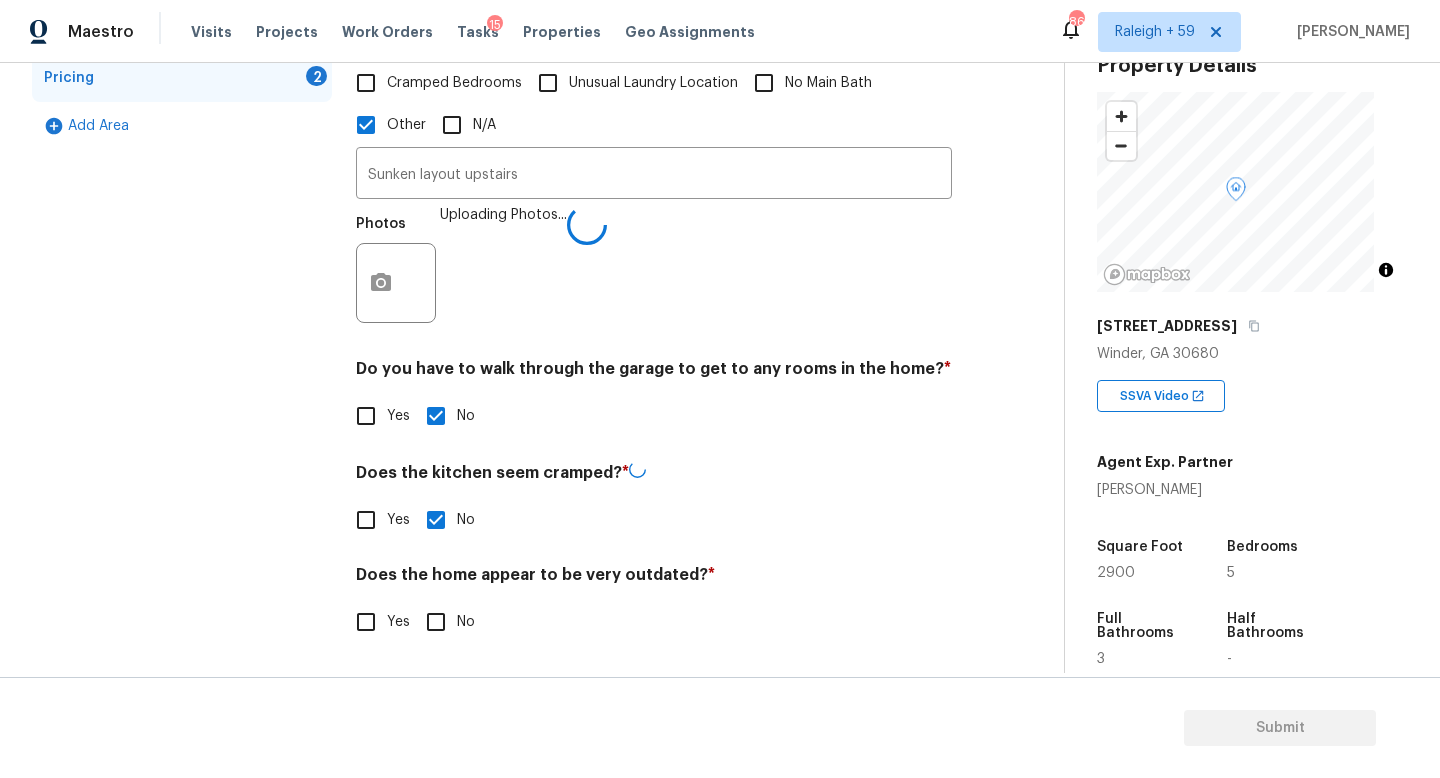 click on "No" at bounding box center [436, 622] 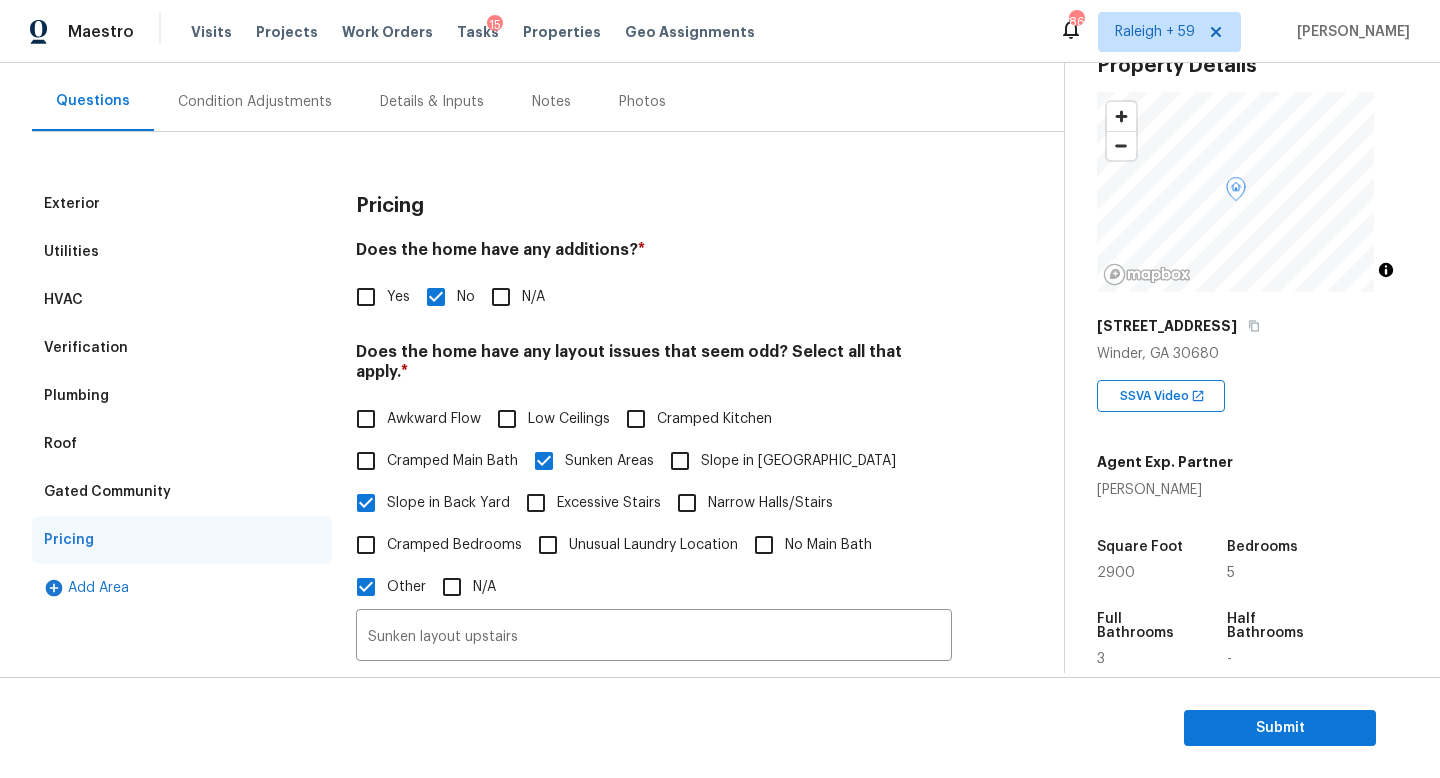 scroll, scrollTop: 73, scrollLeft: 0, axis: vertical 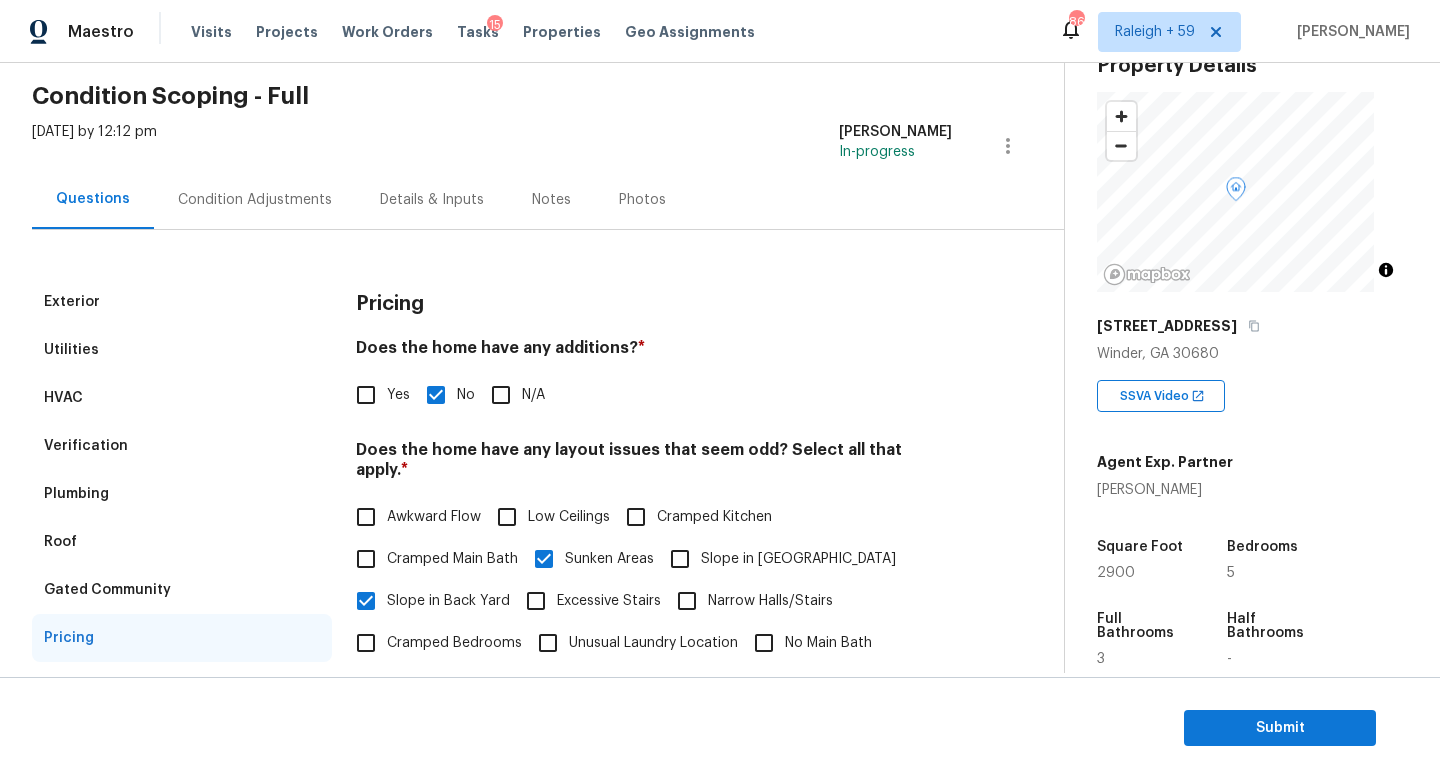 click on "Condition Adjustments" at bounding box center [255, 200] 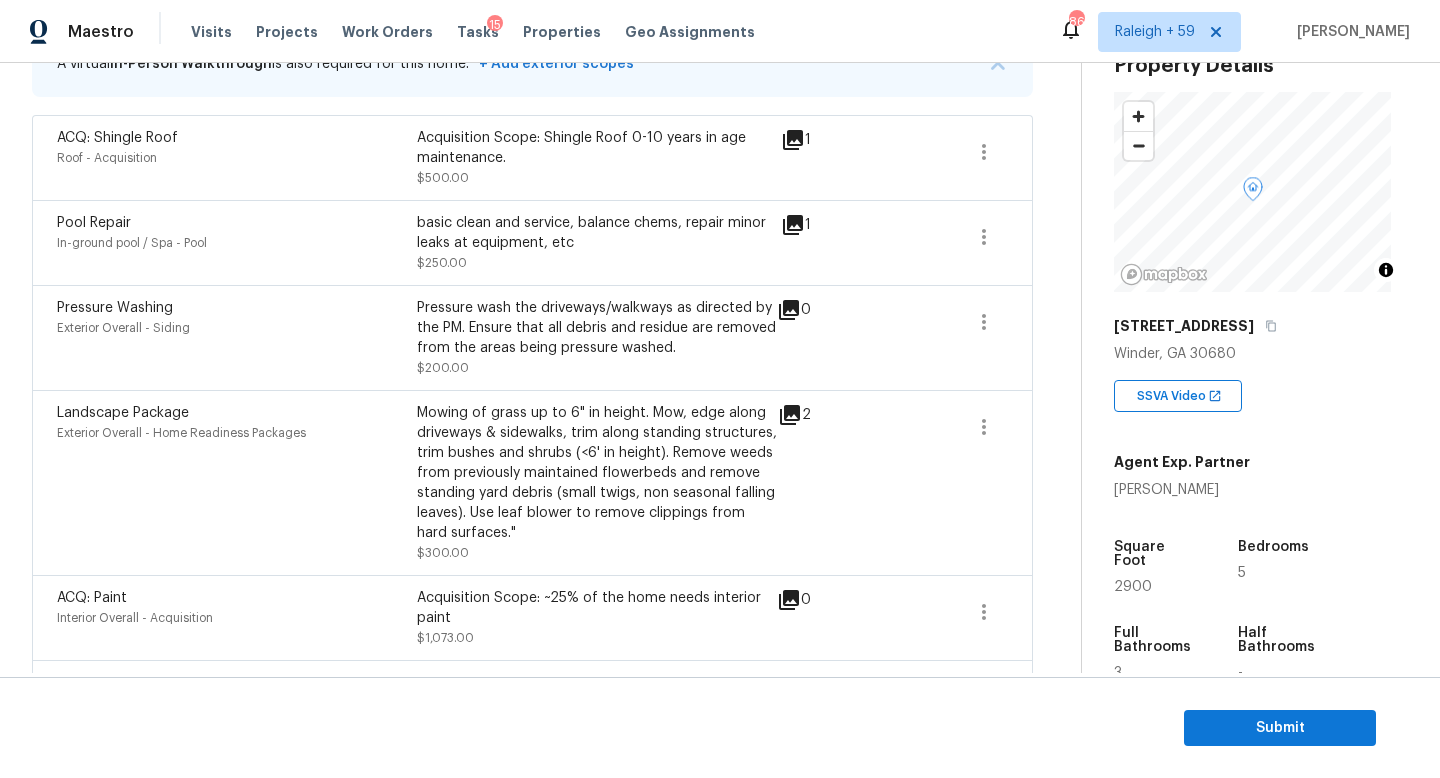scroll, scrollTop: 274, scrollLeft: 0, axis: vertical 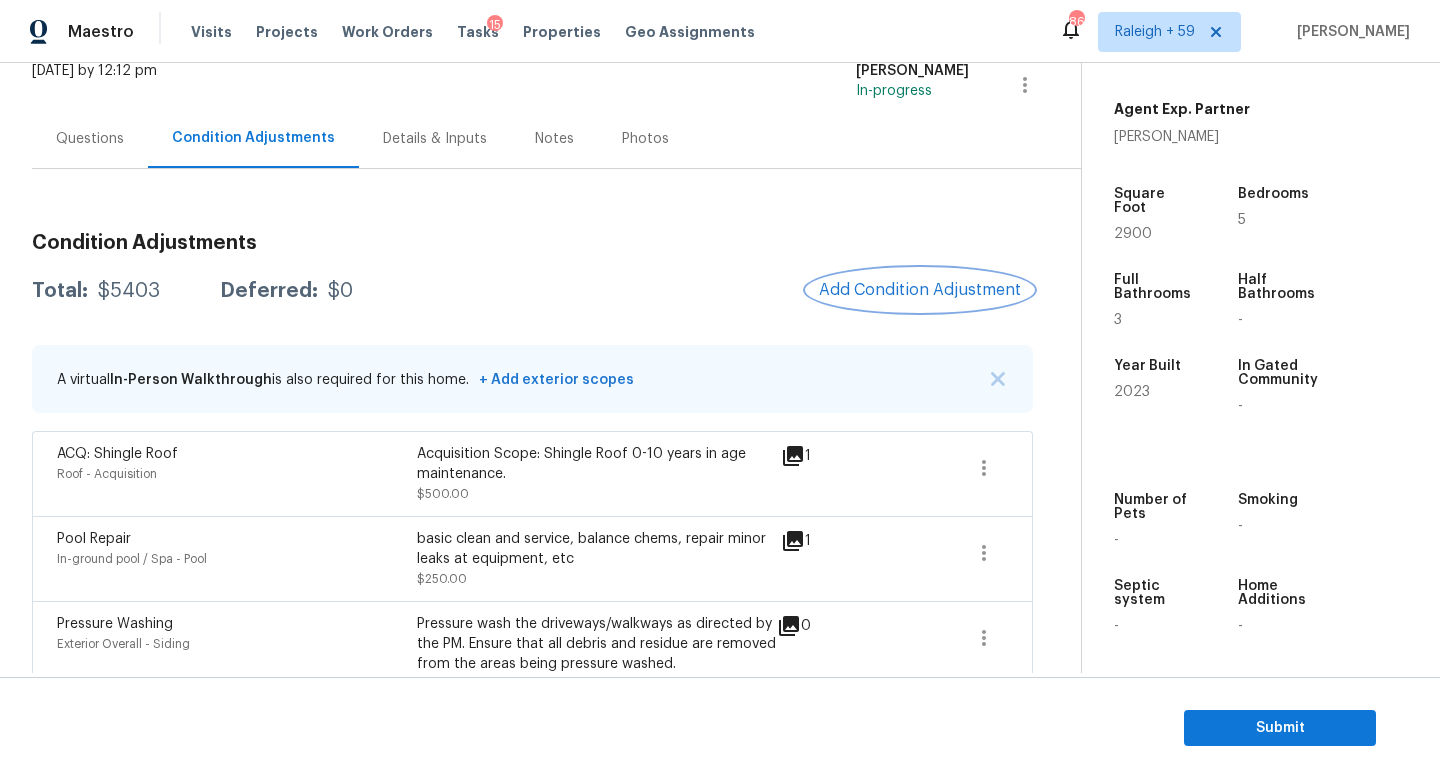 click on "Add Condition Adjustment" at bounding box center (920, 290) 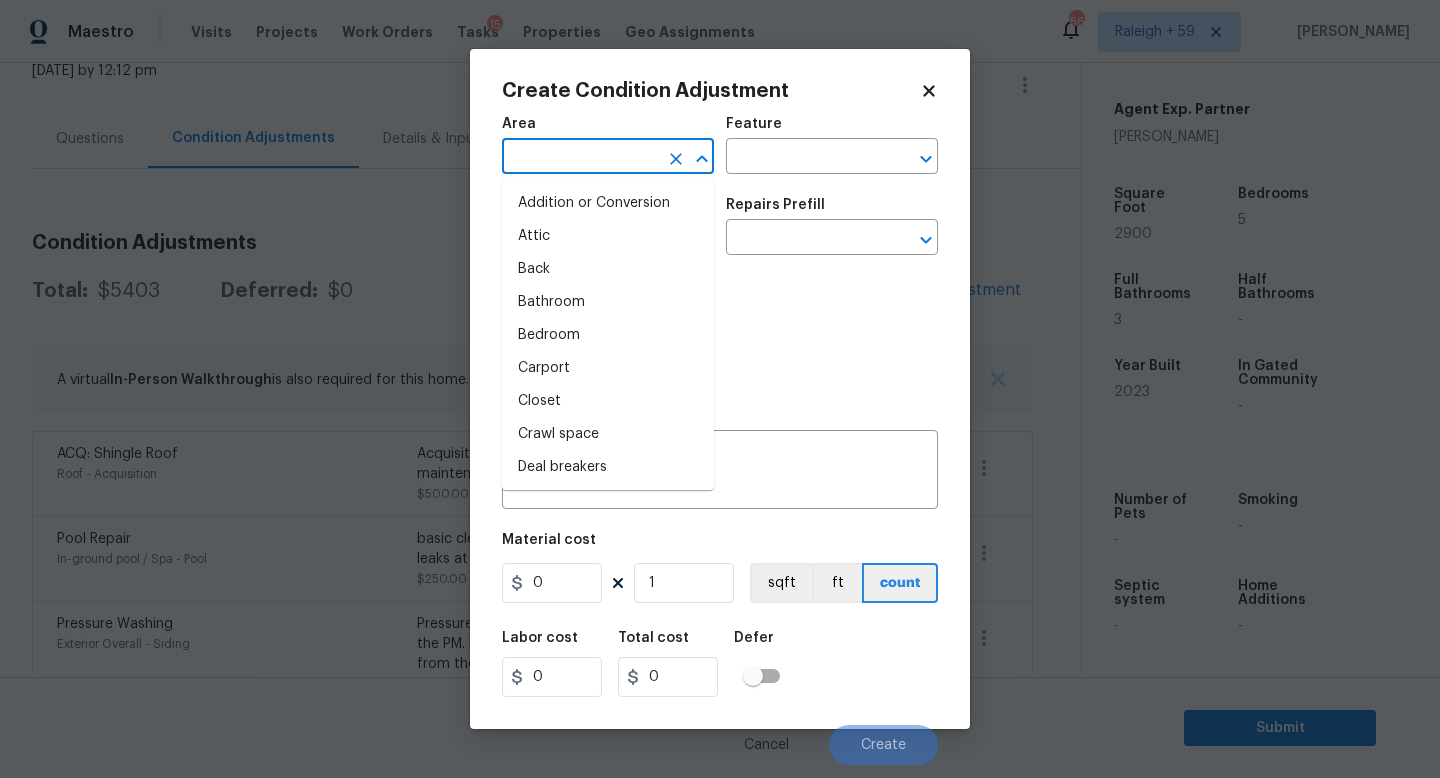 click at bounding box center [580, 158] 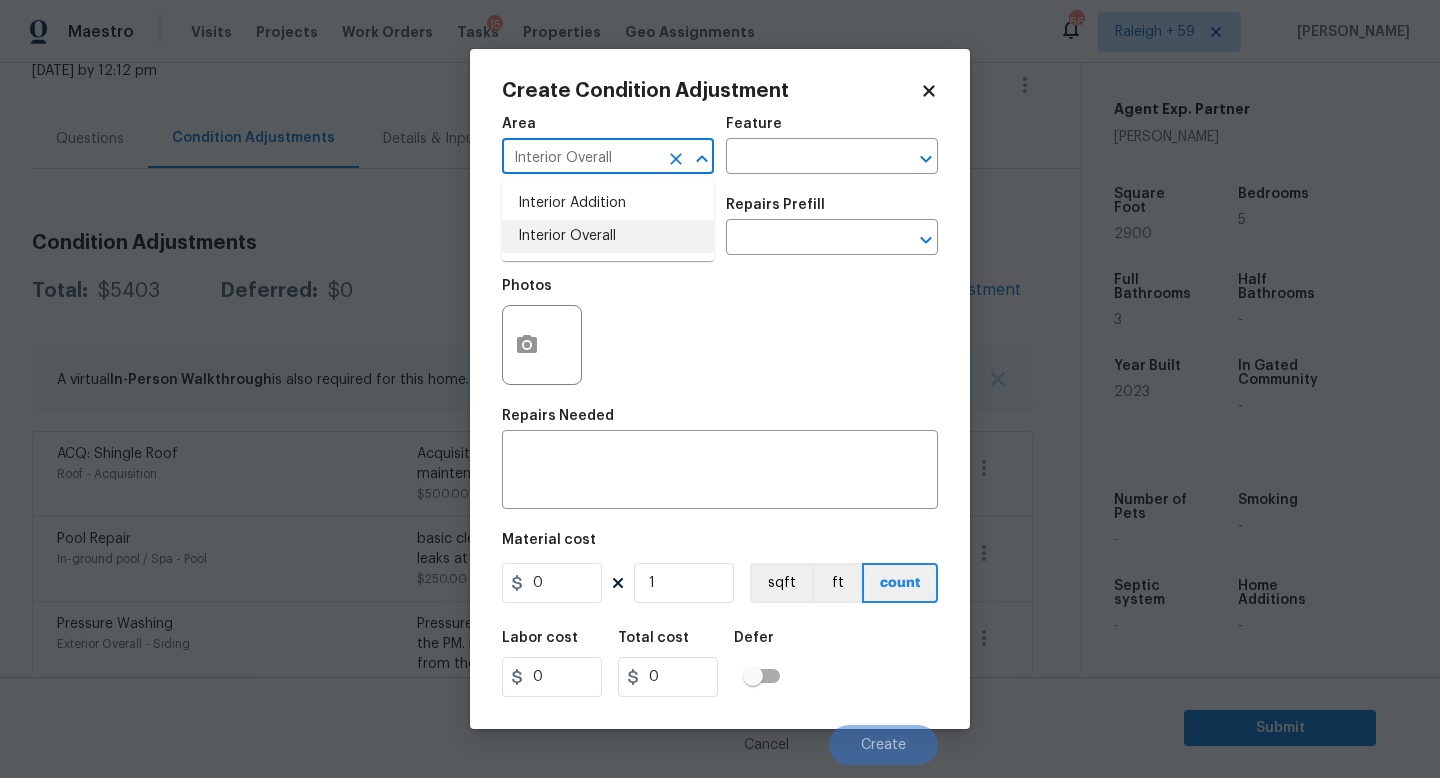 type on "Interior Overall" 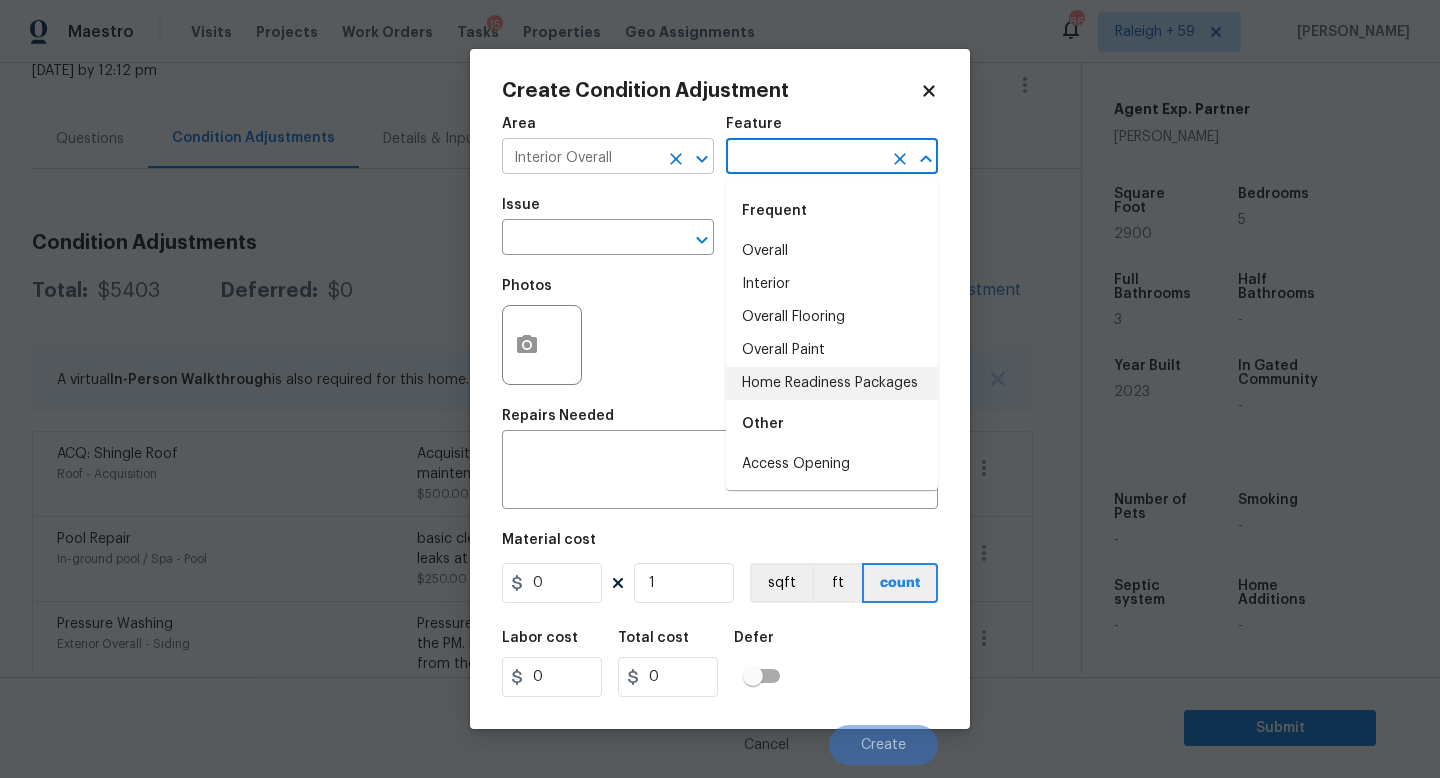 type on "Home Readiness Packages" 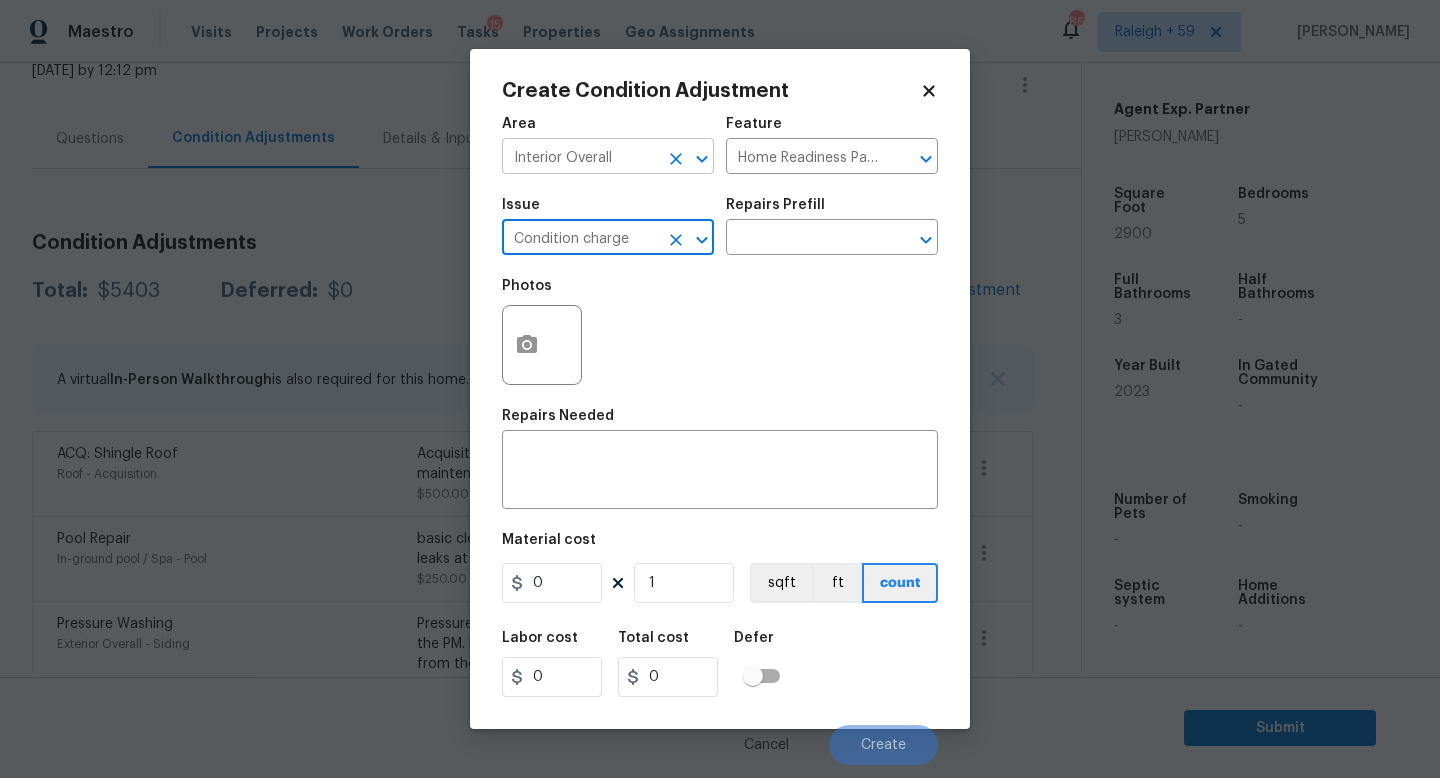 type on "Condition charge" 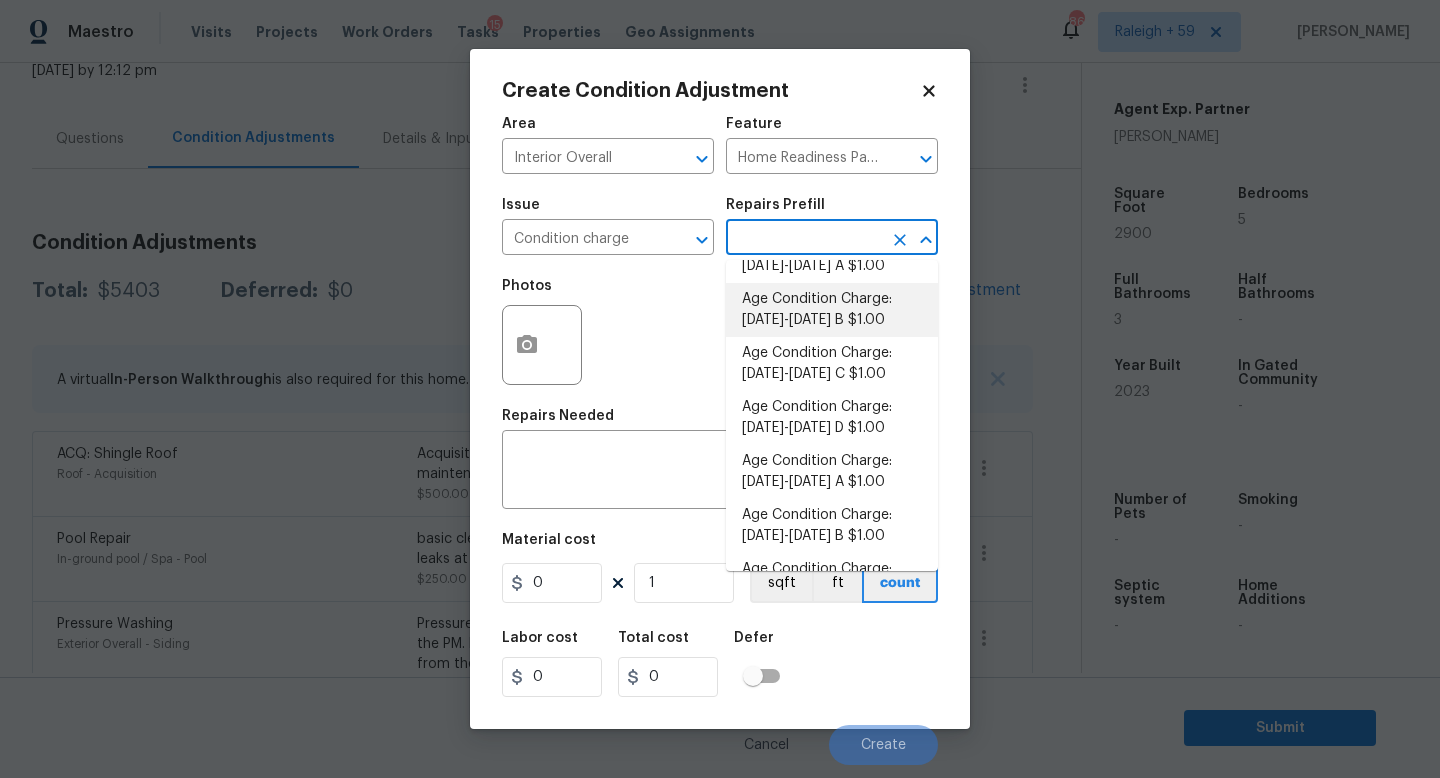 scroll, scrollTop: 656, scrollLeft: 0, axis: vertical 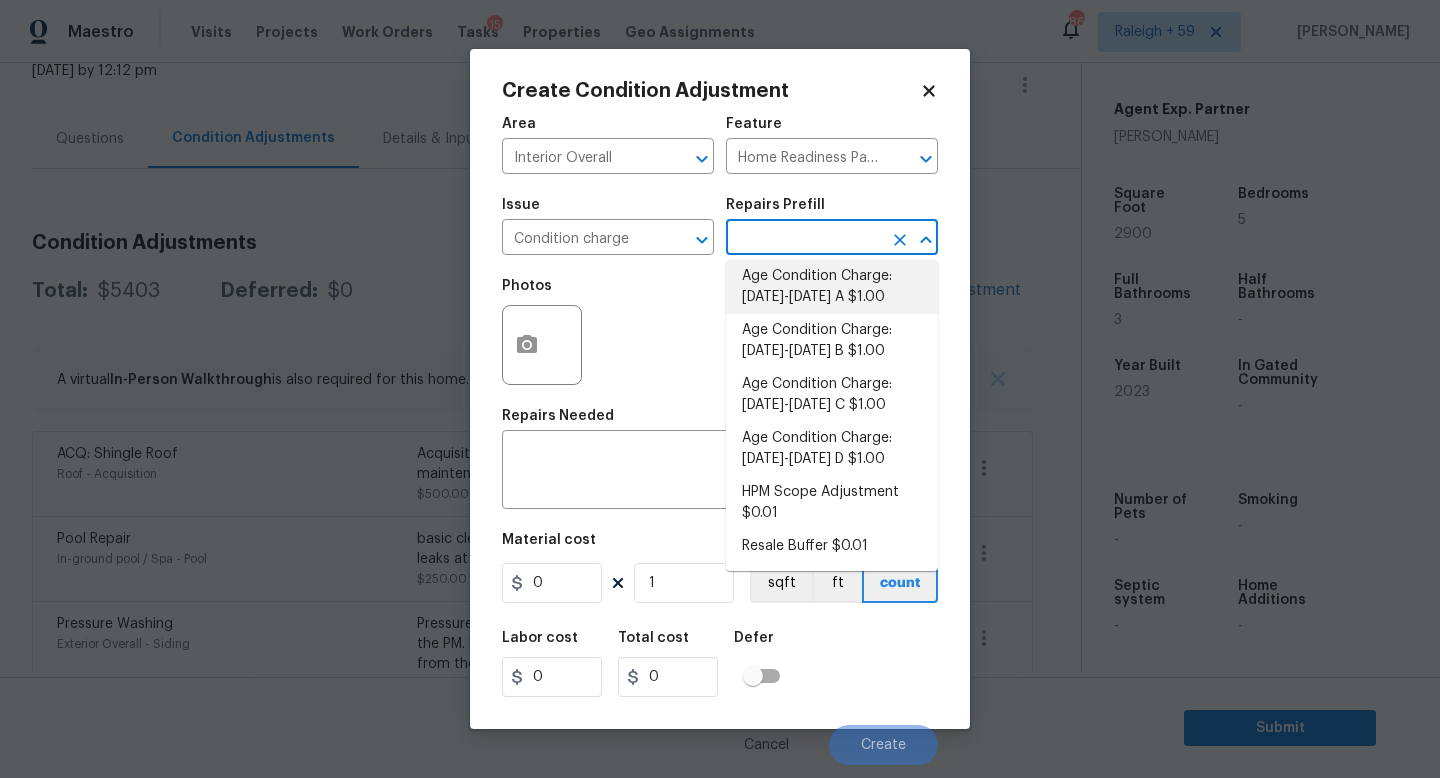 click on "Age Condition Charge: 2009-2023 A	 $1.00" at bounding box center (832, 287) 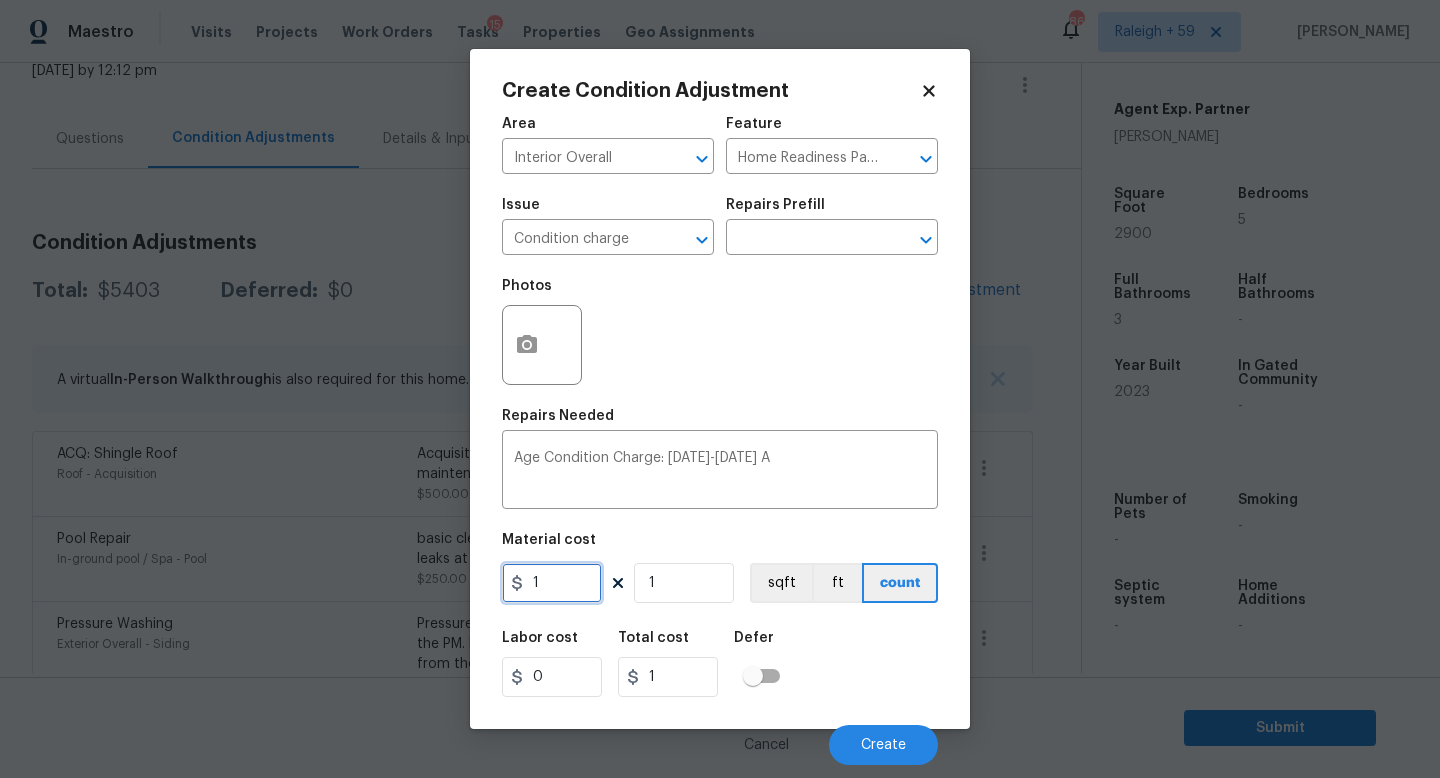 click on "1" at bounding box center (552, 583) 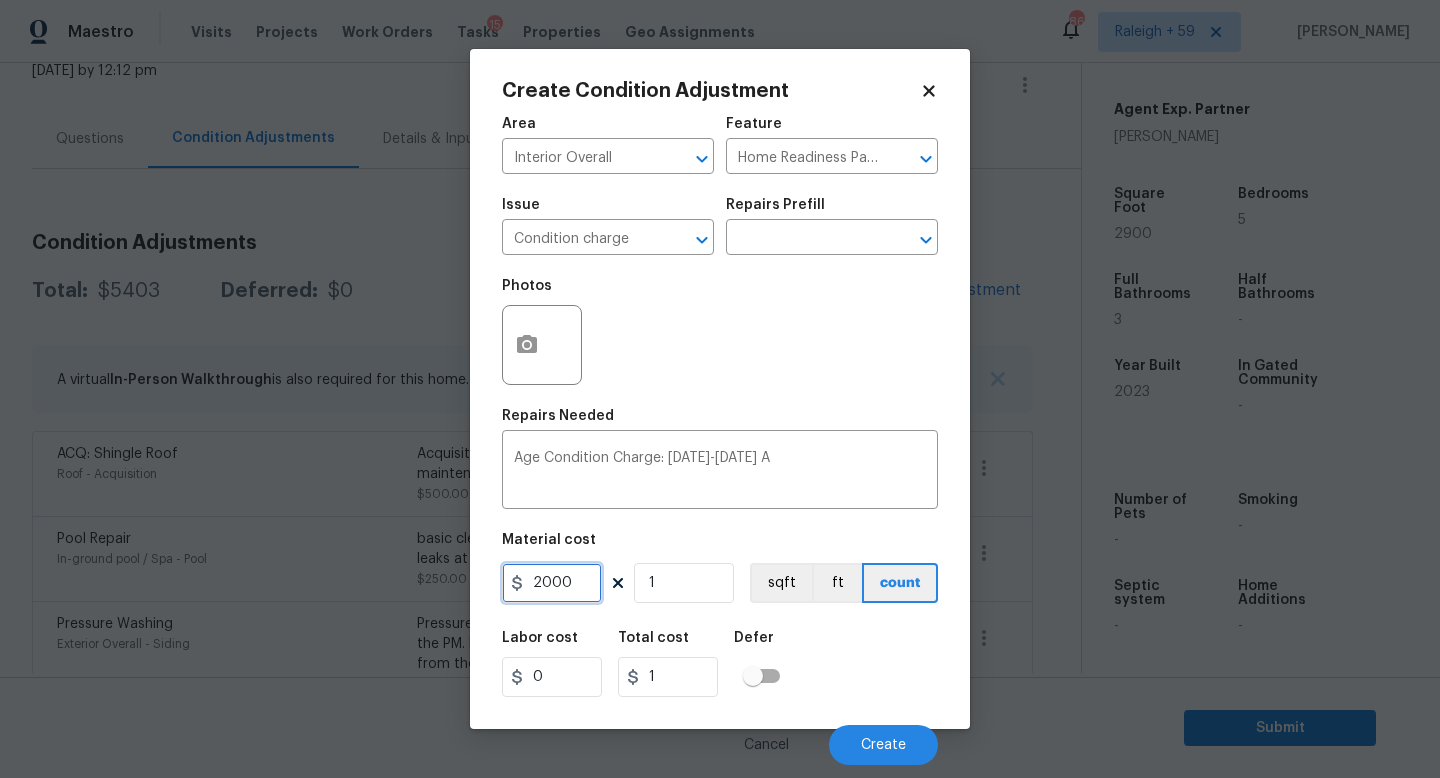 type on "2000" 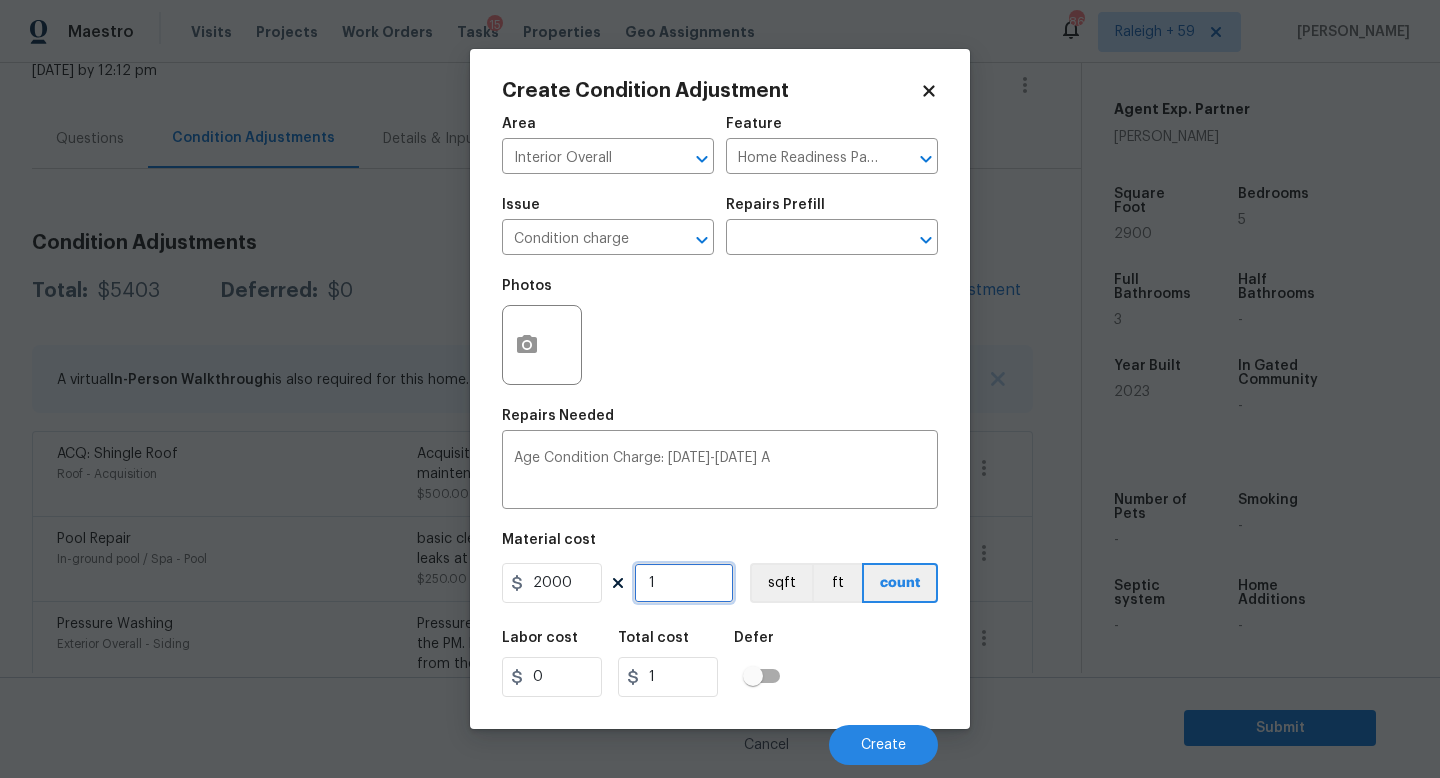 type on "2000" 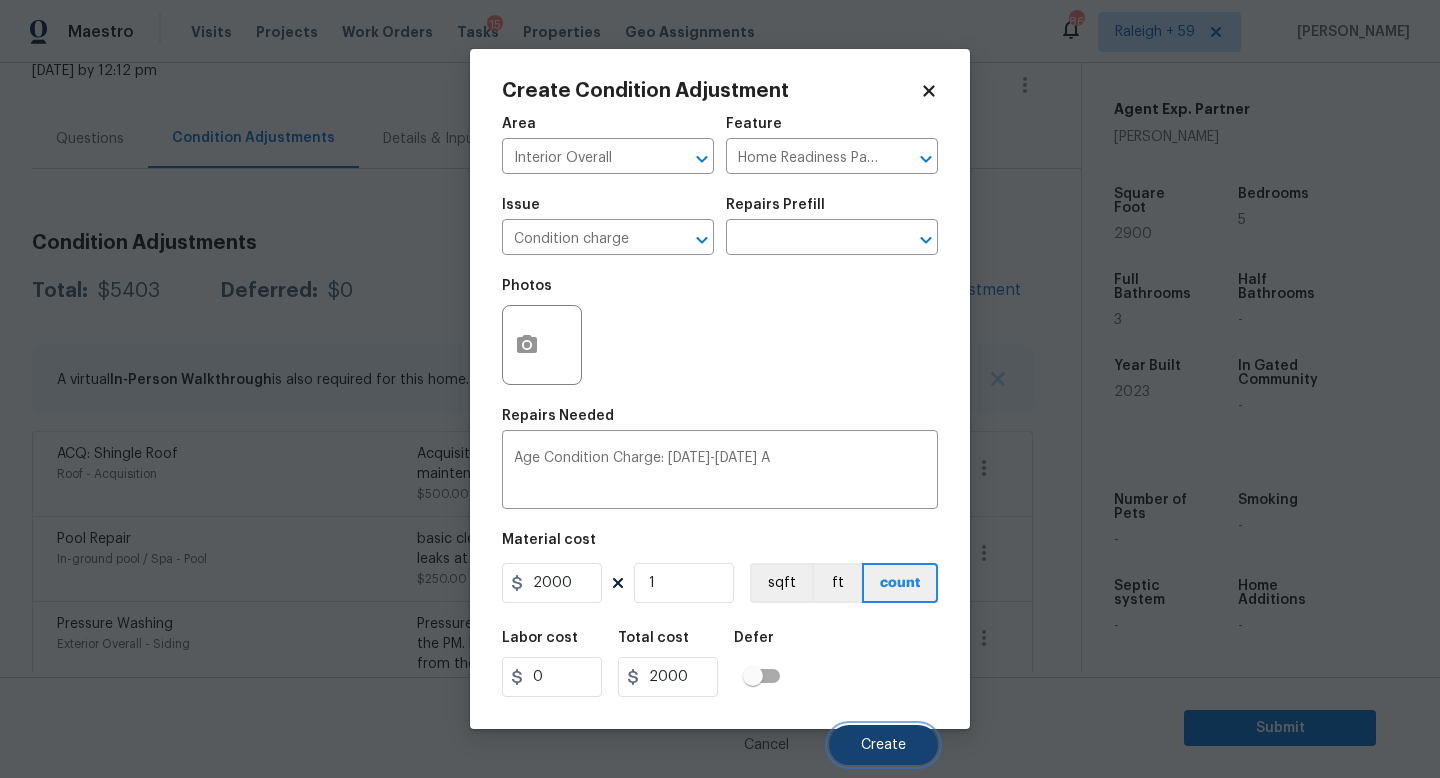 click on "Create" at bounding box center (883, 745) 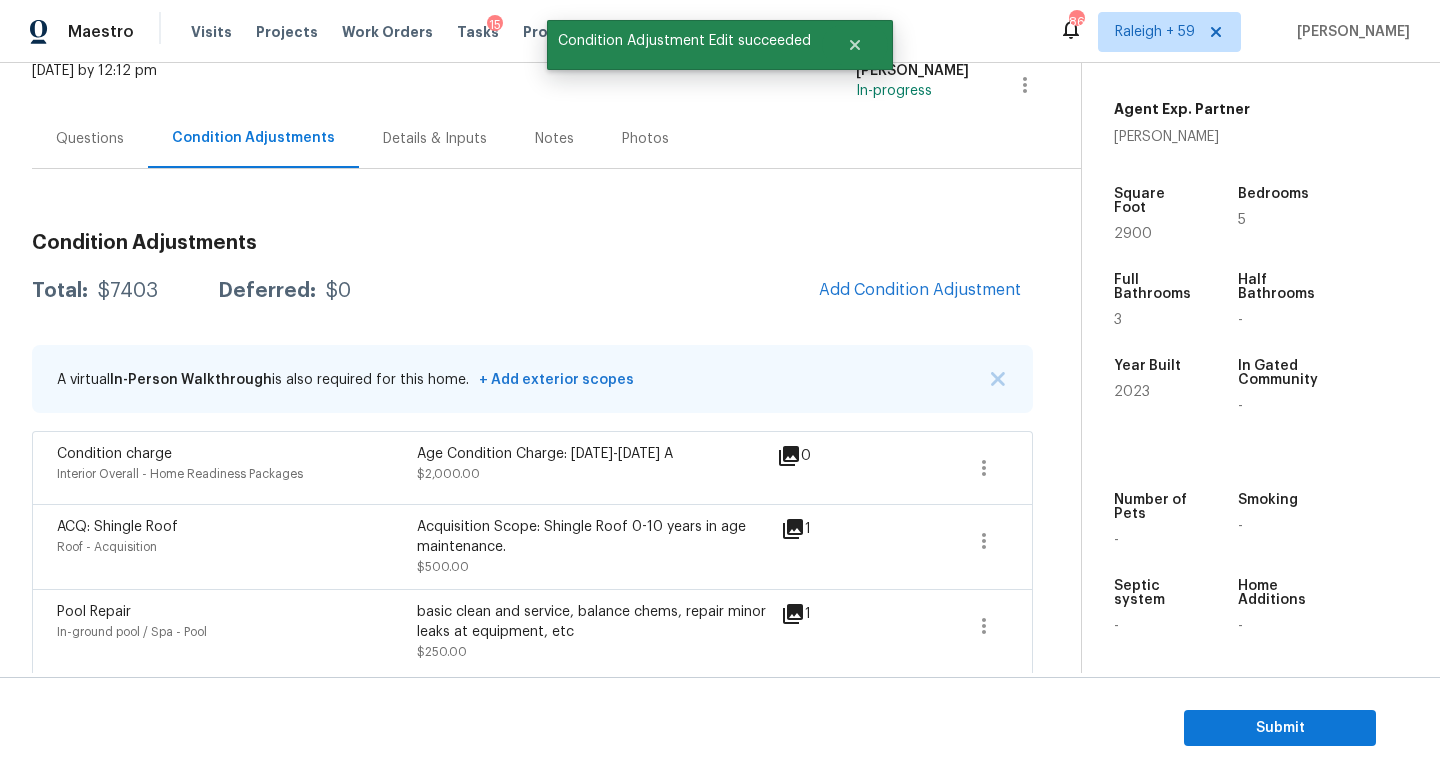 click on "Questions Condition Adjustments Details & Inputs Notes Photos" at bounding box center [556, 139] 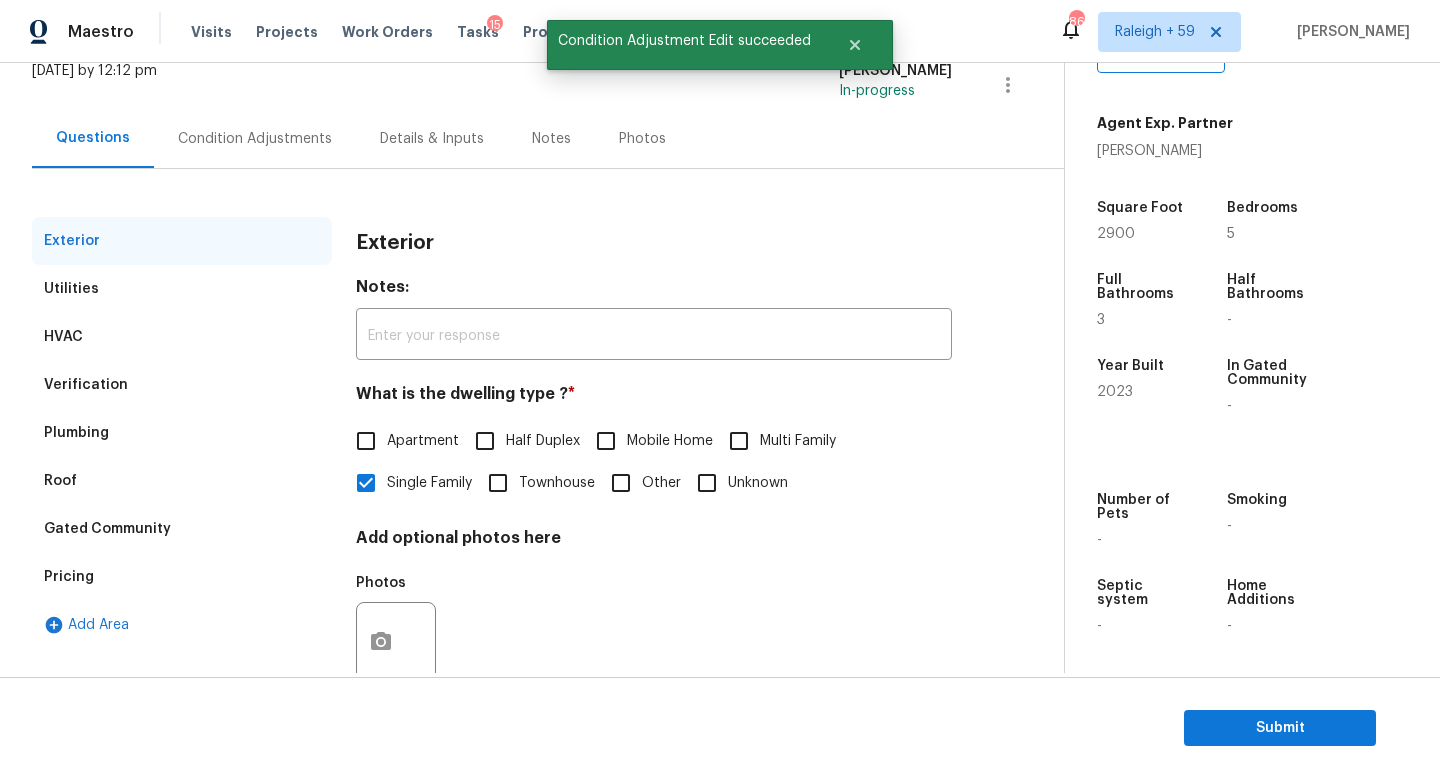 scroll, scrollTop: 134, scrollLeft: 0, axis: vertical 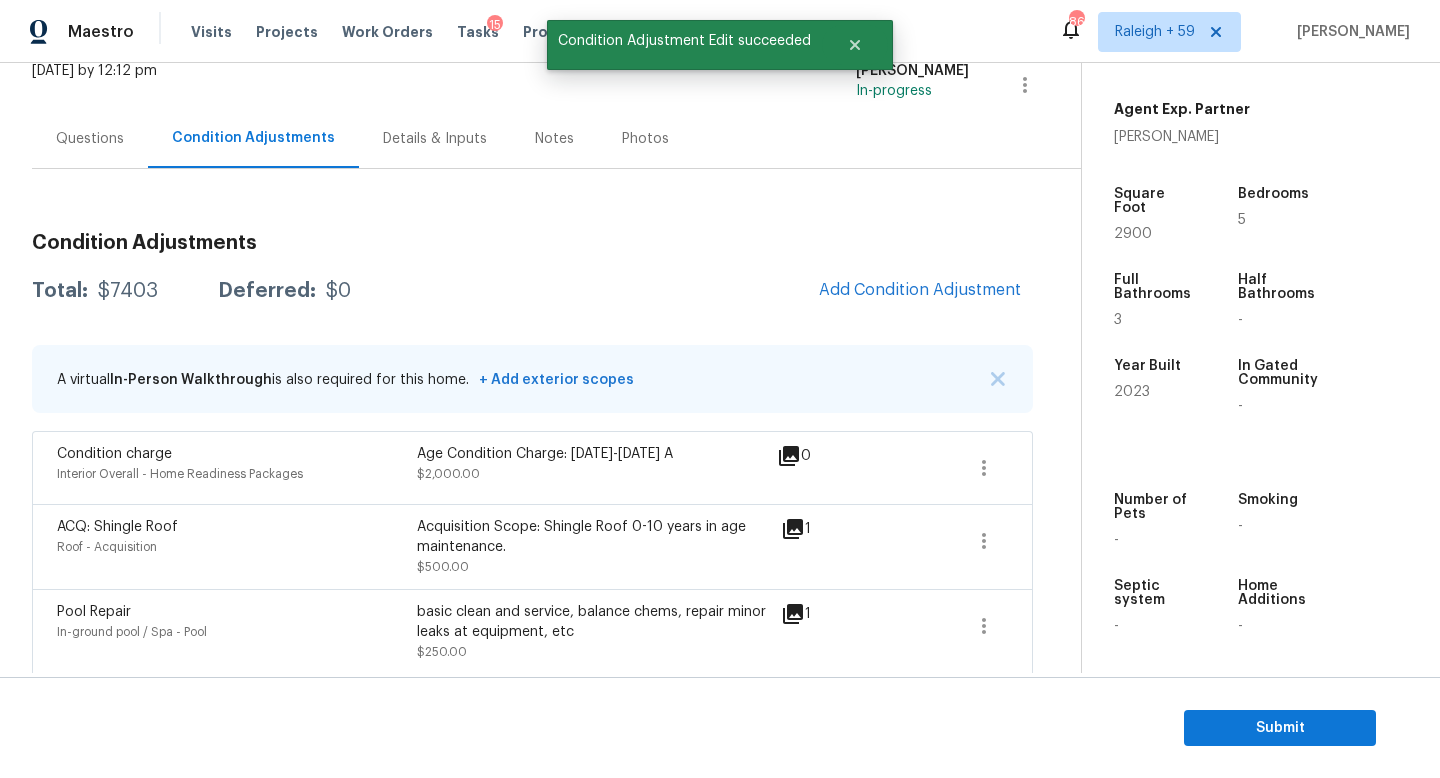 drag, startPoint x: 185, startPoint y: 294, endPoint x: 89, endPoint y: 296, distance: 96.02083 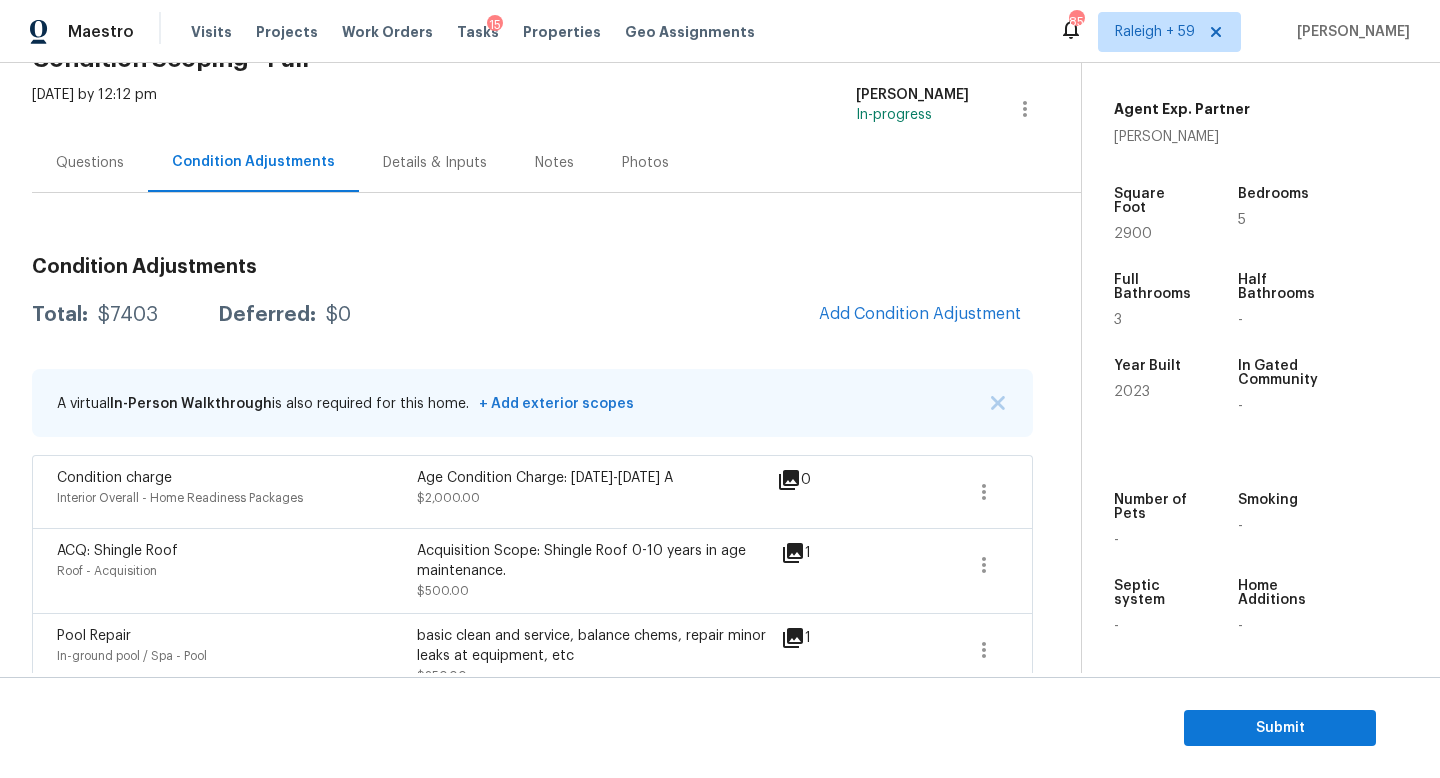 scroll, scrollTop: 109, scrollLeft: 0, axis: vertical 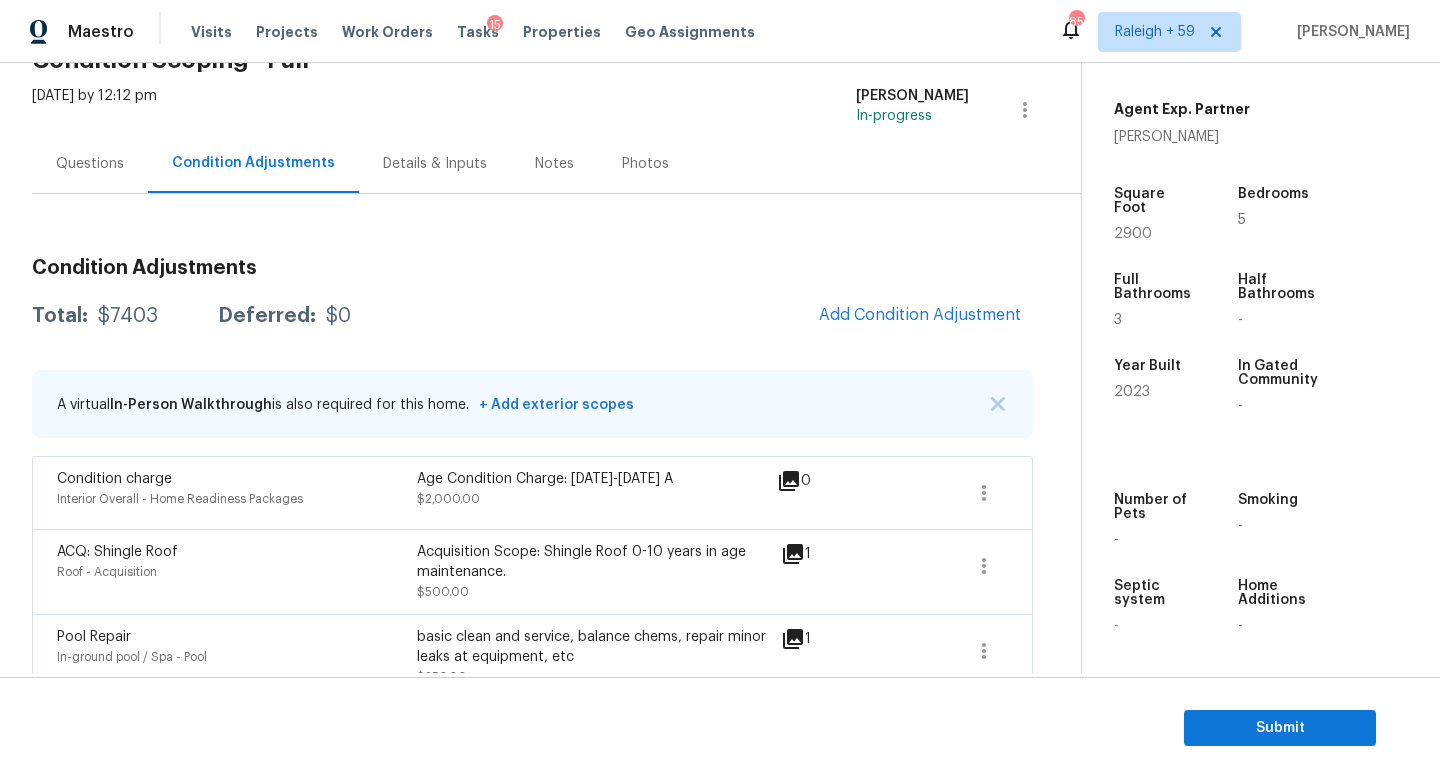 click on "Questions" at bounding box center (90, 164) 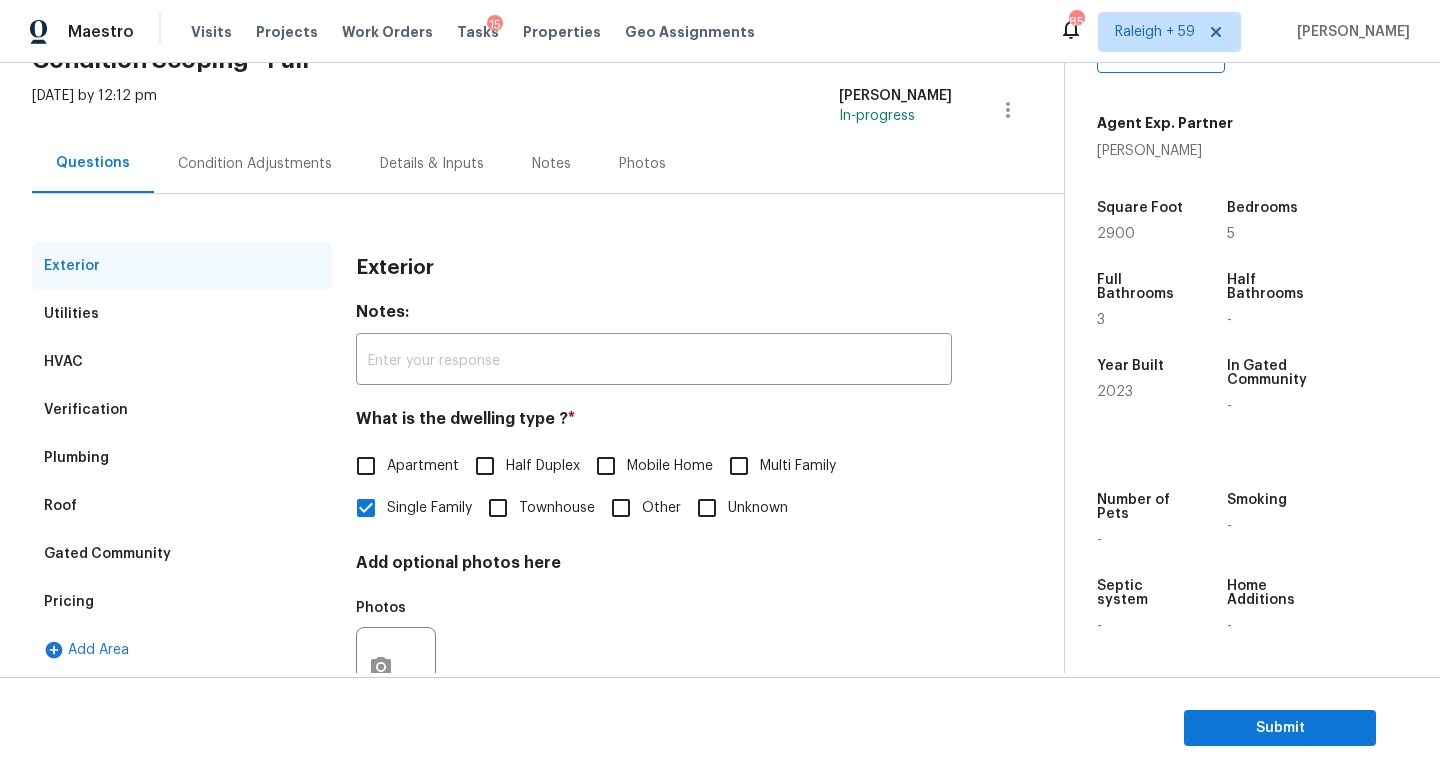 click on "Condition Adjustments" at bounding box center [255, 164] 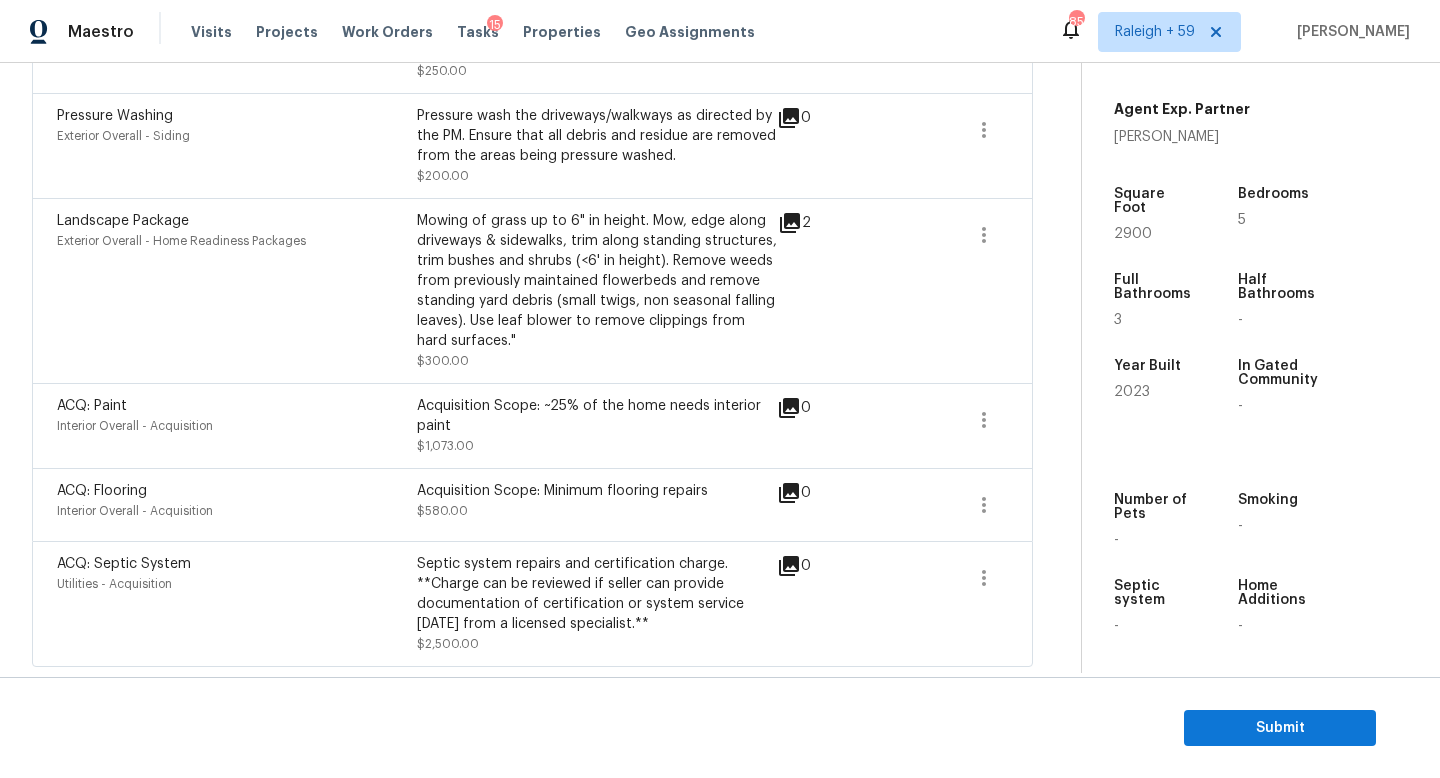 scroll, scrollTop: 376, scrollLeft: 0, axis: vertical 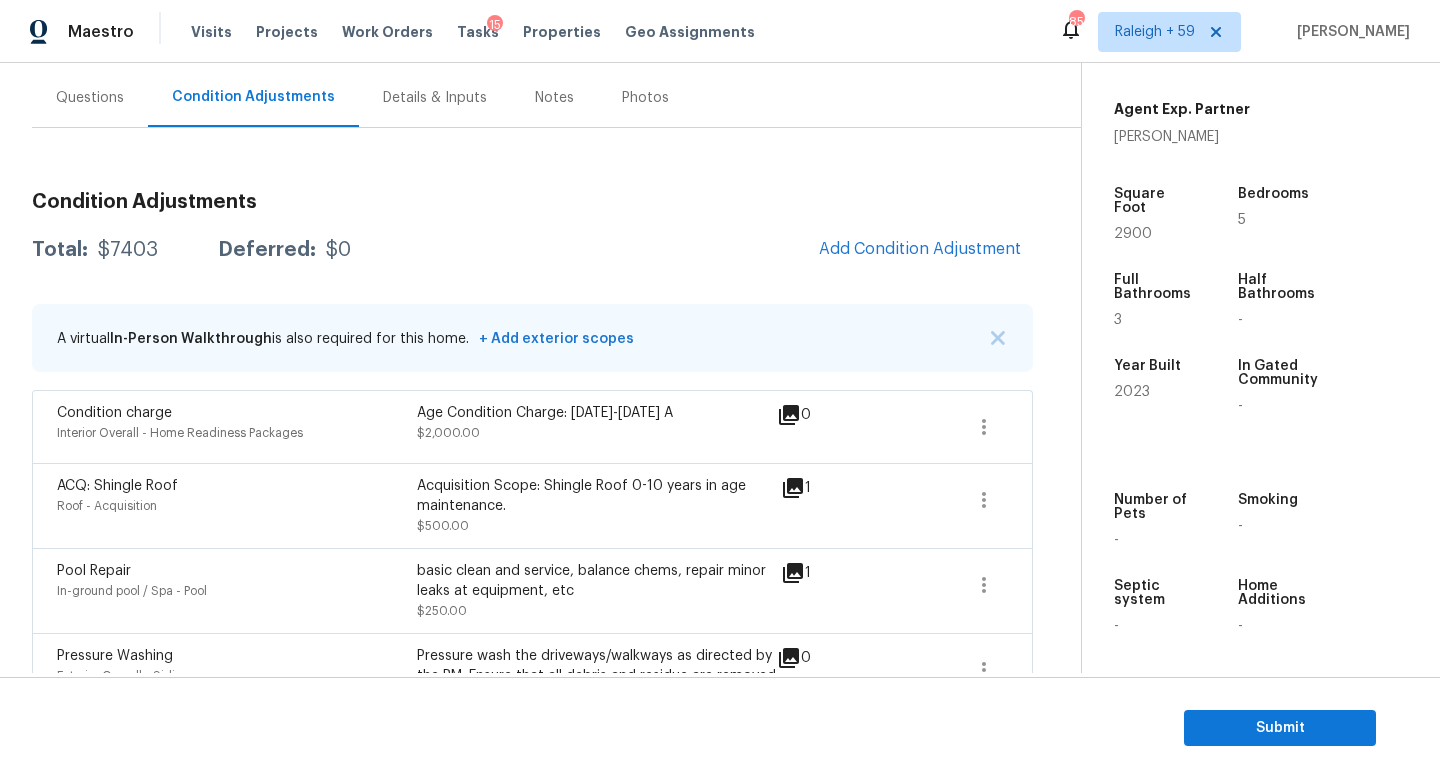 click on "Questions" at bounding box center [90, 98] 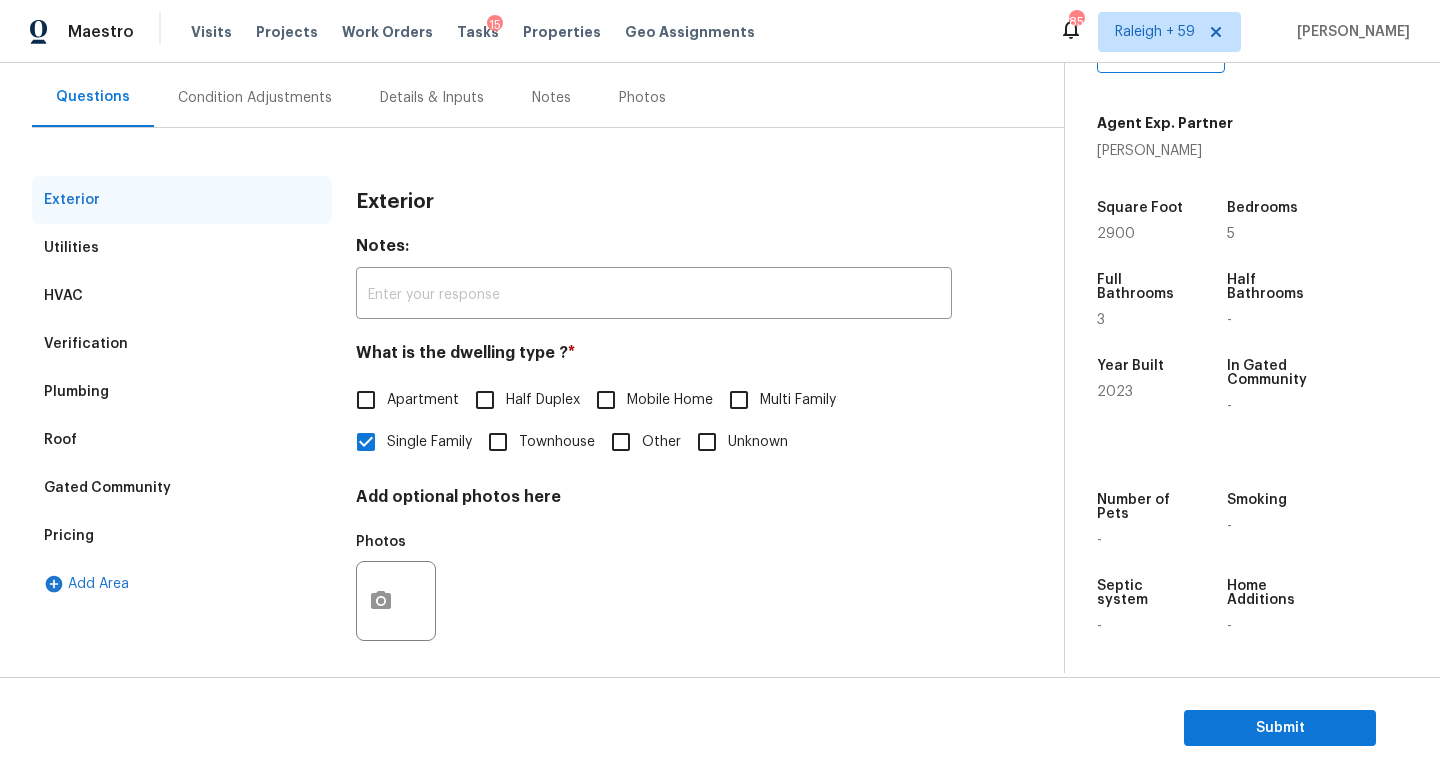 click on "Verification" at bounding box center (182, 344) 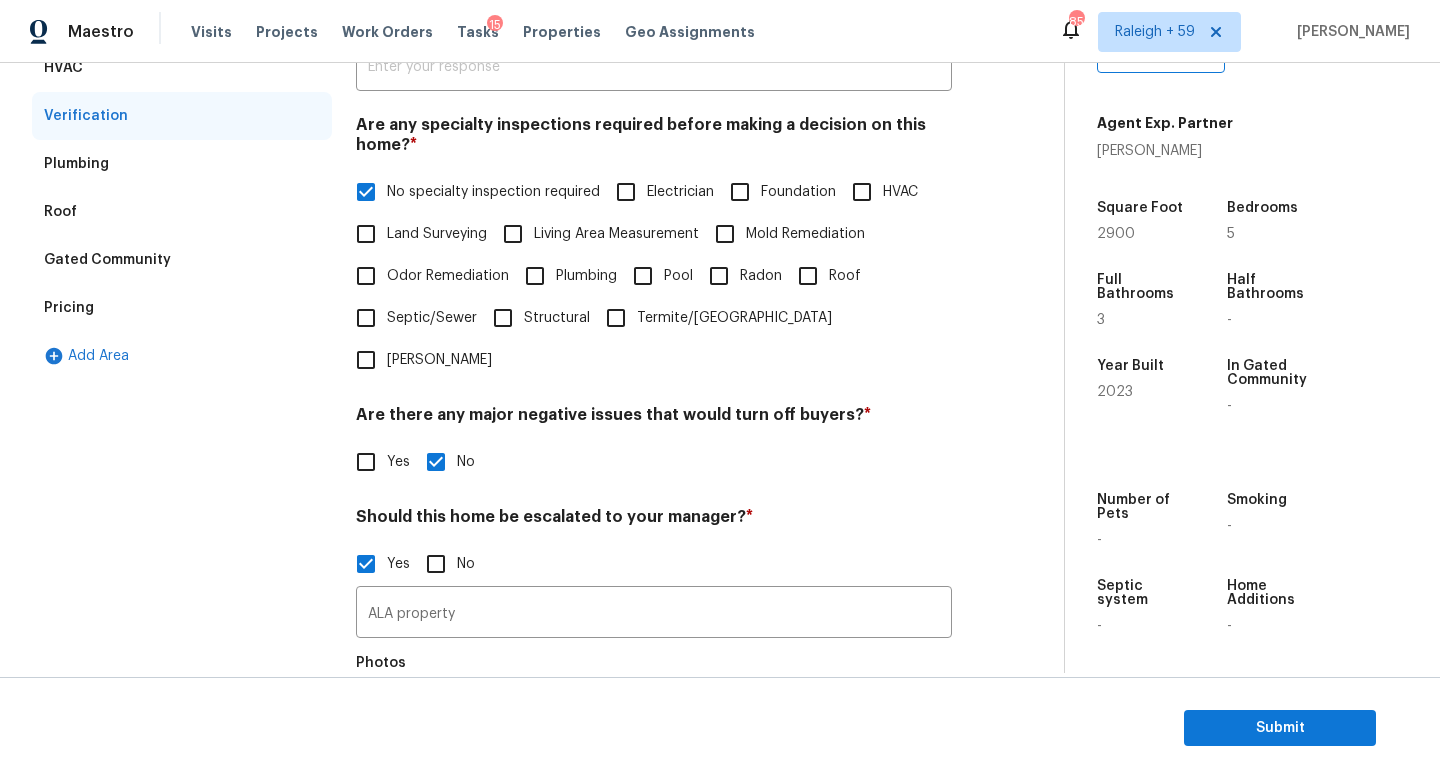 scroll, scrollTop: 501, scrollLeft: 0, axis: vertical 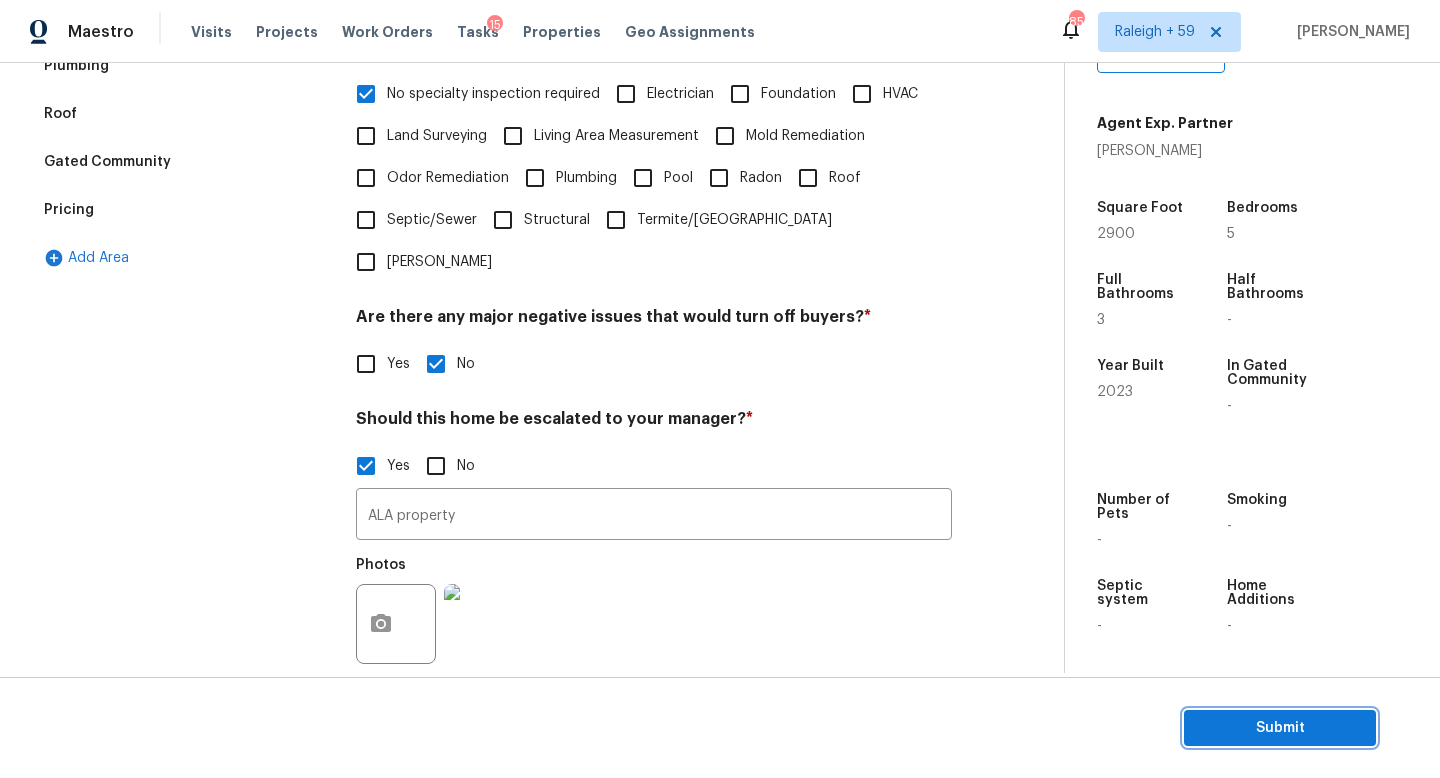 click on "Submit" at bounding box center (1280, 728) 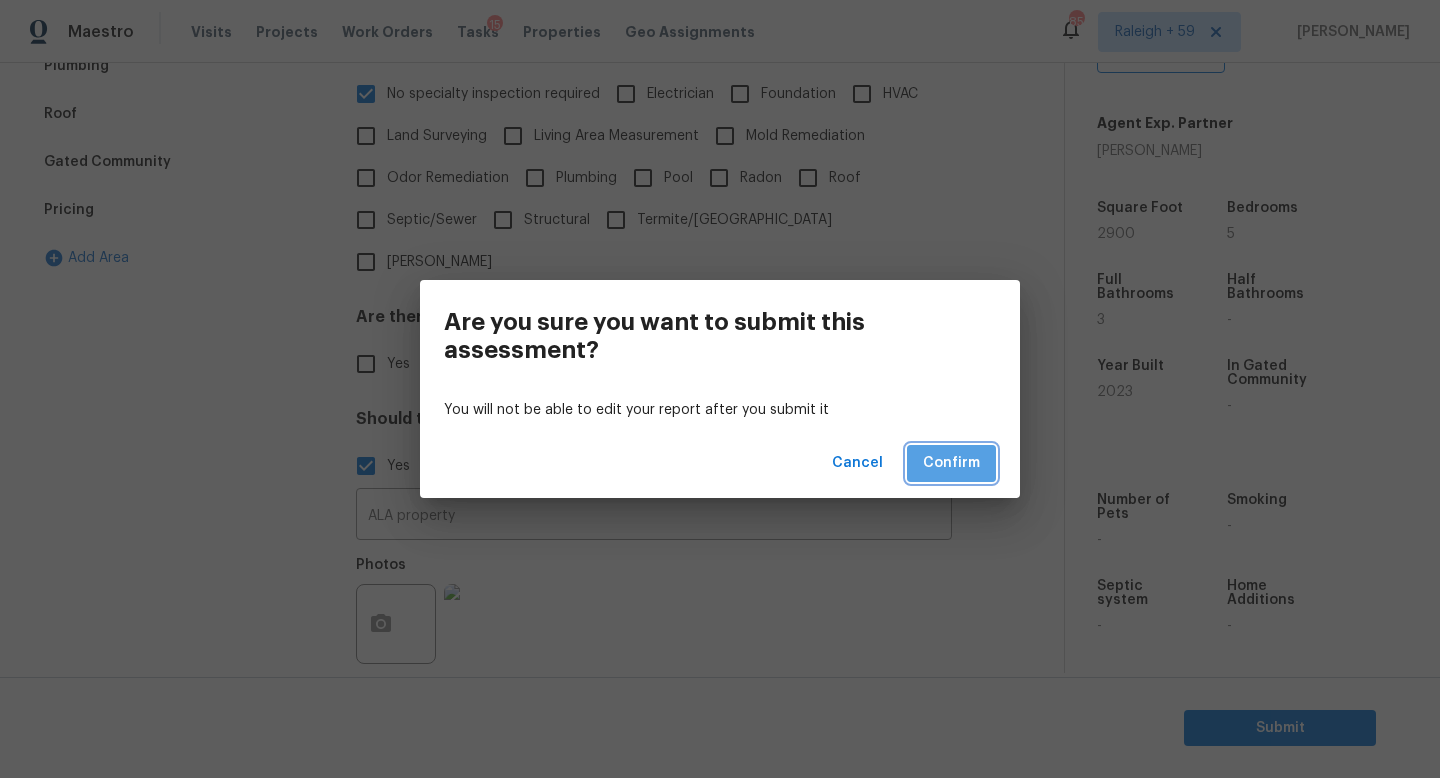 click on "Confirm" at bounding box center [951, 463] 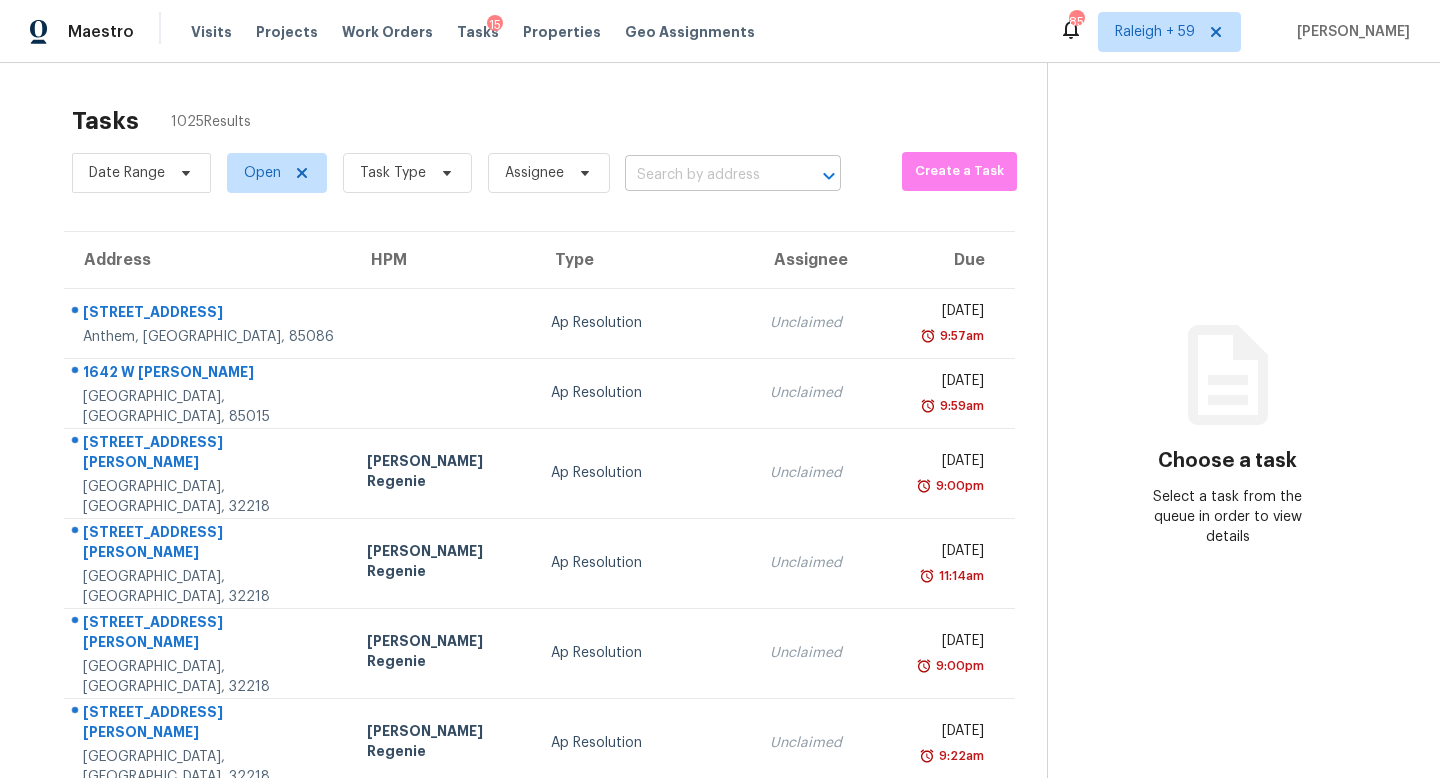 click at bounding box center (705, 175) 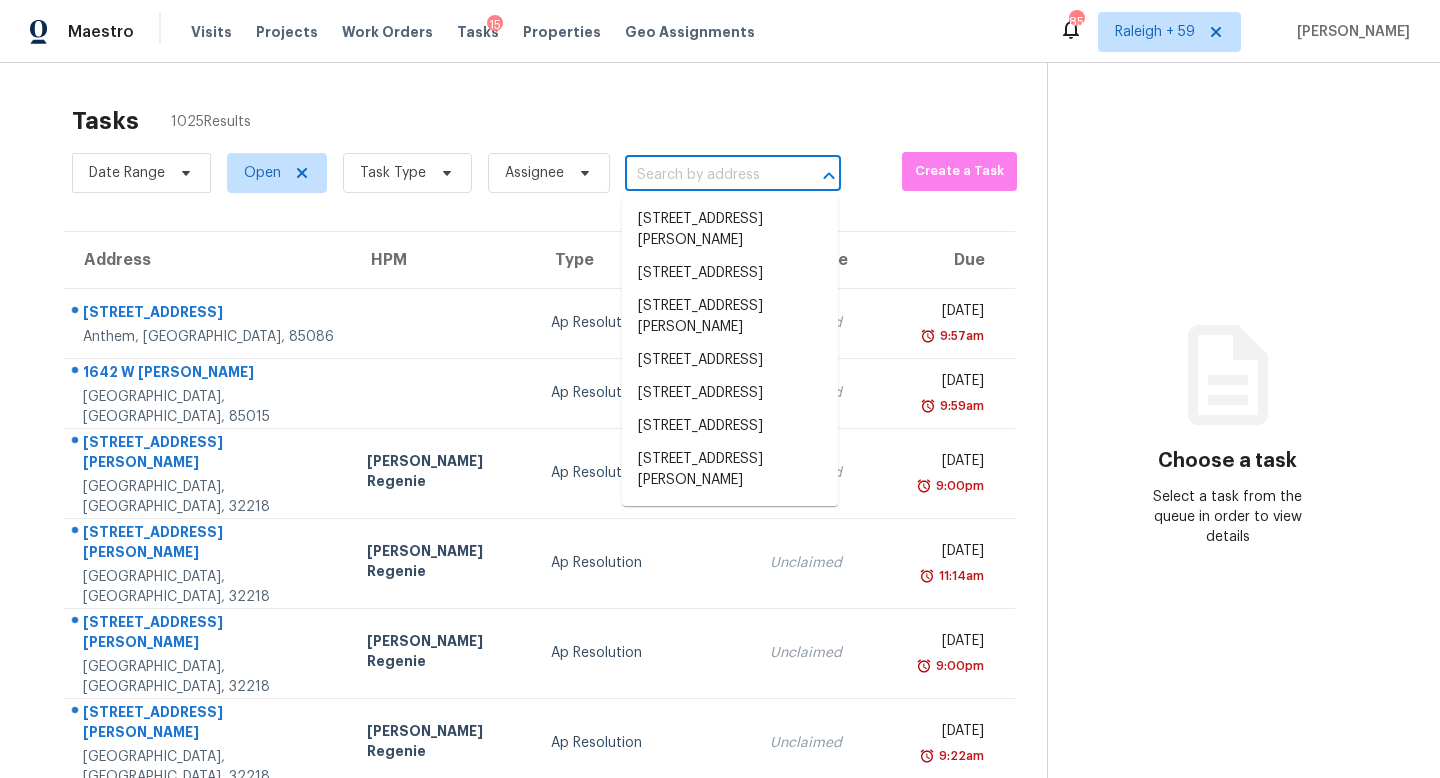 paste on "1607 Hillview Ave, Jonesboro, GA 30236" 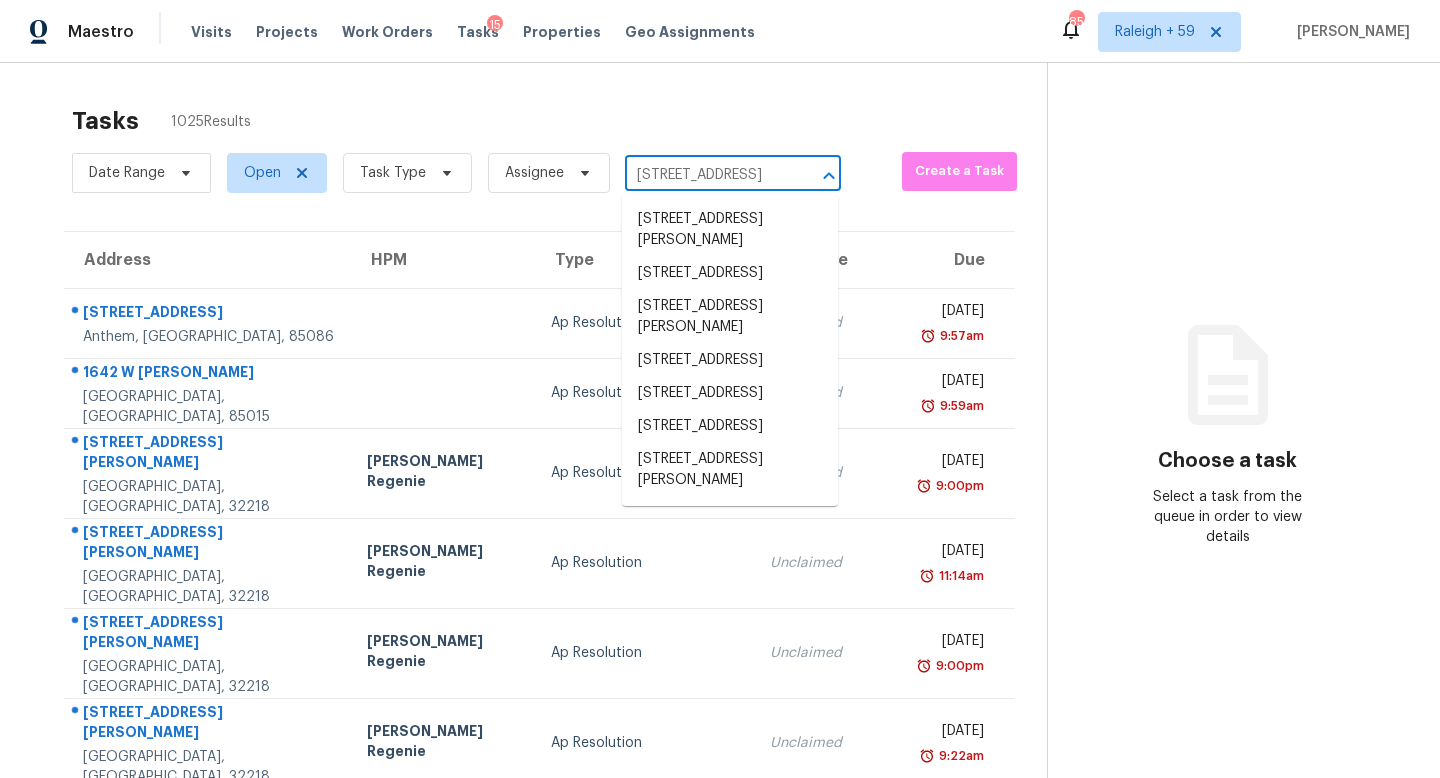 scroll, scrollTop: 0, scrollLeft: 114, axis: horizontal 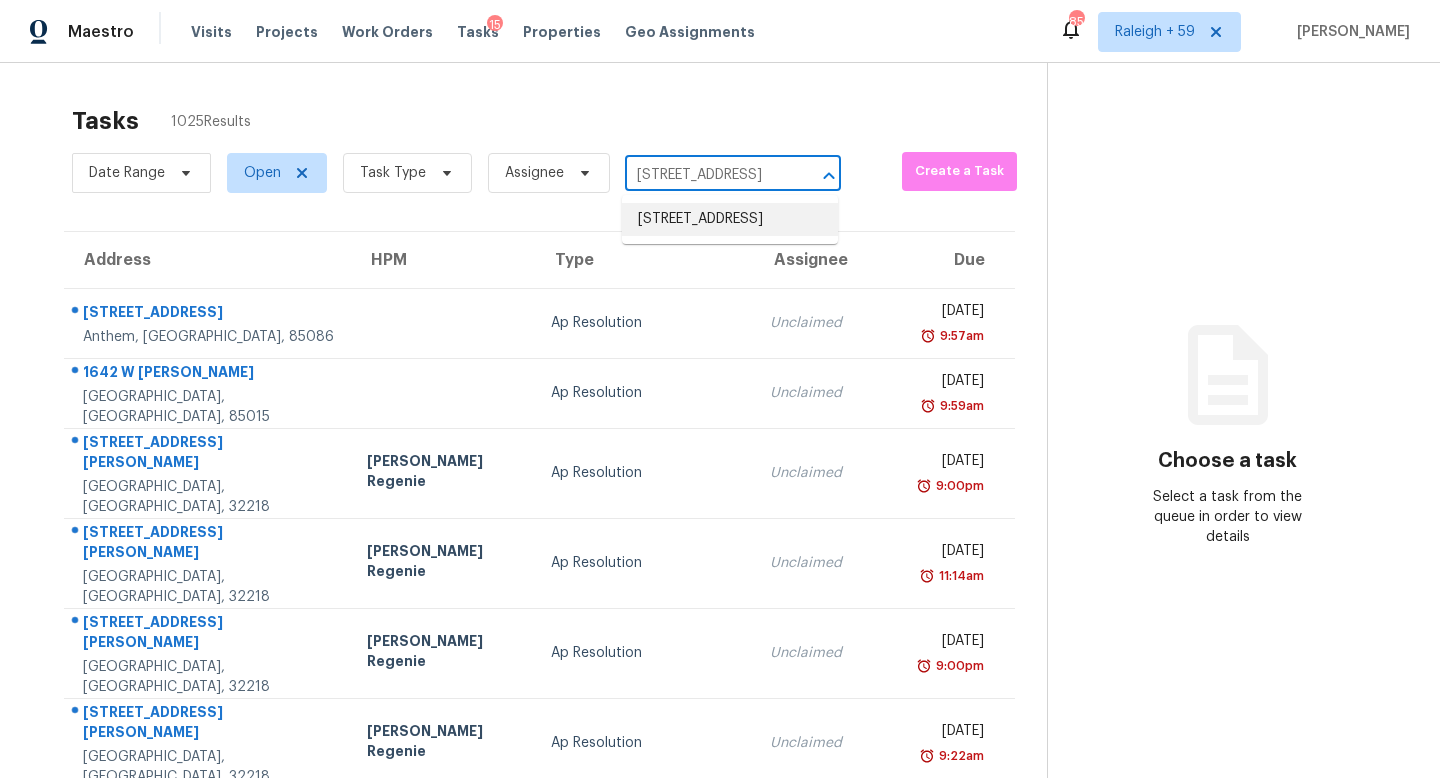 click on "1607 Hillview Ave, Jonesboro, GA 30236" at bounding box center [730, 219] 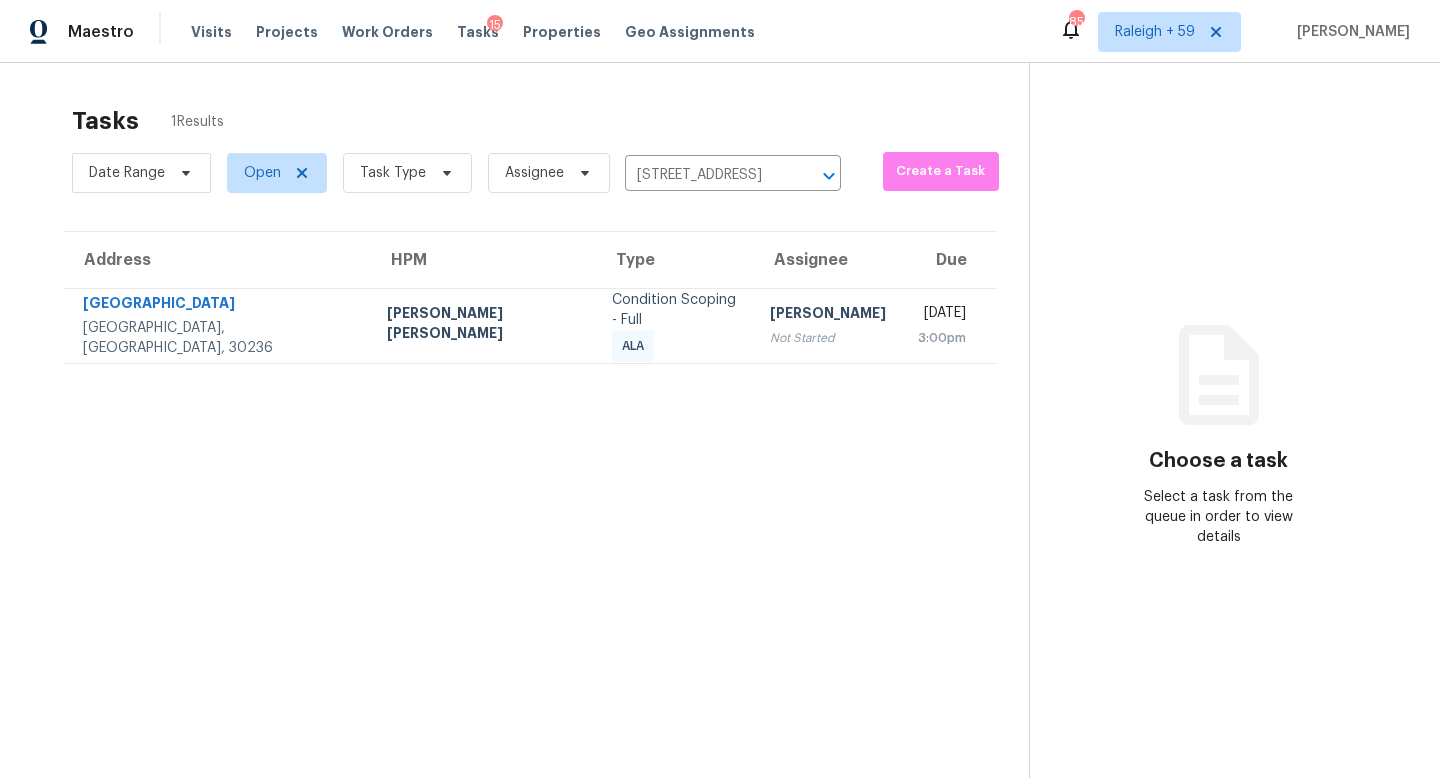 click on "[PERSON_NAME]" at bounding box center (828, 315) 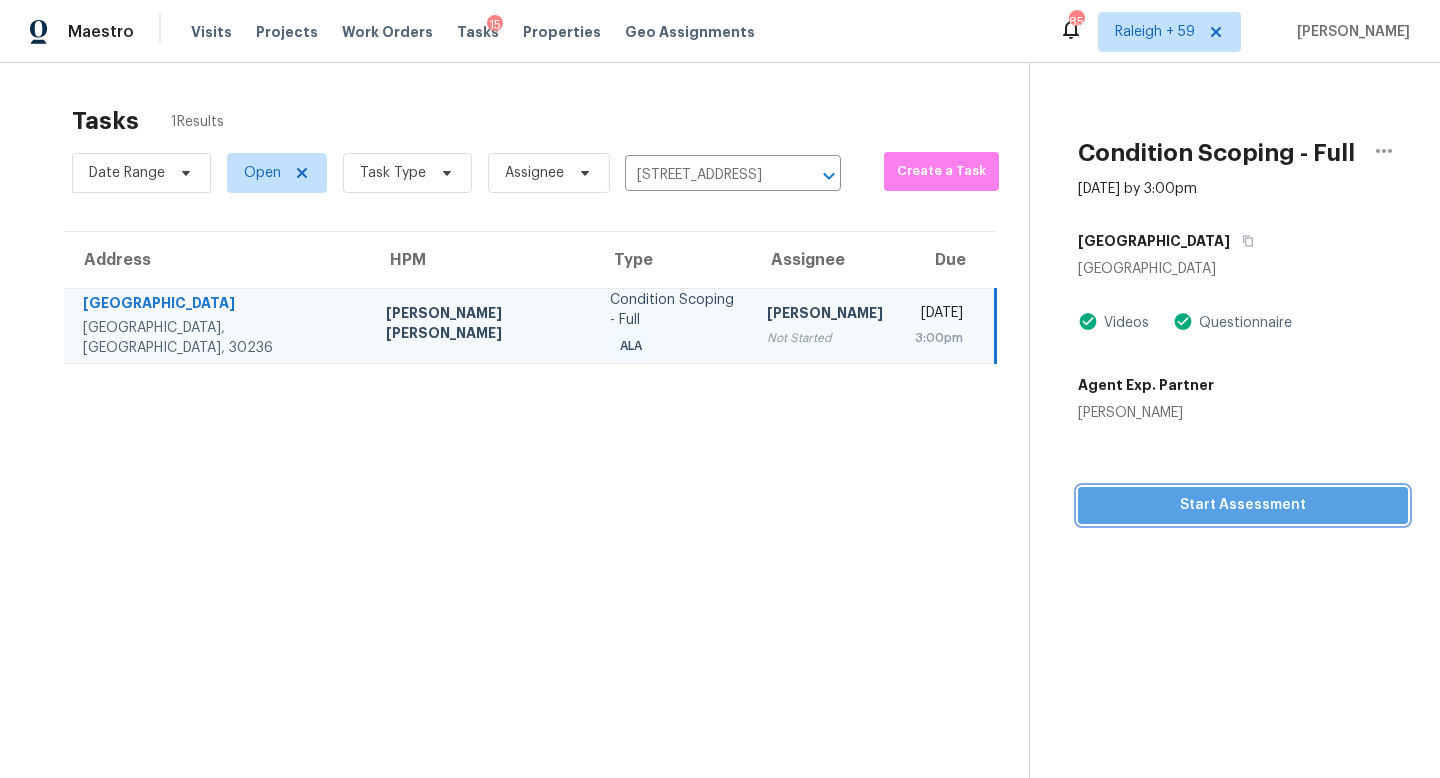 click on "Start Assessment" at bounding box center (1243, 505) 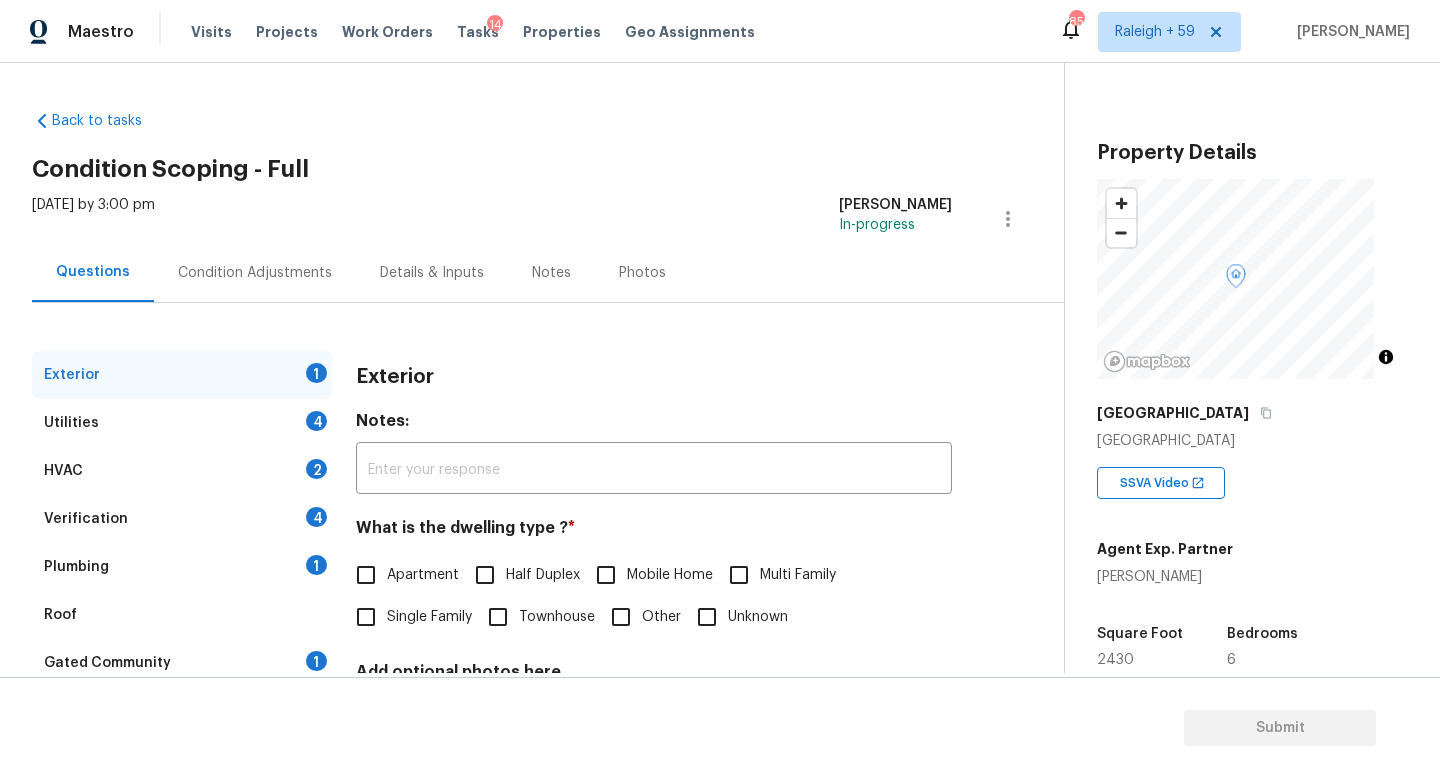 click on "Single Family" at bounding box center (429, 617) 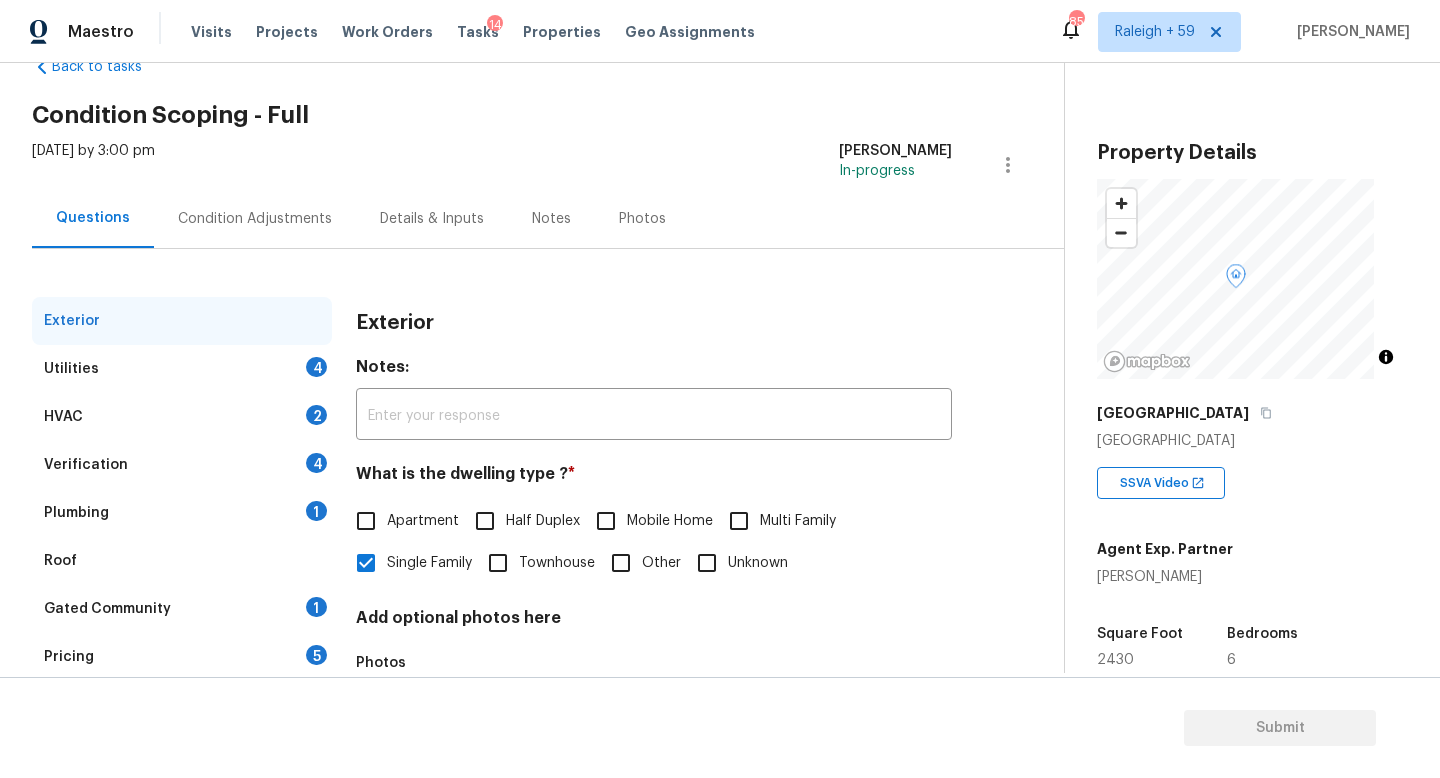 scroll, scrollTop: 153, scrollLeft: 0, axis: vertical 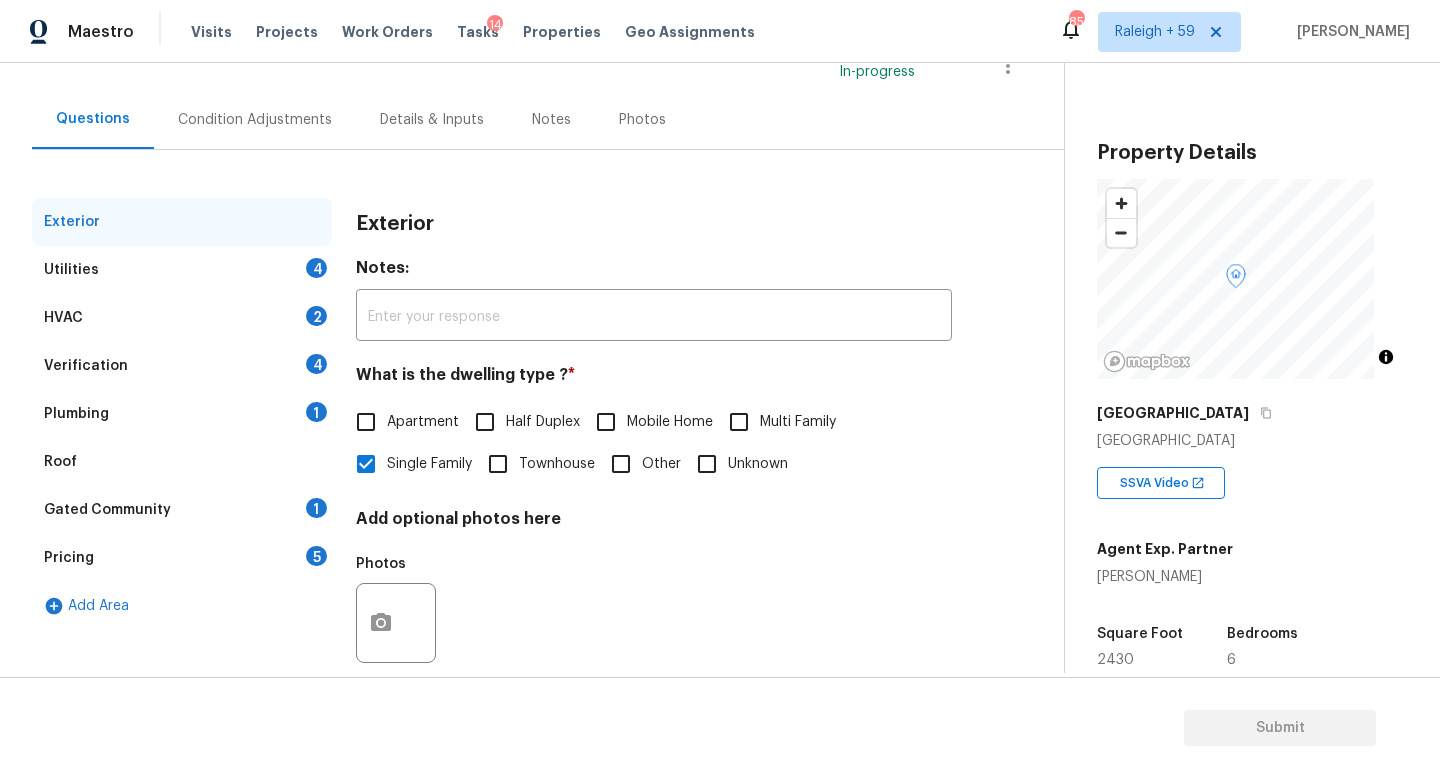click on "Verification 4" at bounding box center (182, 366) 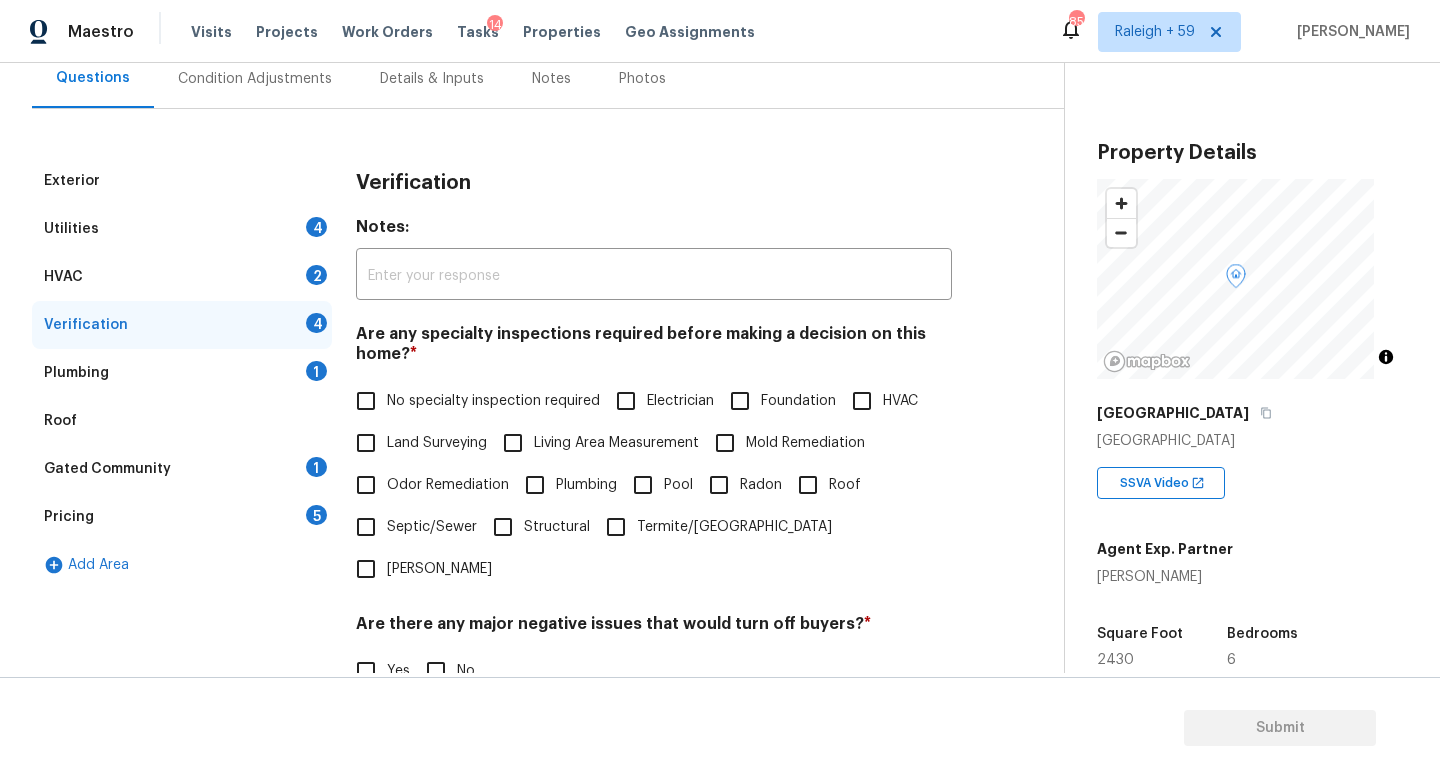 click on "Plumbing 1" at bounding box center [182, 373] 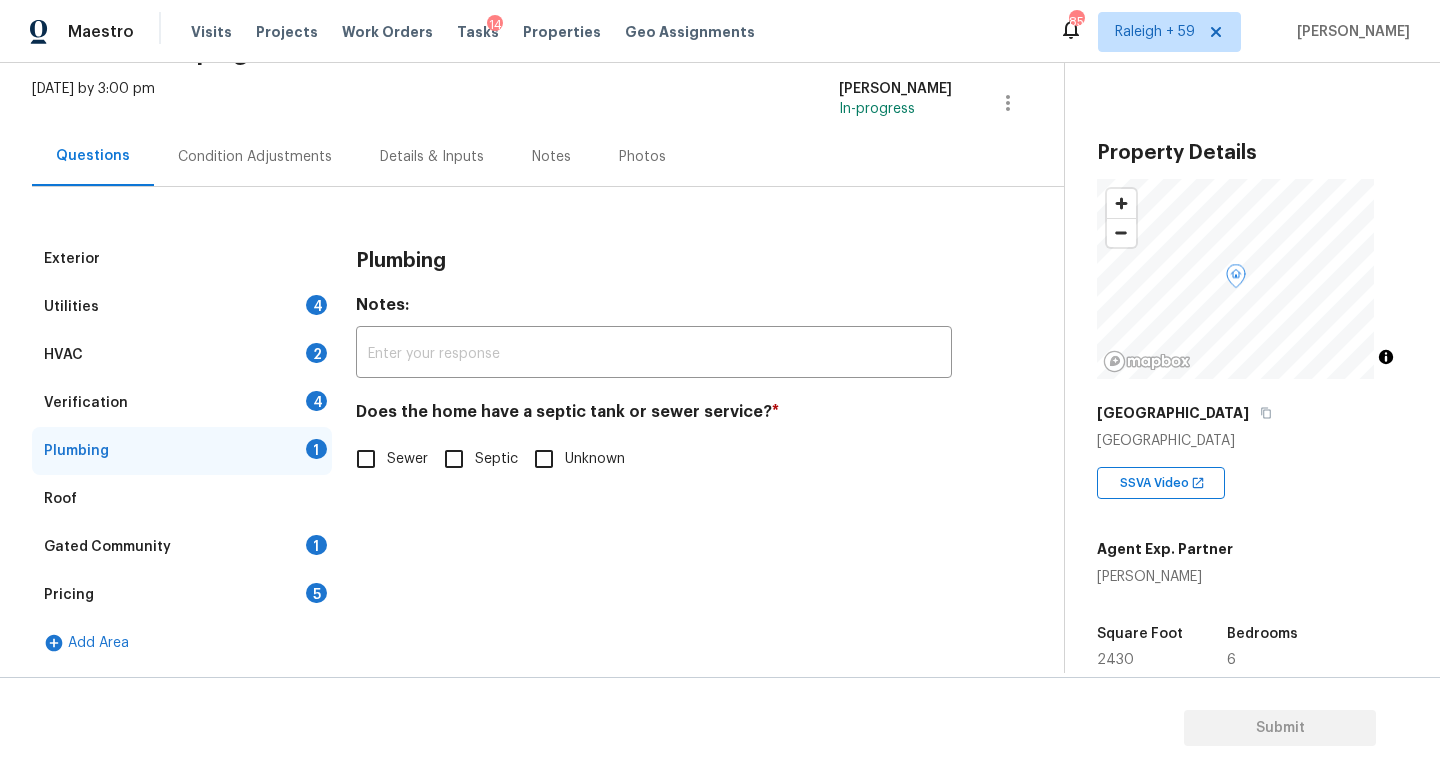 click on "Verification 4" at bounding box center [182, 403] 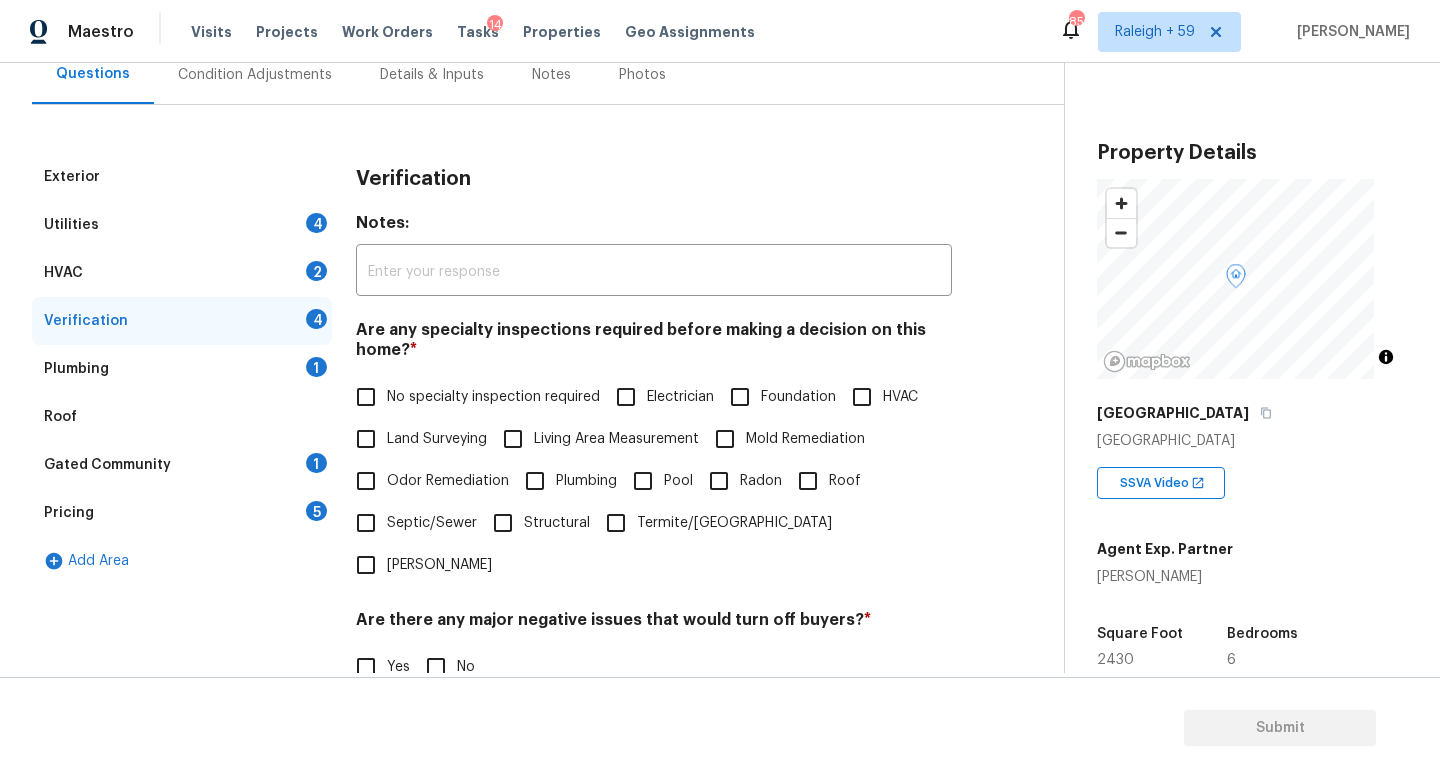 click on "No specialty inspection required" at bounding box center [472, 397] 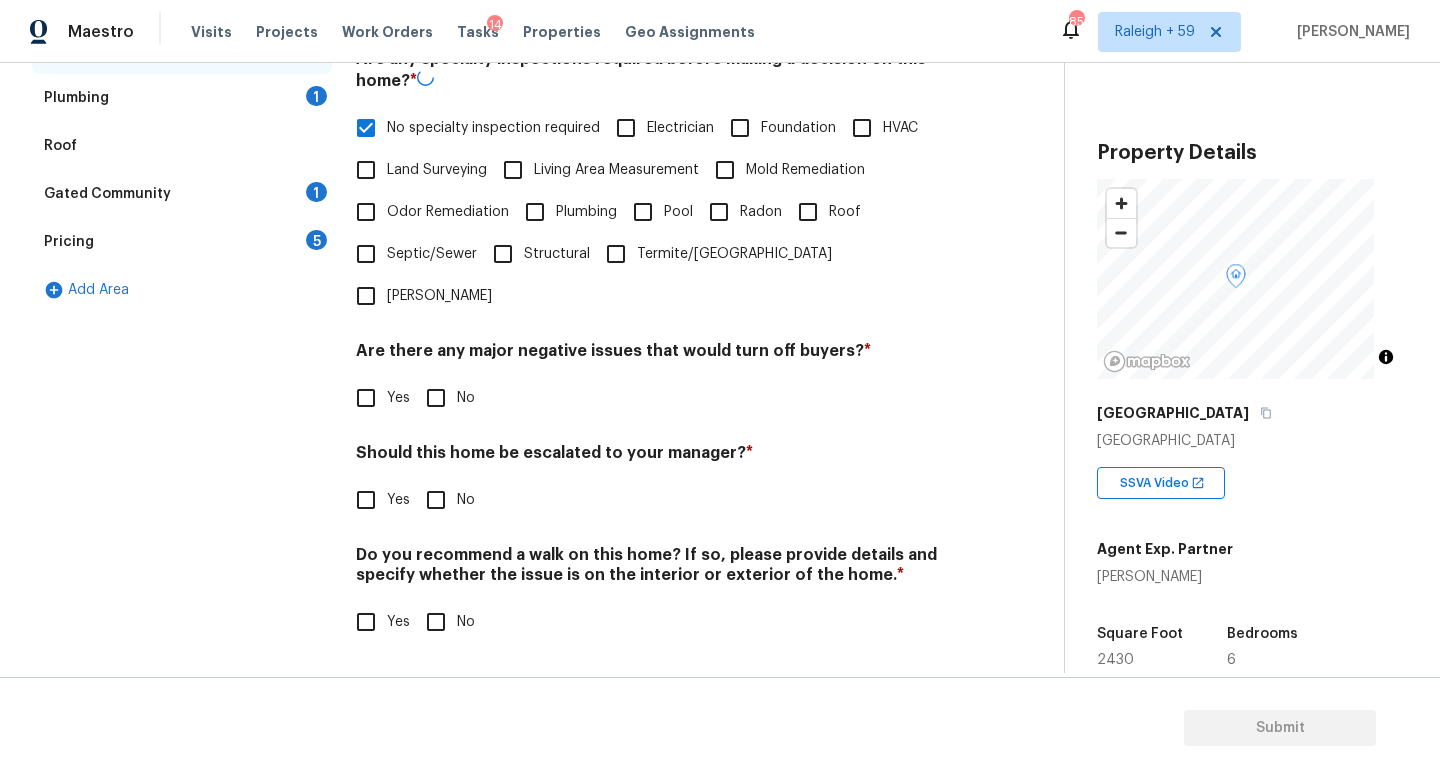 scroll, scrollTop: 482, scrollLeft: 0, axis: vertical 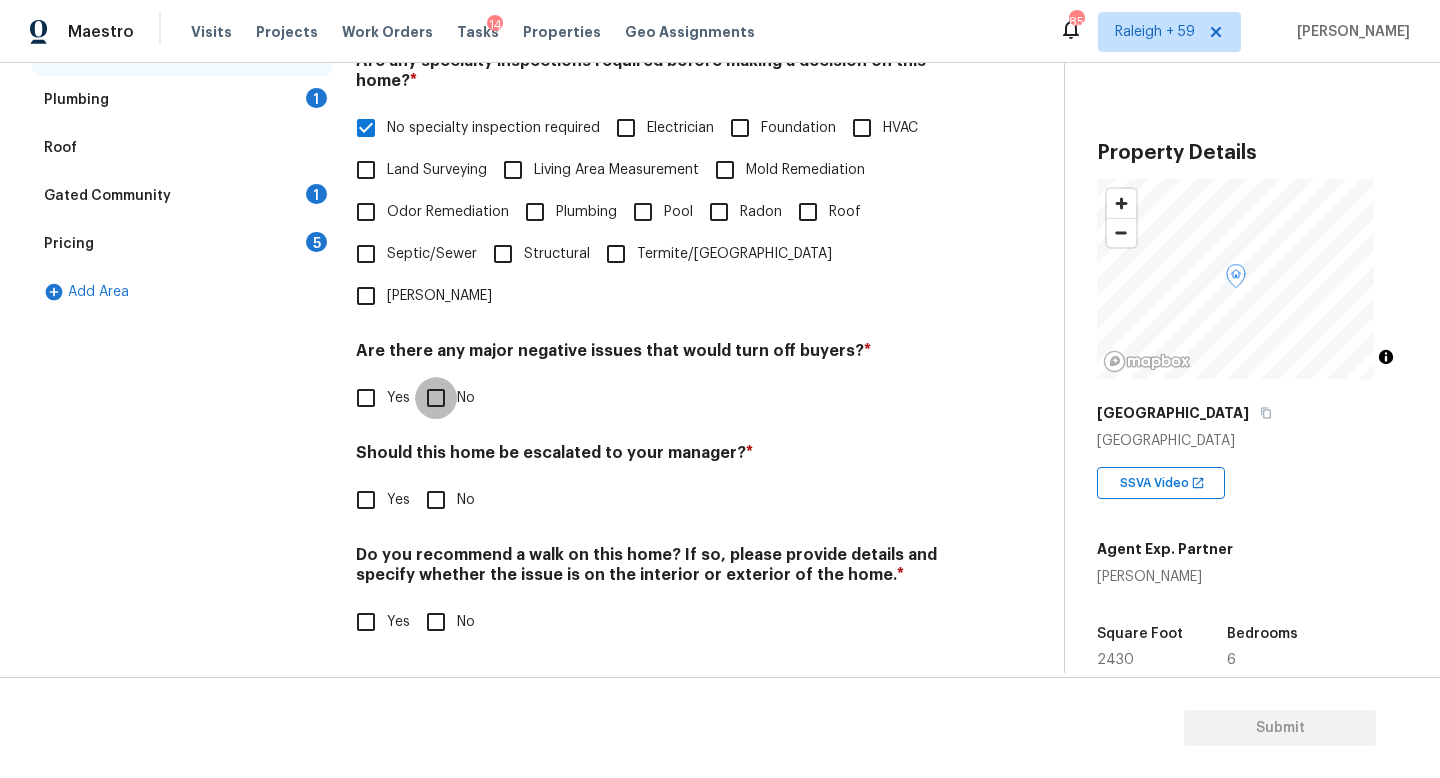 click on "No" at bounding box center [436, 398] 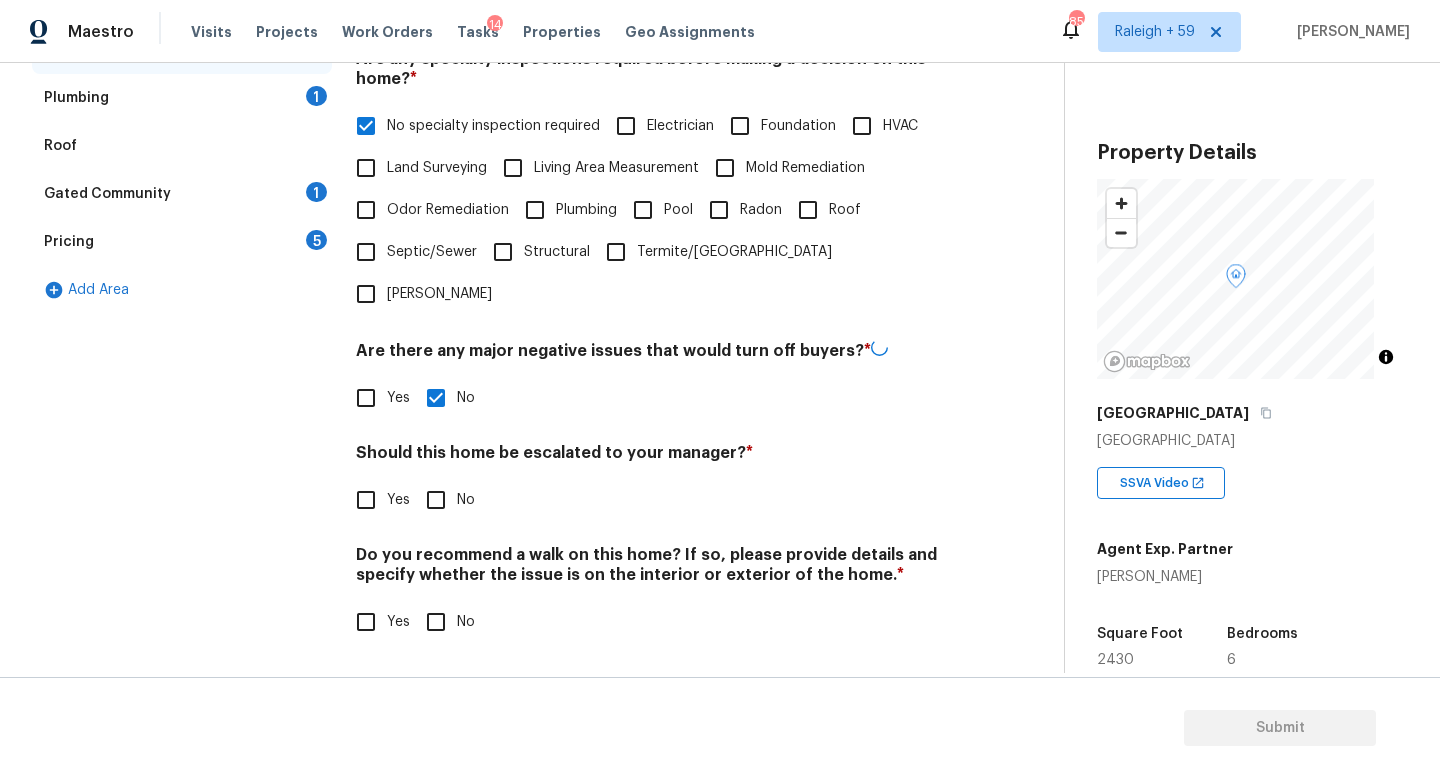 click on "Yes" at bounding box center (366, 500) 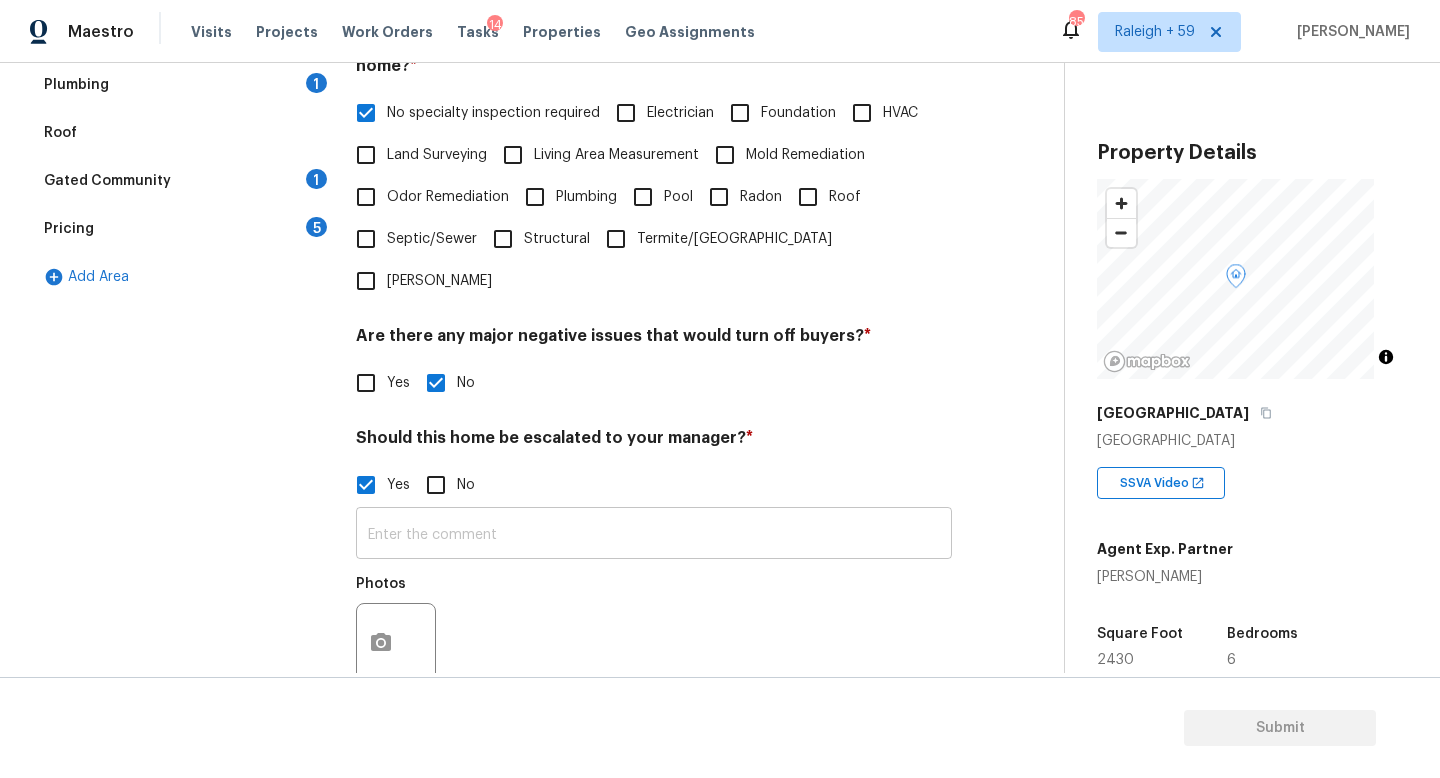 click at bounding box center (654, 535) 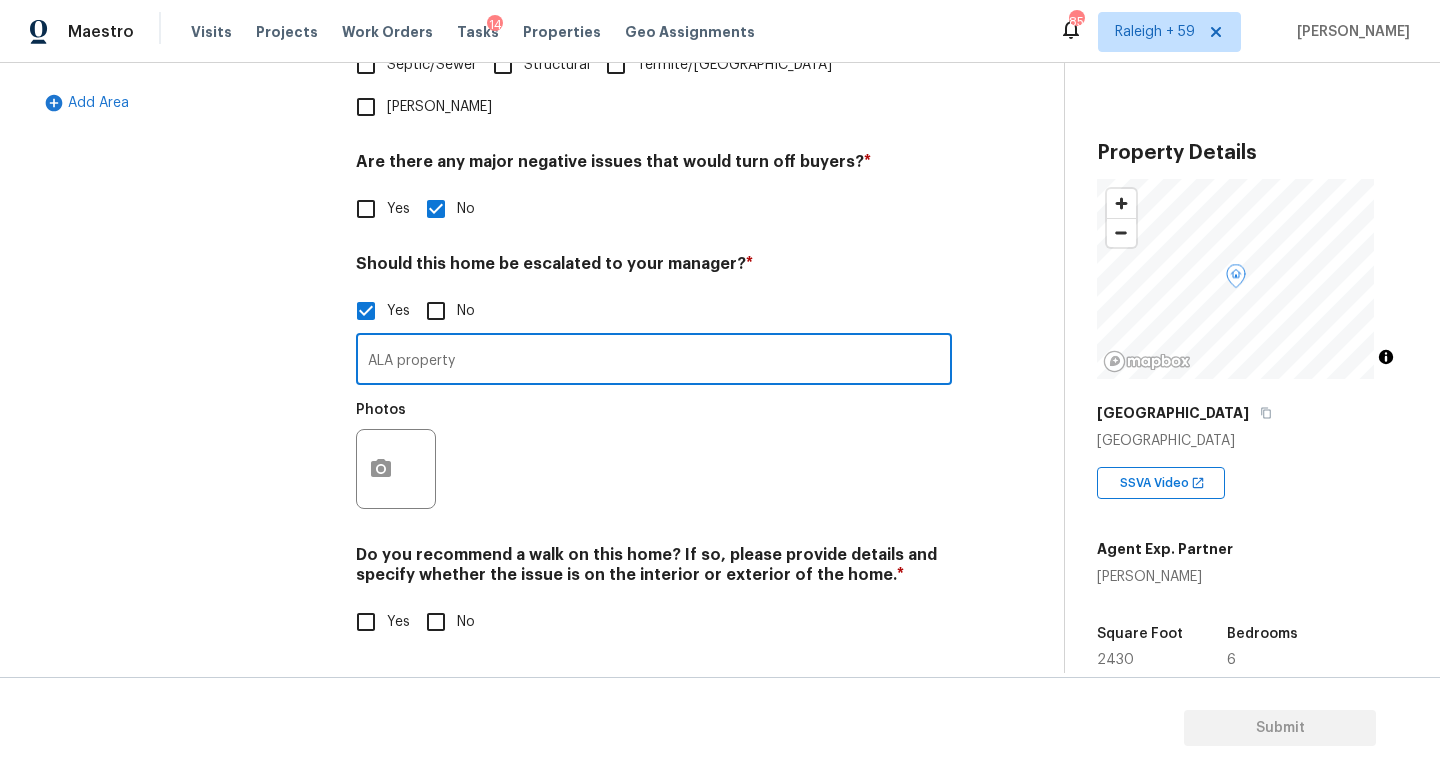 scroll, scrollTop: 672, scrollLeft: 0, axis: vertical 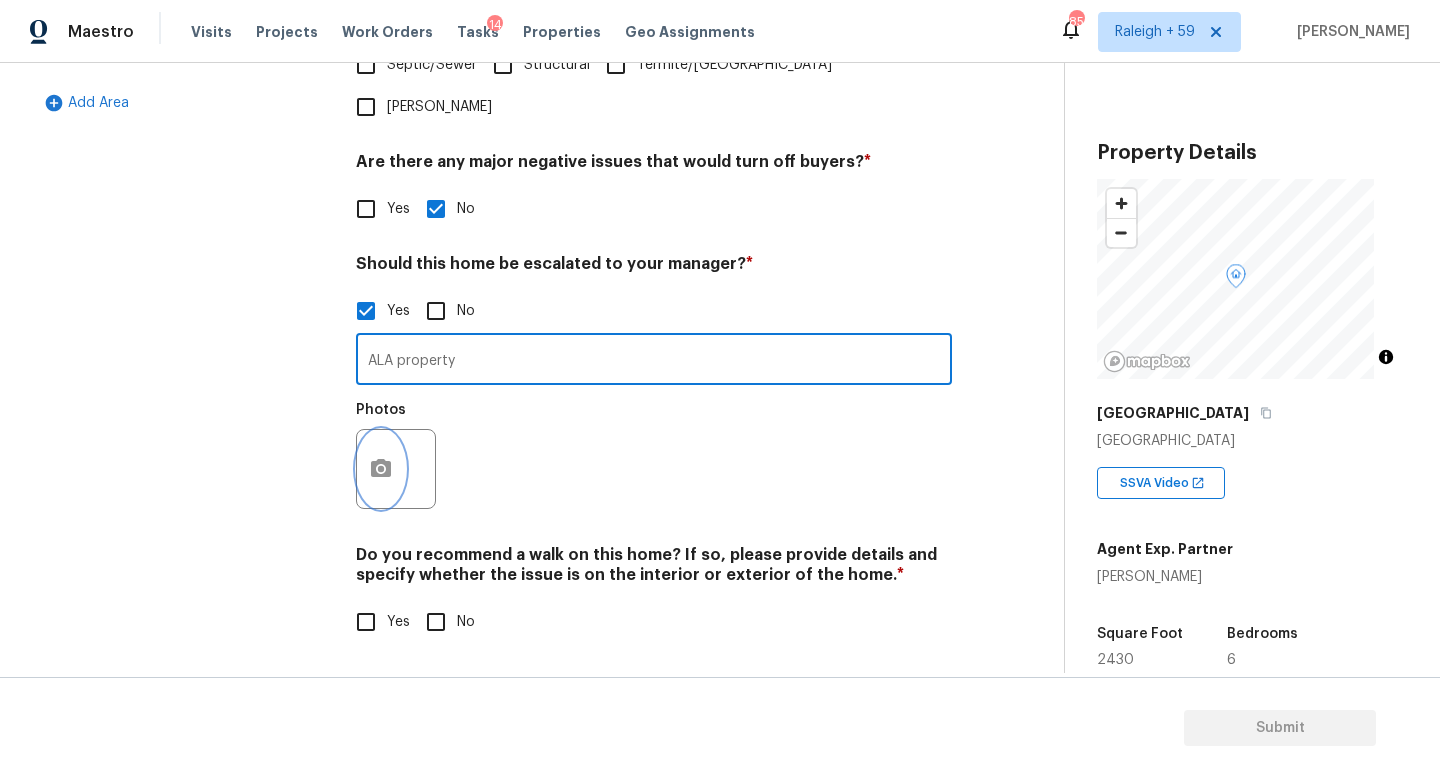 click at bounding box center (381, 469) 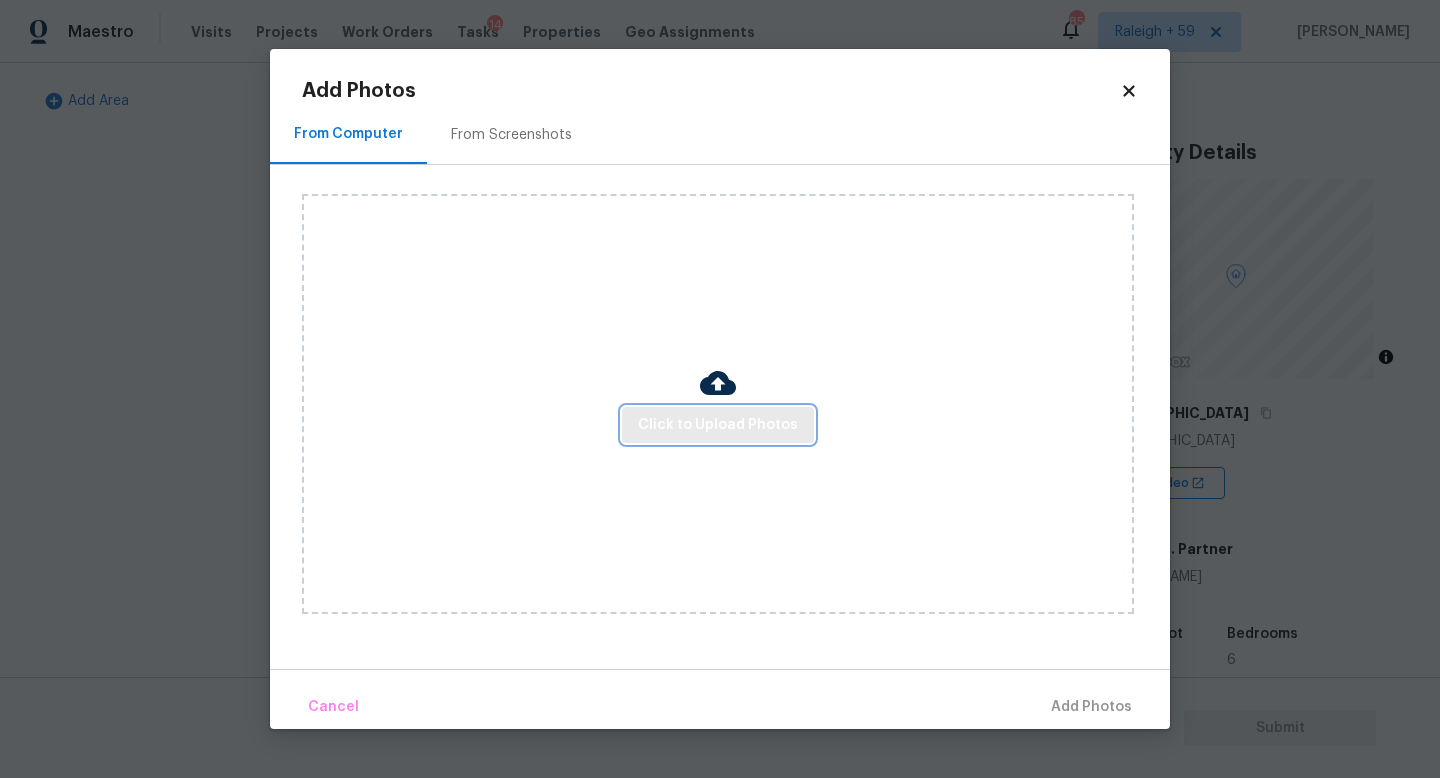click on "Click to Upload Photos" at bounding box center [718, 425] 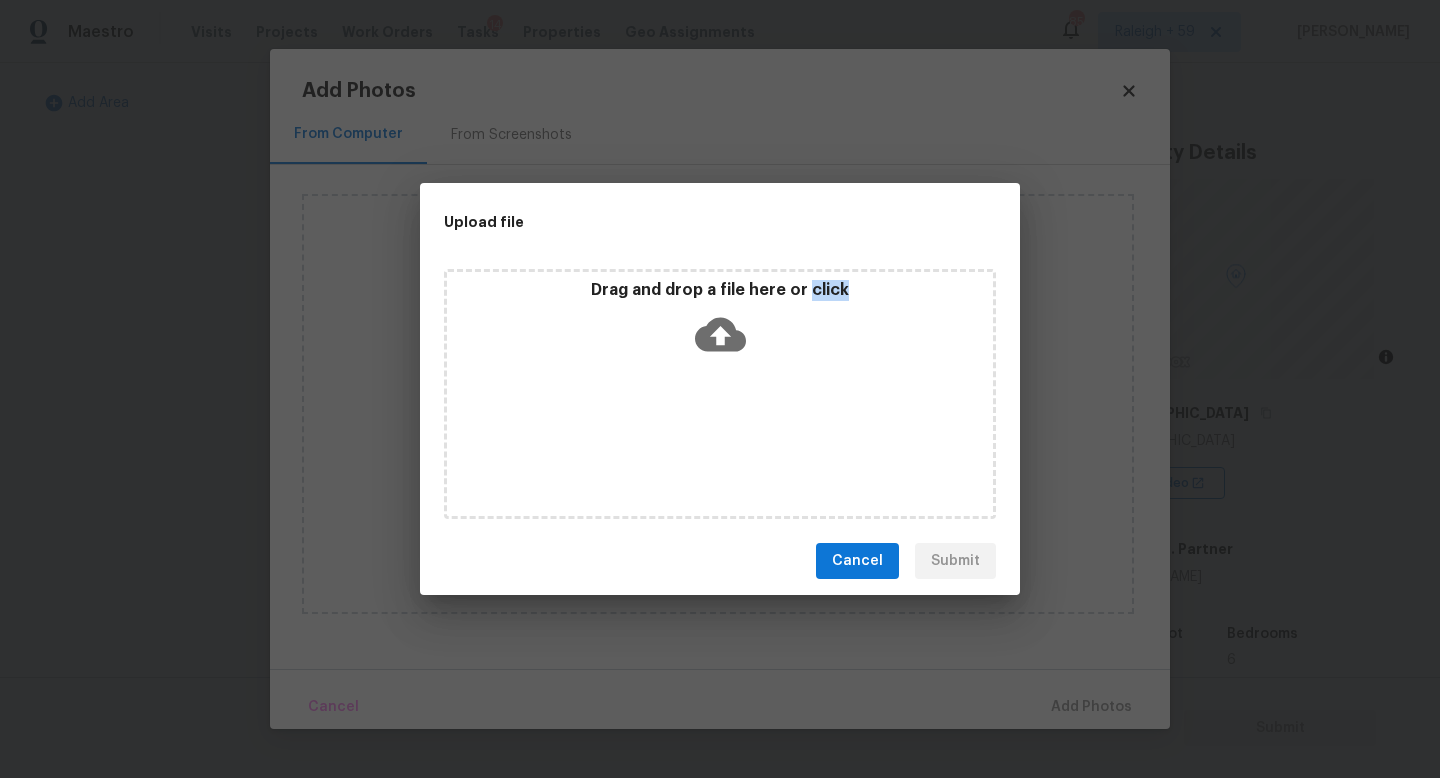 click on "Drag and drop a file here or click" at bounding box center [720, 394] 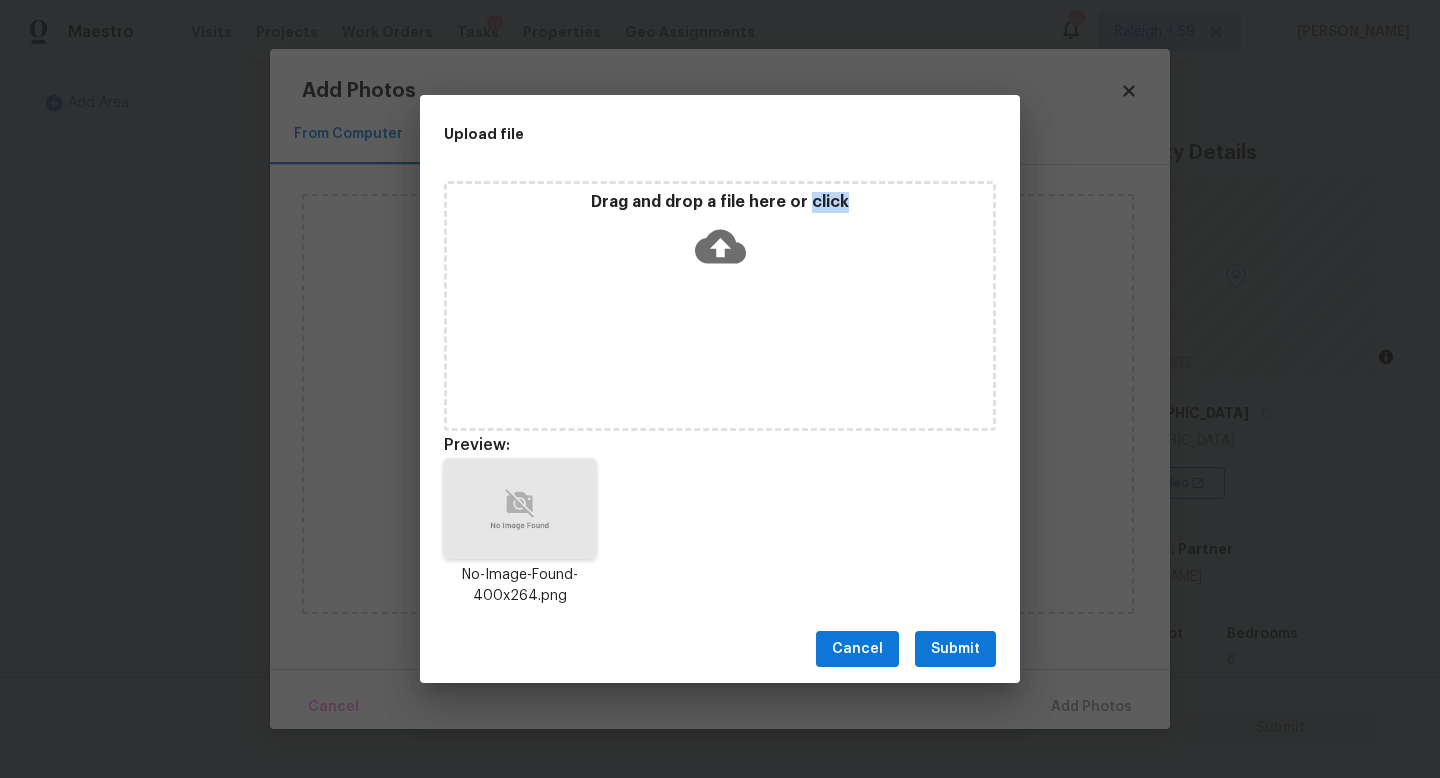click on "Submit" at bounding box center [955, 649] 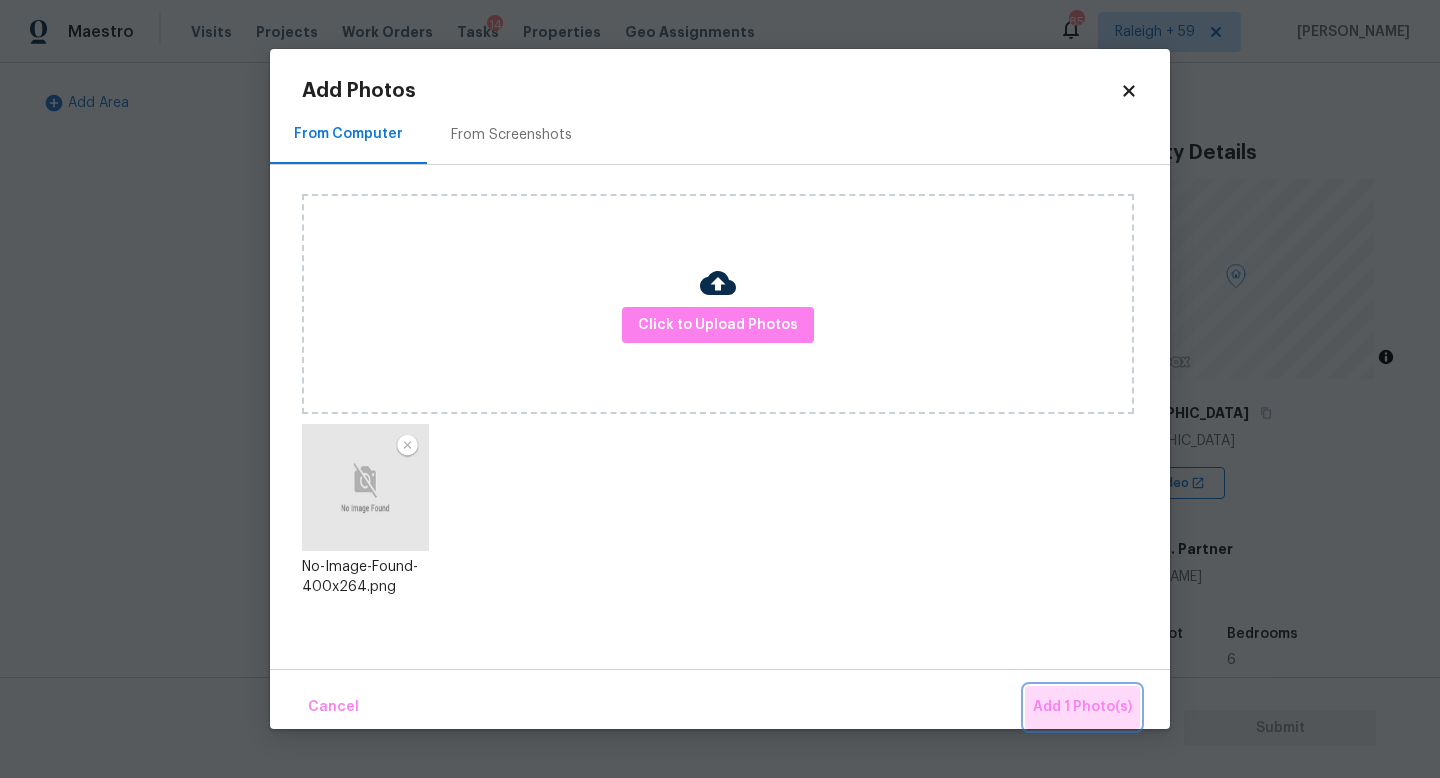 click on "Add 1 Photo(s)" at bounding box center [1082, 707] 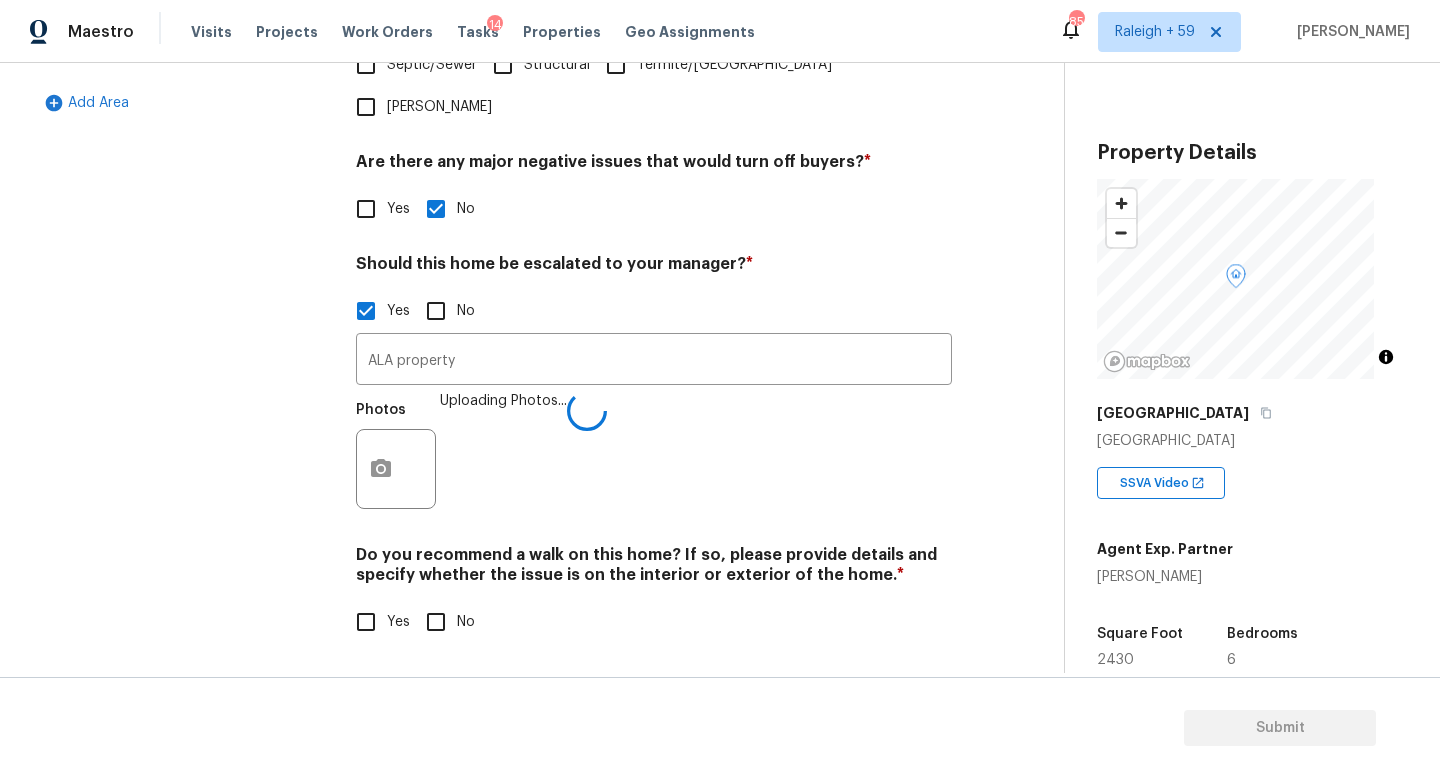 click on "No" at bounding box center [436, 622] 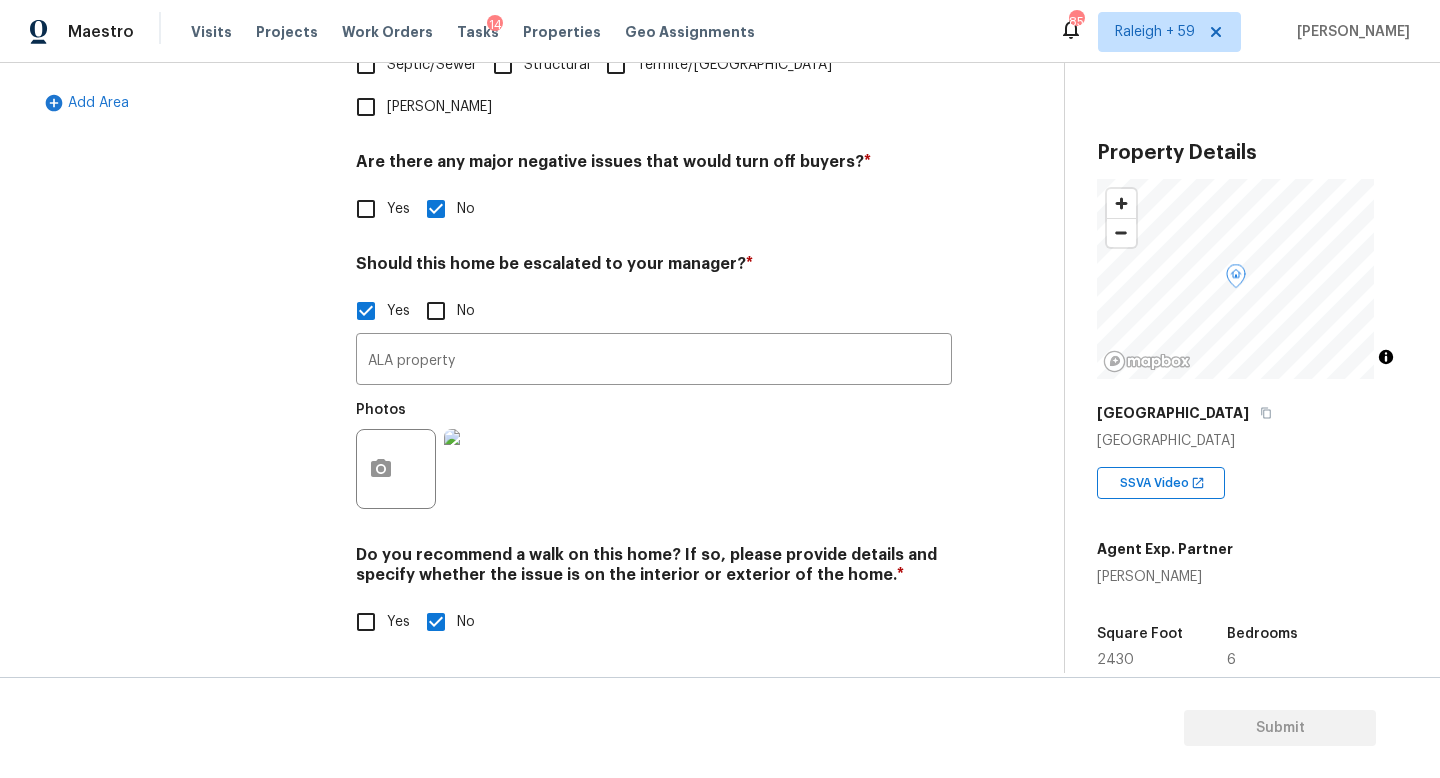 scroll, scrollTop: 0, scrollLeft: 0, axis: both 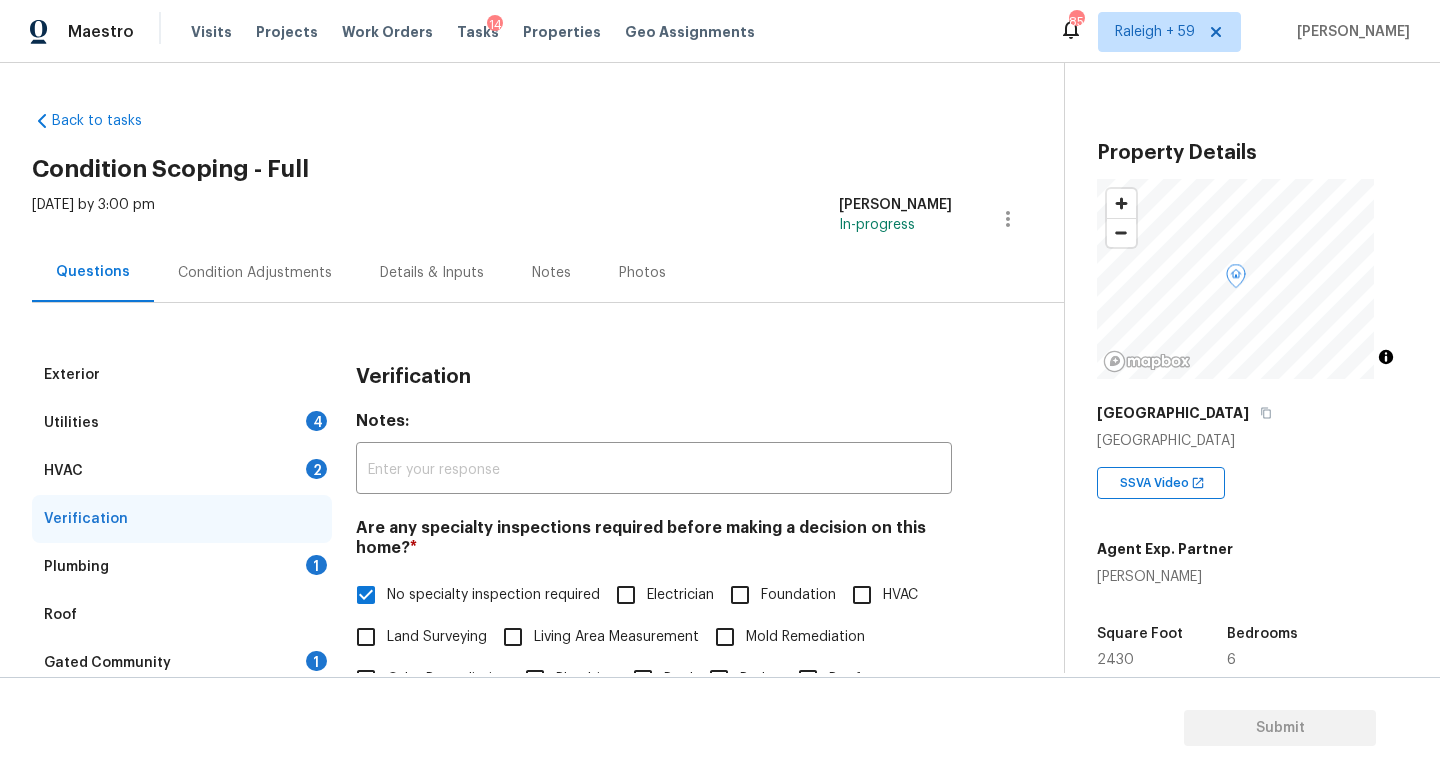 click on "HVAC 2" at bounding box center (182, 471) 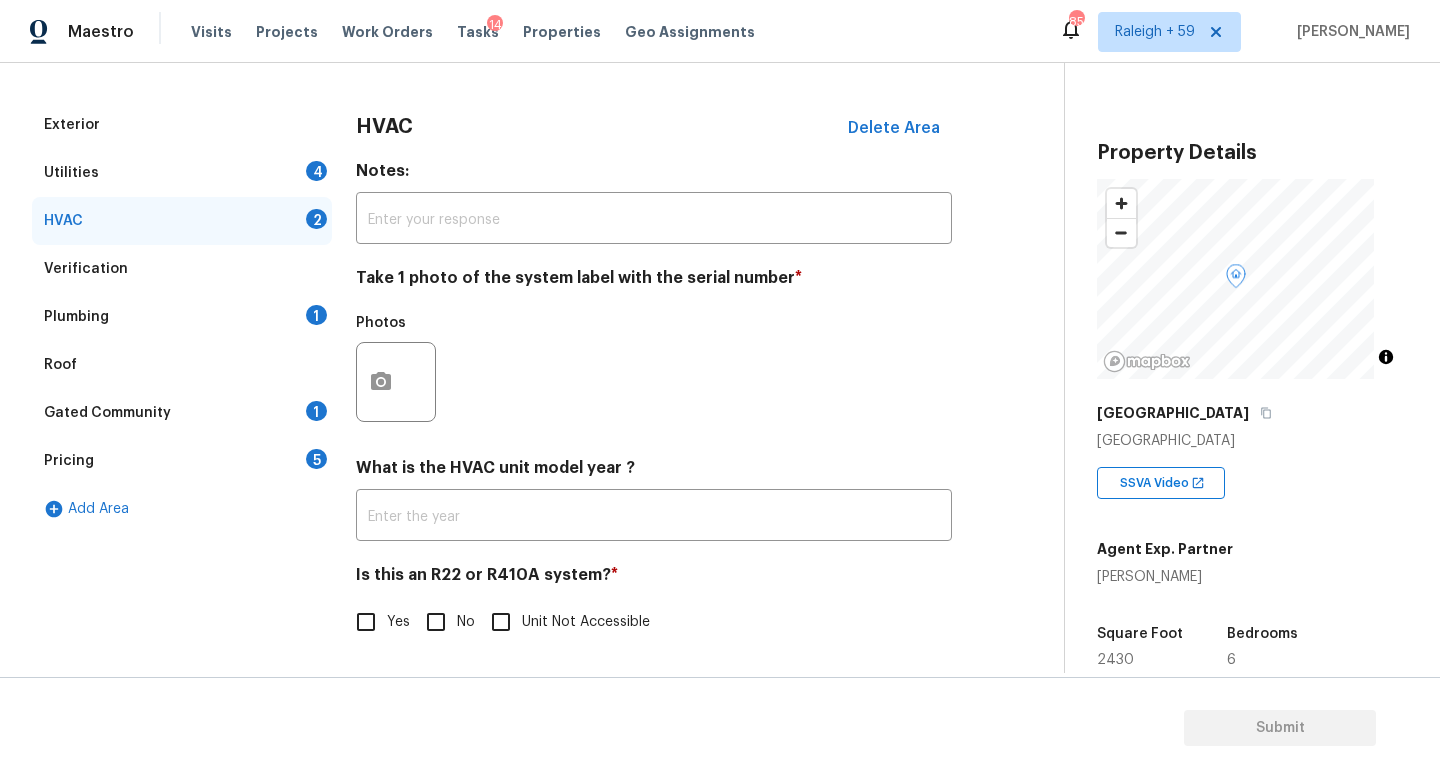 click on "Gated Community 1" at bounding box center (182, 413) 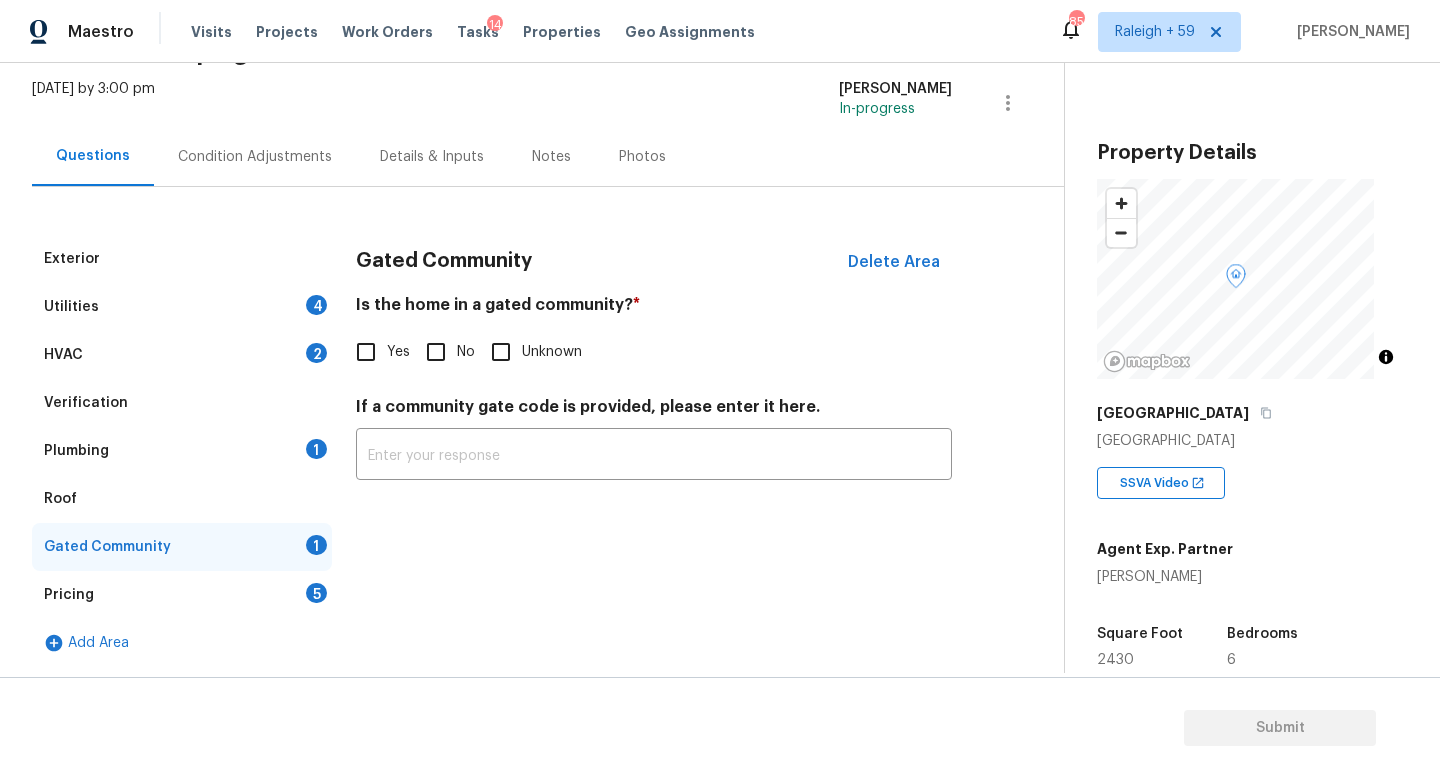 click on "No" at bounding box center (436, 352) 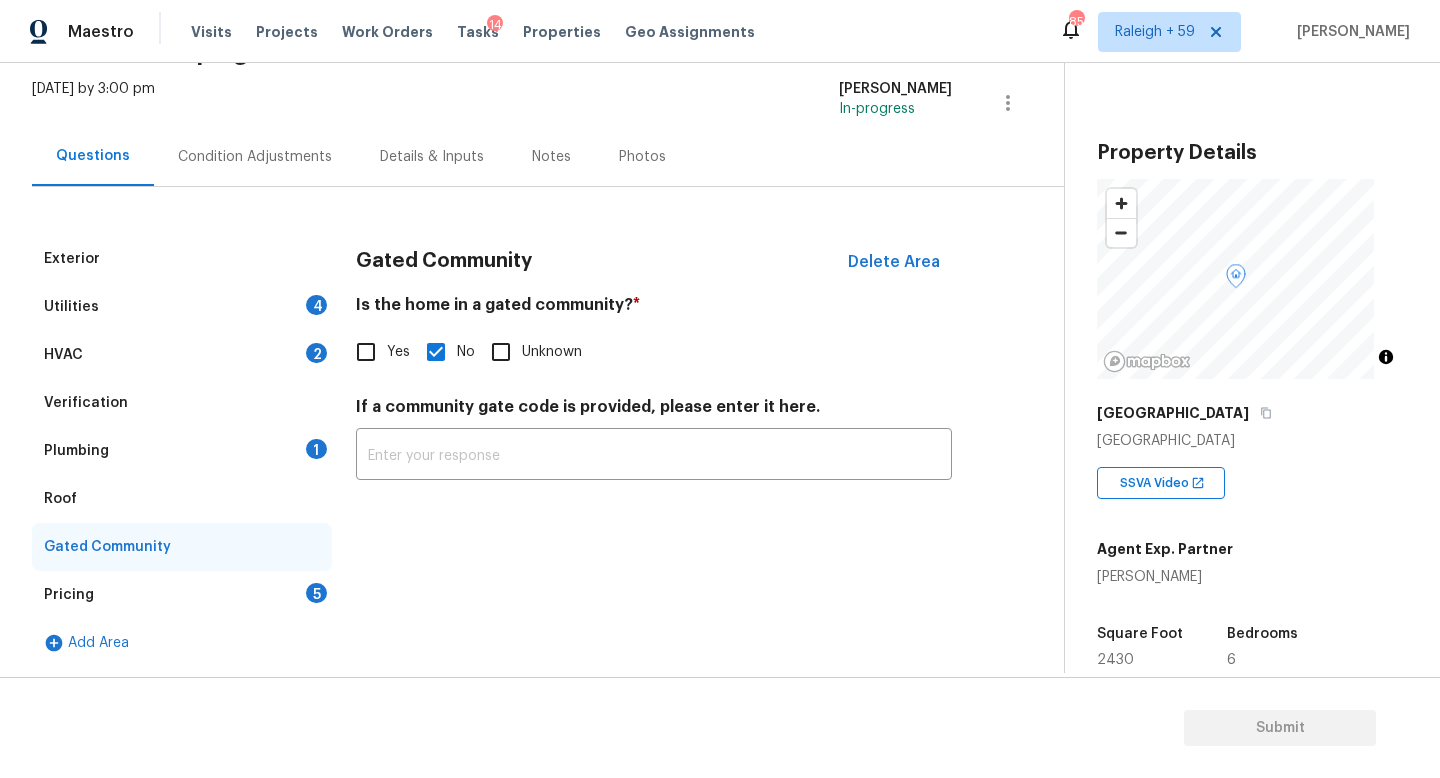 click on "Plumbing 1" at bounding box center [182, 451] 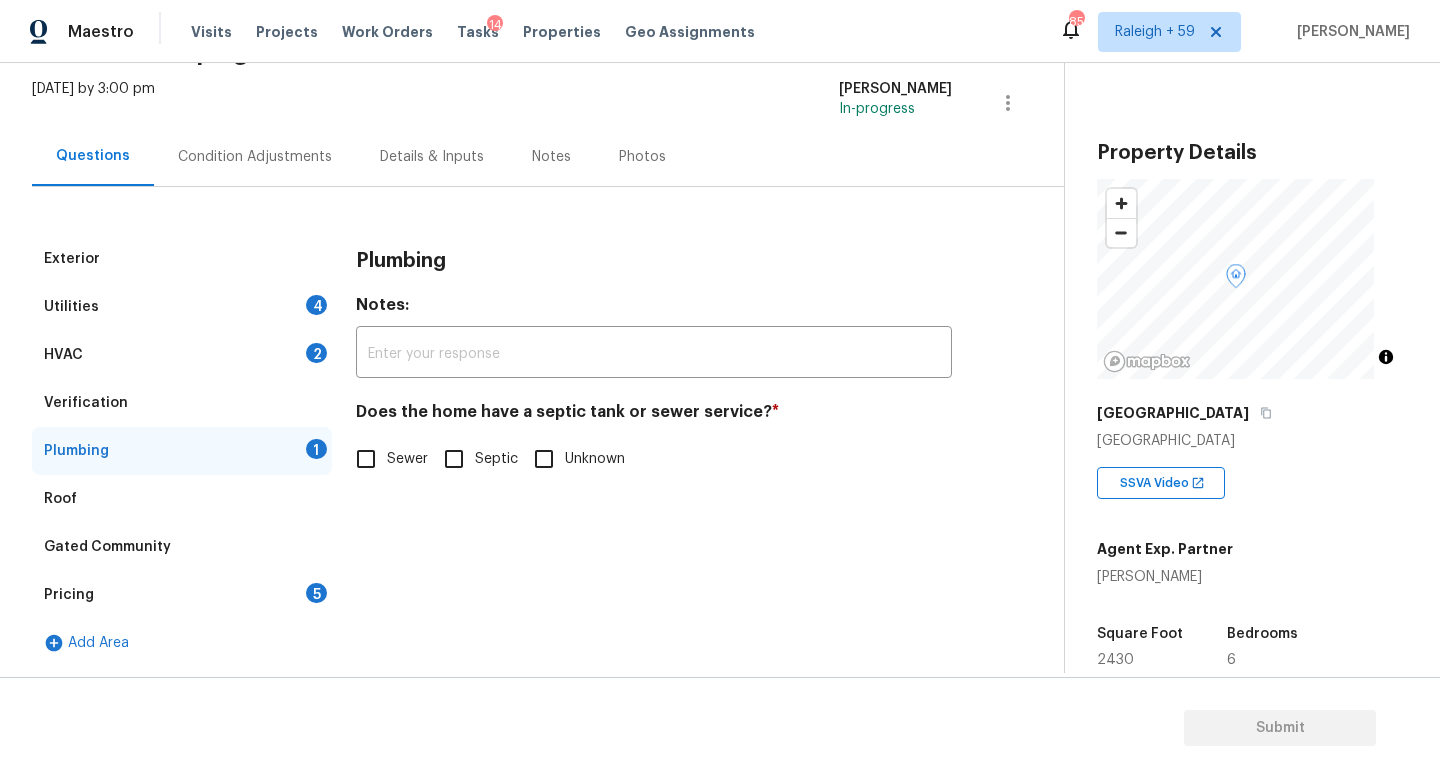 click on "Exterior Utilities 4 HVAC 2 Verification Plumbing 1 Roof Gated Community Pricing 5 Add Area Plumbing Notes: ​ Does the home have a septic tank or sewer service?  * Sewer Septic Unknown" at bounding box center (524, 427) 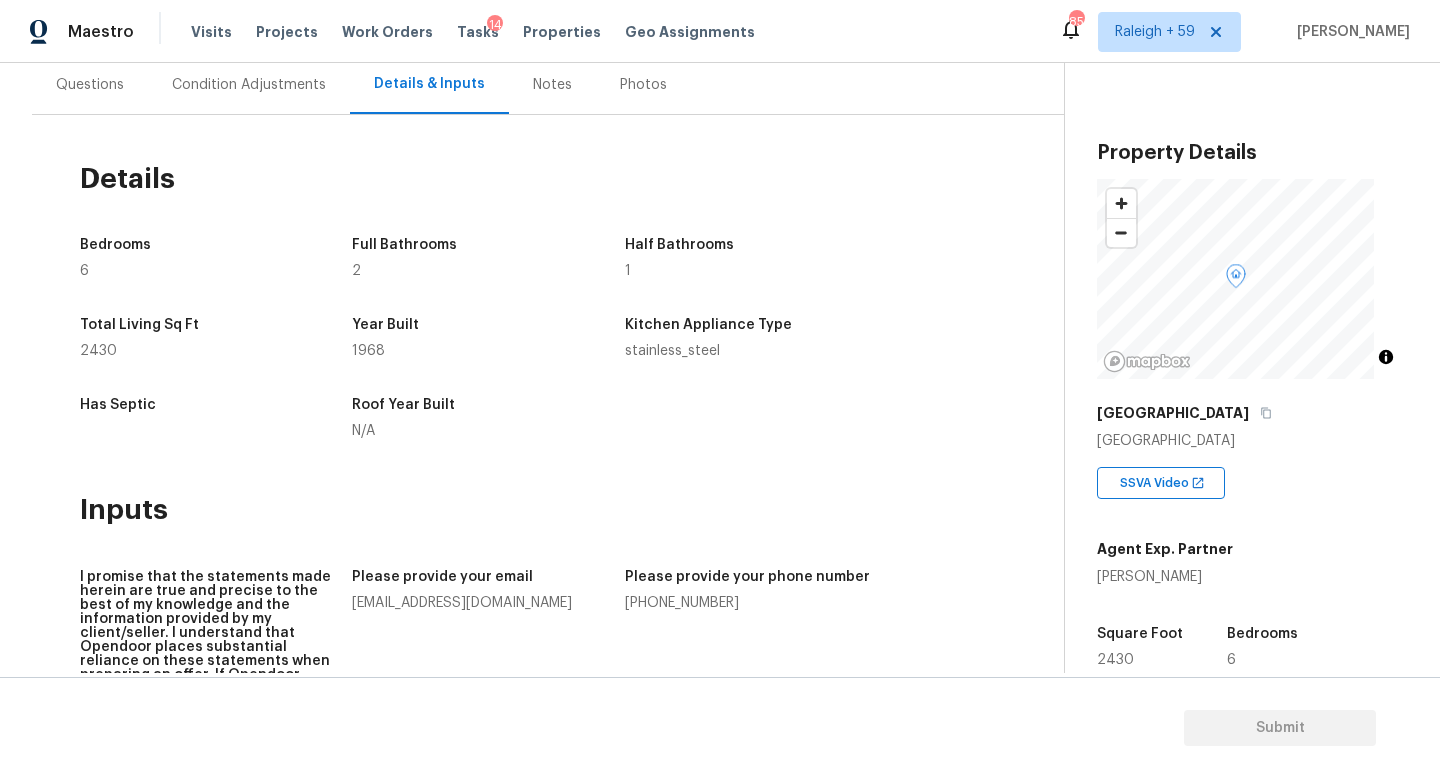 scroll, scrollTop: 0, scrollLeft: 0, axis: both 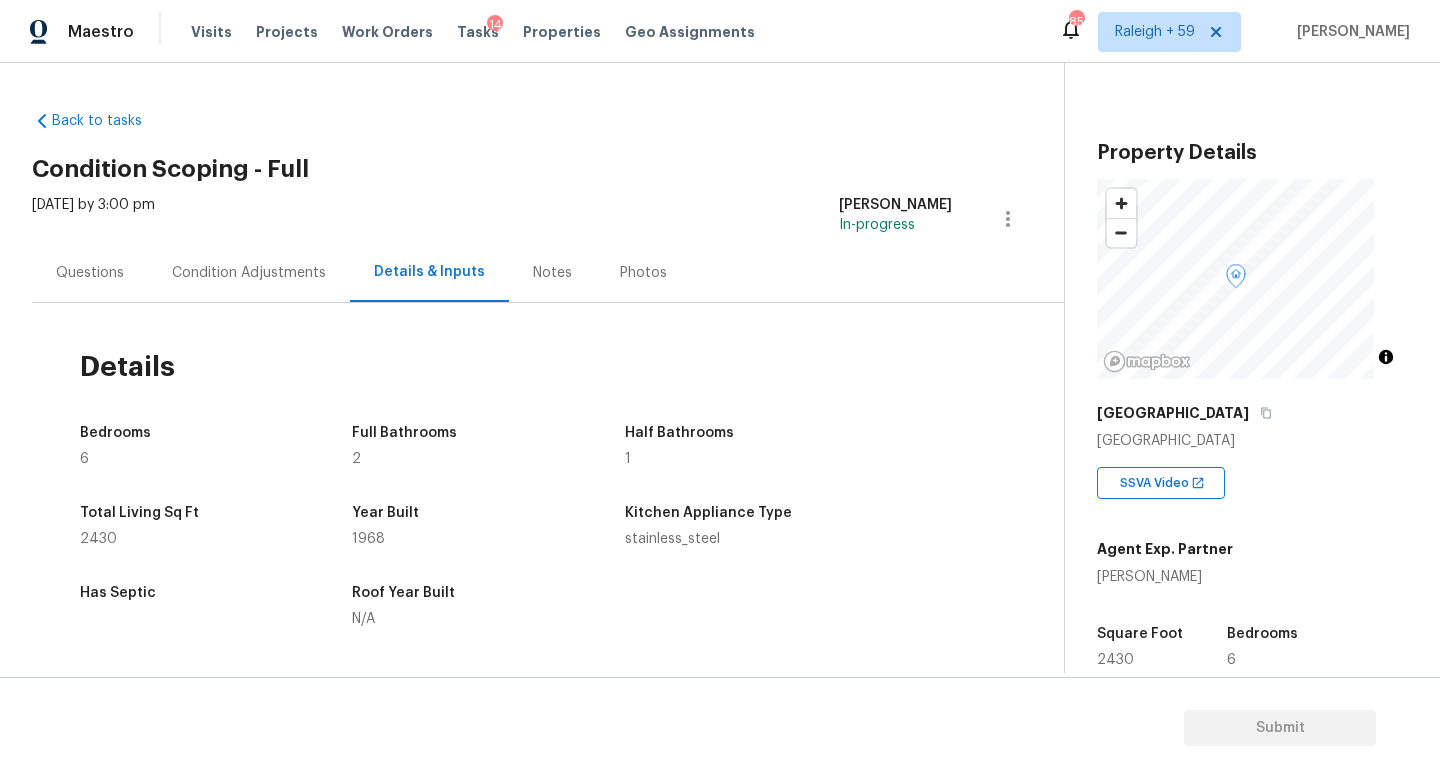 click on "Questions" at bounding box center [90, 273] 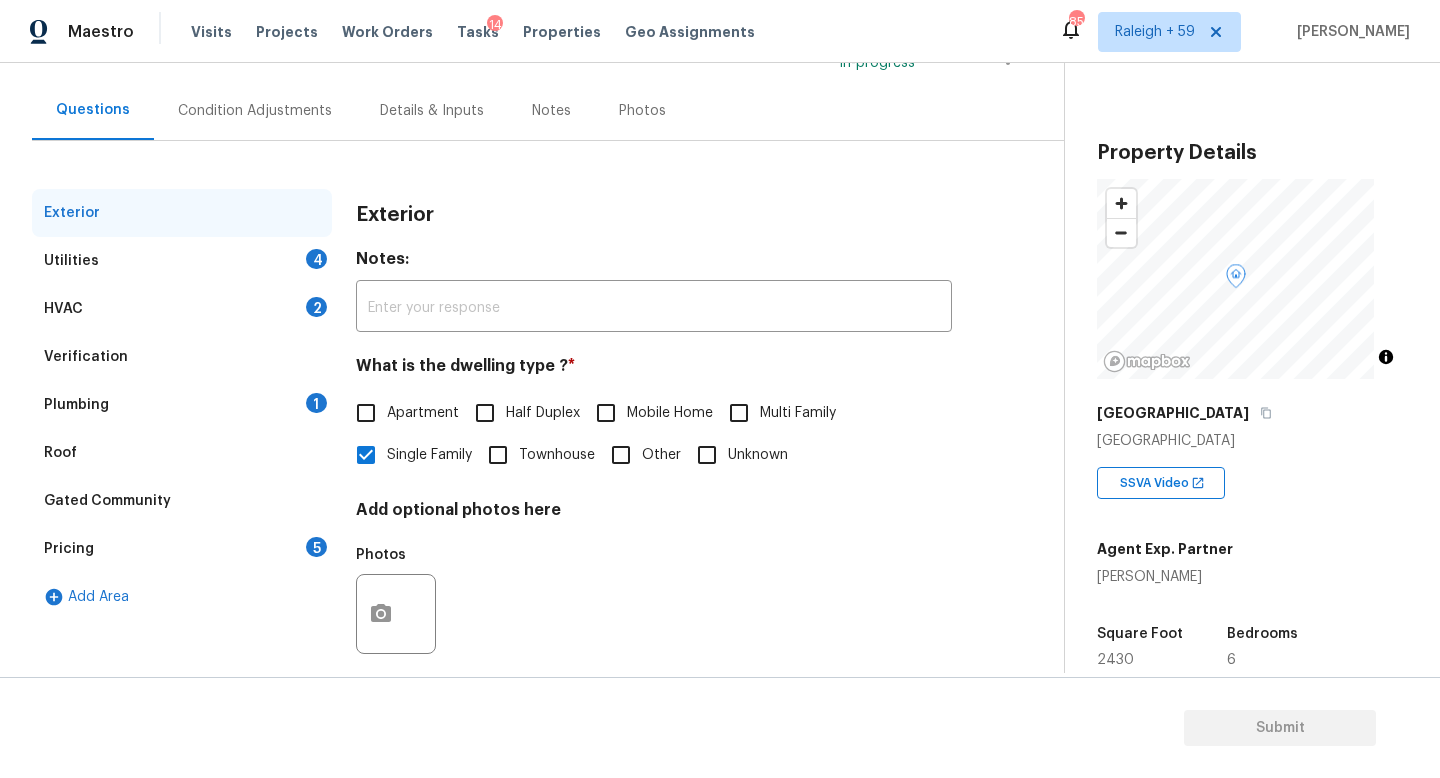 click on "Plumbing 1" at bounding box center (182, 405) 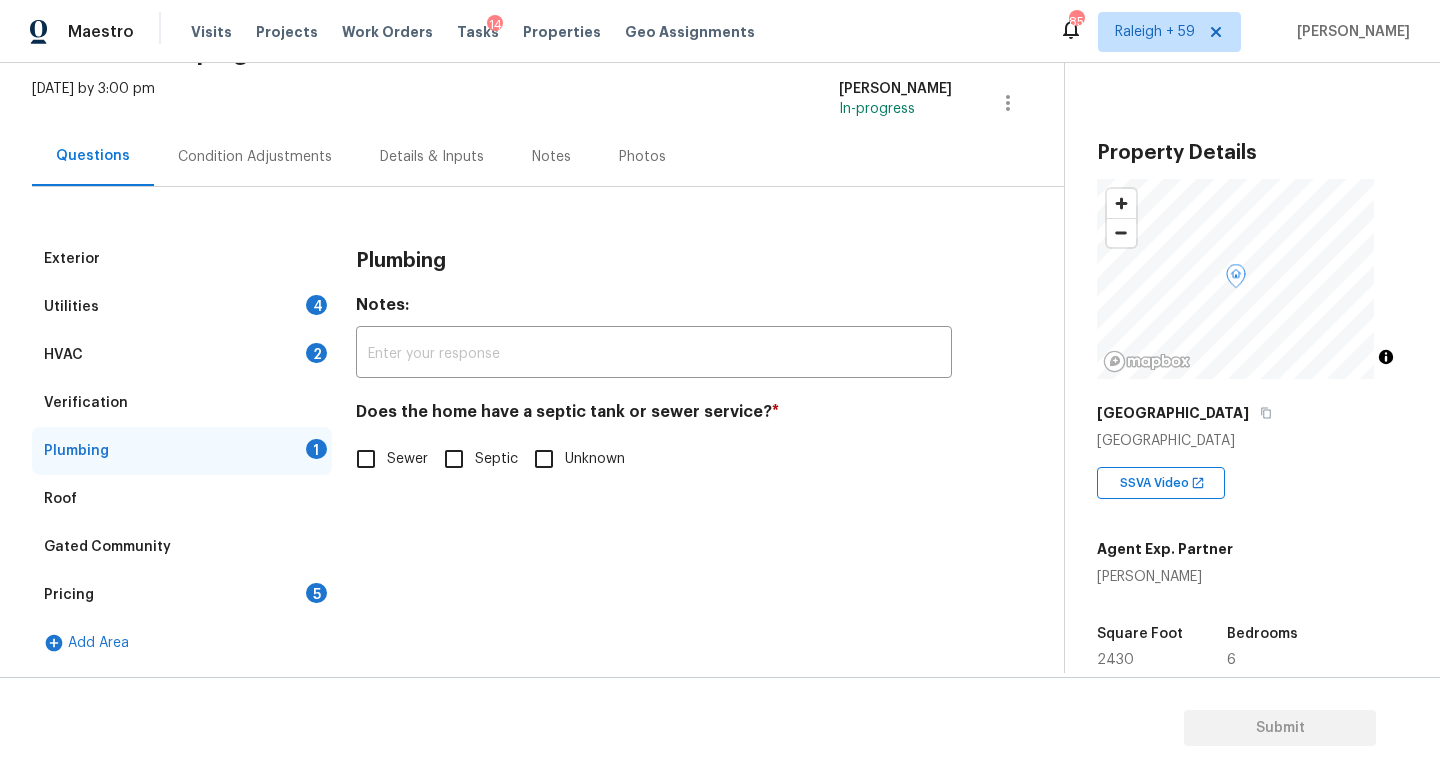 scroll, scrollTop: 131, scrollLeft: 0, axis: vertical 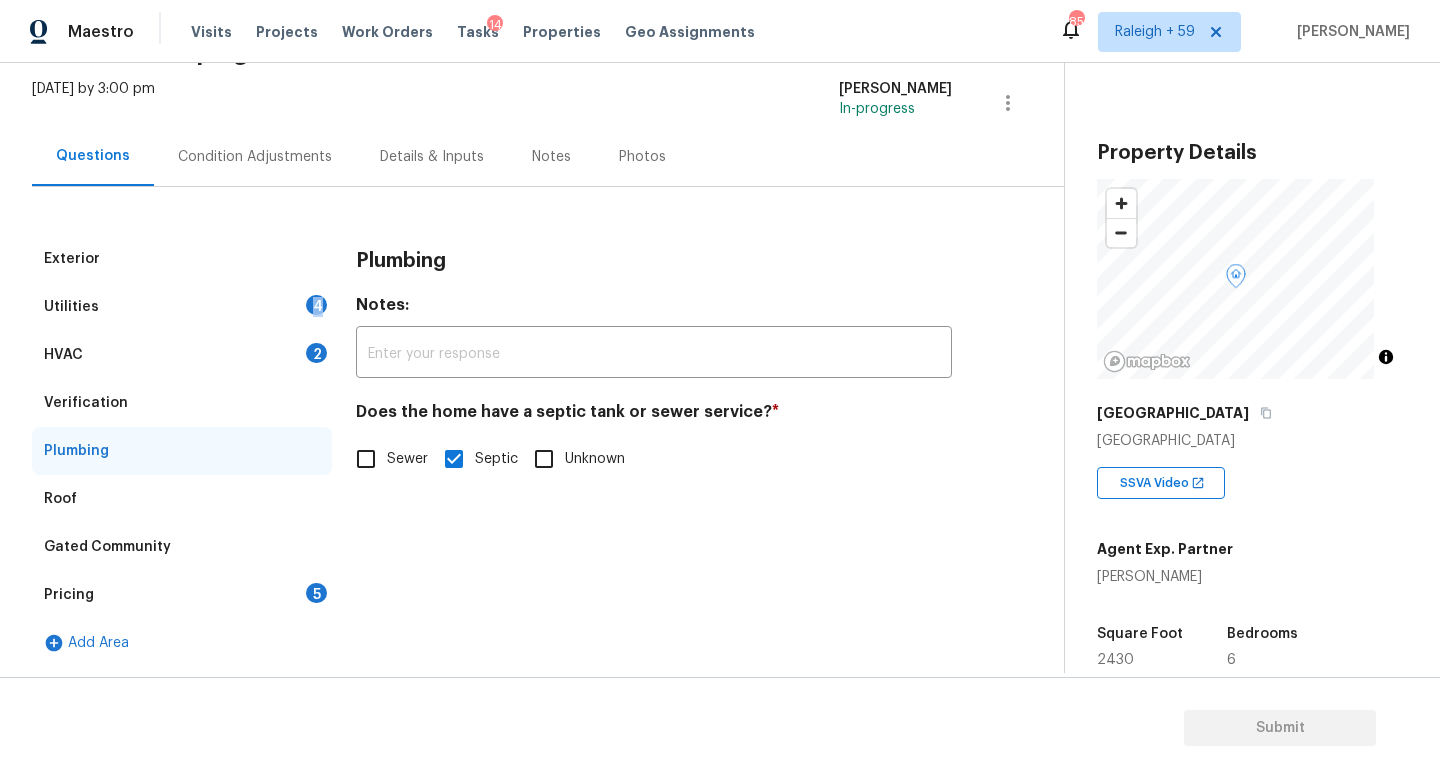 click on "Utilities 4" at bounding box center [182, 307] 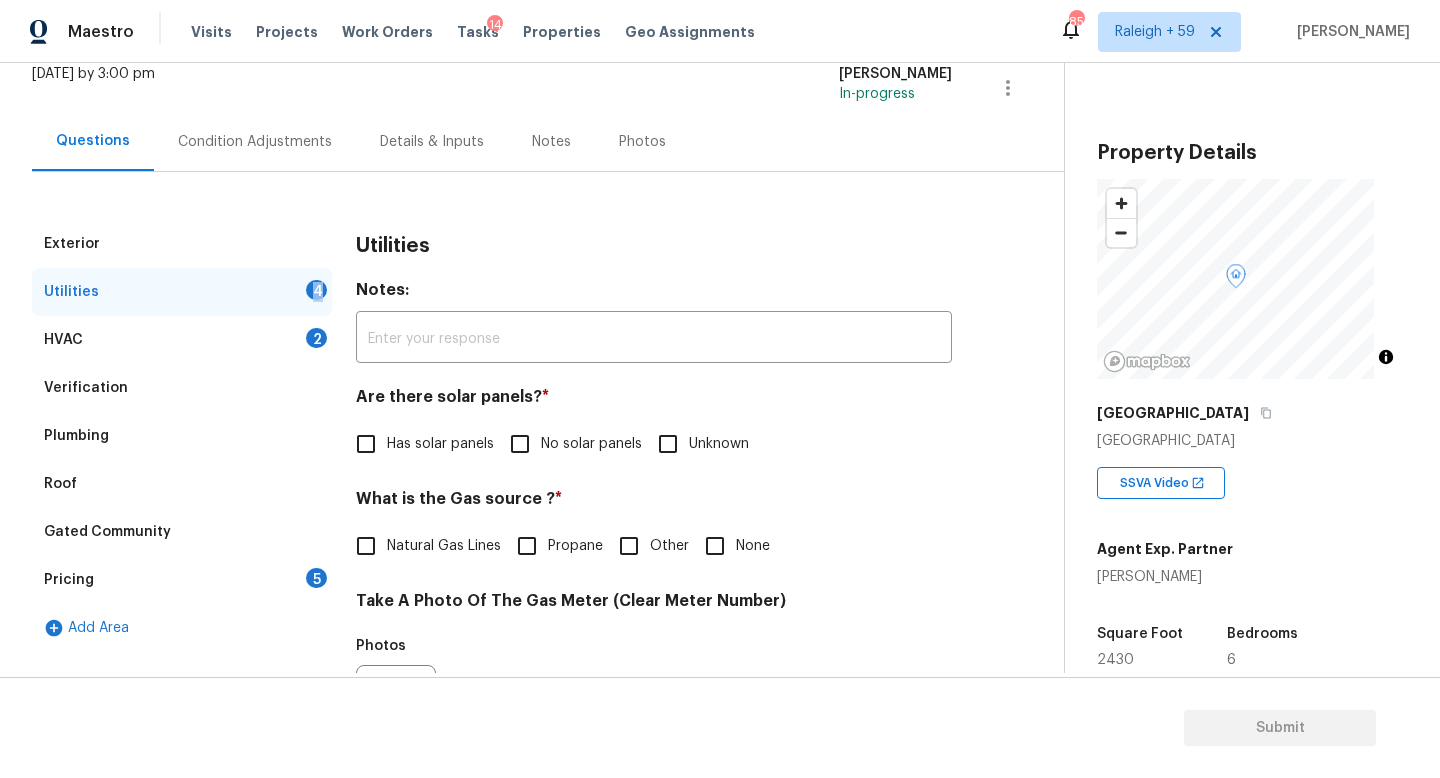drag, startPoint x: 529, startPoint y: 464, endPoint x: 490, endPoint y: 497, distance: 51.088158 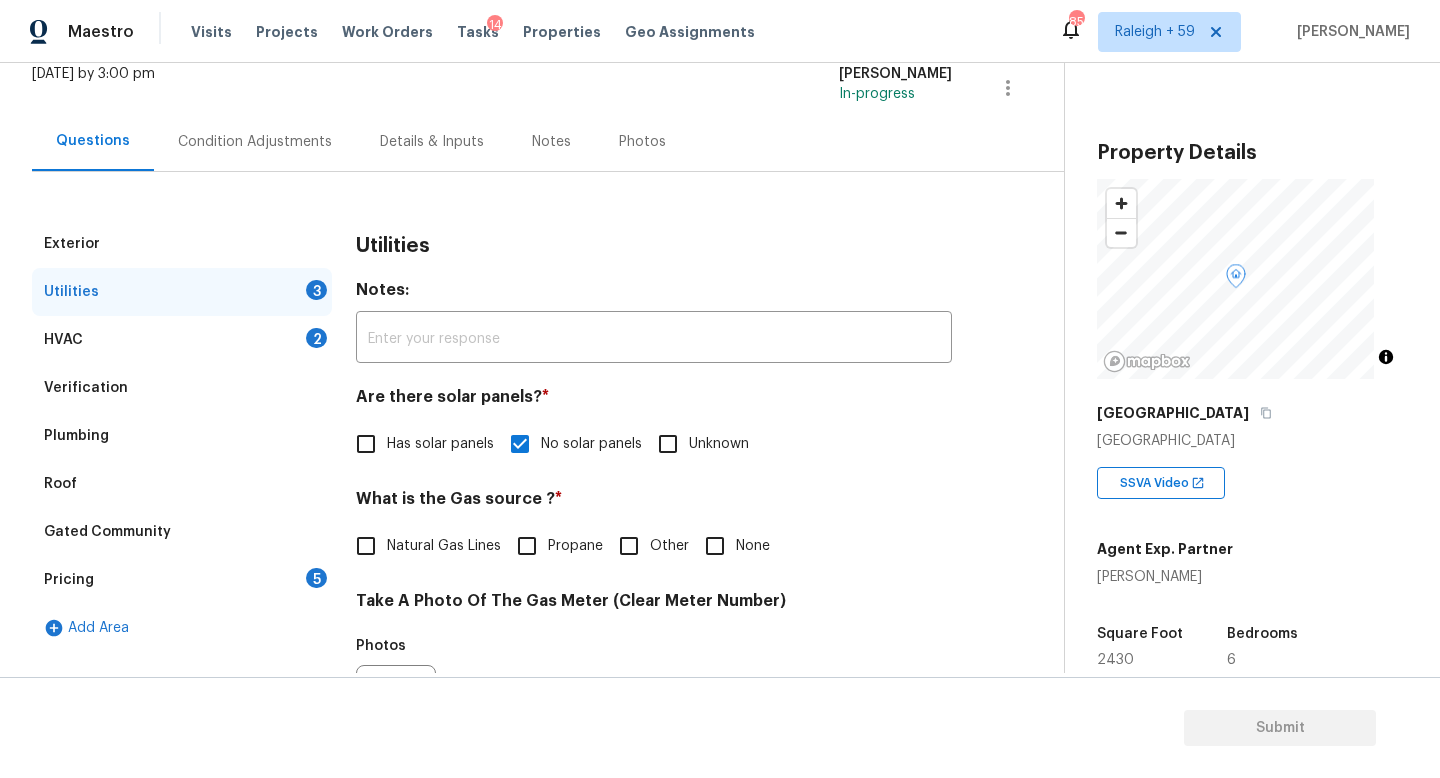 click on "Natural Gas Lines" at bounding box center [444, 546] 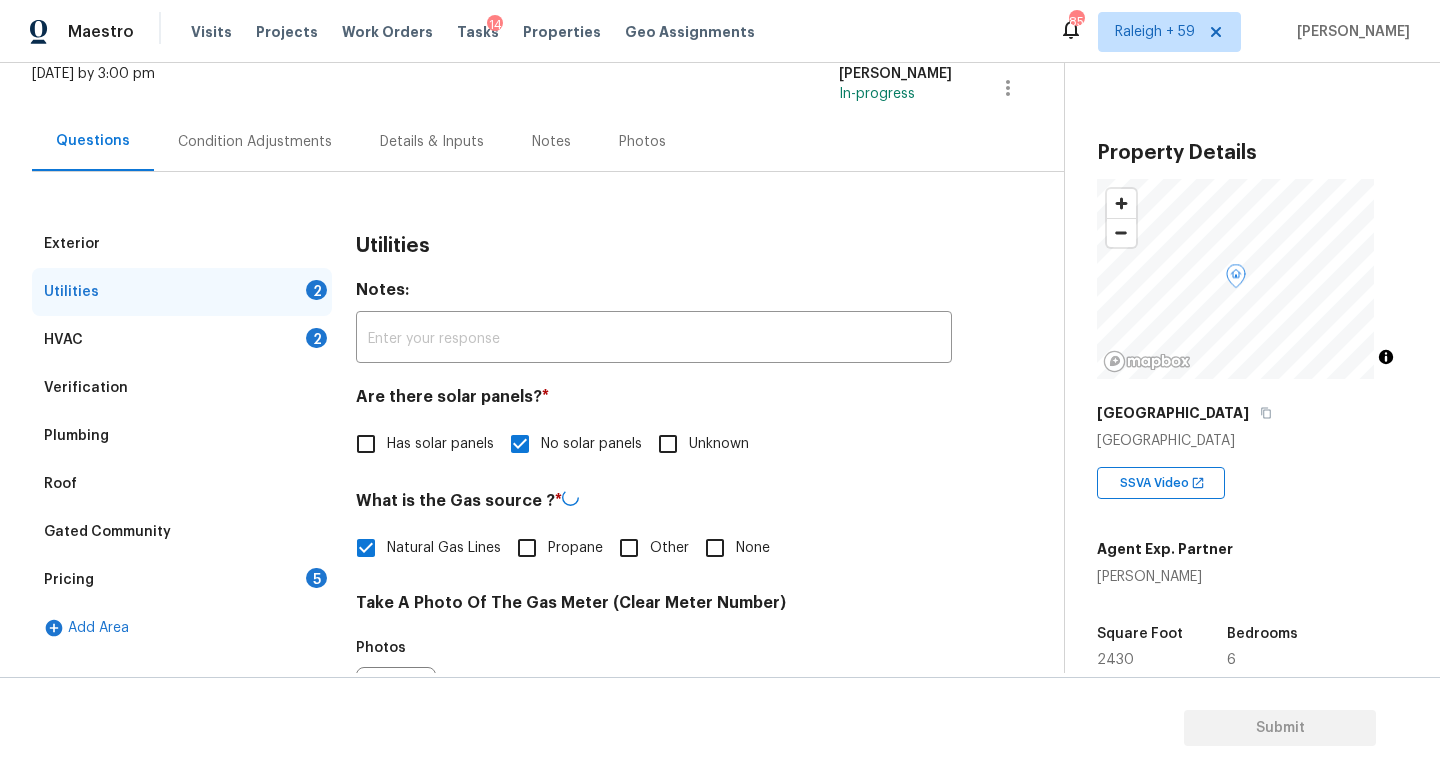 scroll, scrollTop: 742, scrollLeft: 0, axis: vertical 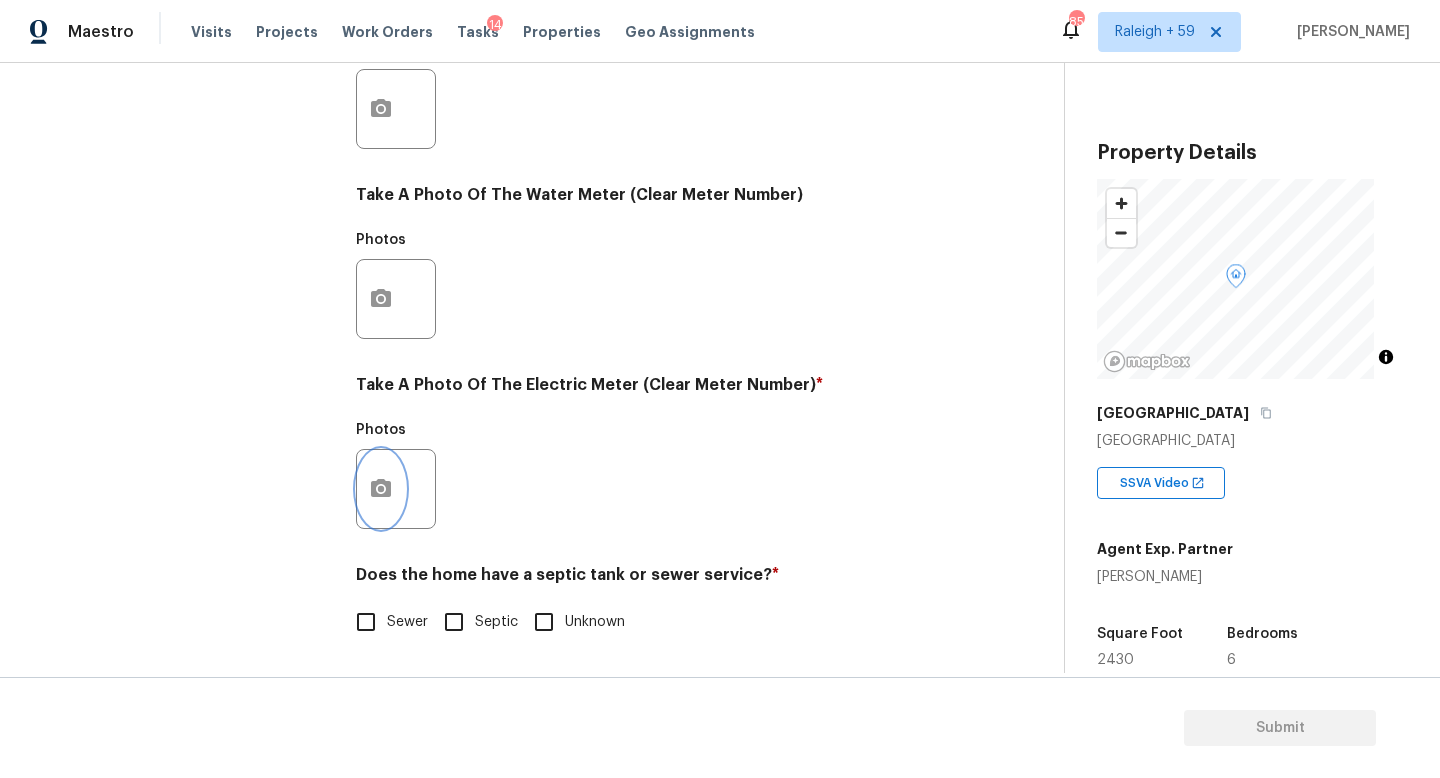 click 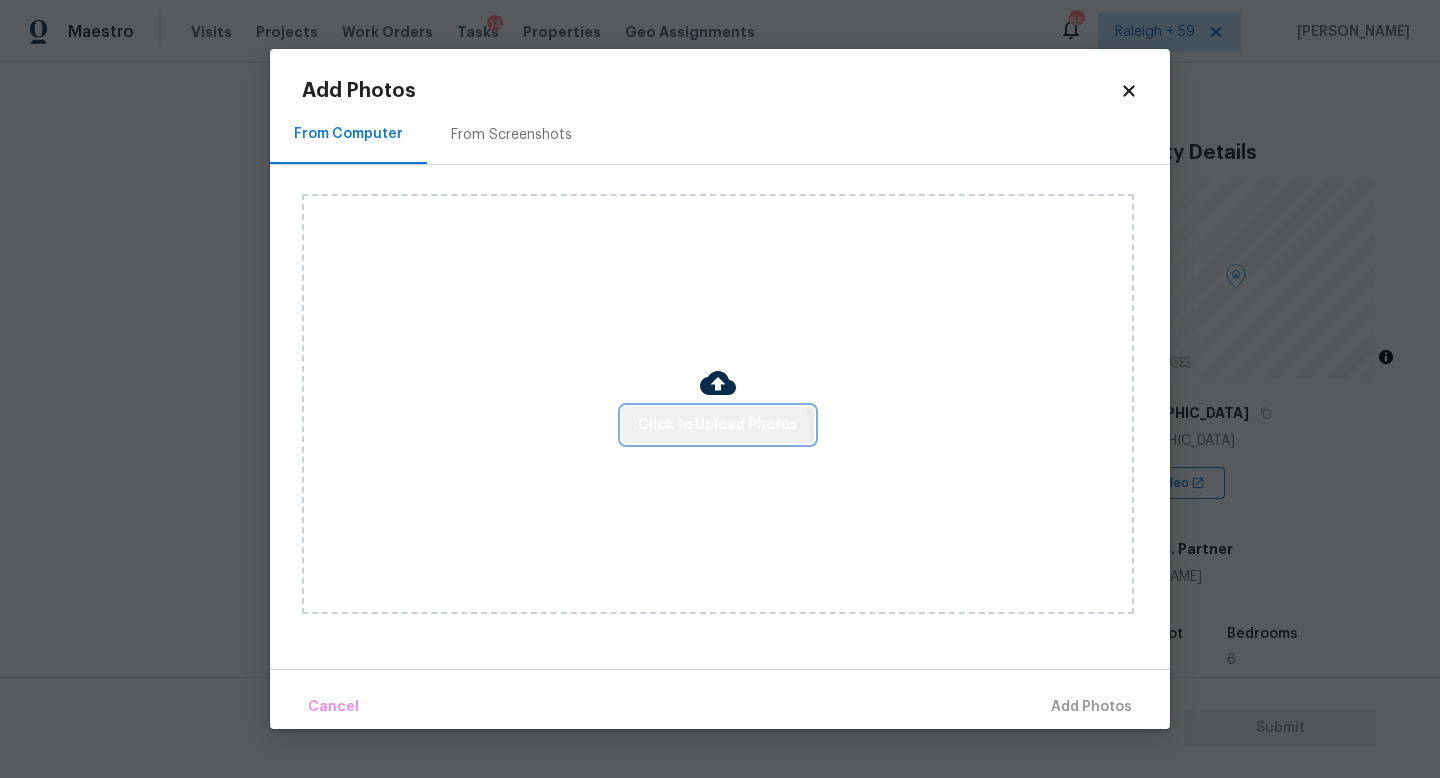 click on "Click to Upload Photos" at bounding box center (718, 425) 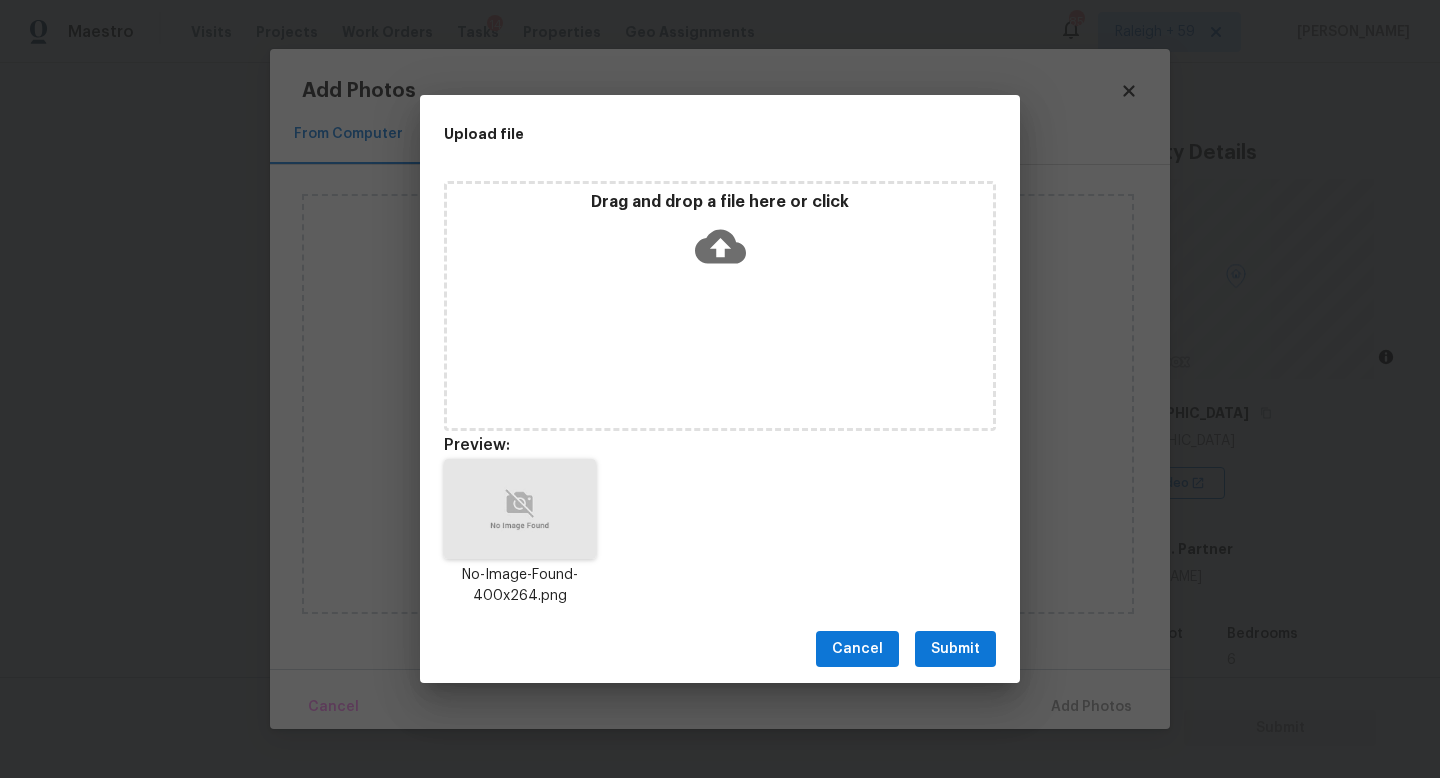 click on "Submit" at bounding box center [955, 649] 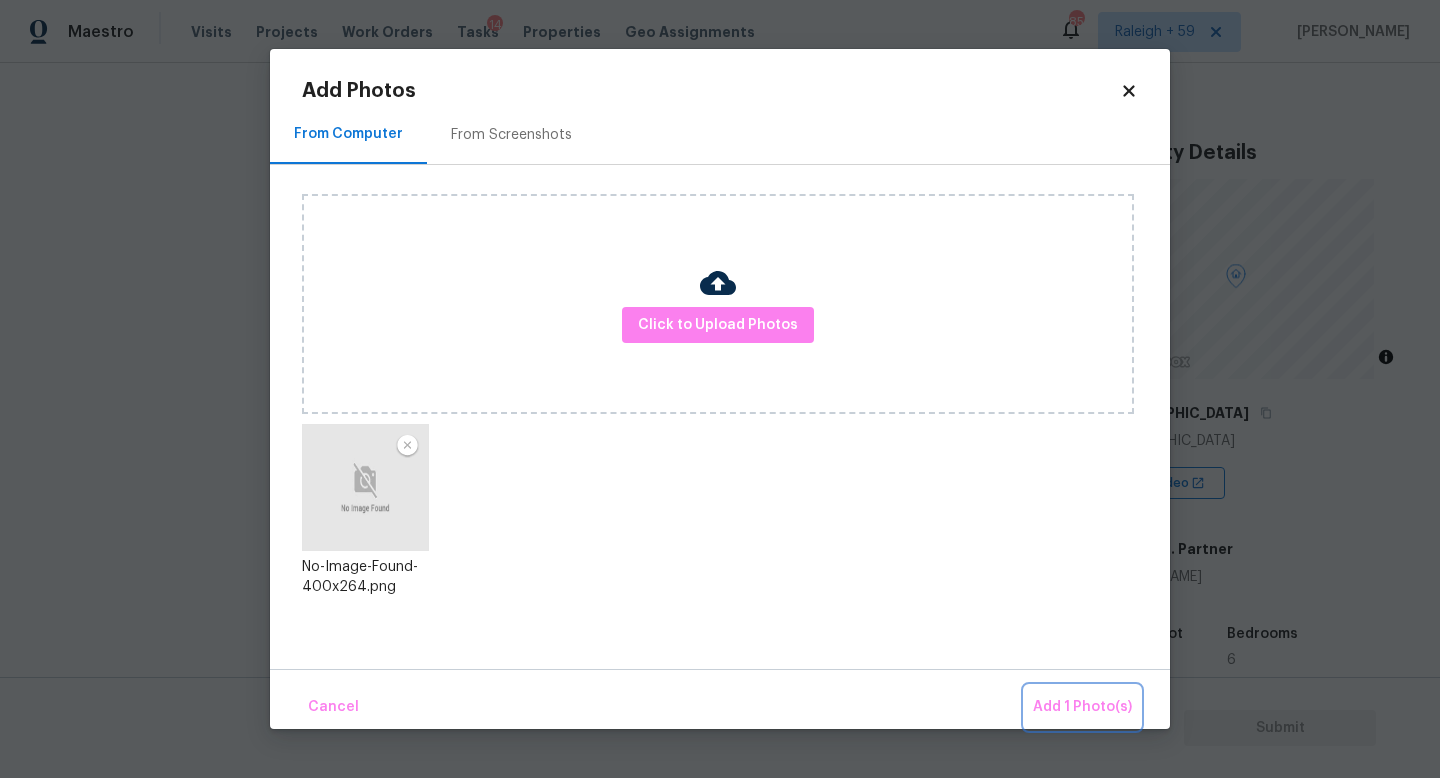 click on "Add 1 Photo(s)" at bounding box center (1082, 707) 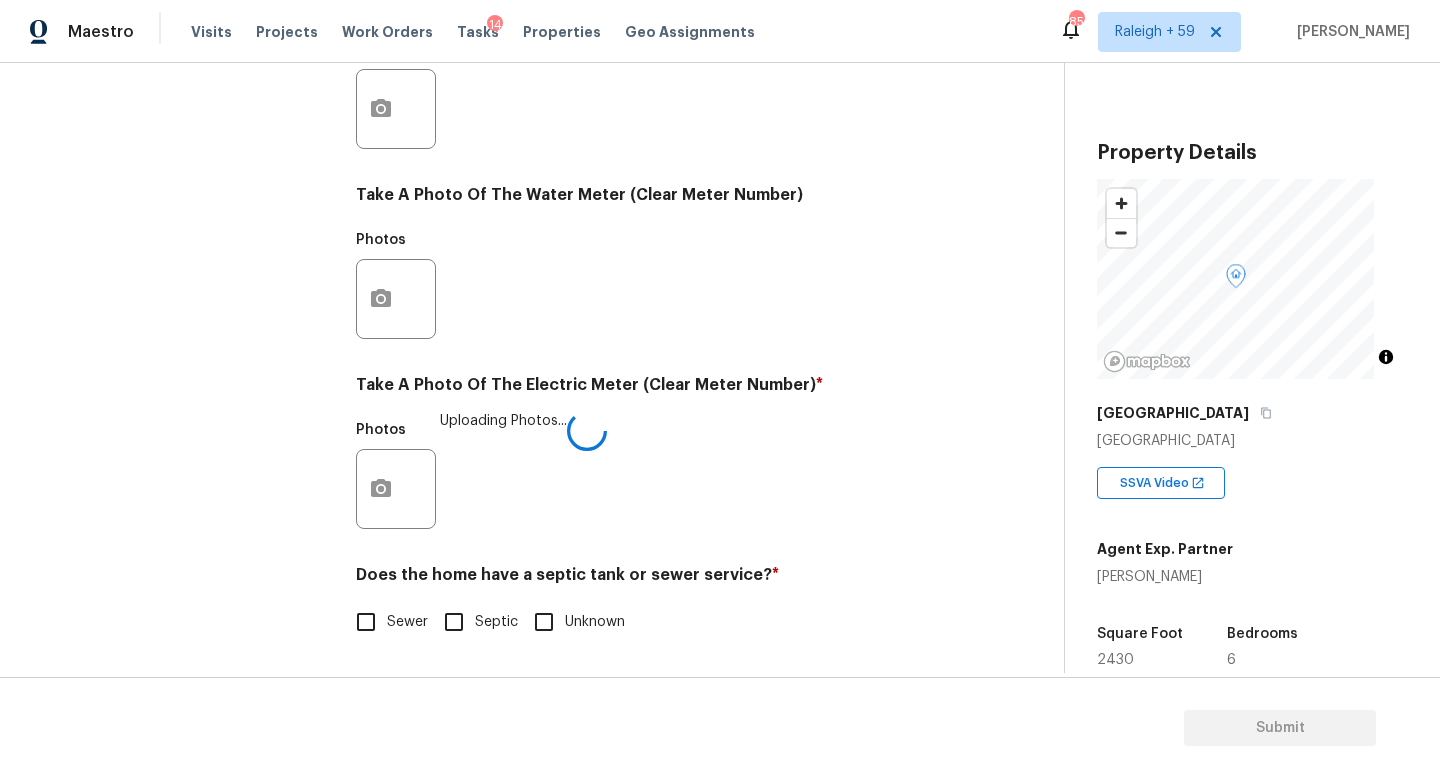 click on "Septic" at bounding box center [454, 622] 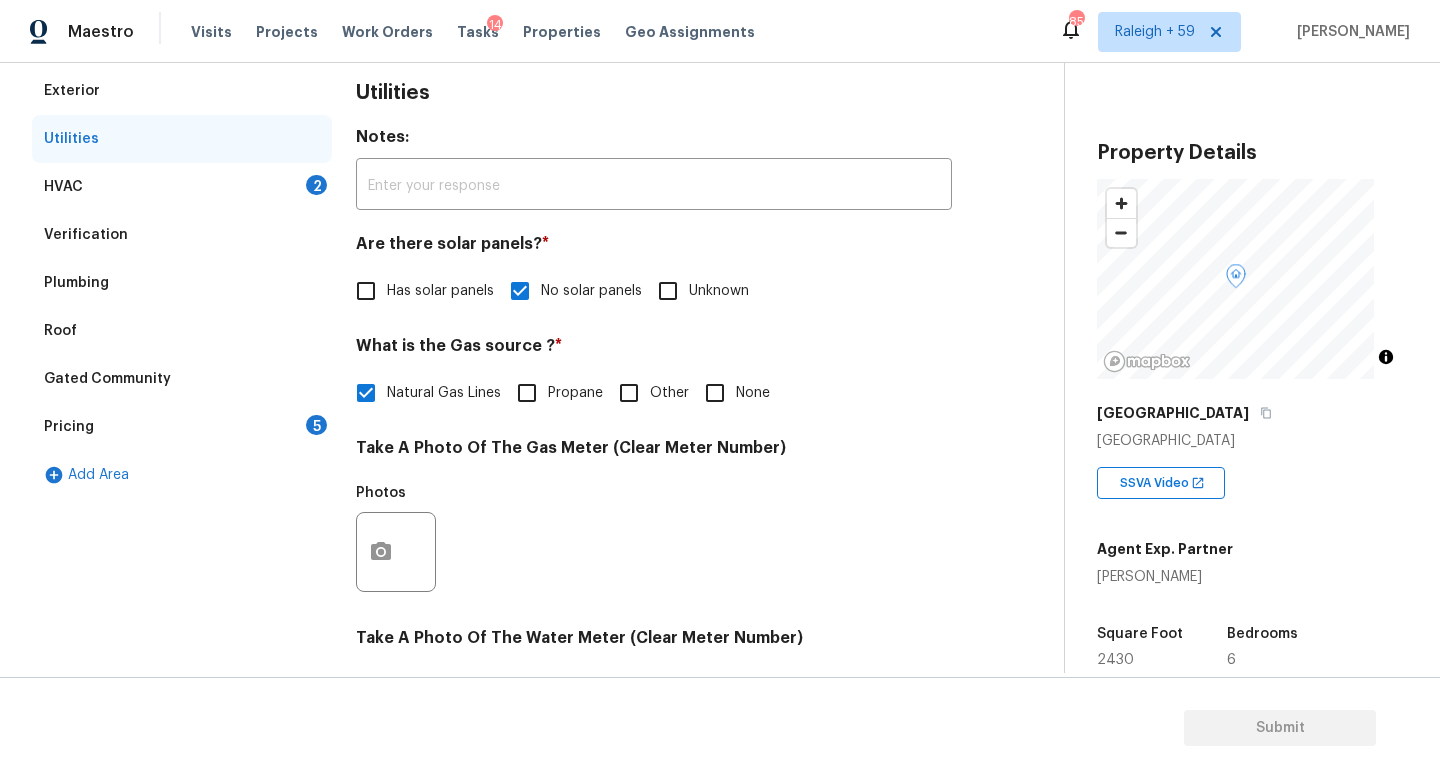 scroll, scrollTop: 73, scrollLeft: 0, axis: vertical 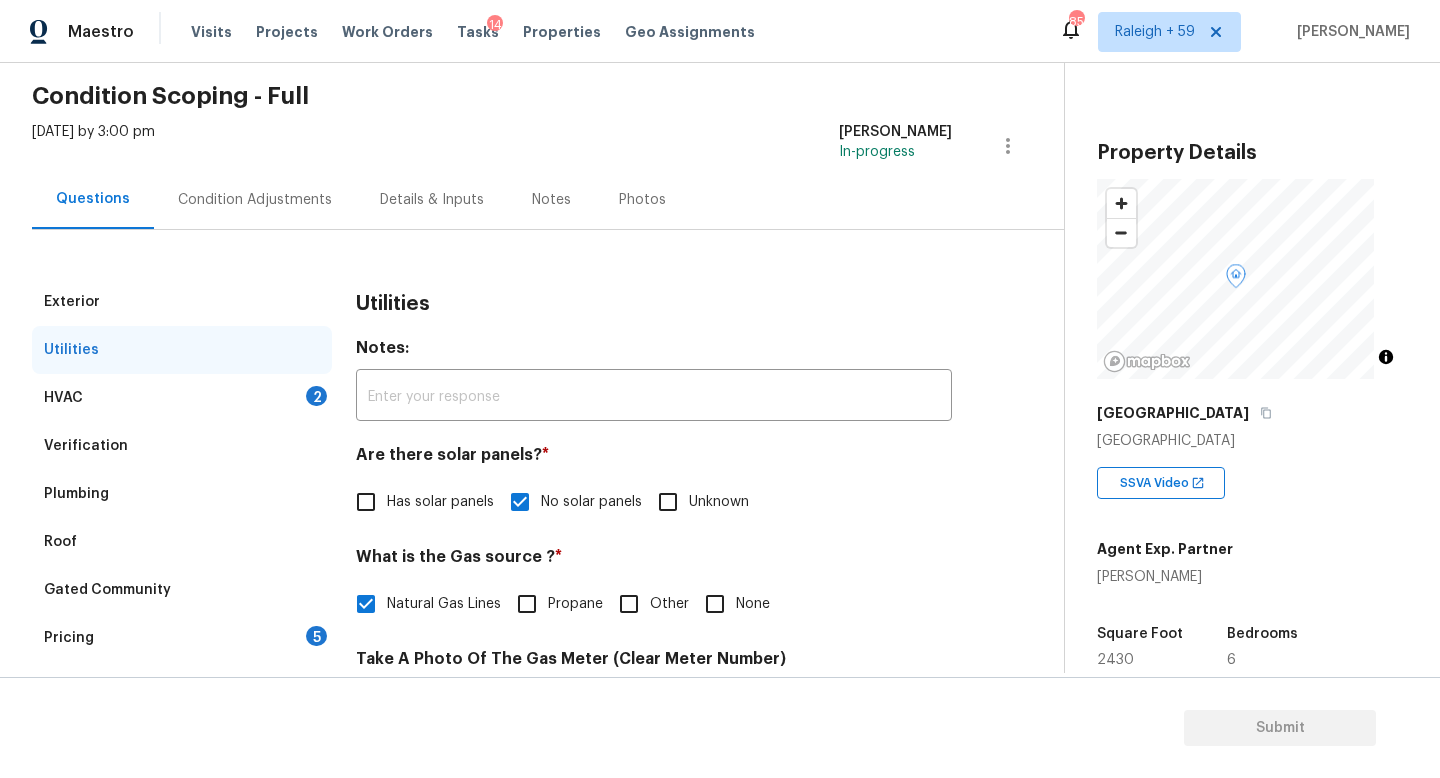 click on "Pricing 5" at bounding box center (182, 638) 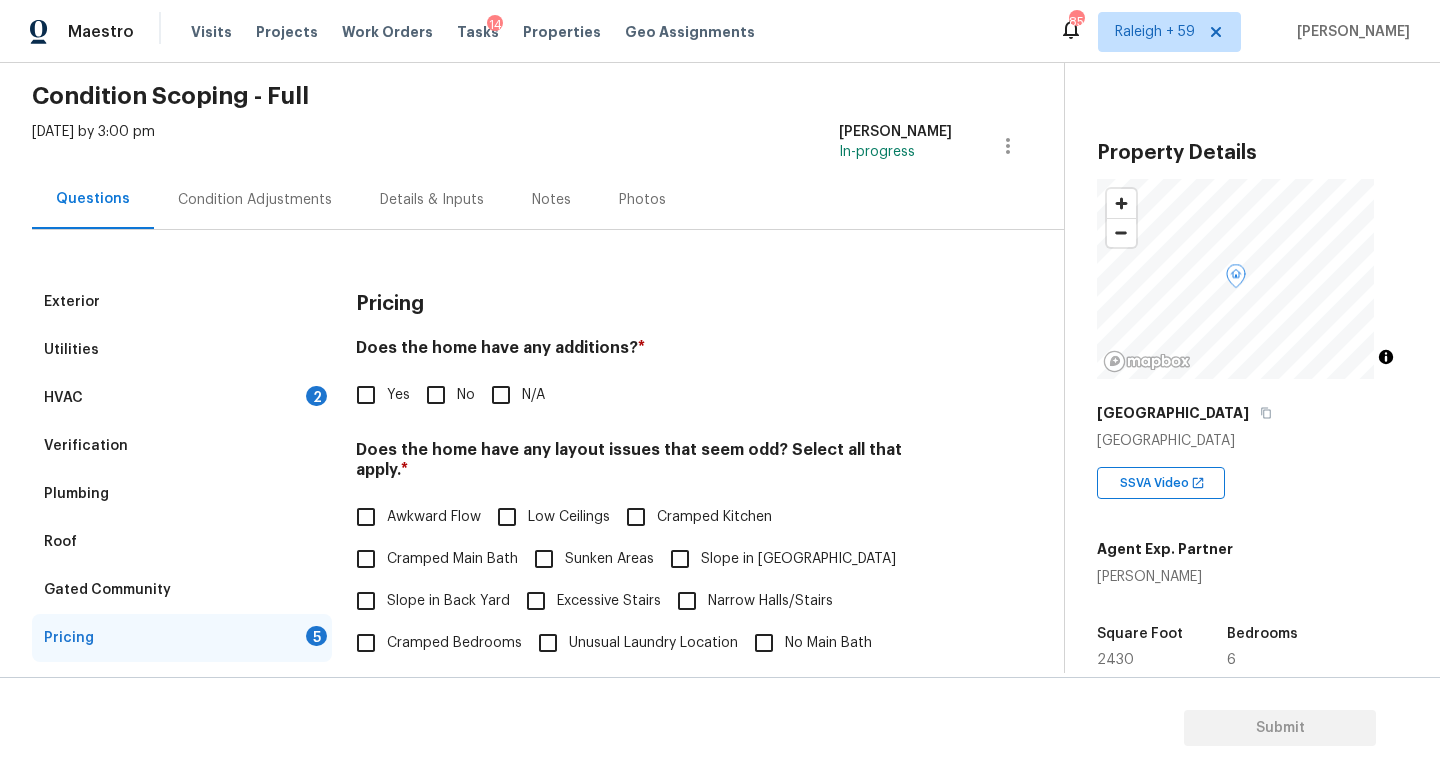click on "No" at bounding box center (466, 395) 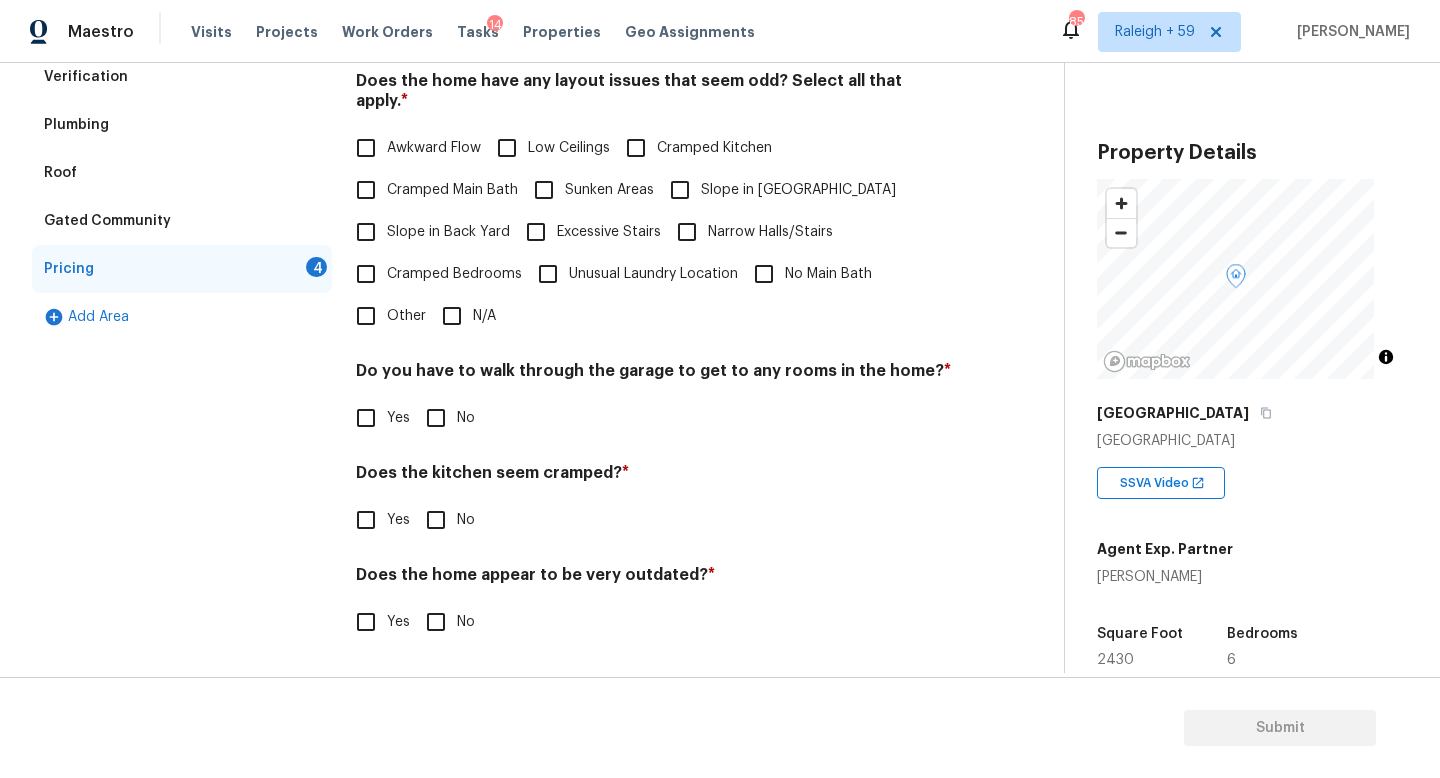 scroll, scrollTop: 457, scrollLeft: 0, axis: vertical 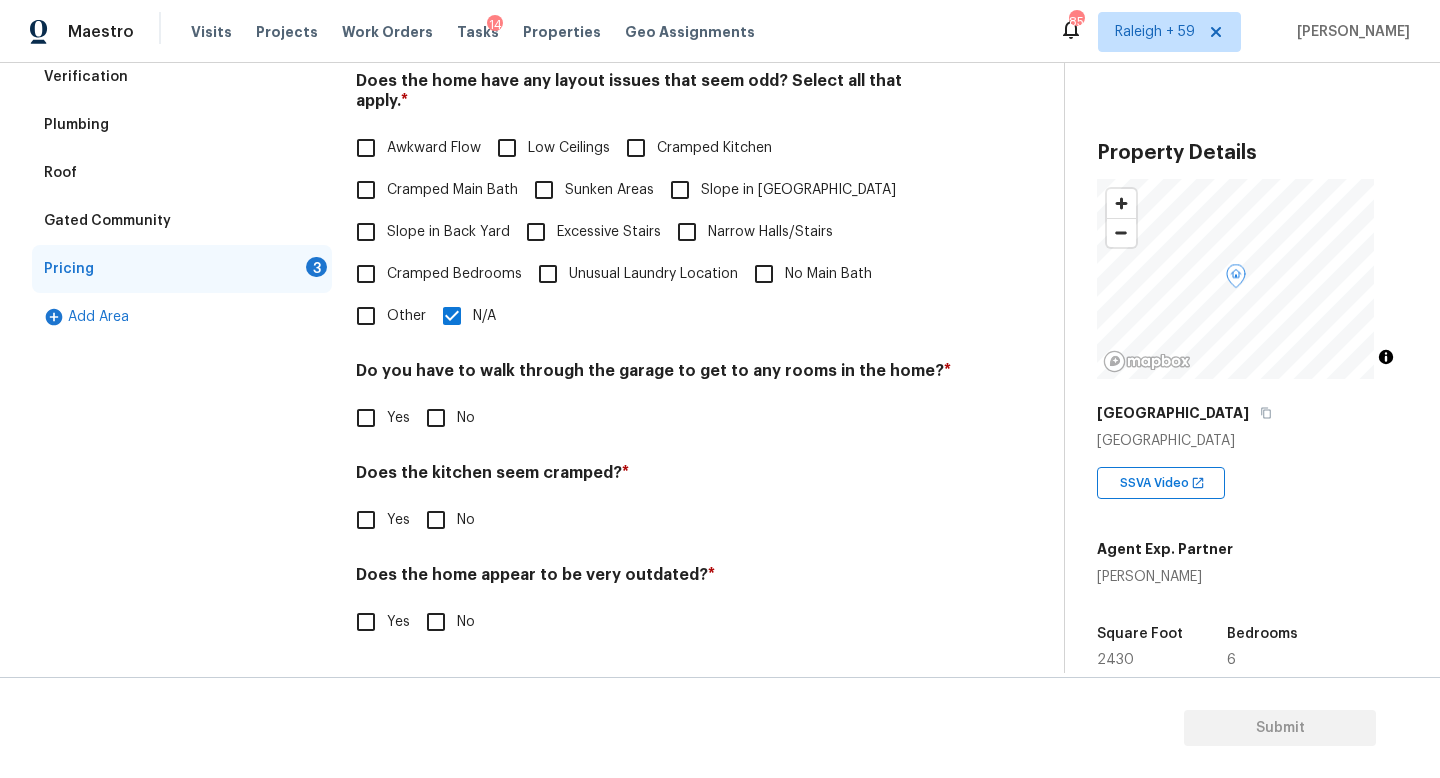 click on "No" at bounding box center [466, 418] 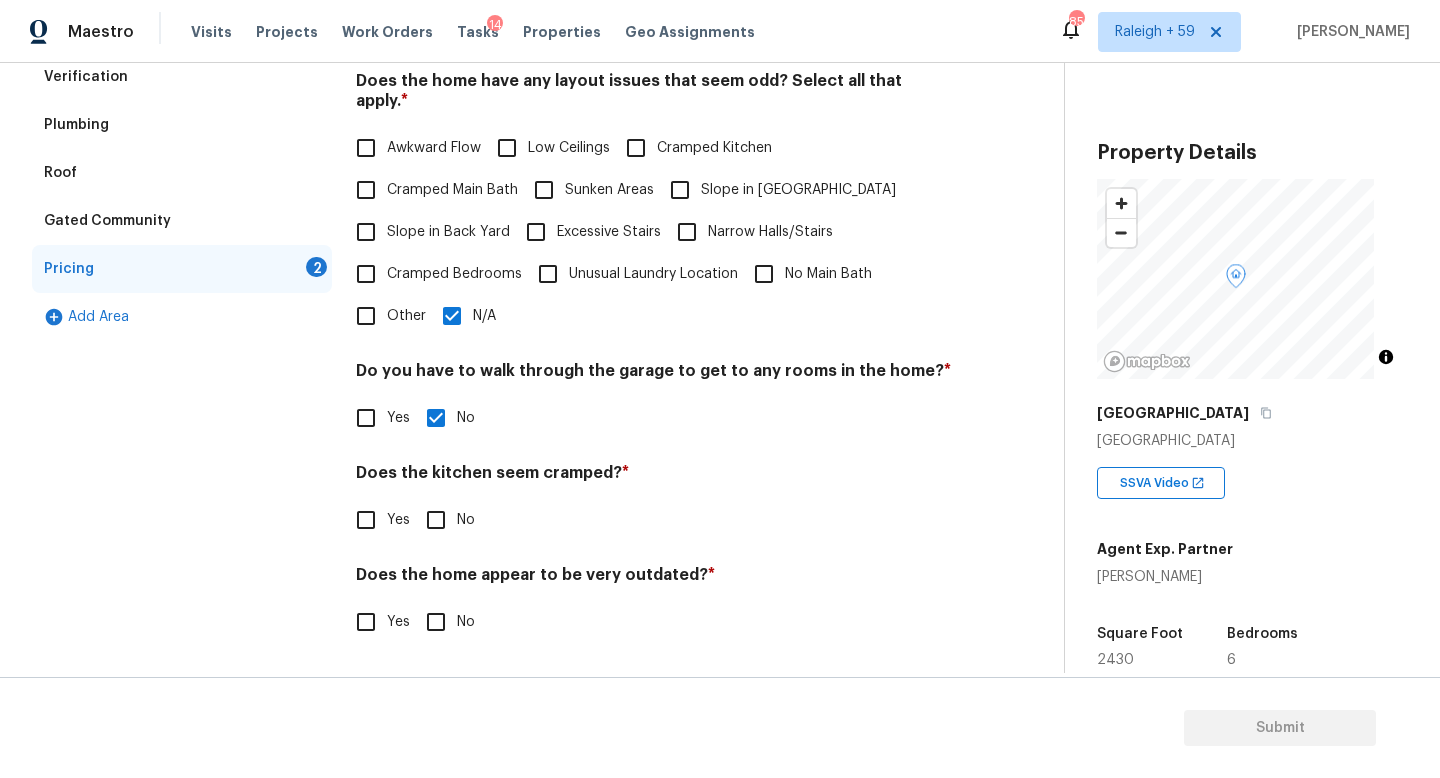 click on "No" at bounding box center (436, 520) 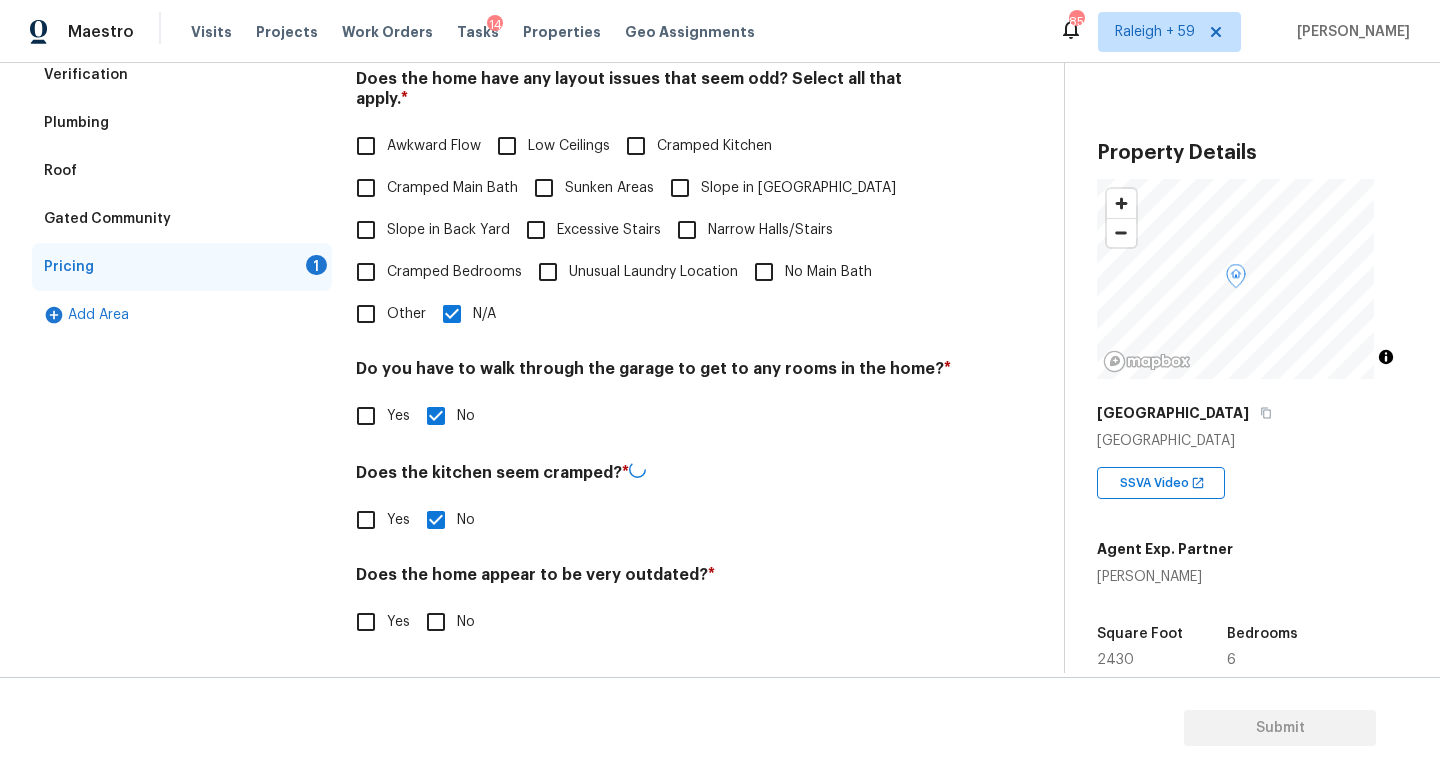 click on "Does the home appear to be very outdated?  * Yes No" at bounding box center (654, 604) 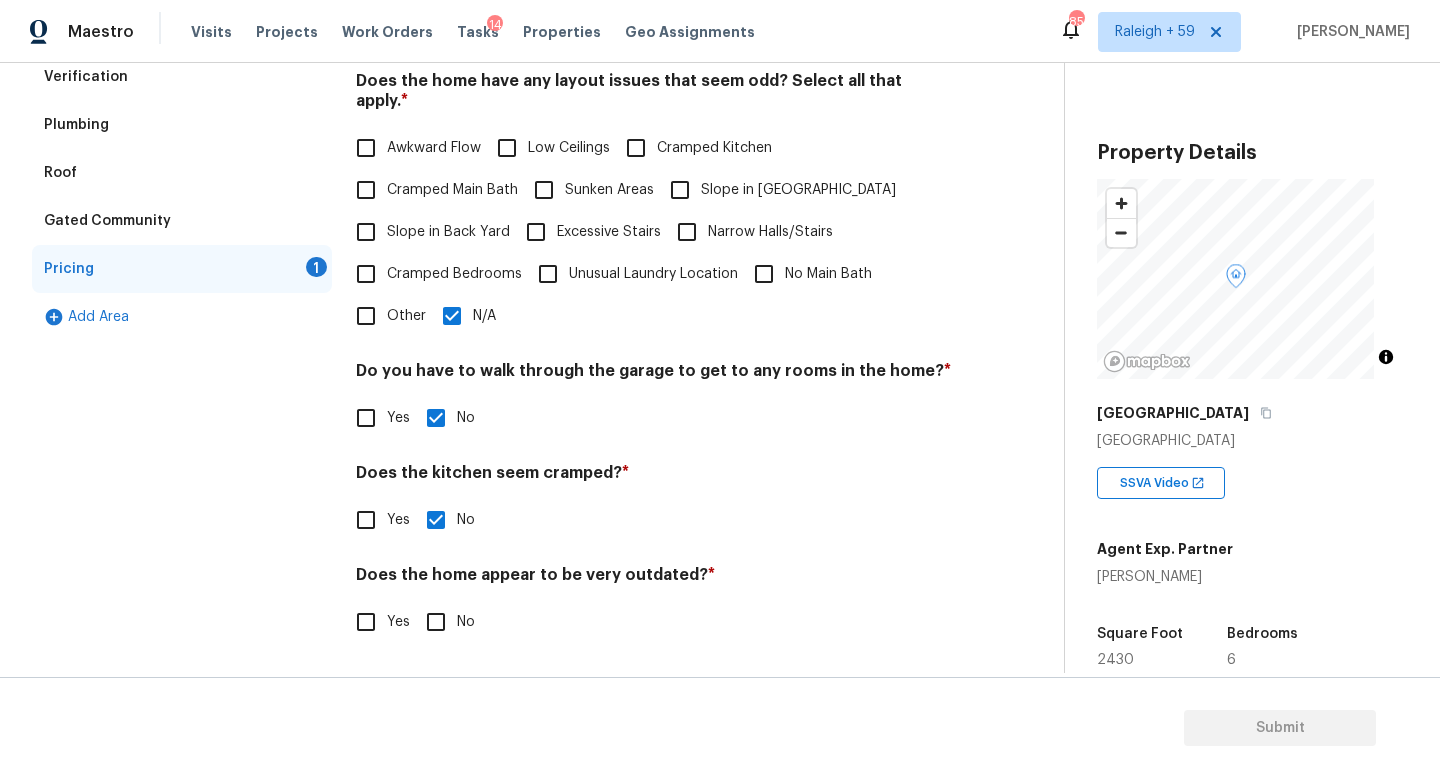 click on "No" at bounding box center (436, 622) 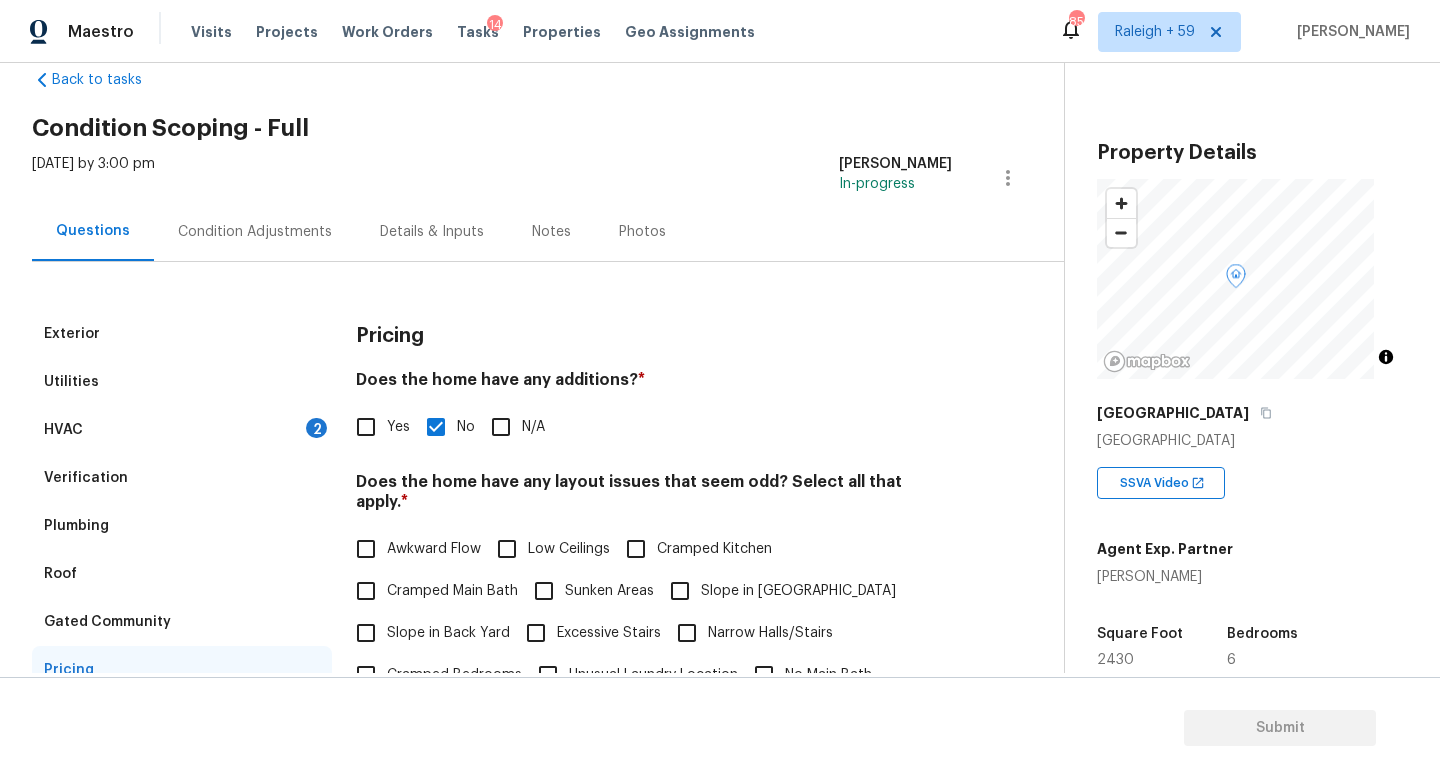 scroll, scrollTop: 14, scrollLeft: 0, axis: vertical 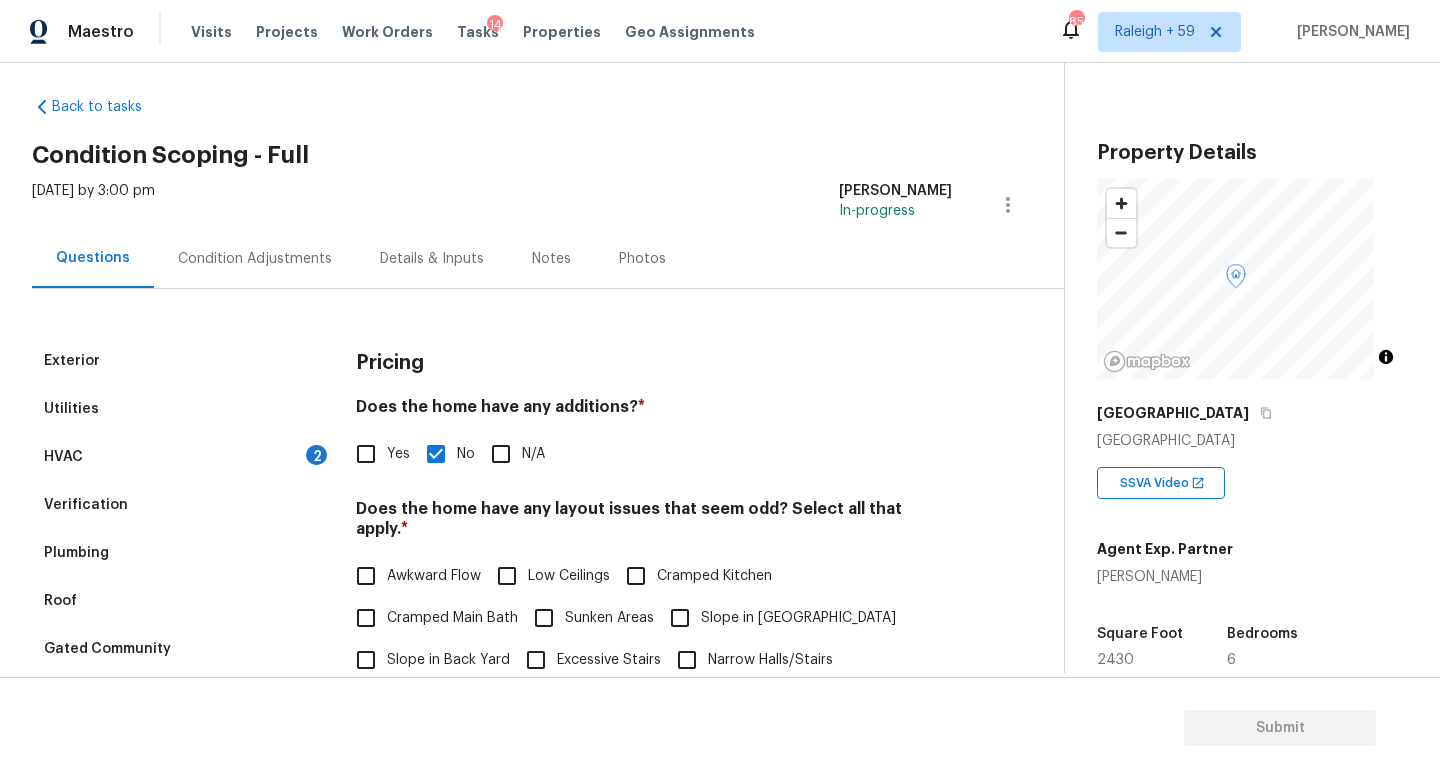 click on "Condition Adjustments" at bounding box center (255, 259) 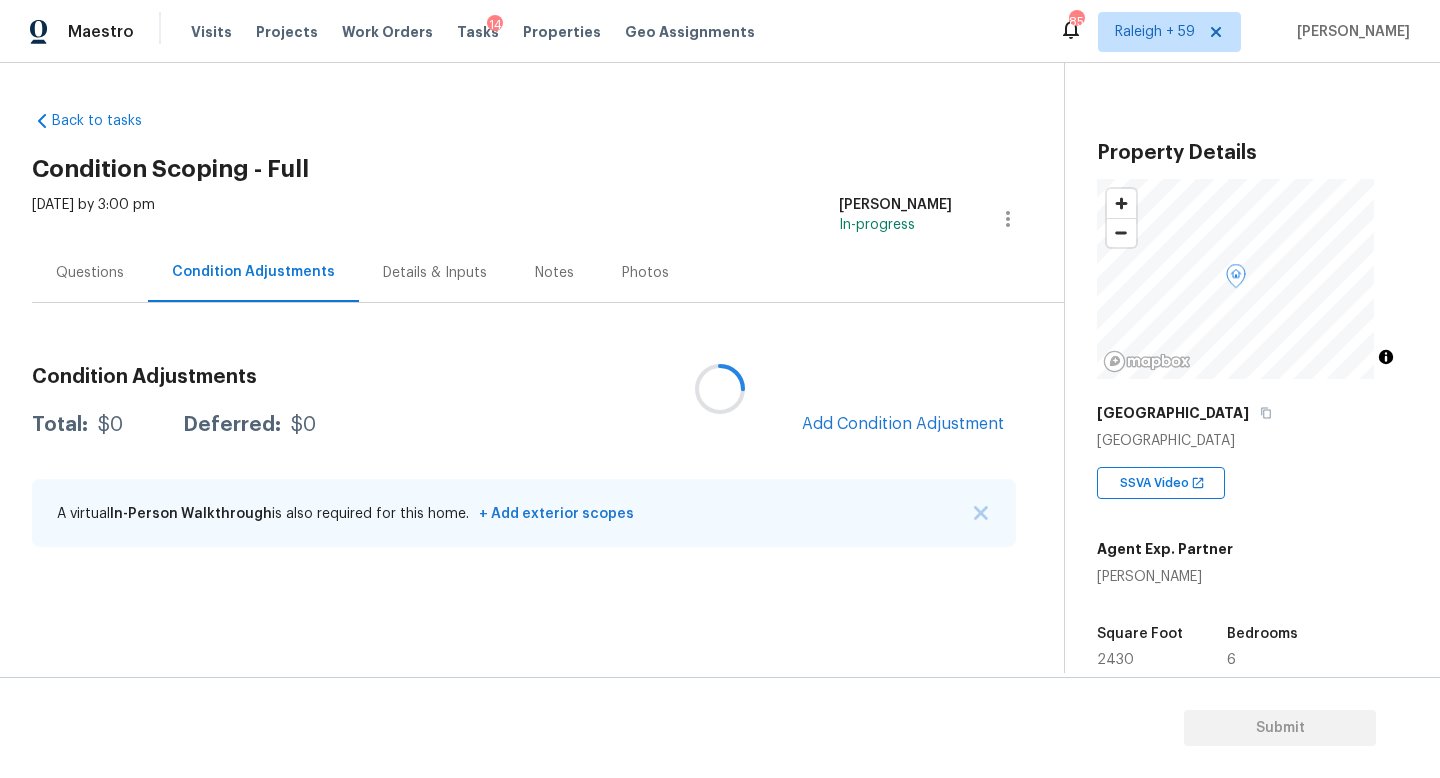 scroll, scrollTop: 0, scrollLeft: 0, axis: both 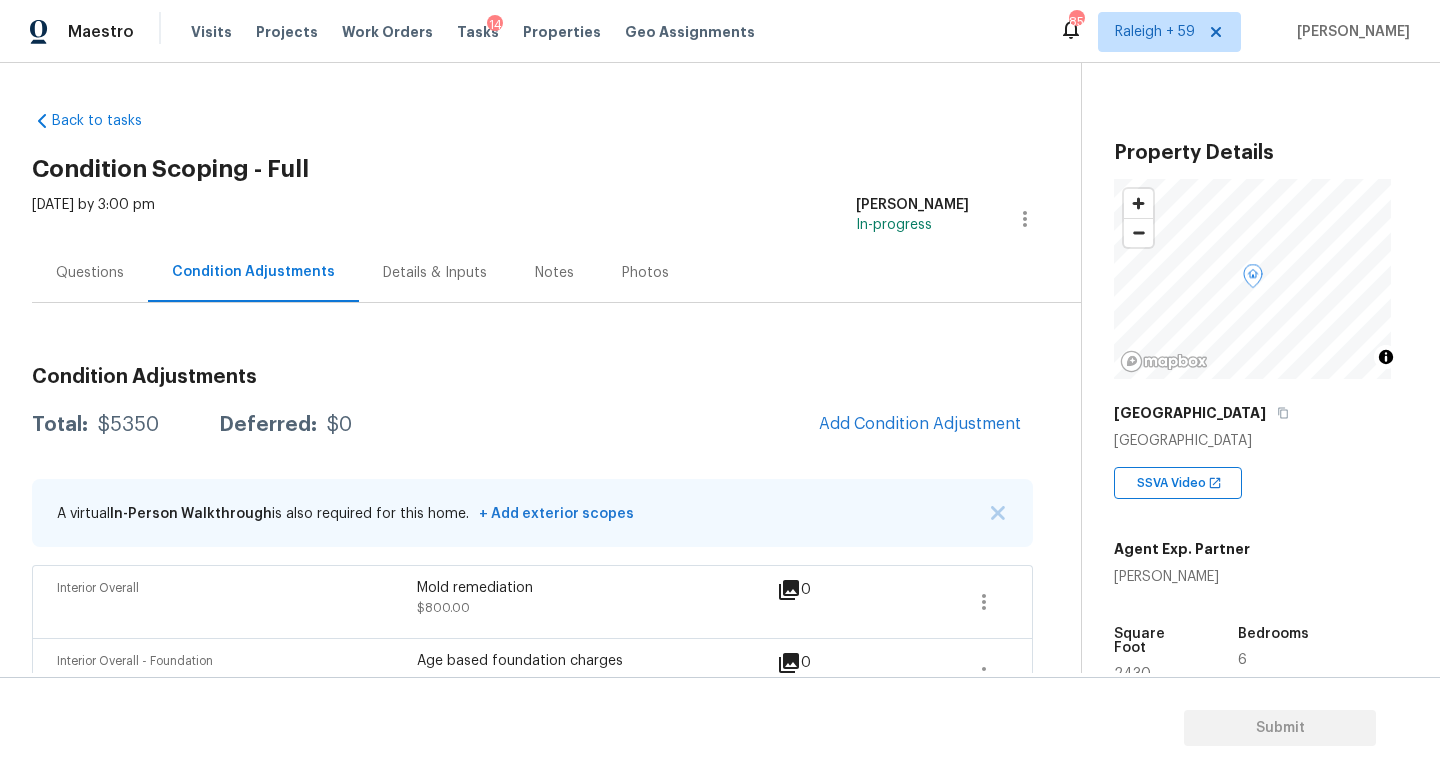 click on "Questions" at bounding box center (90, 272) 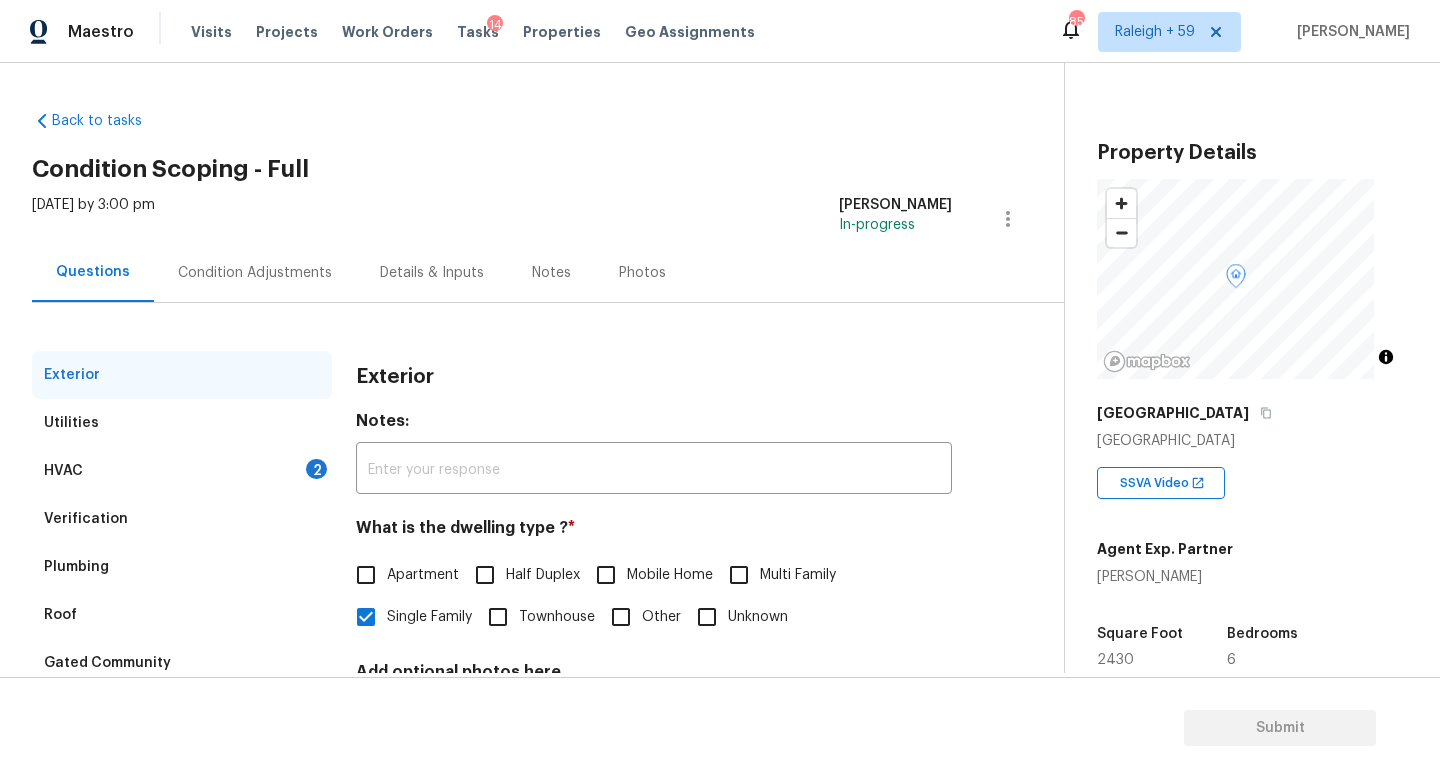 click on "Verification" at bounding box center (182, 519) 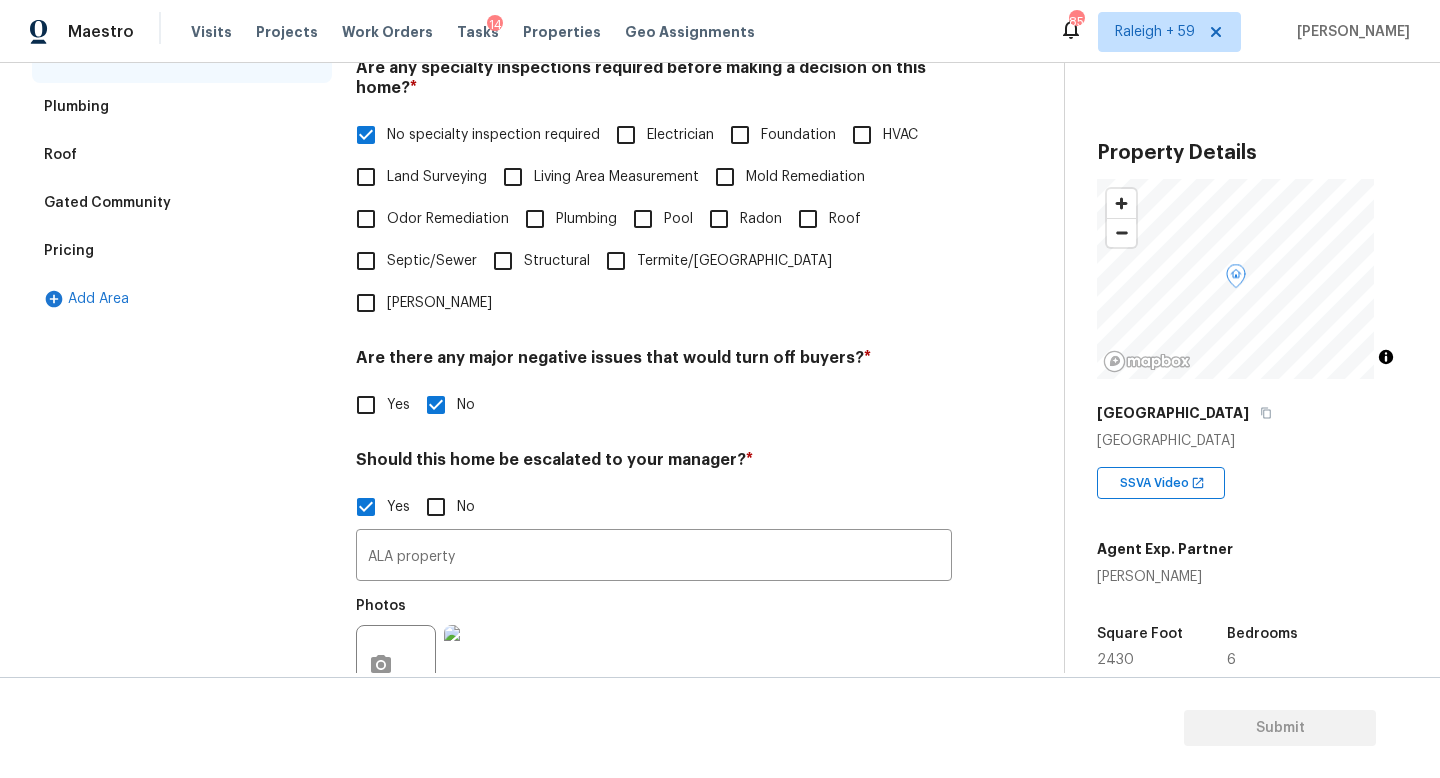 scroll, scrollTop: 659, scrollLeft: 0, axis: vertical 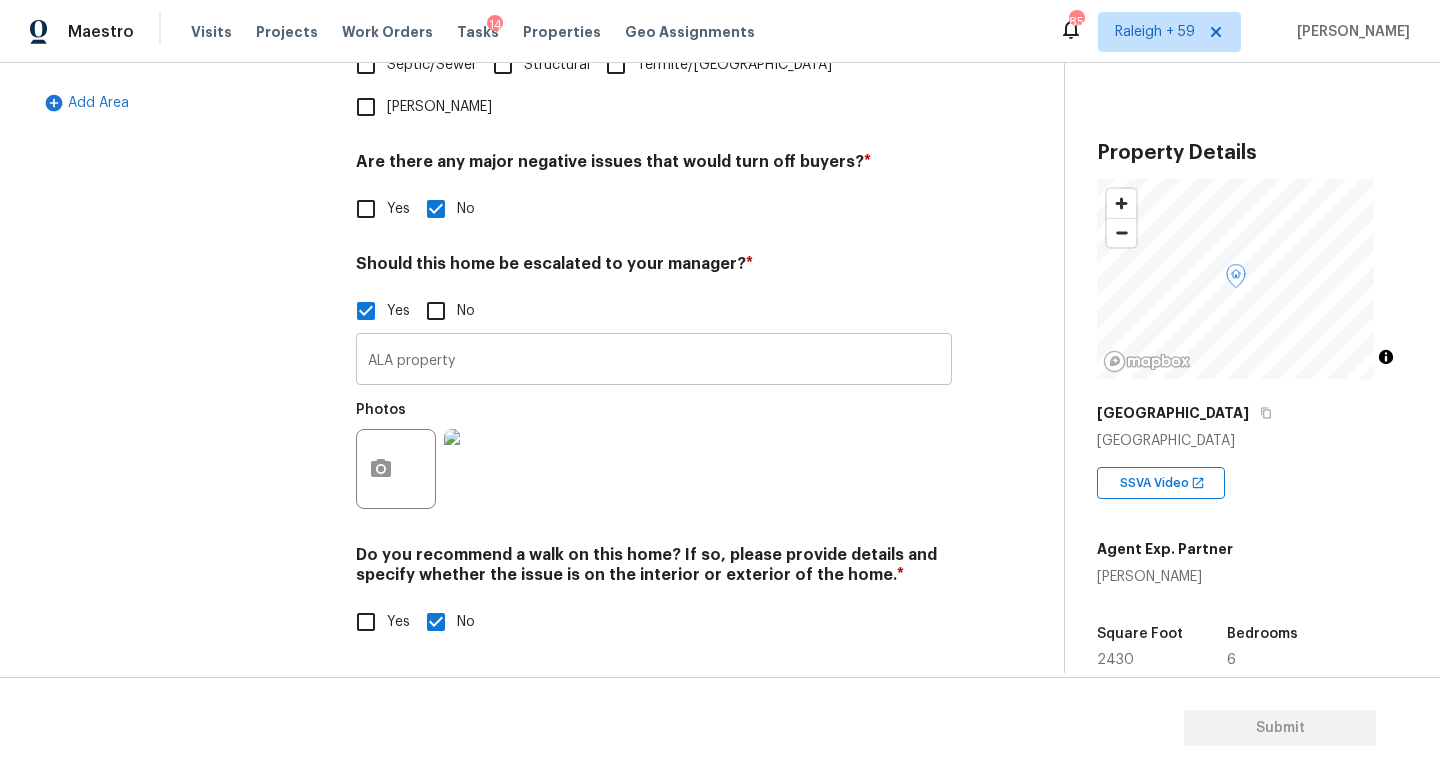 click on "ALA property" at bounding box center [654, 361] 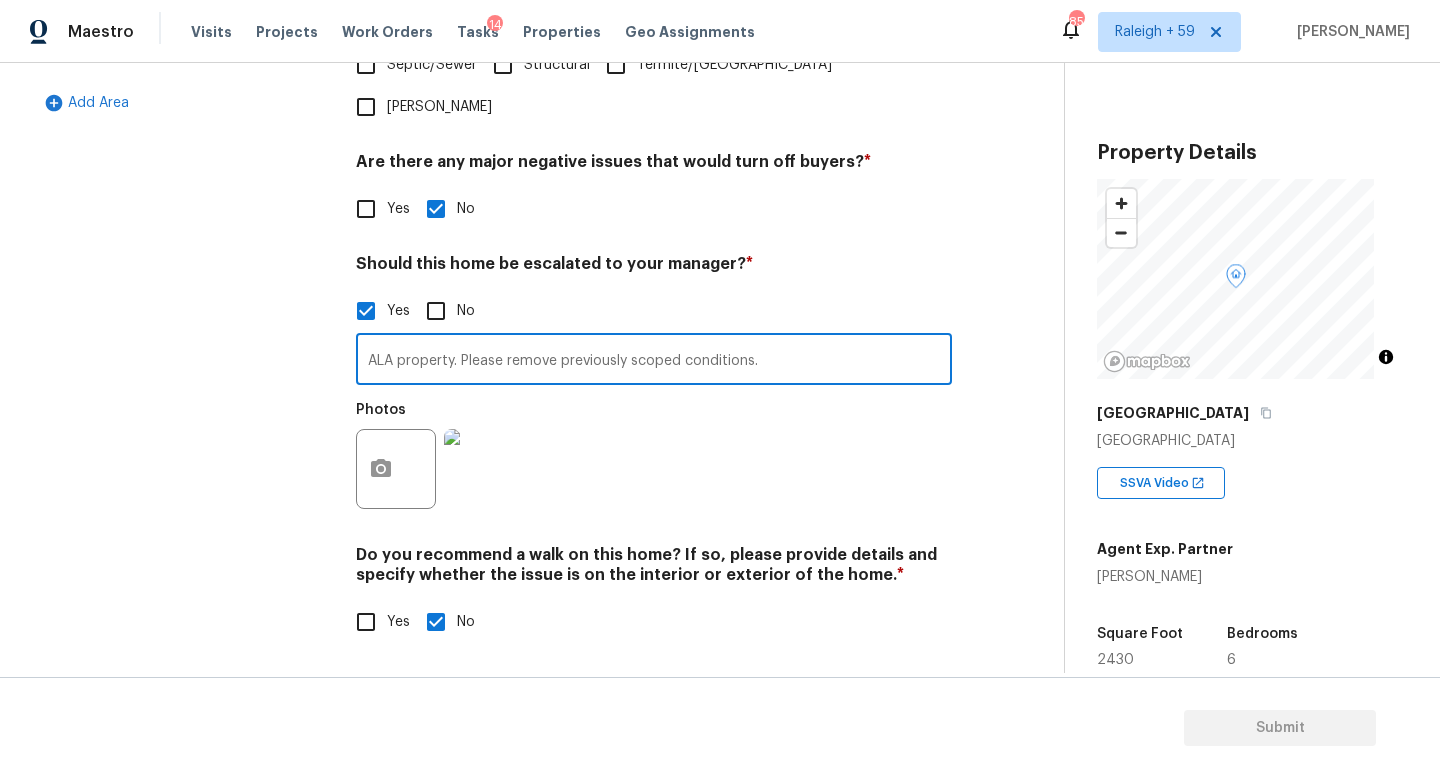 type on "ALA property. Please remove previously scoped conditions." 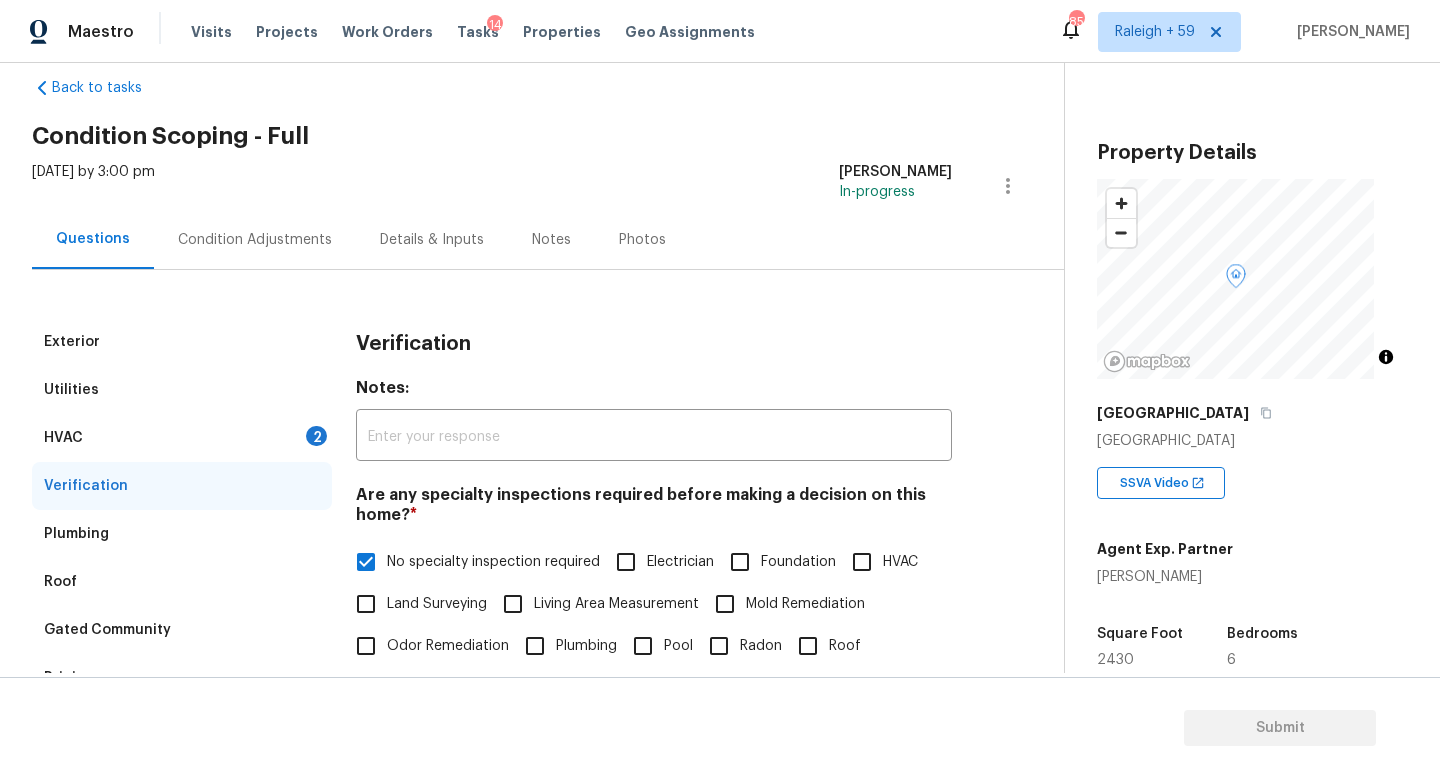 scroll, scrollTop: 0, scrollLeft: 0, axis: both 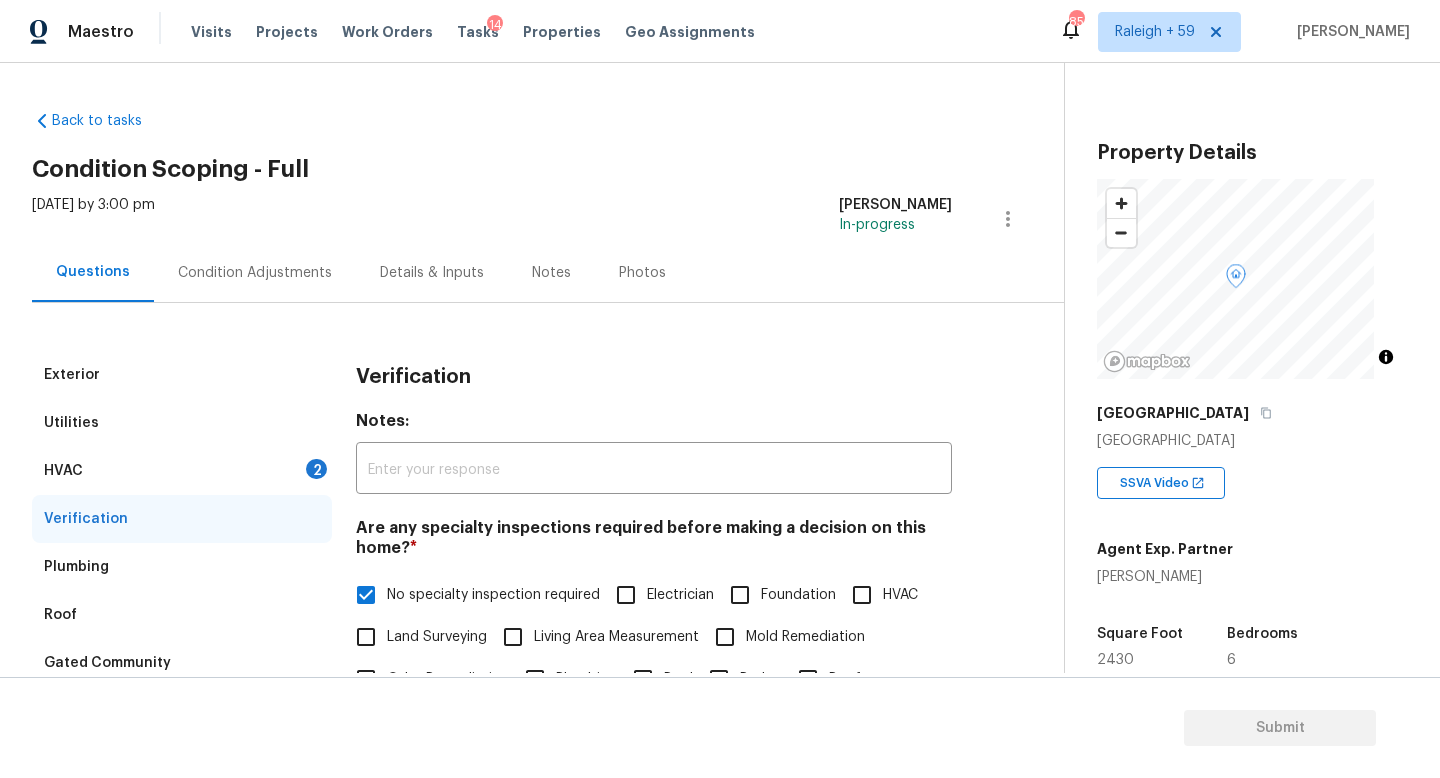click on "Condition Adjustments" at bounding box center (255, 272) 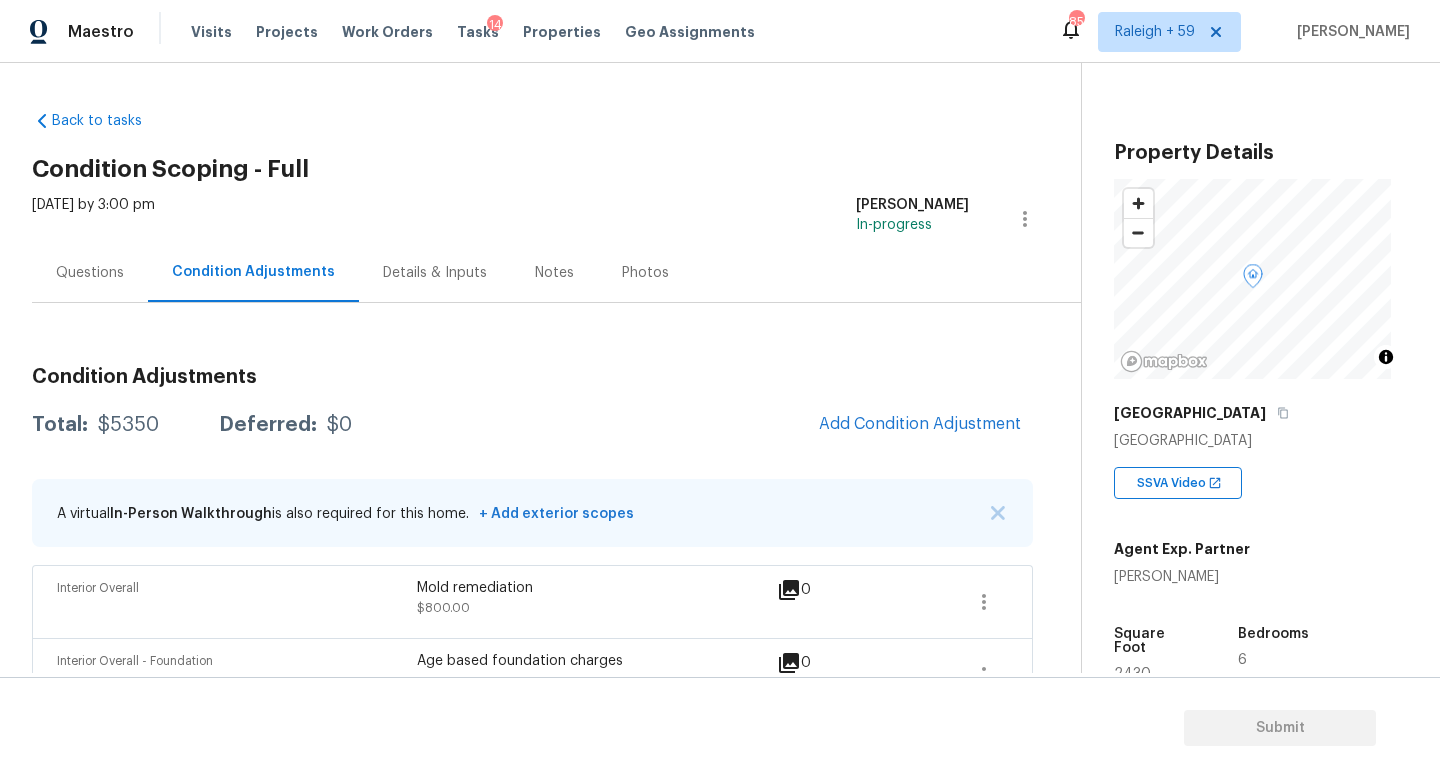 drag, startPoint x: 885, startPoint y: 394, endPoint x: 884, endPoint y: 405, distance: 11.045361 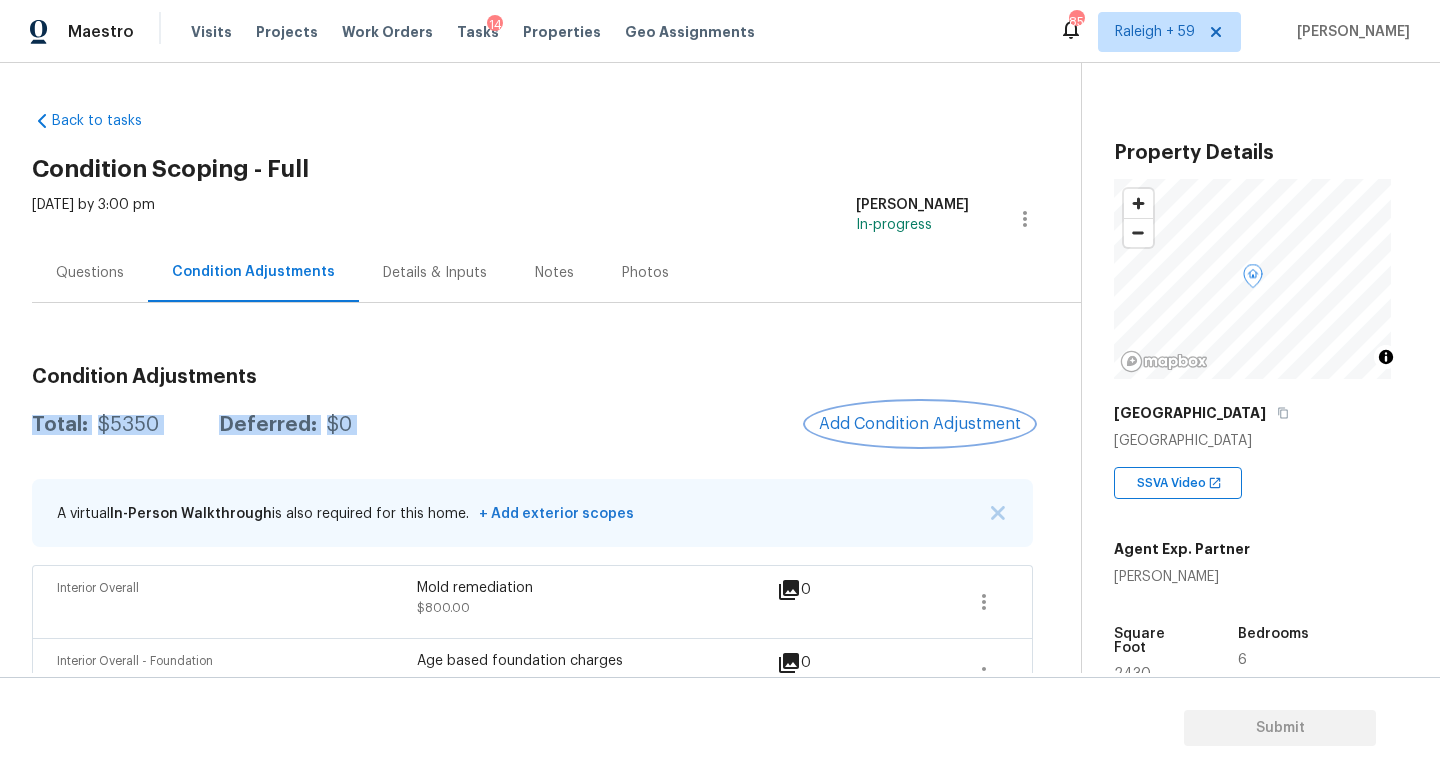 click on "Add Condition Adjustment" at bounding box center [920, 424] 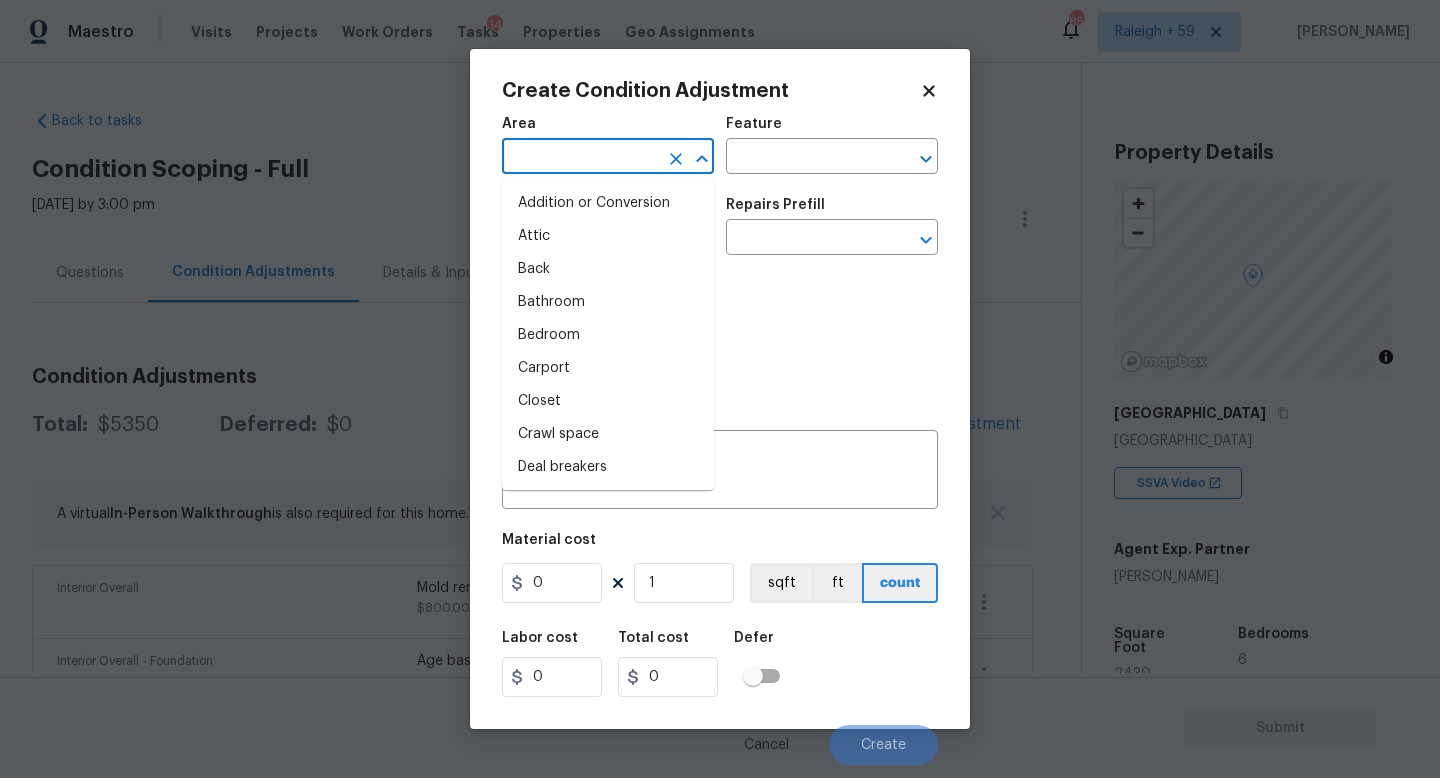 click at bounding box center (580, 158) 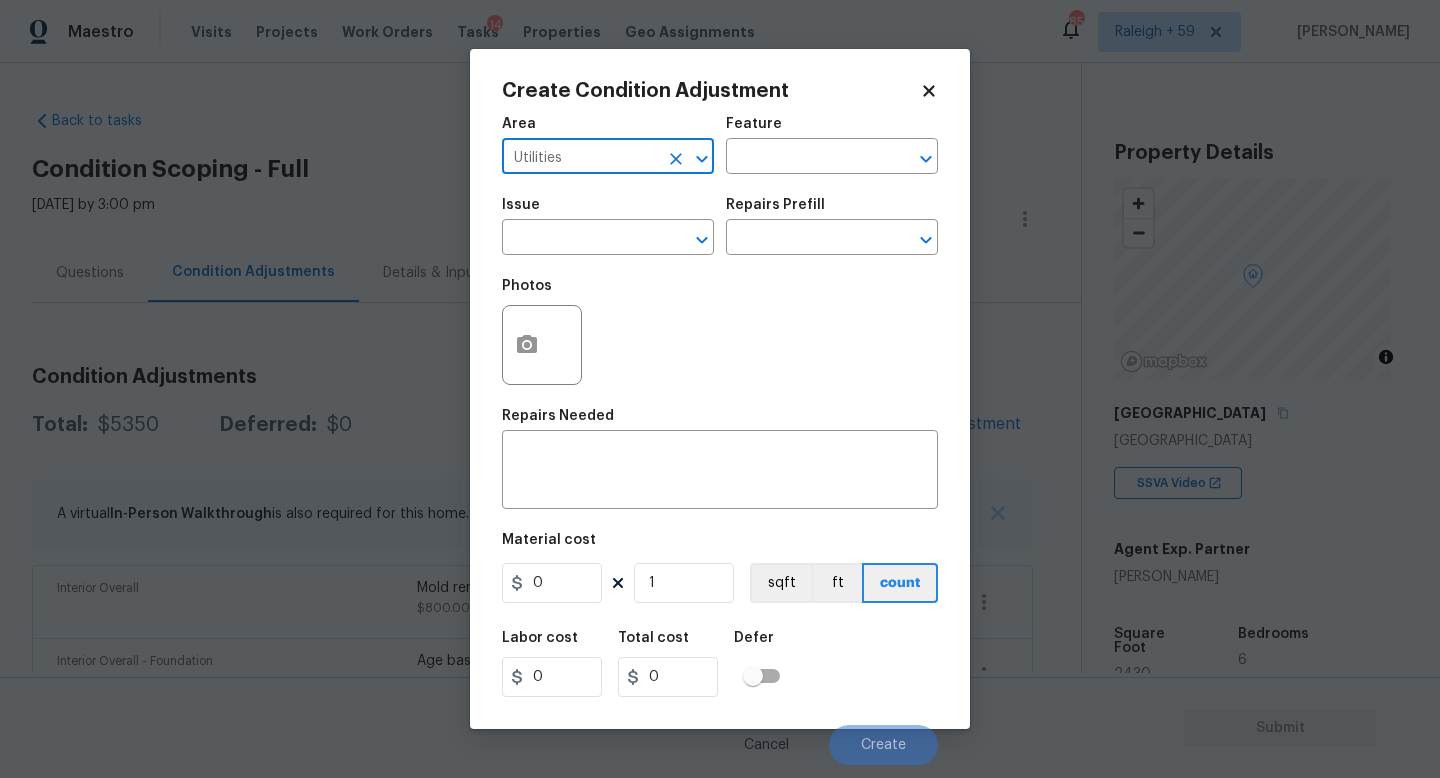 type on "Utilities" 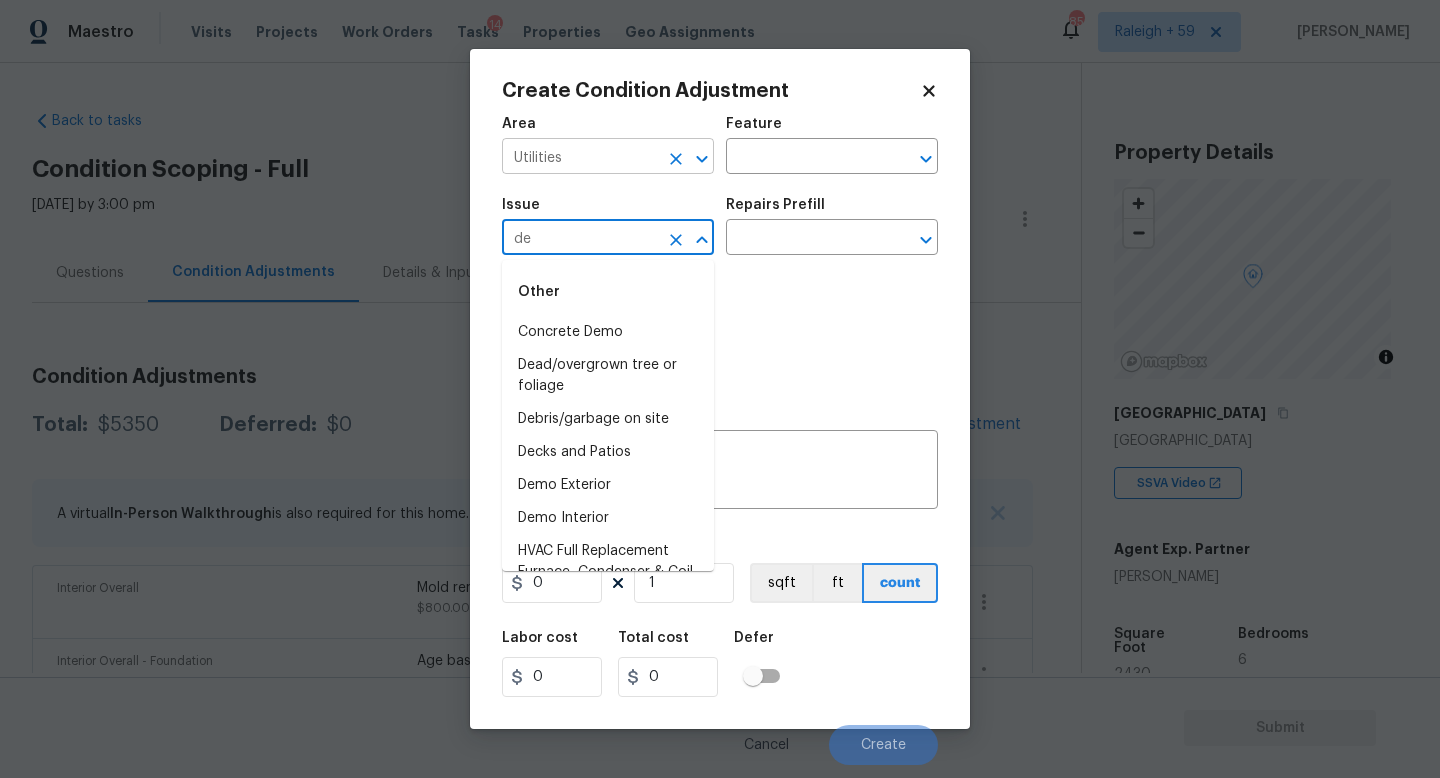 type on "d" 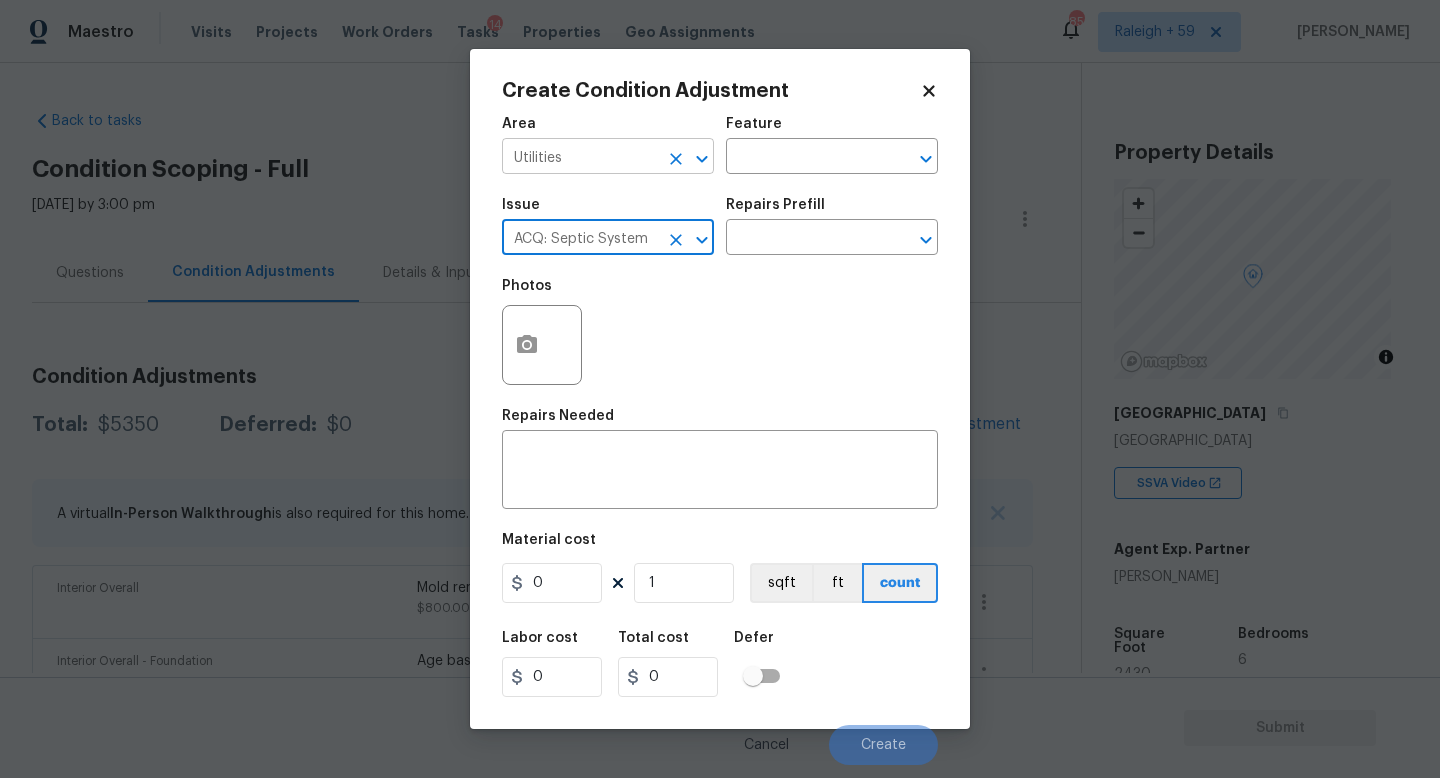 type on "ACQ: Septic System" 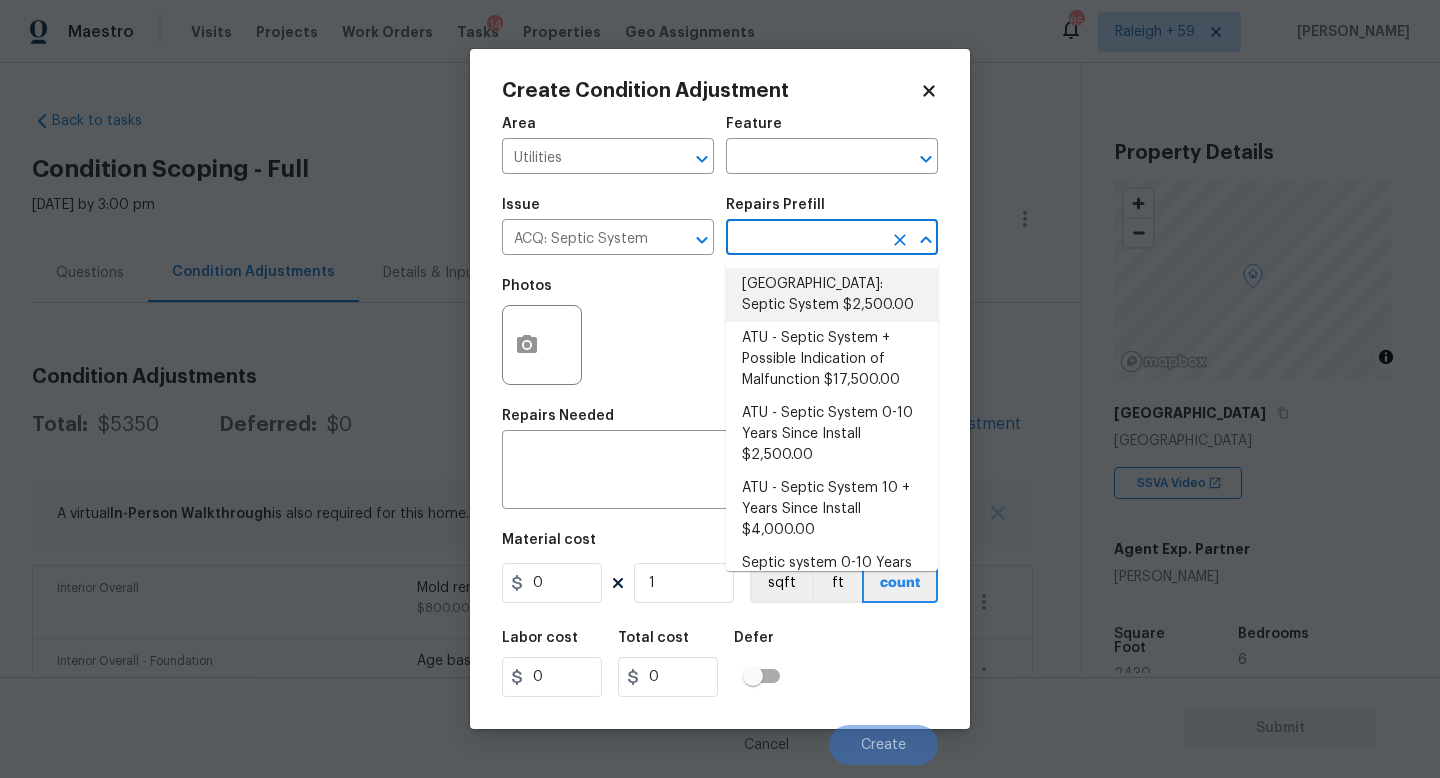 click on "Atlanta: Septic System $2,500.00" at bounding box center [832, 295] 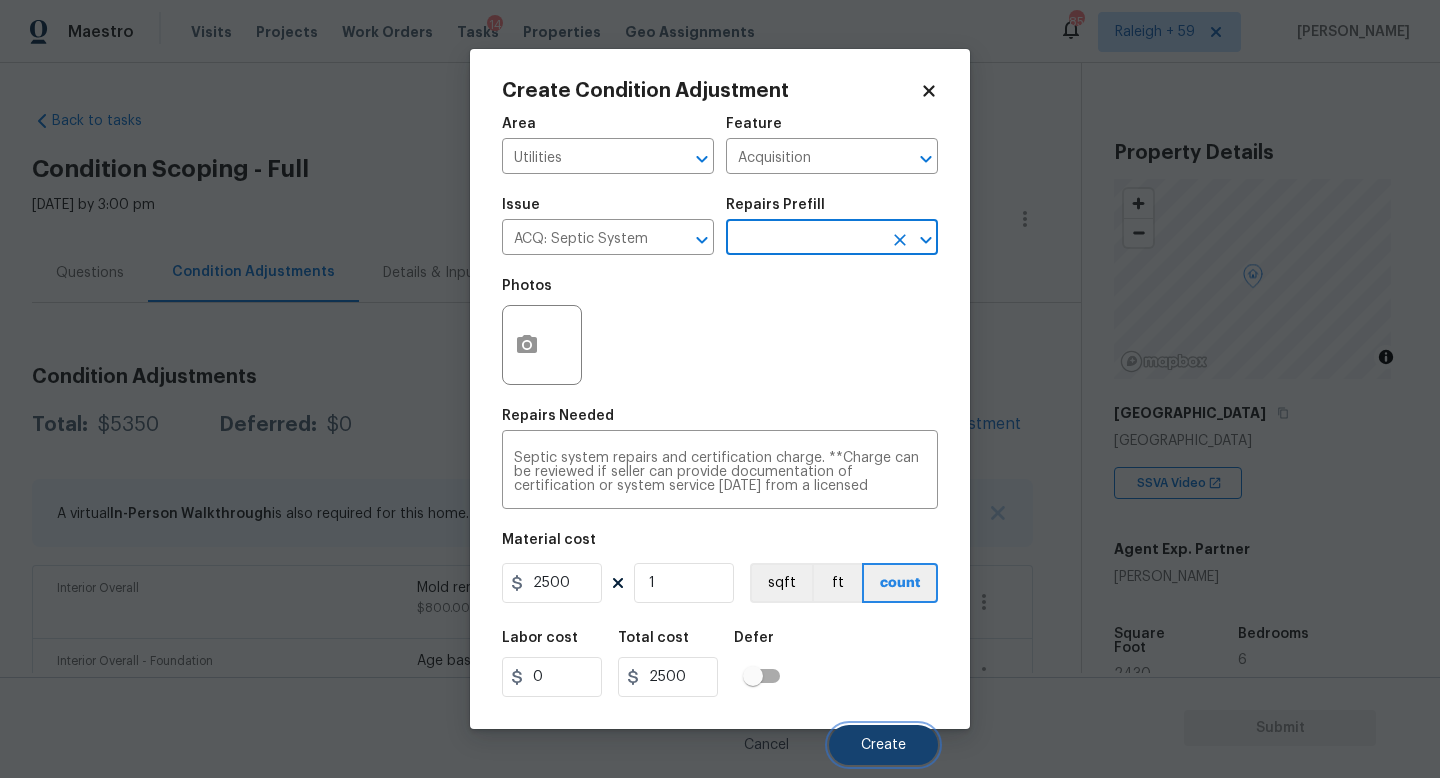 click on "Create" at bounding box center (883, 745) 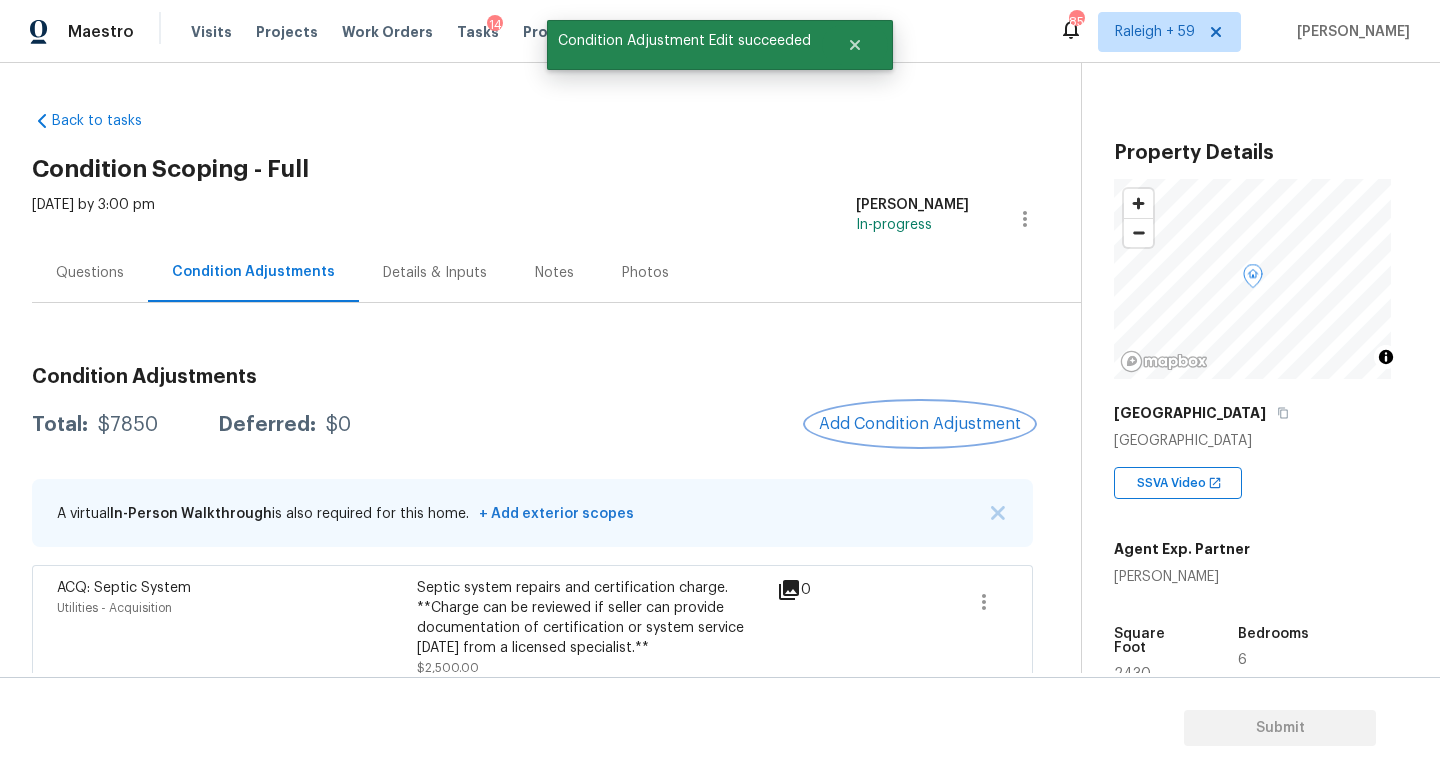 scroll, scrollTop: 166, scrollLeft: 0, axis: vertical 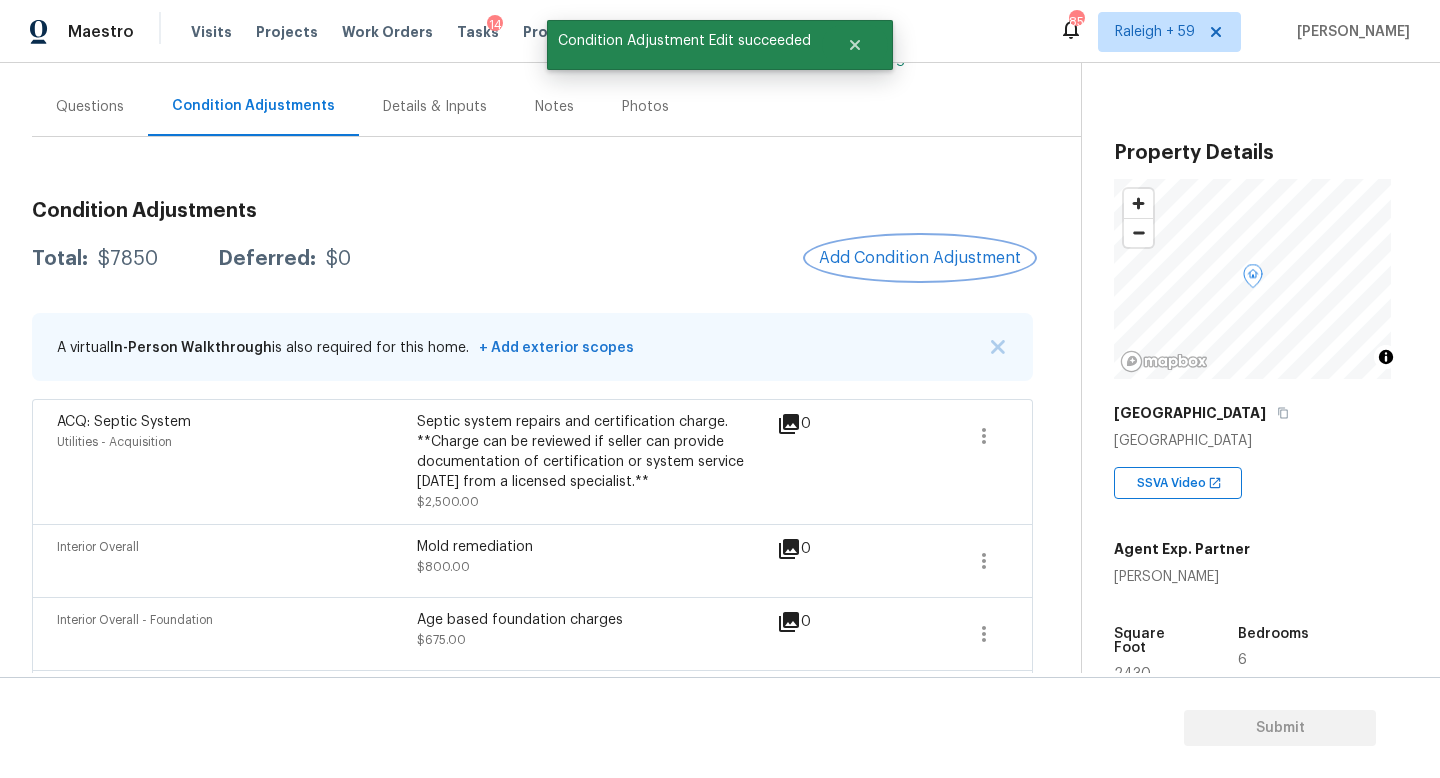 click on "Add Condition Adjustment" at bounding box center (920, 258) 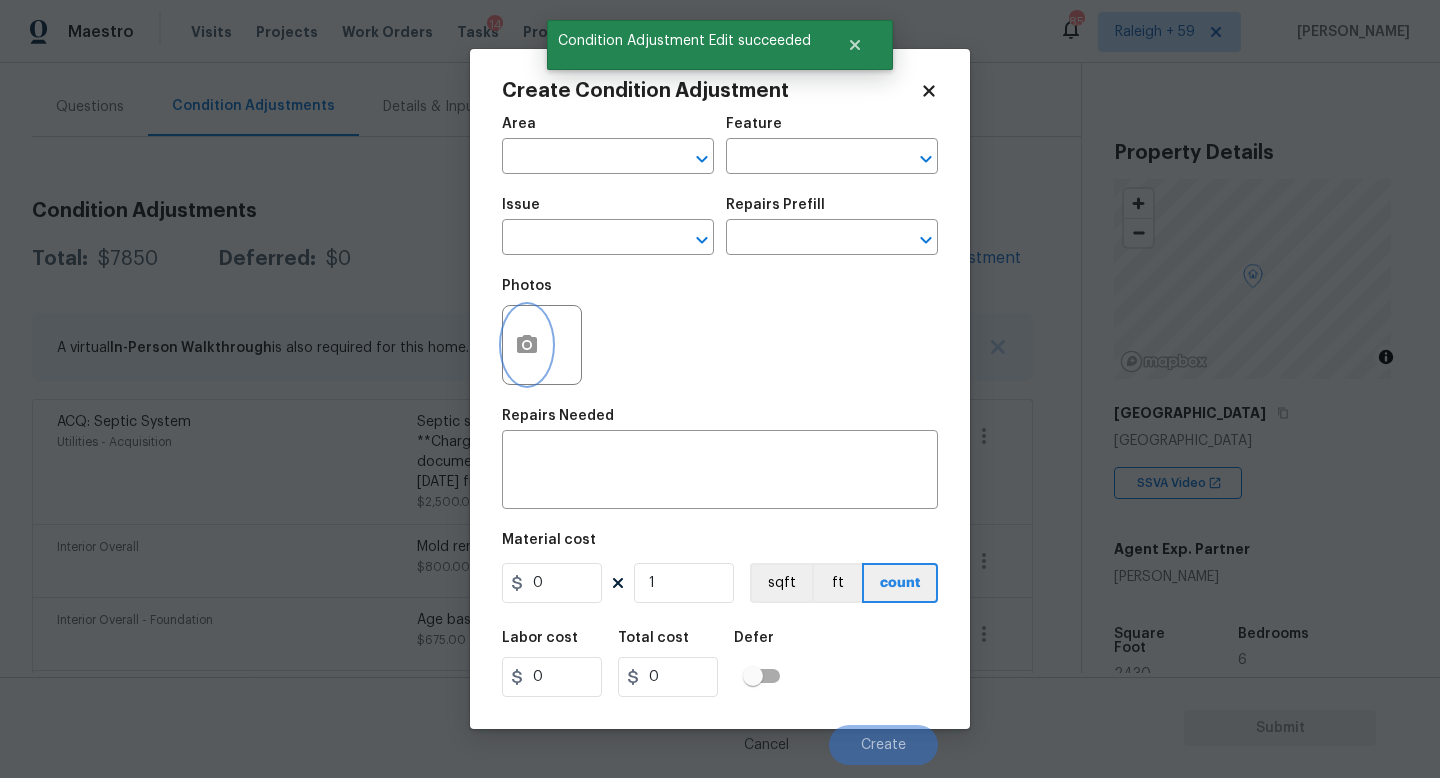 click 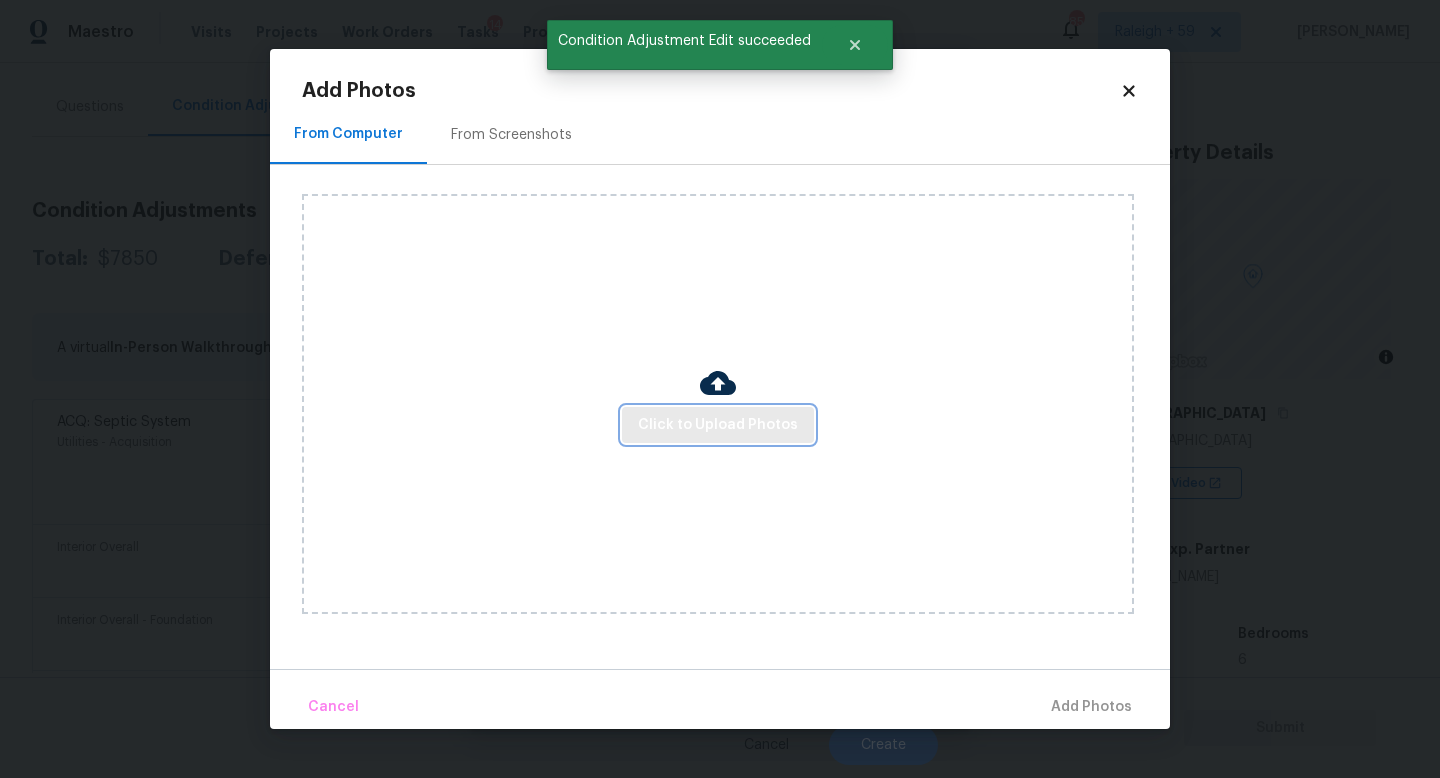 click on "Click to Upload Photos" at bounding box center [718, 425] 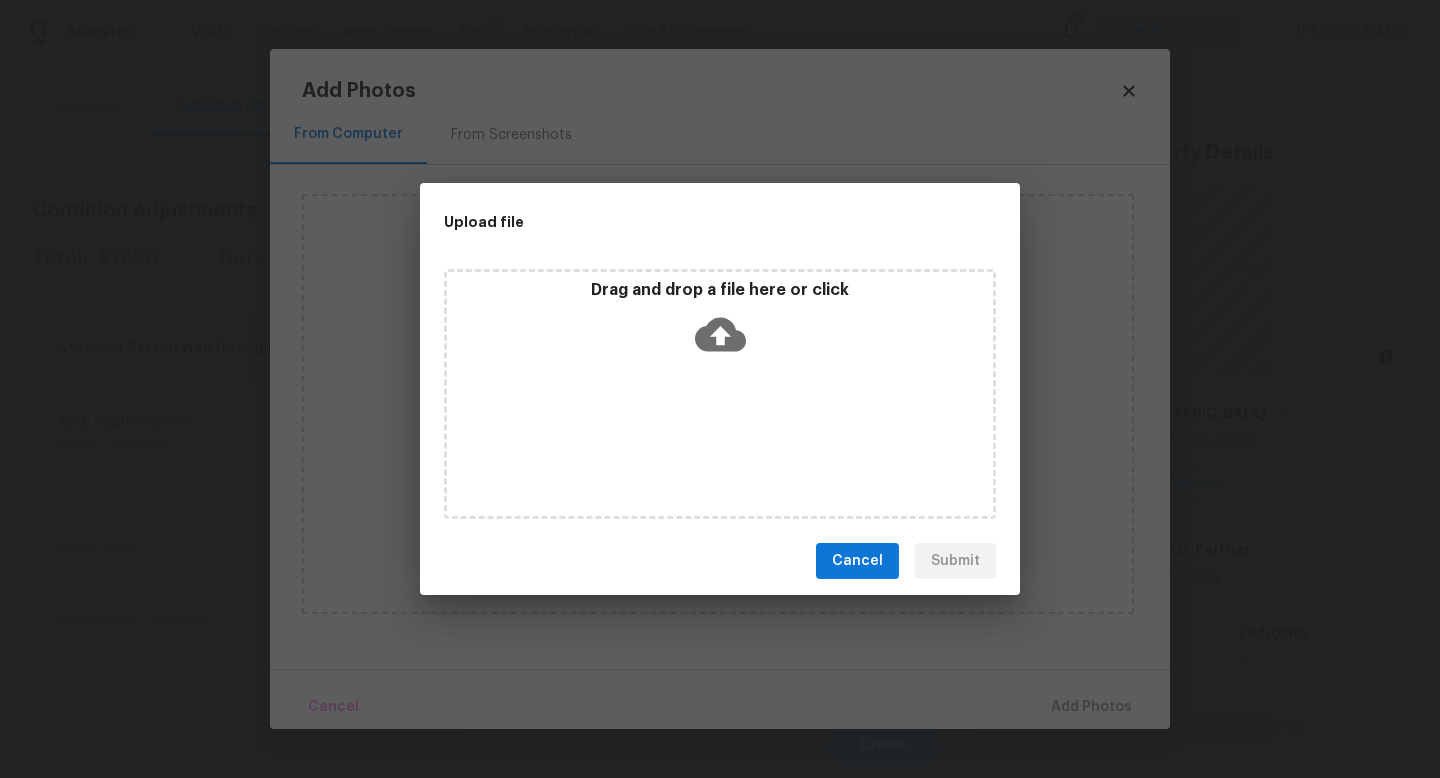 type 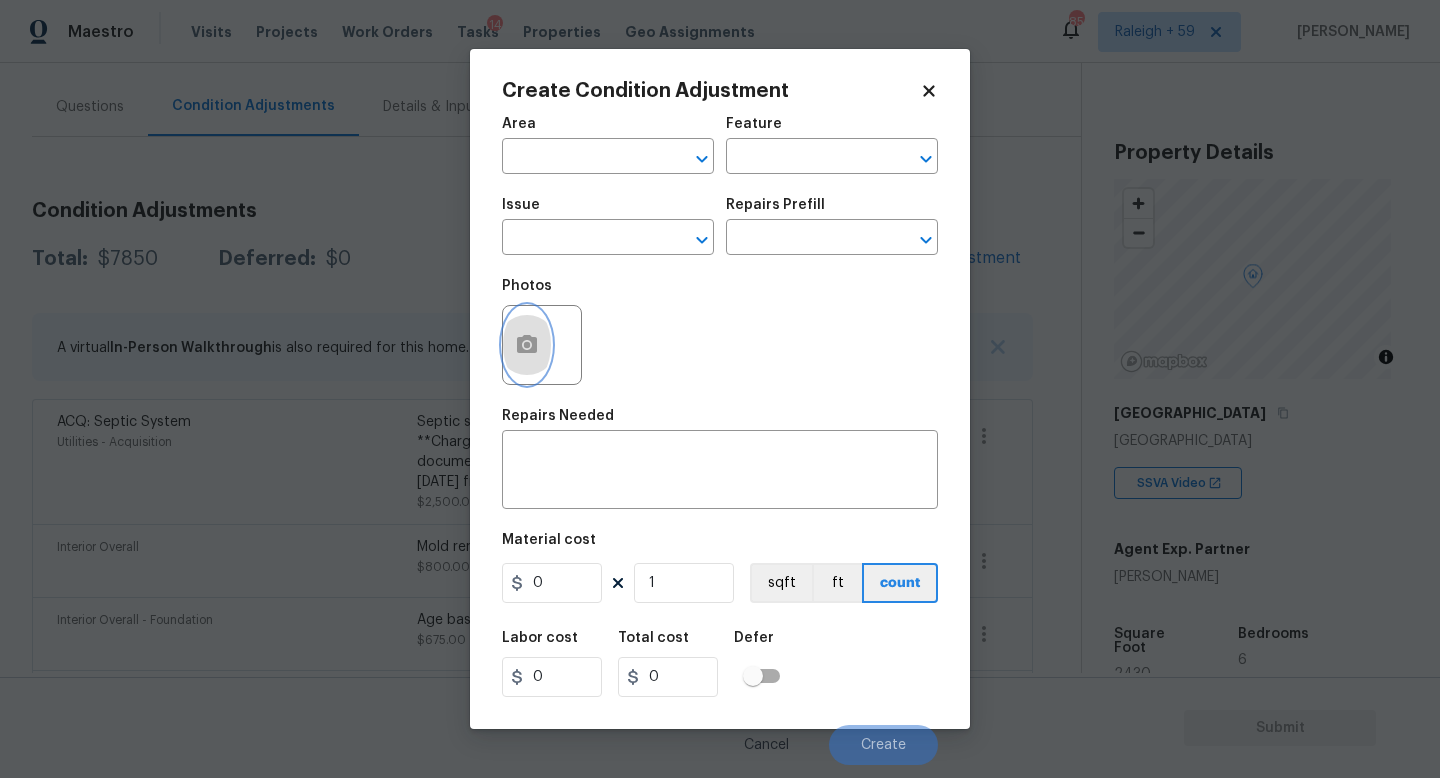 type 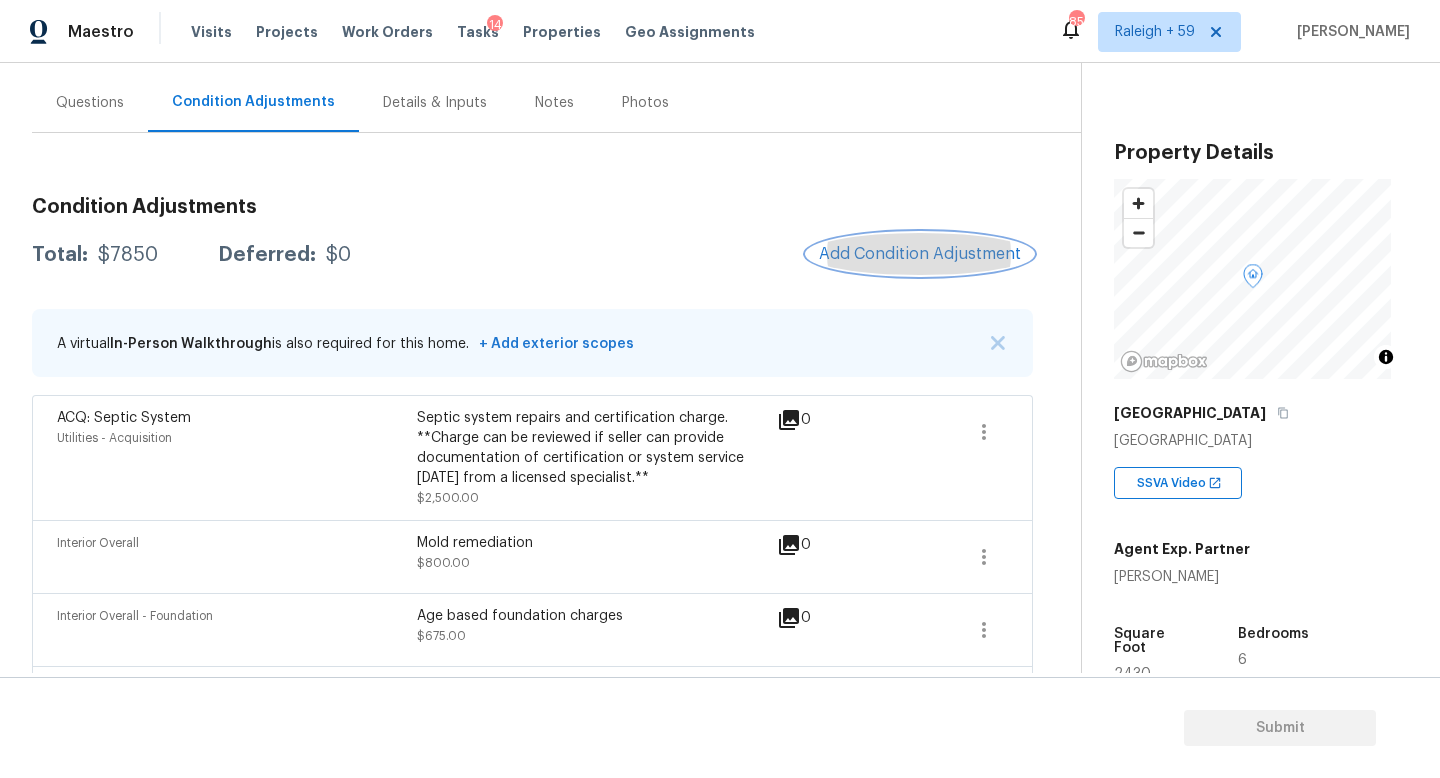 scroll, scrollTop: 170, scrollLeft: 0, axis: vertical 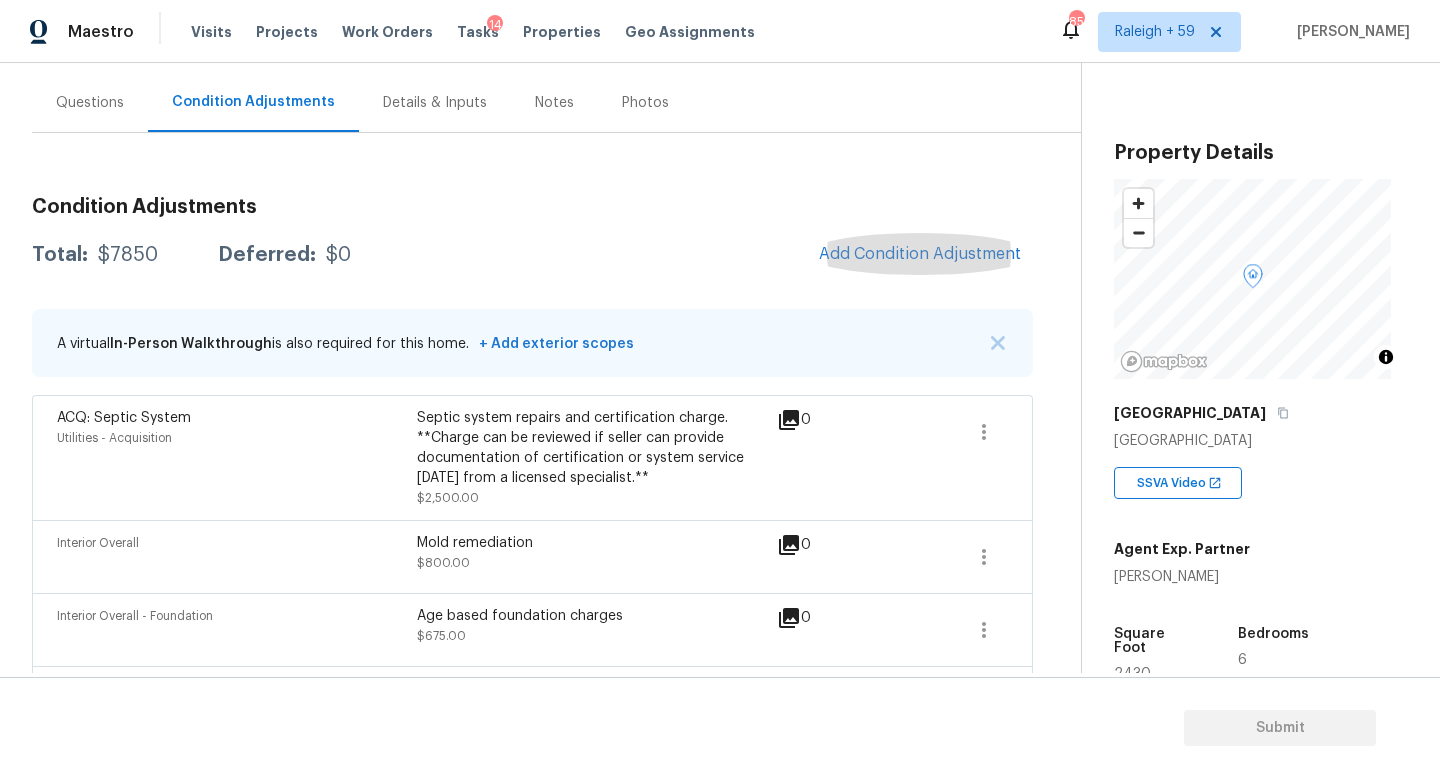 click on "Details & Inputs" at bounding box center [435, 102] 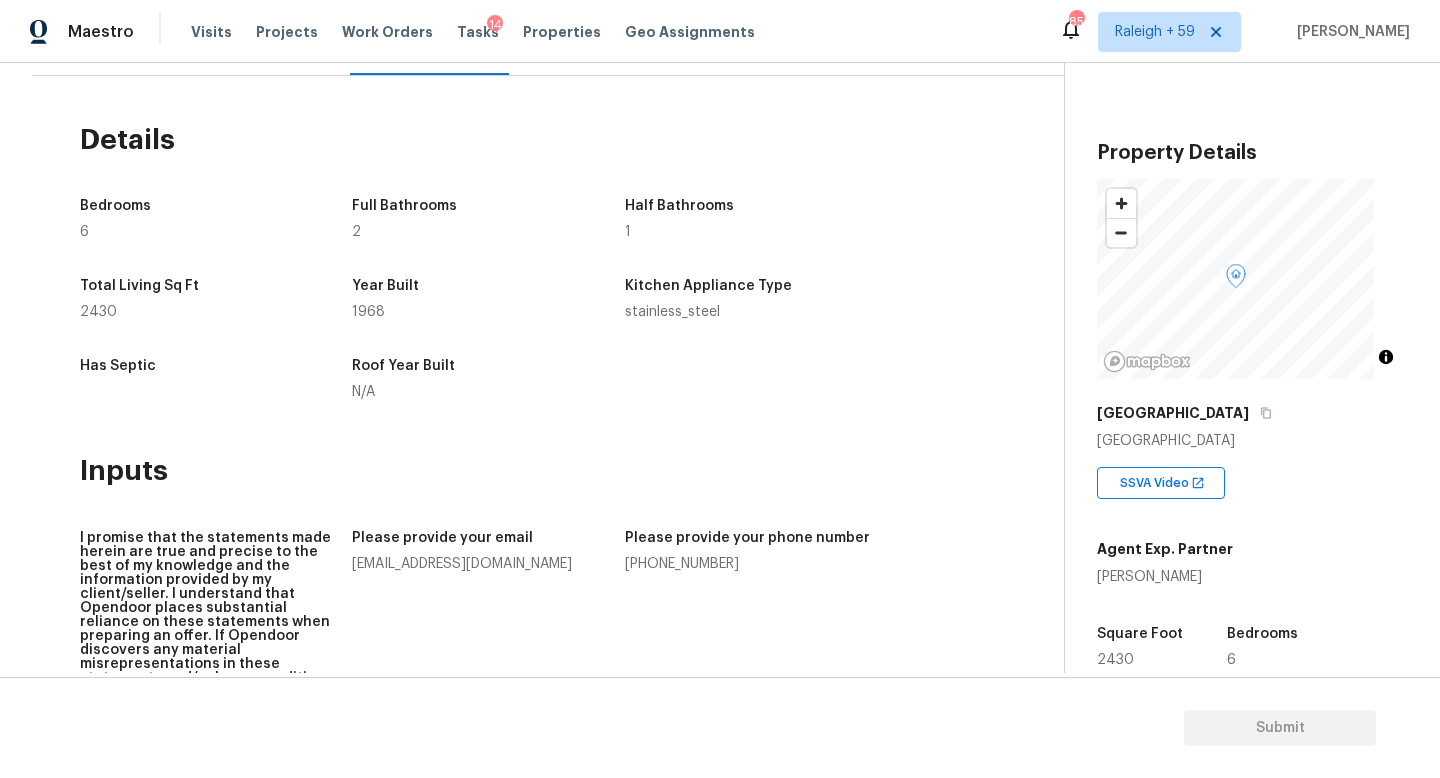 scroll, scrollTop: 0, scrollLeft: 0, axis: both 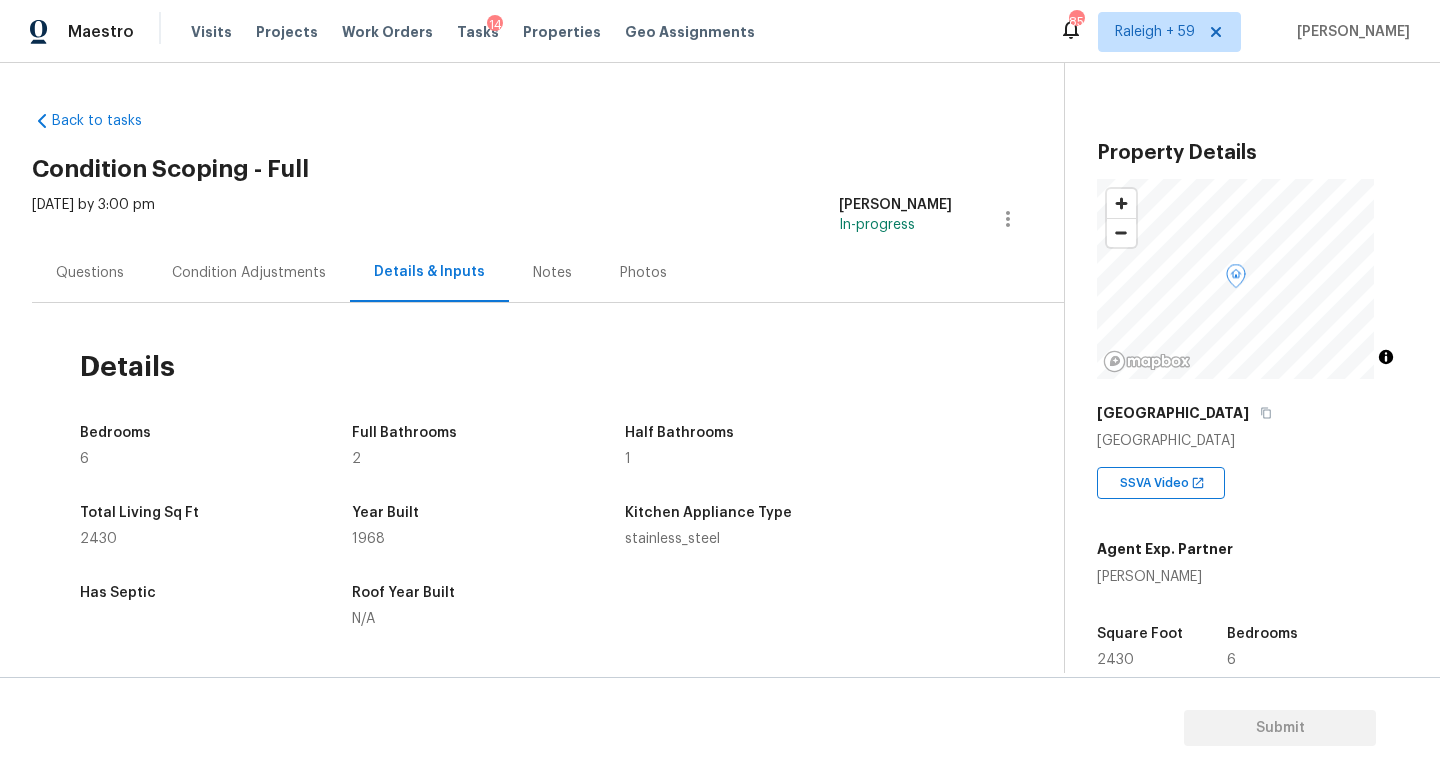 click on "Questions" at bounding box center (90, 272) 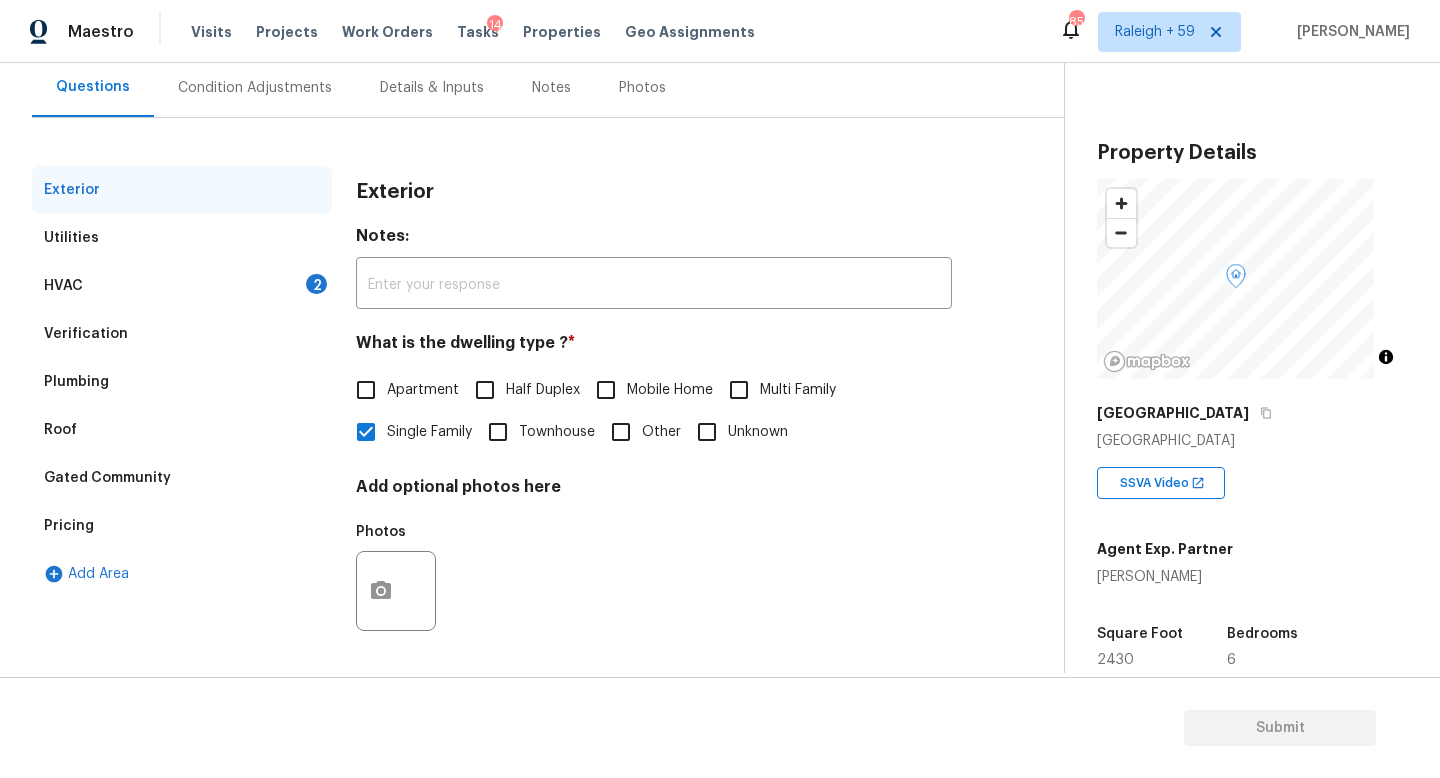 scroll, scrollTop: 191, scrollLeft: 0, axis: vertical 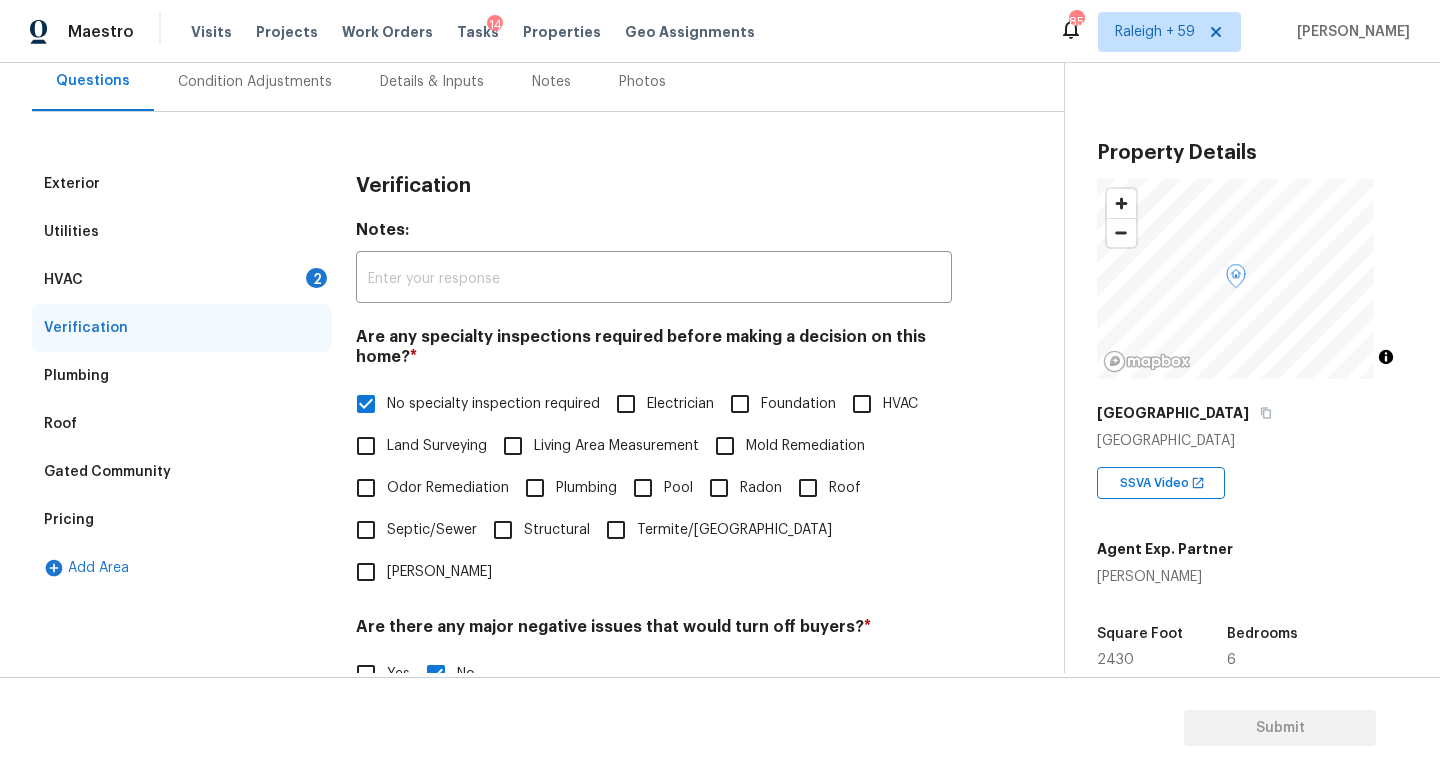 click on "Roof" at bounding box center (845, 488) 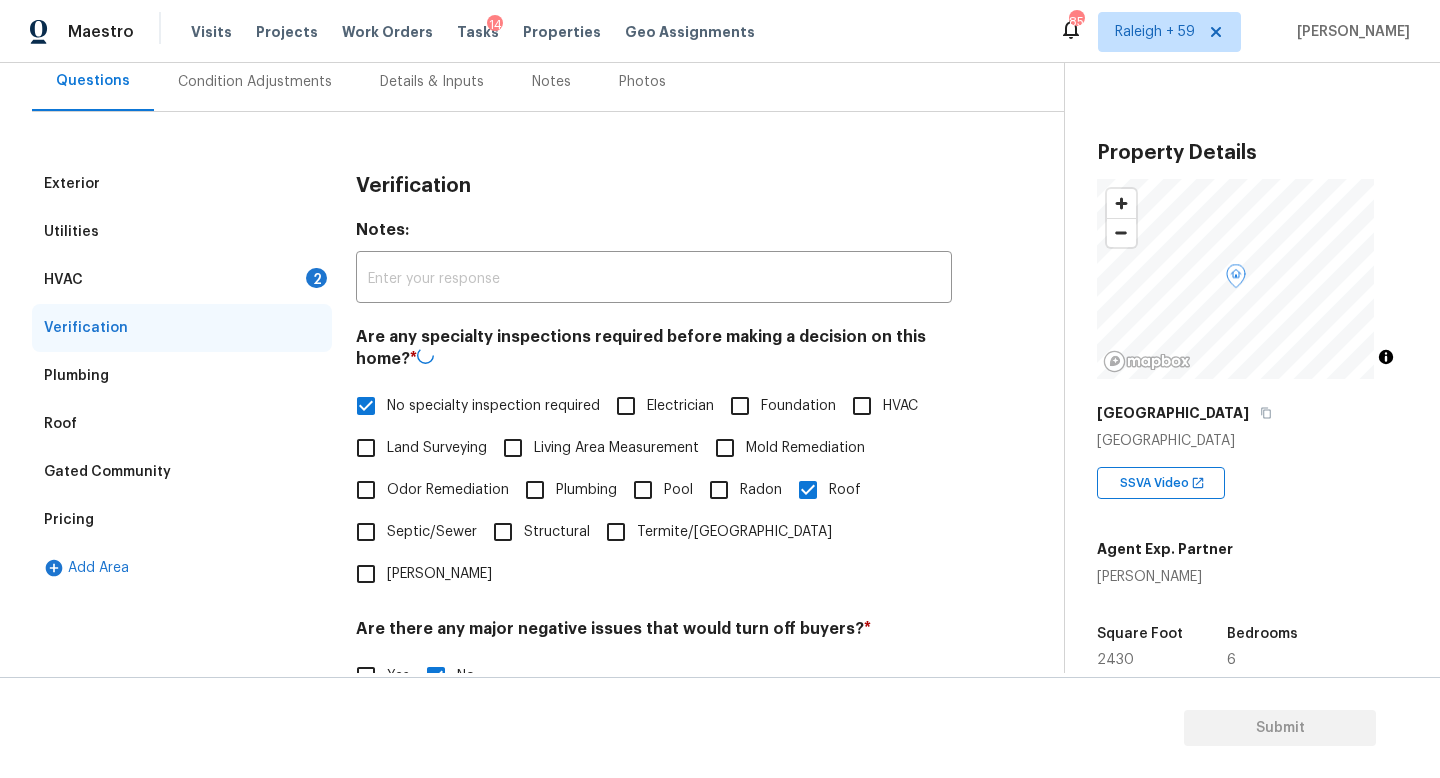 click on "No specialty inspection required" at bounding box center [493, 406] 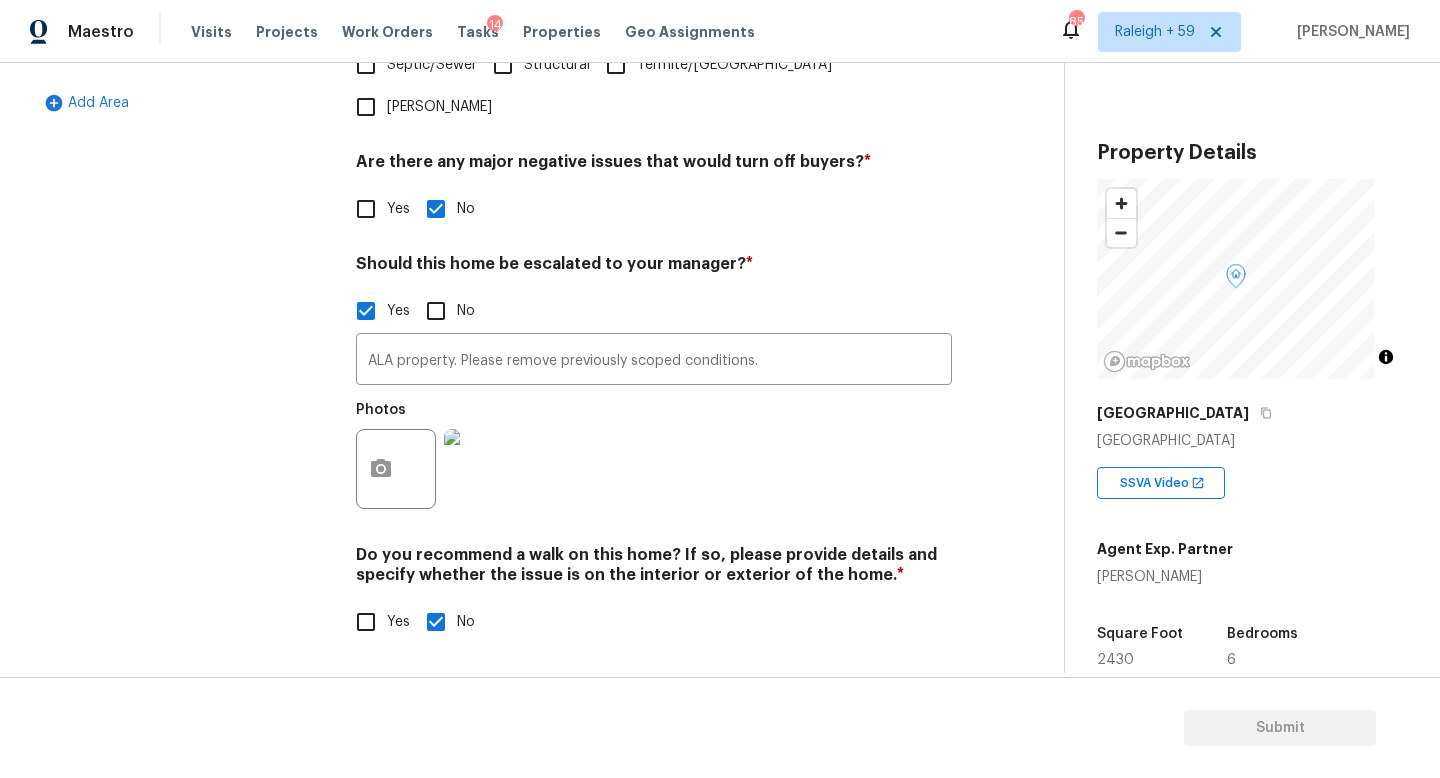 scroll, scrollTop: 672, scrollLeft: 0, axis: vertical 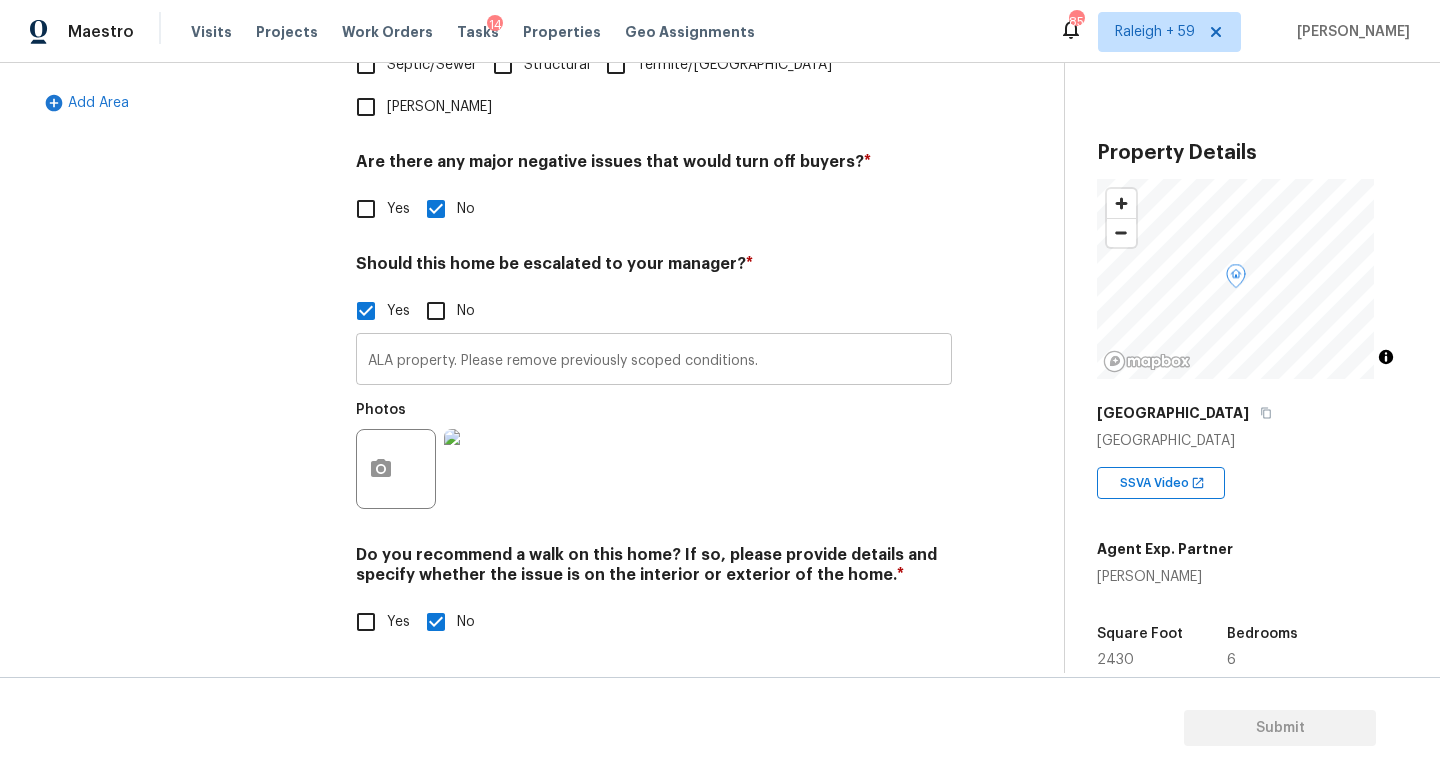 click on "ALA property. Please remove previously scoped conditions." at bounding box center (654, 361) 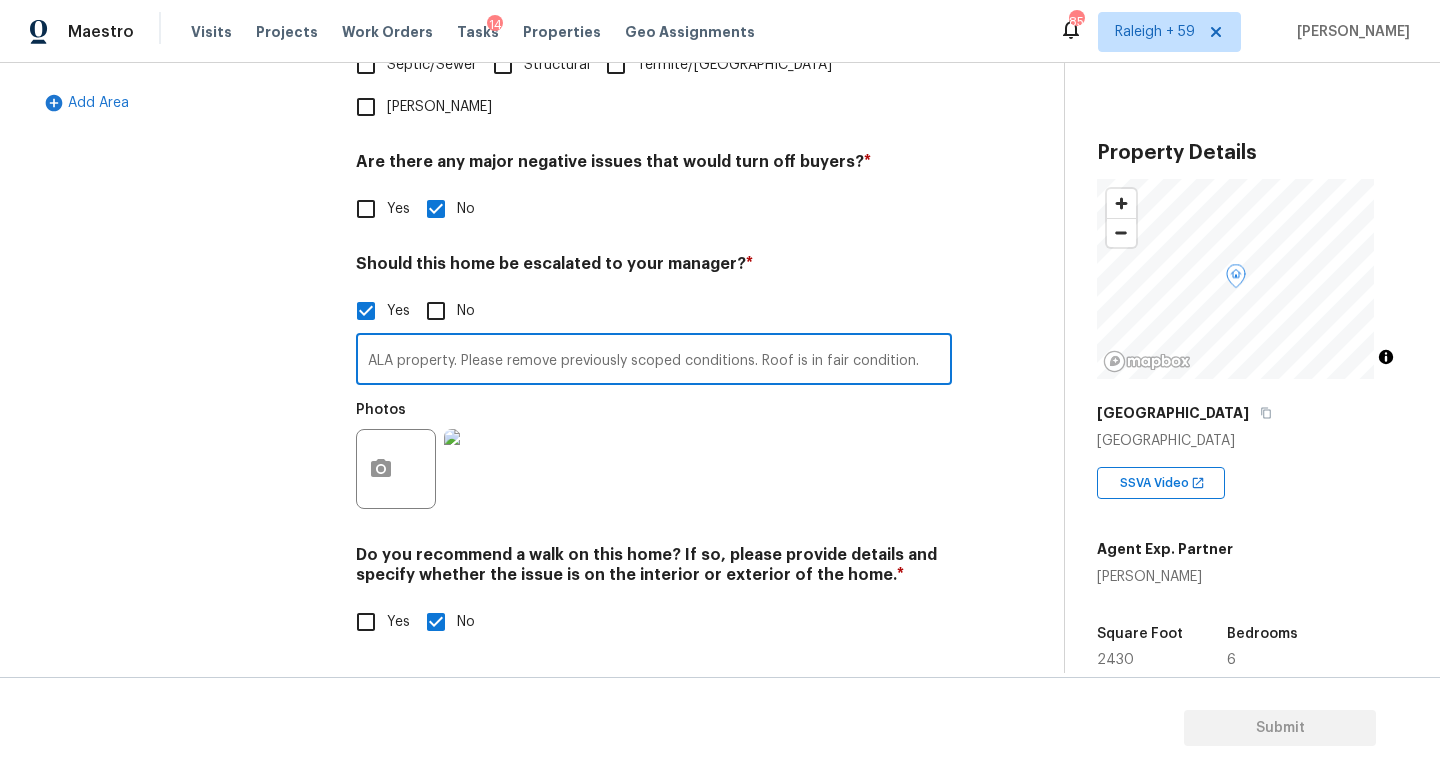 scroll, scrollTop: 0, scrollLeft: 1, axis: horizontal 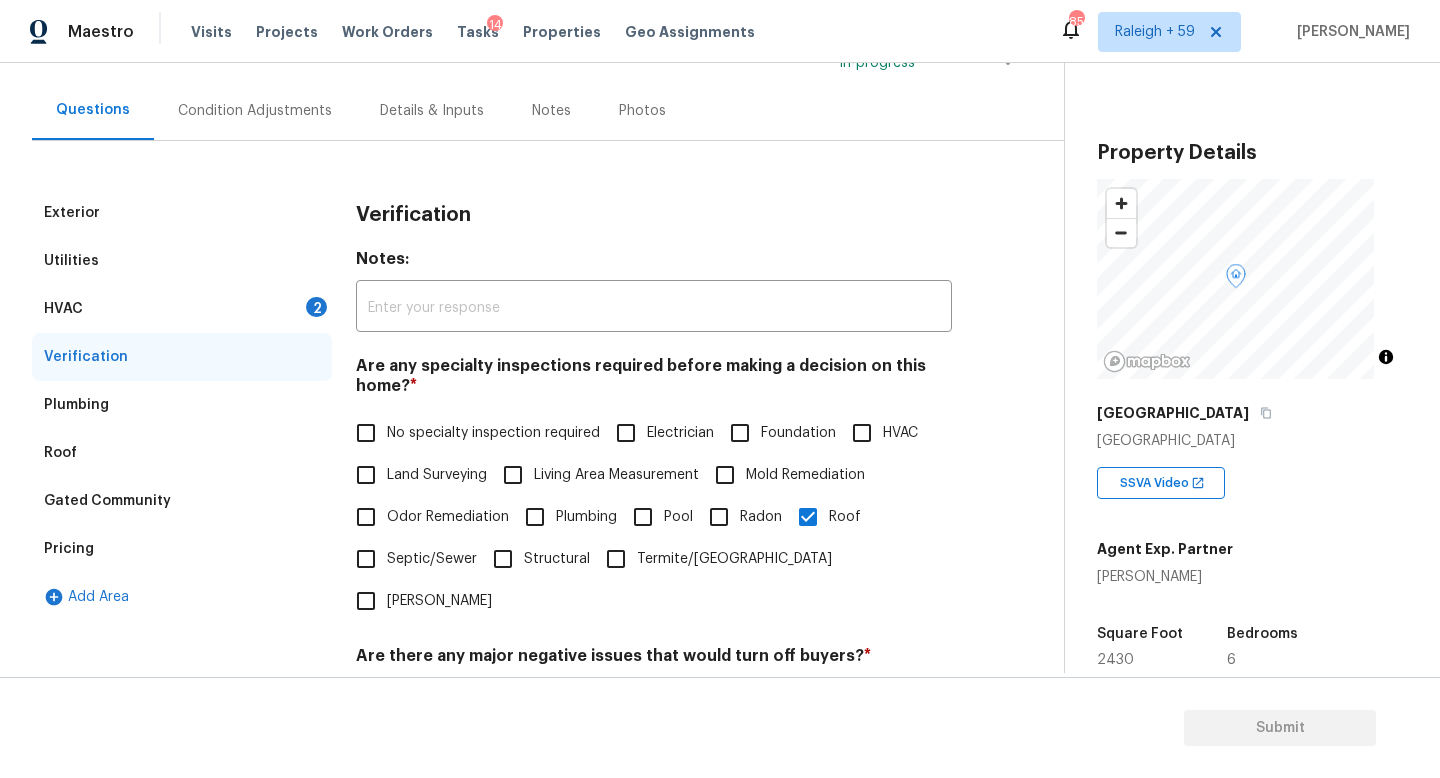 click on "Condition Adjustments" at bounding box center (255, 110) 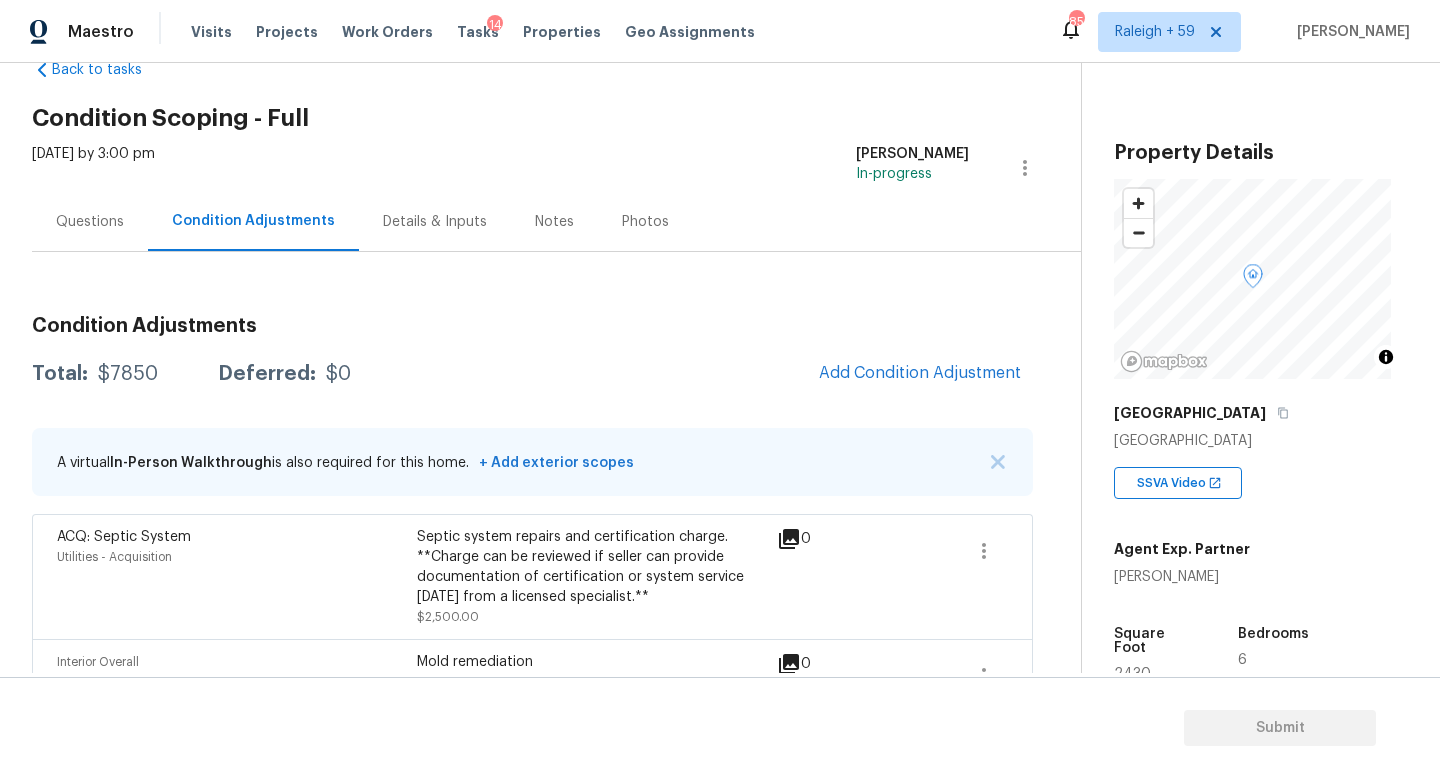 scroll, scrollTop: 0, scrollLeft: 0, axis: both 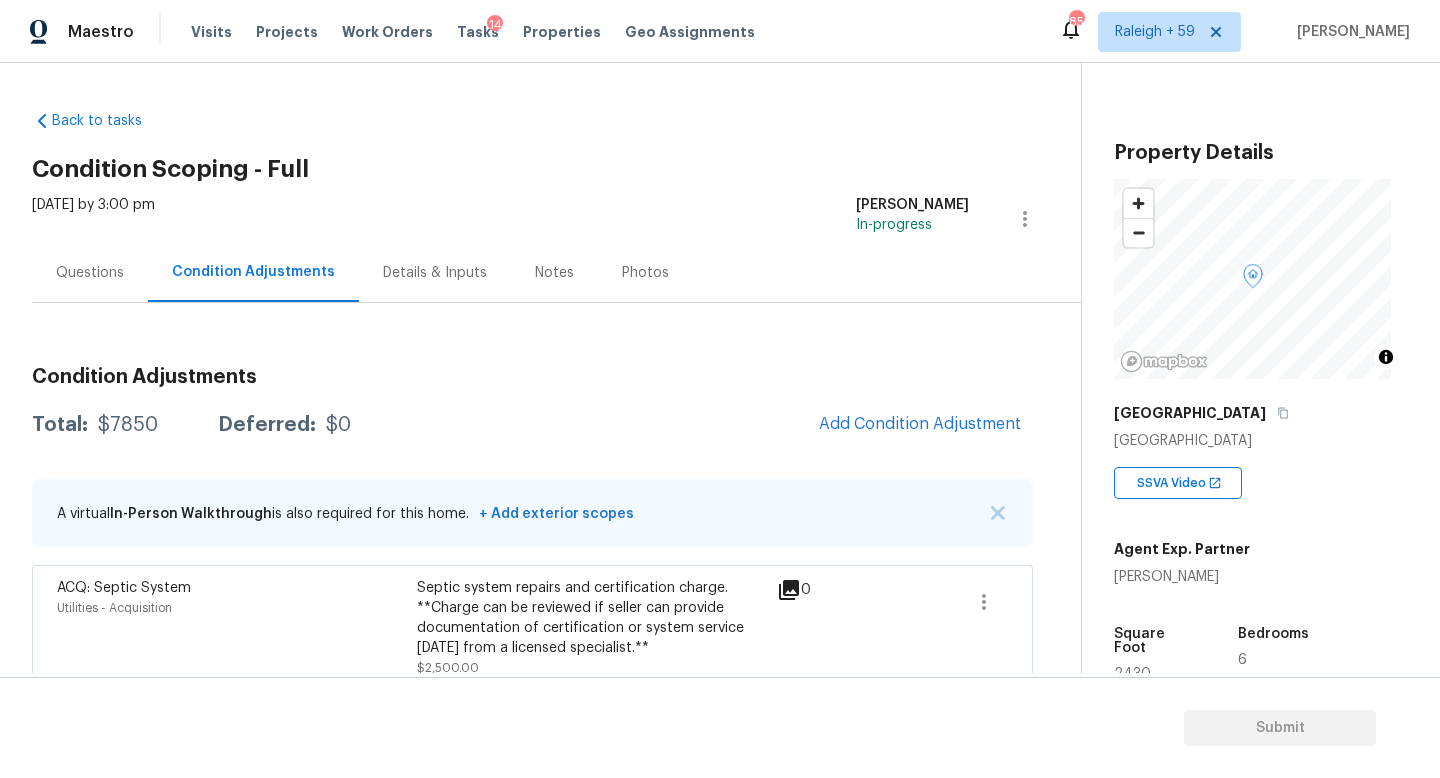 click on "Questions" at bounding box center [90, 272] 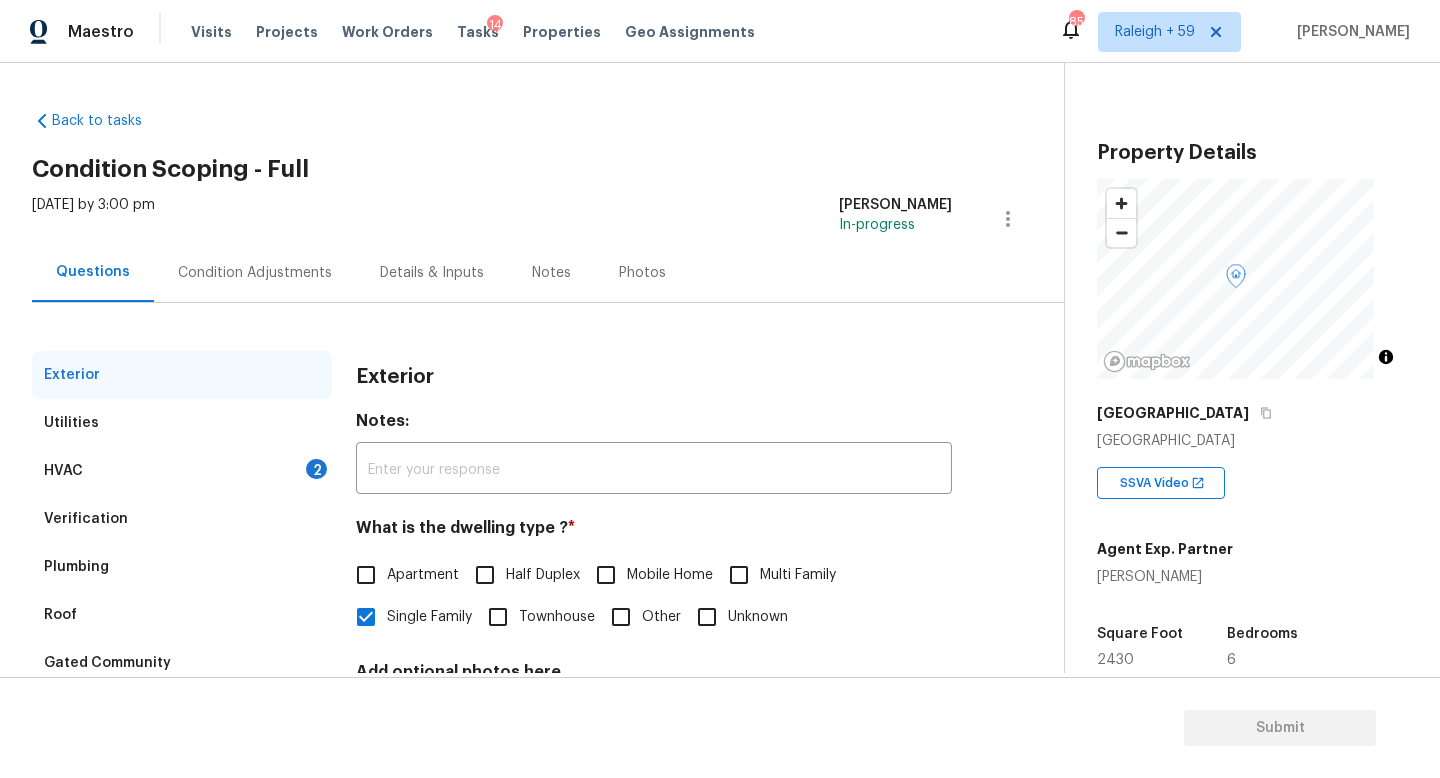 click on "Condition Adjustments" at bounding box center (255, 273) 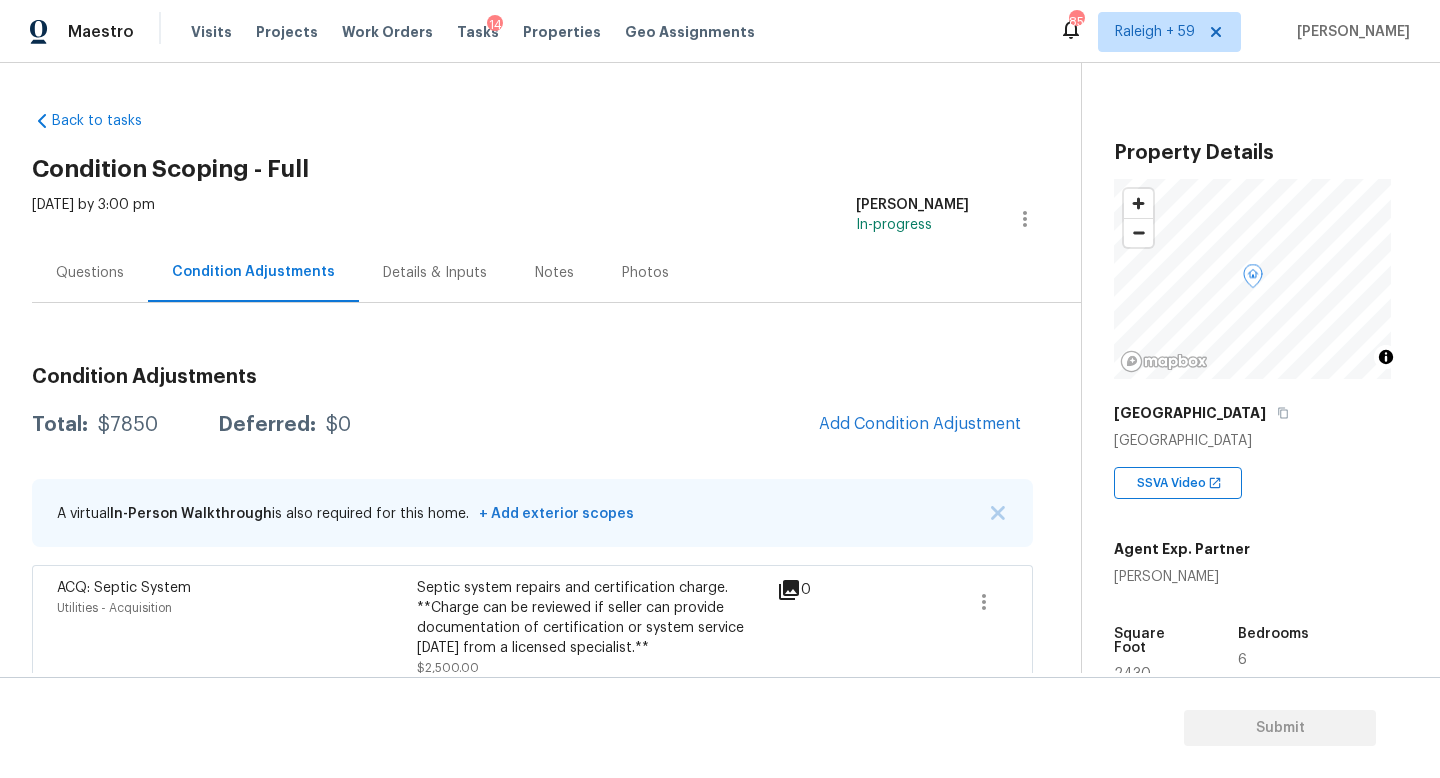 click on "Questions" at bounding box center (90, 273) 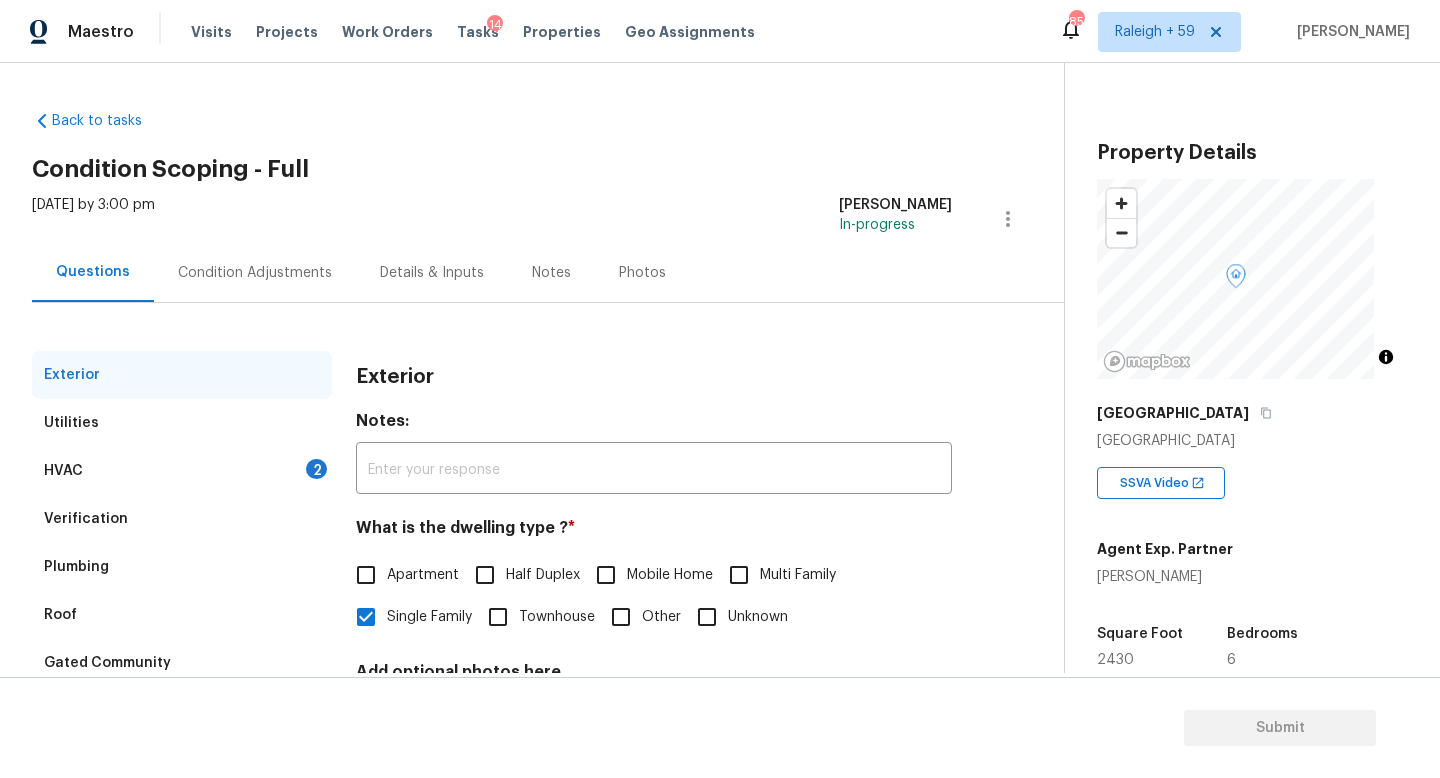 click on "HVAC 2" at bounding box center (182, 471) 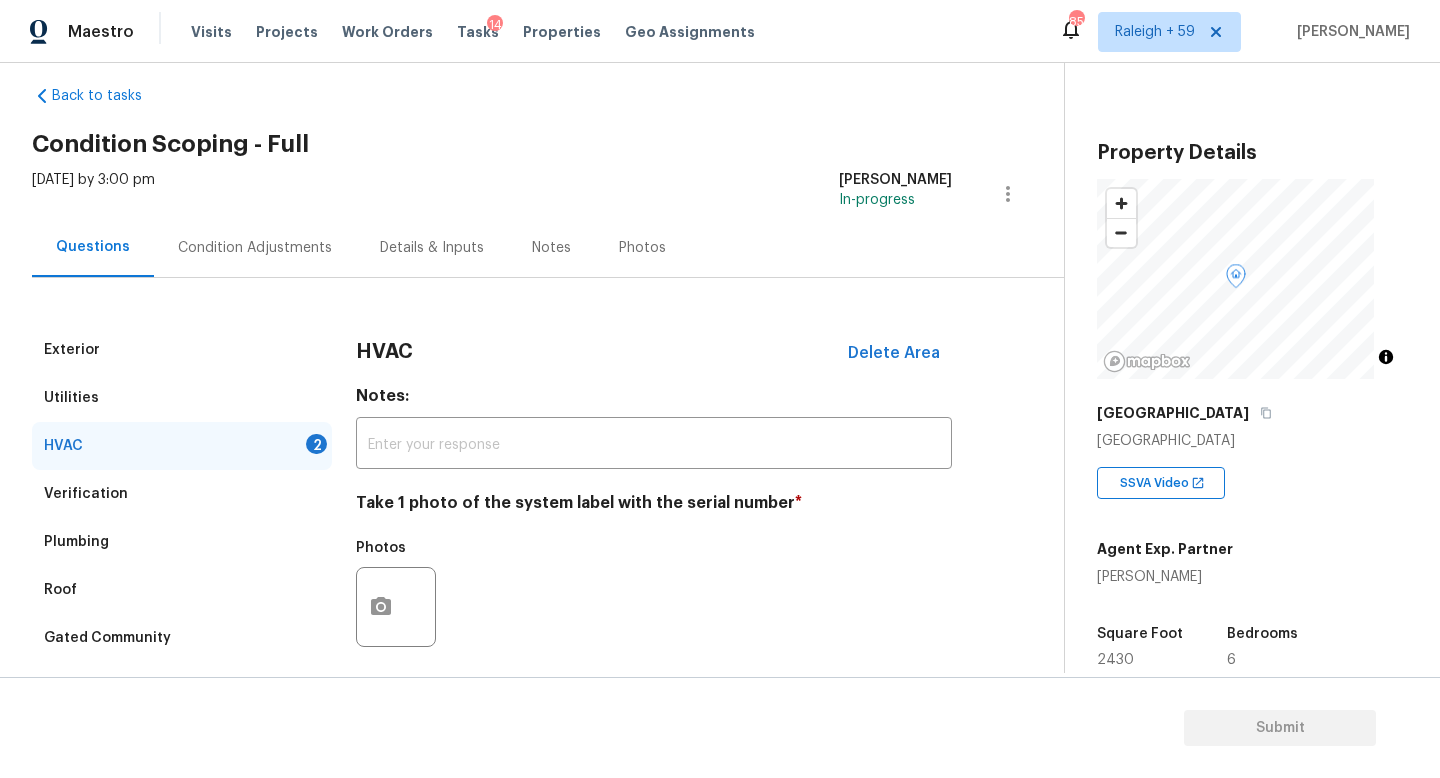 scroll, scrollTop: 0, scrollLeft: 0, axis: both 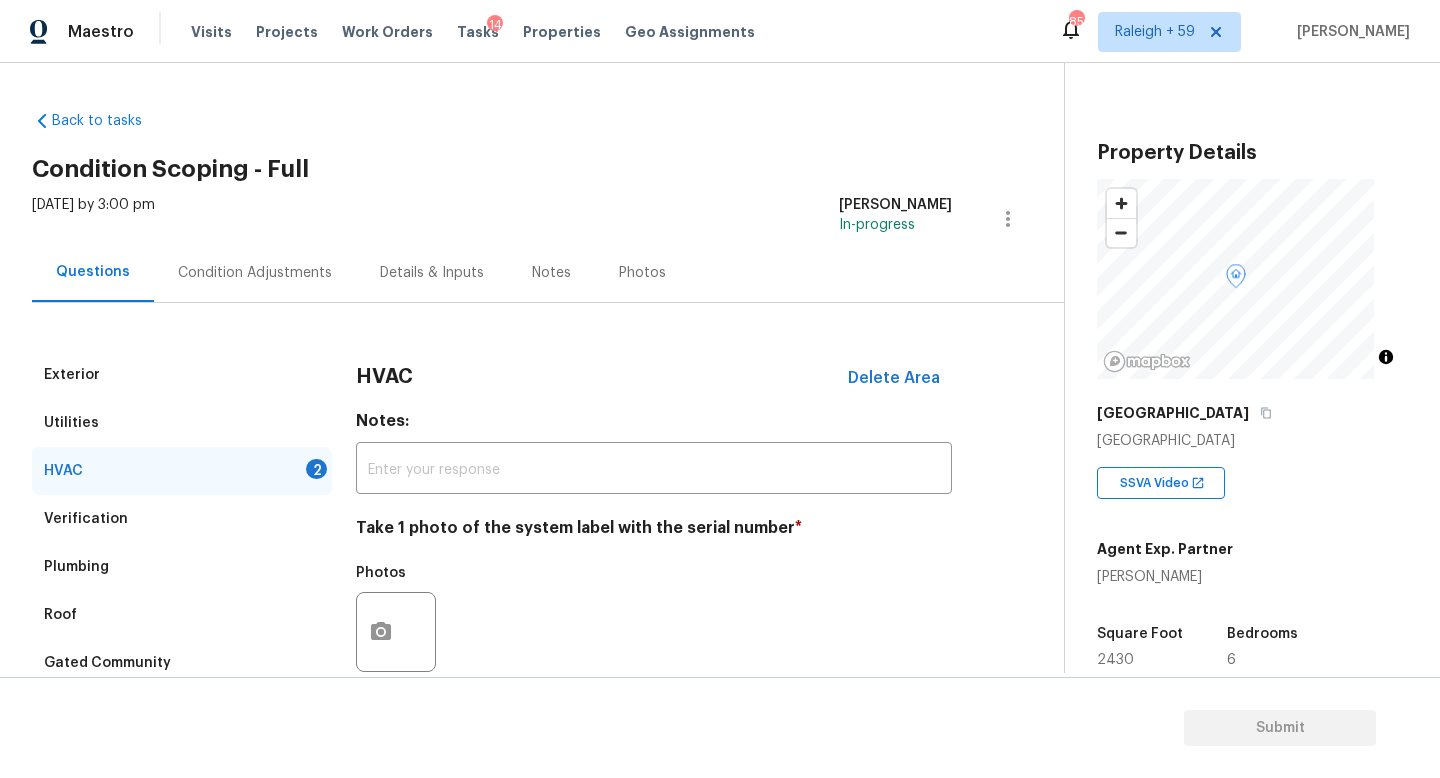 click on "Condition Adjustments" at bounding box center (255, 272) 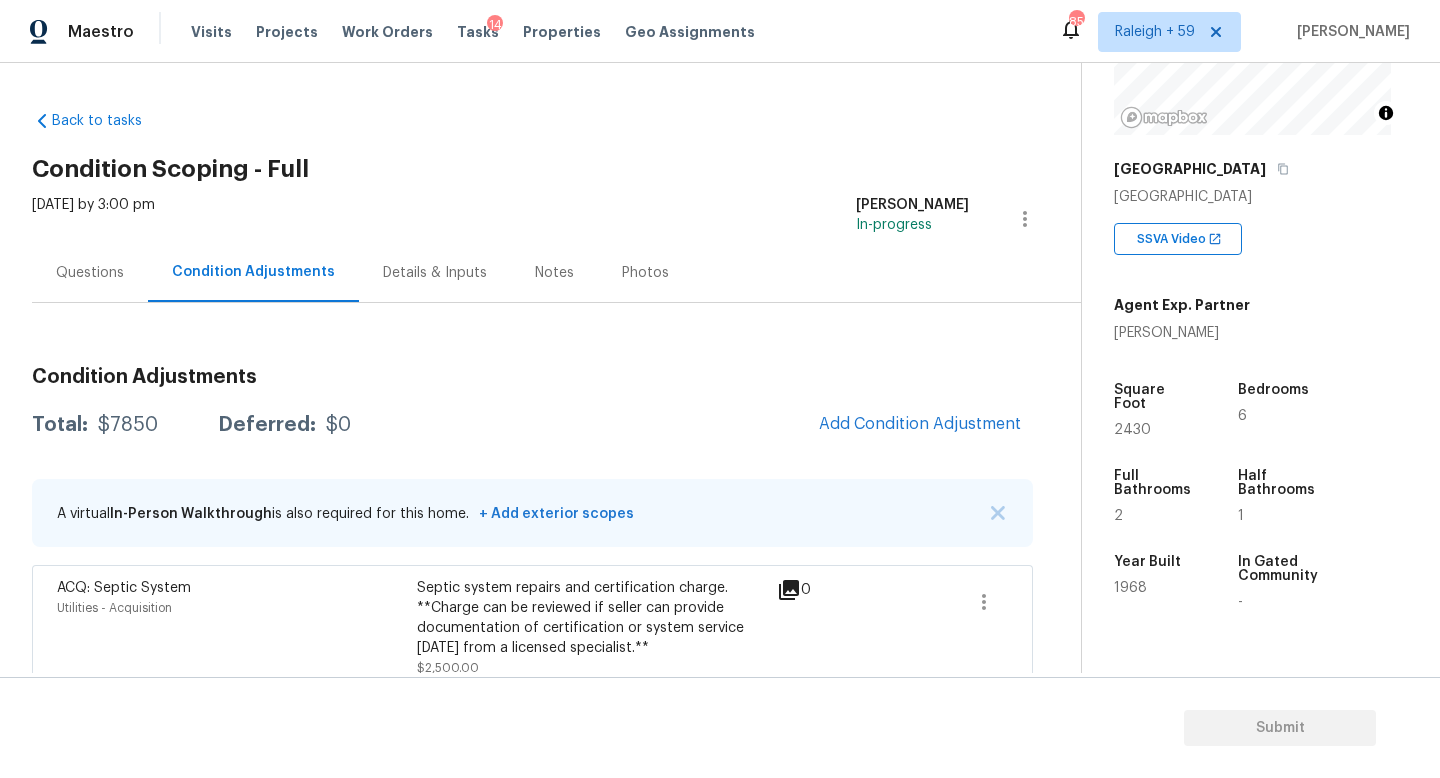 scroll, scrollTop: 425, scrollLeft: 0, axis: vertical 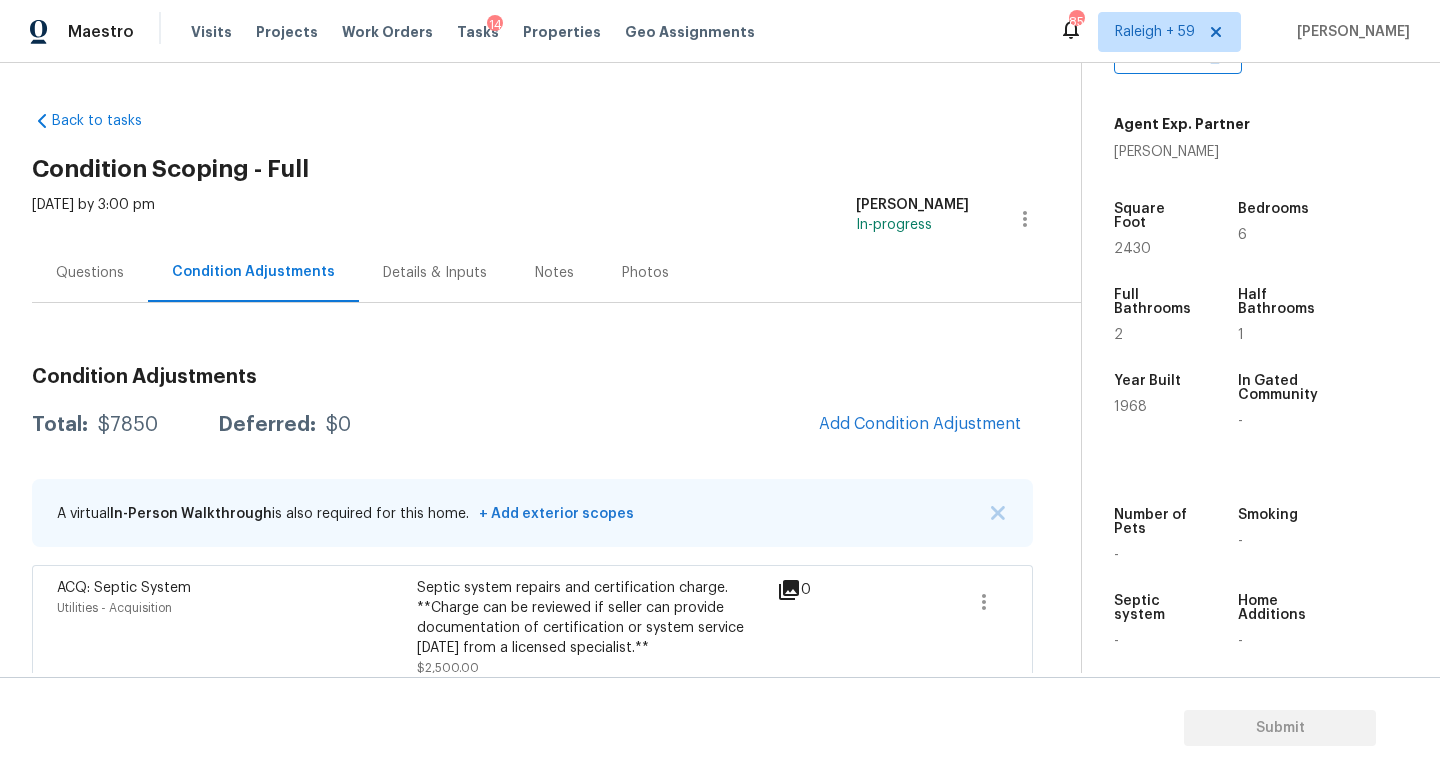 click on "Questions" at bounding box center [90, 272] 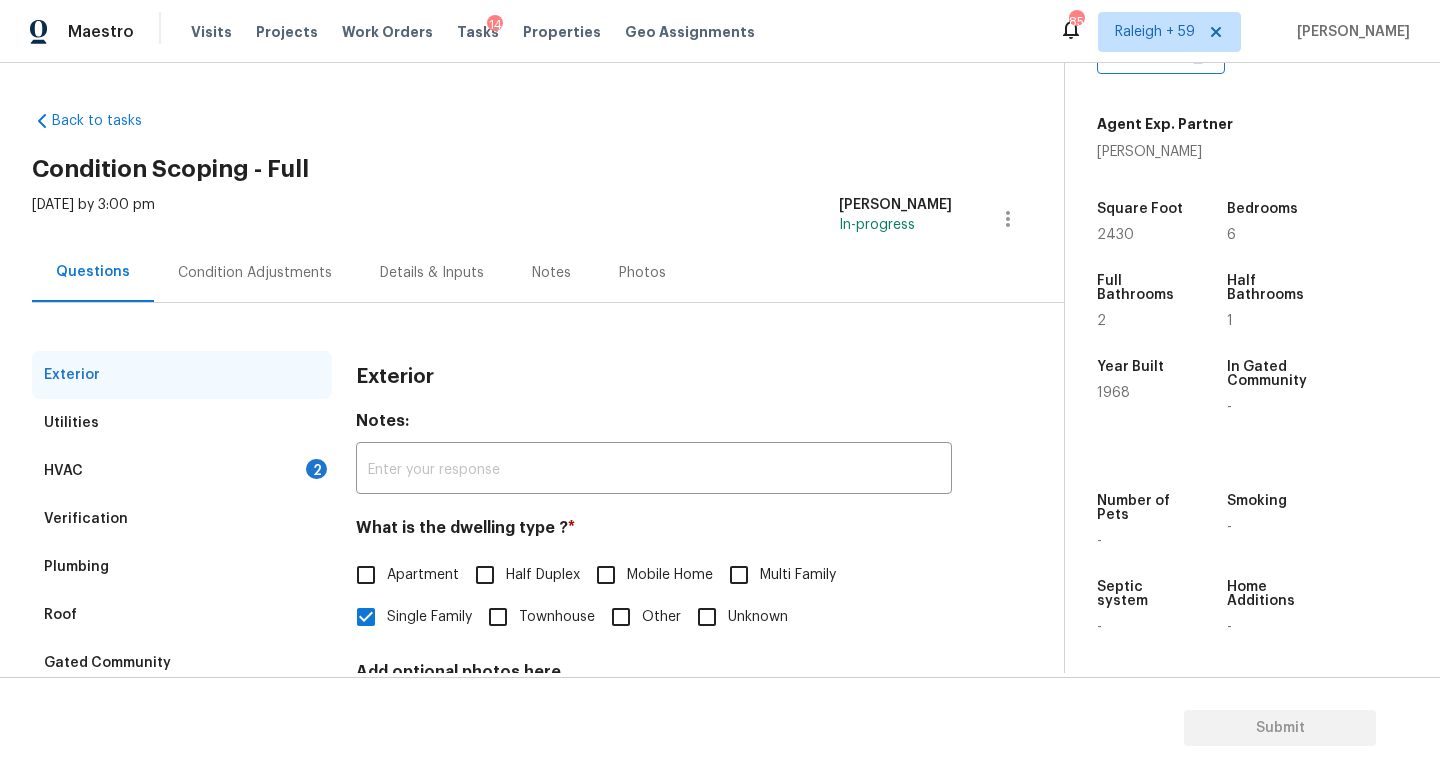 click on "Condition Adjustments" at bounding box center [255, 273] 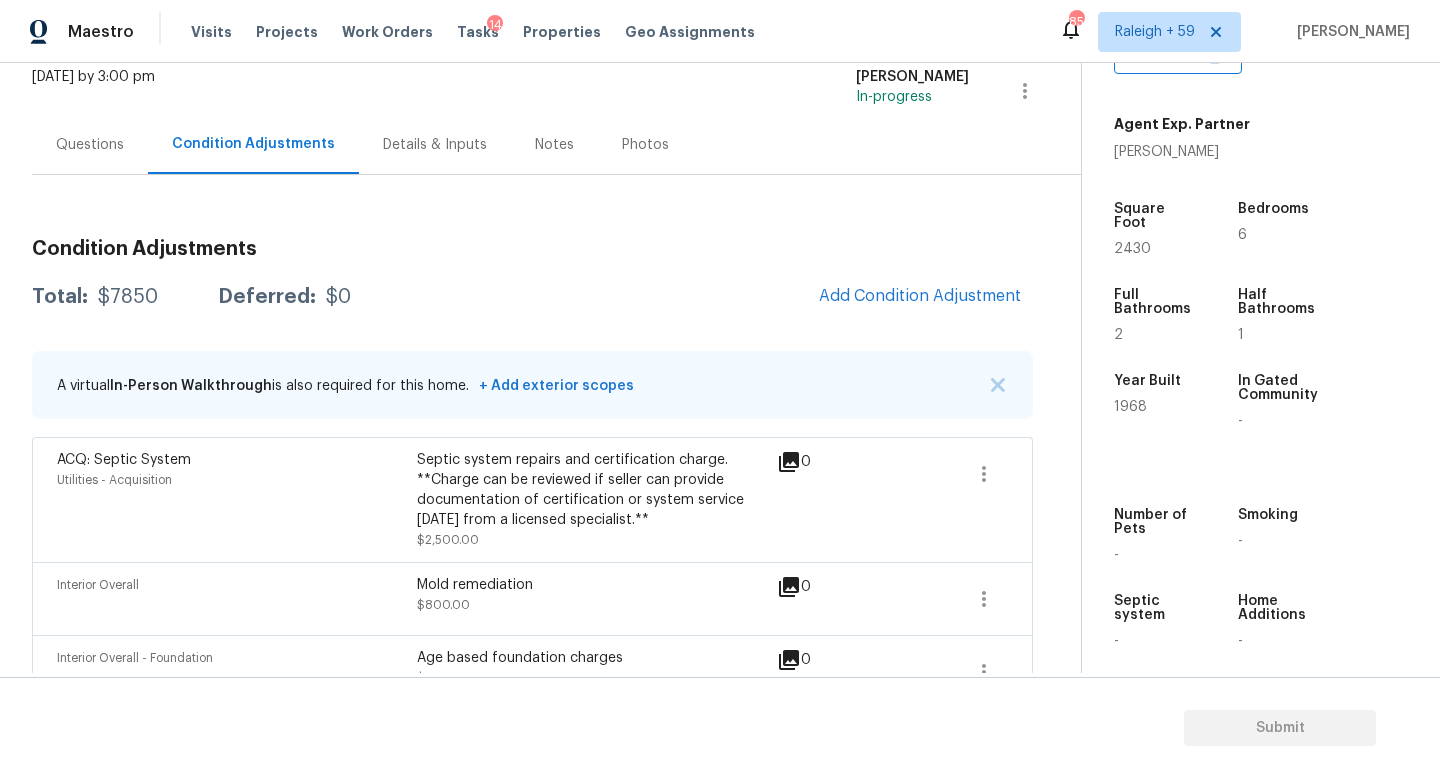scroll, scrollTop: 0, scrollLeft: 0, axis: both 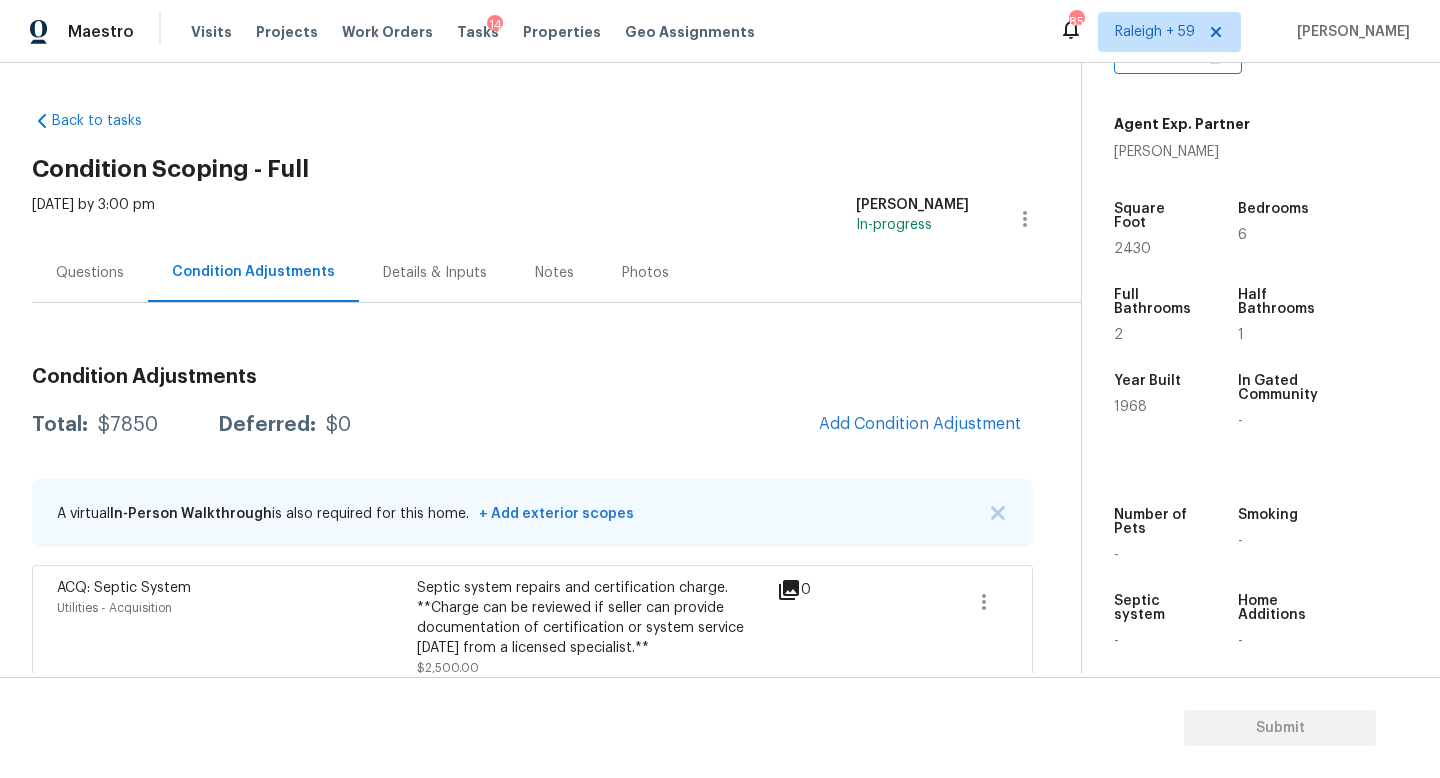 click on "Questions" at bounding box center [90, 272] 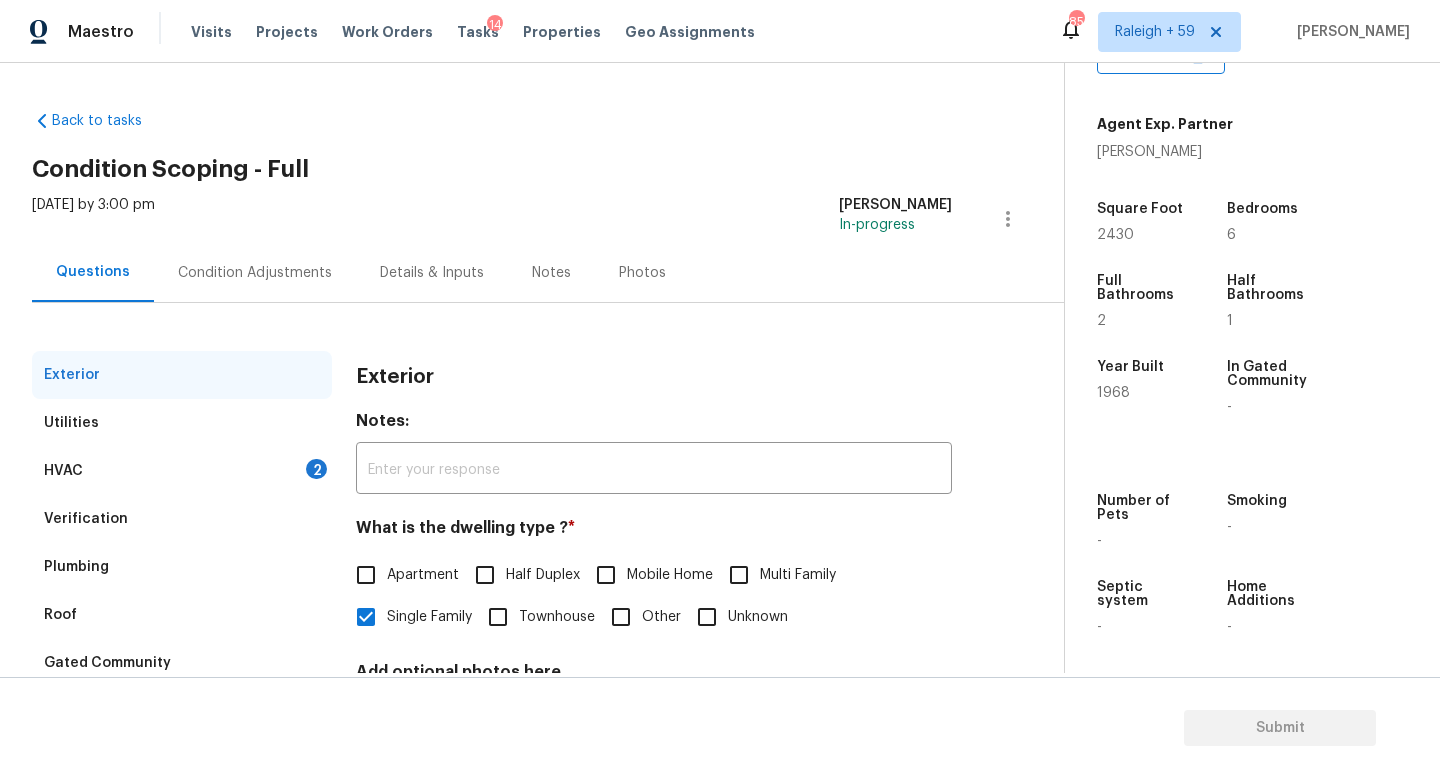 click on "Condition Adjustments" at bounding box center [255, 272] 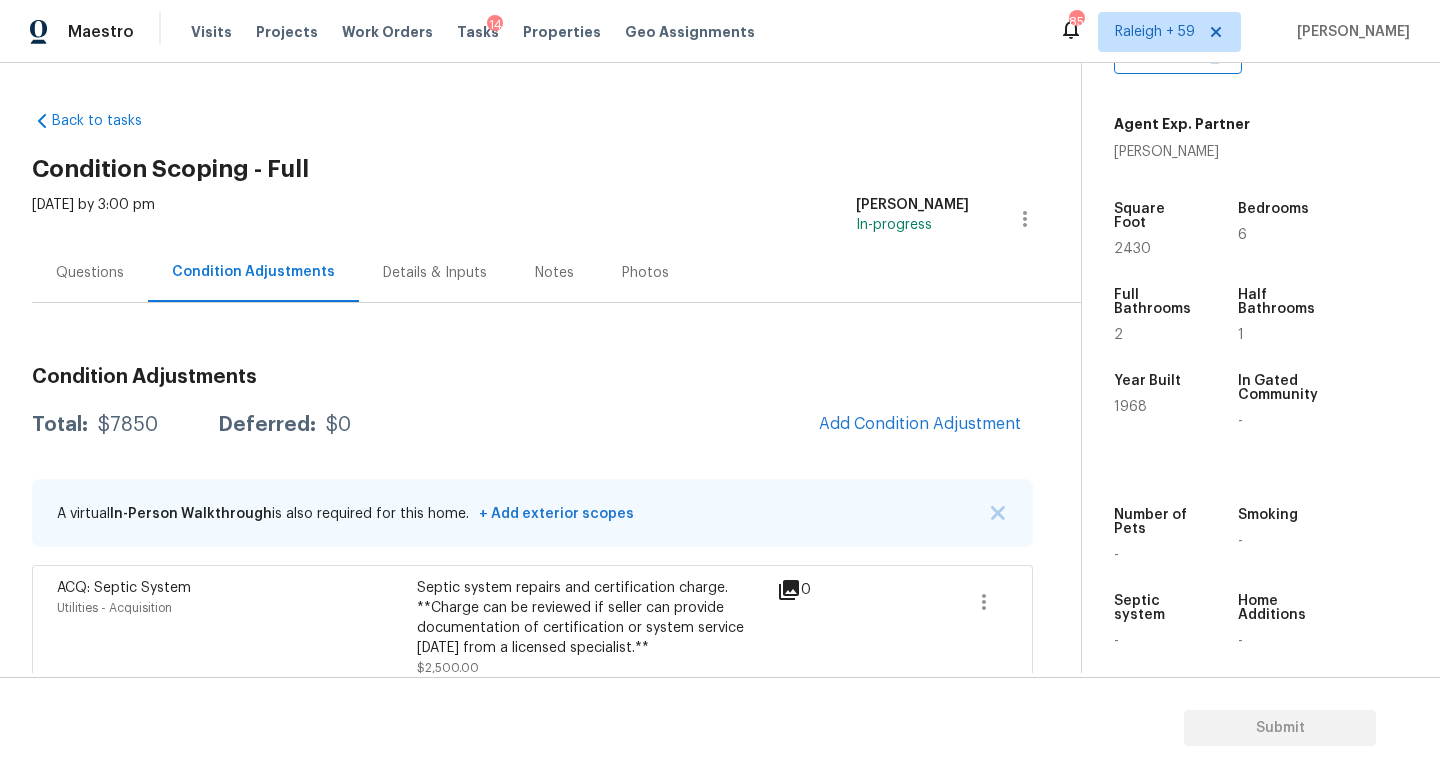click on "Questions" at bounding box center [90, 272] 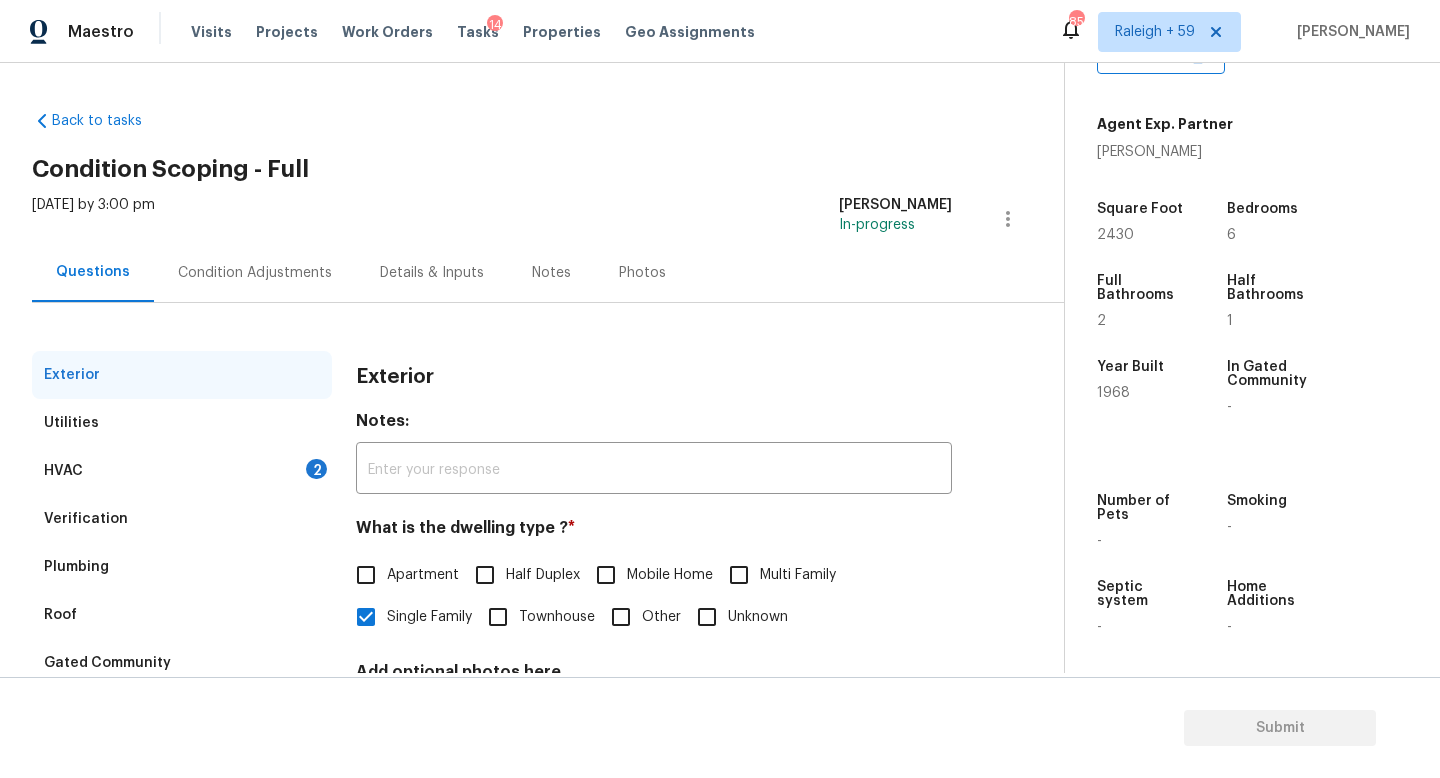 click on "Condition Adjustments" at bounding box center [255, 272] 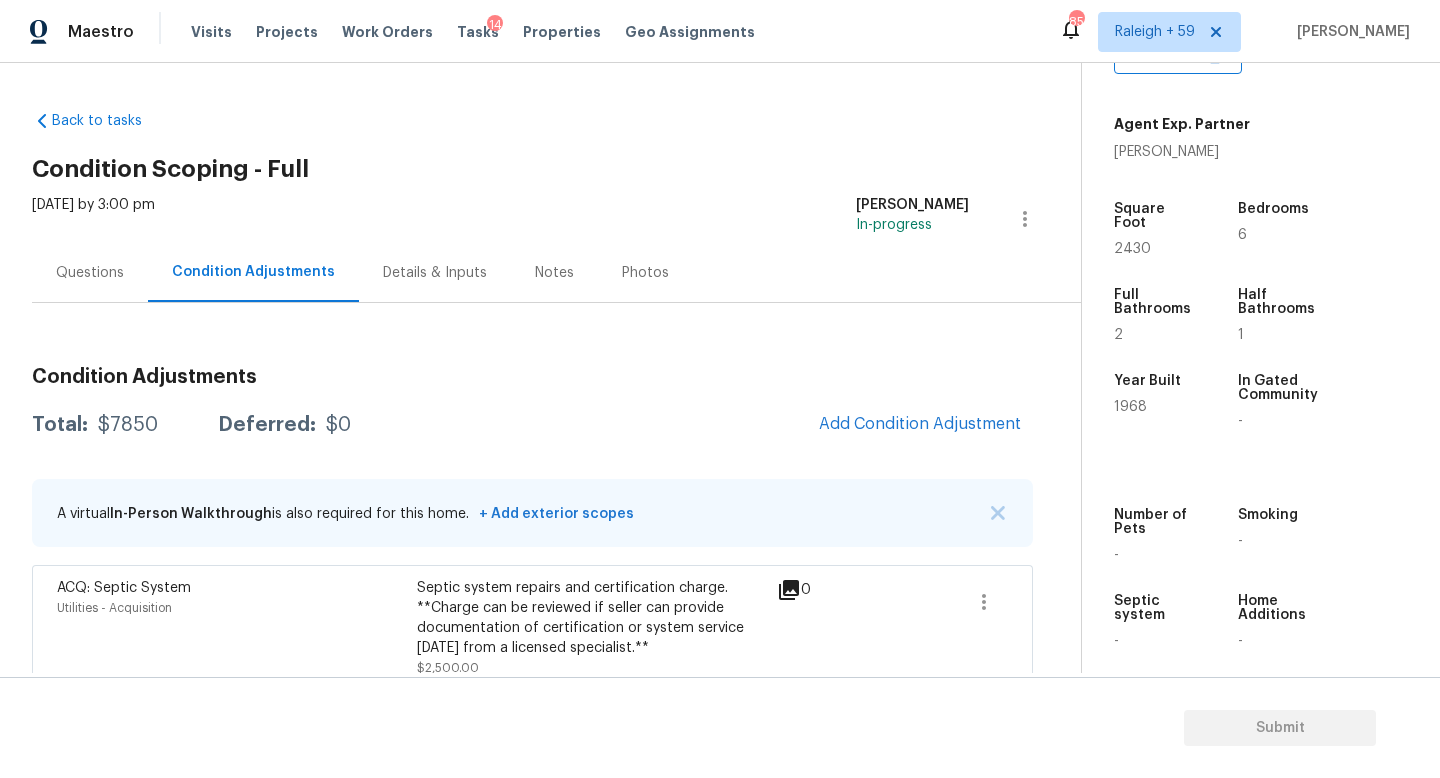 click on "Condition Adjustments Total:  $7850 Deferred:  $0 Add Condition Adjustment A virtual  In-Person Walkthrough  is also required for this home.   + Add exterior scopes ACQ: Septic System Utilities - Acquisition Septic system repairs and certification charge. **Charge can be reviewed if seller can provide documentation of certification or system service within 2 years from a licensed specialist.** $2,500.00   0 Interior Overall Mold remediation $800.00   0 Interior Overall - Foundation Age based foundation charges $675.00   0 Interior Overall Organic growth  $800.00   0 Light Pet Odor Interior Overall - Odor Acquisition Scope: 1-2 pets present $575.00   0 ACQ: Septic System Utilities - Acquisition Septic system repairs and certification charge. **Charge can be reviewed if seller can provide documentation of certification or system service within 2 years from a licensed specialist.** $2,500.00   0" at bounding box center [532, 705] 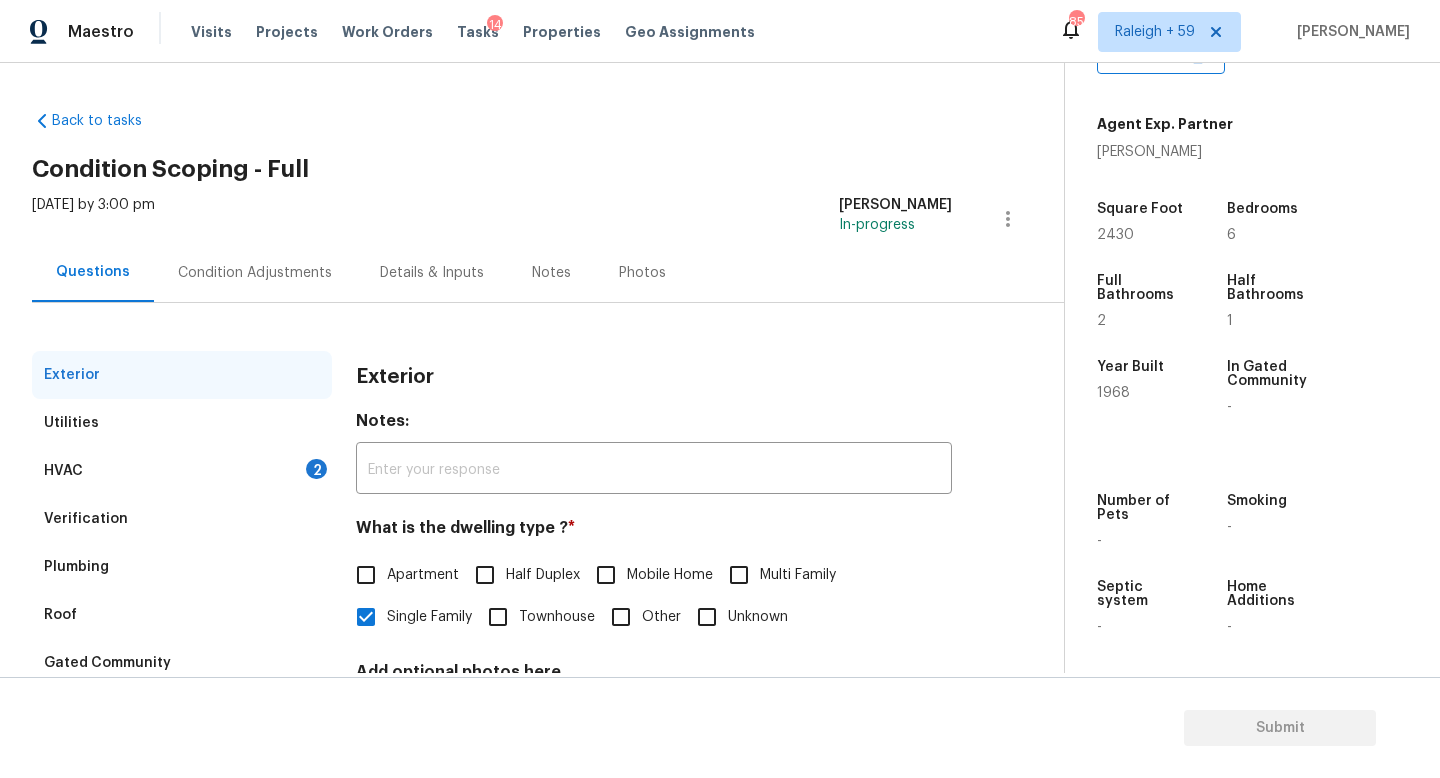 click on "HVAC 2" at bounding box center [182, 471] 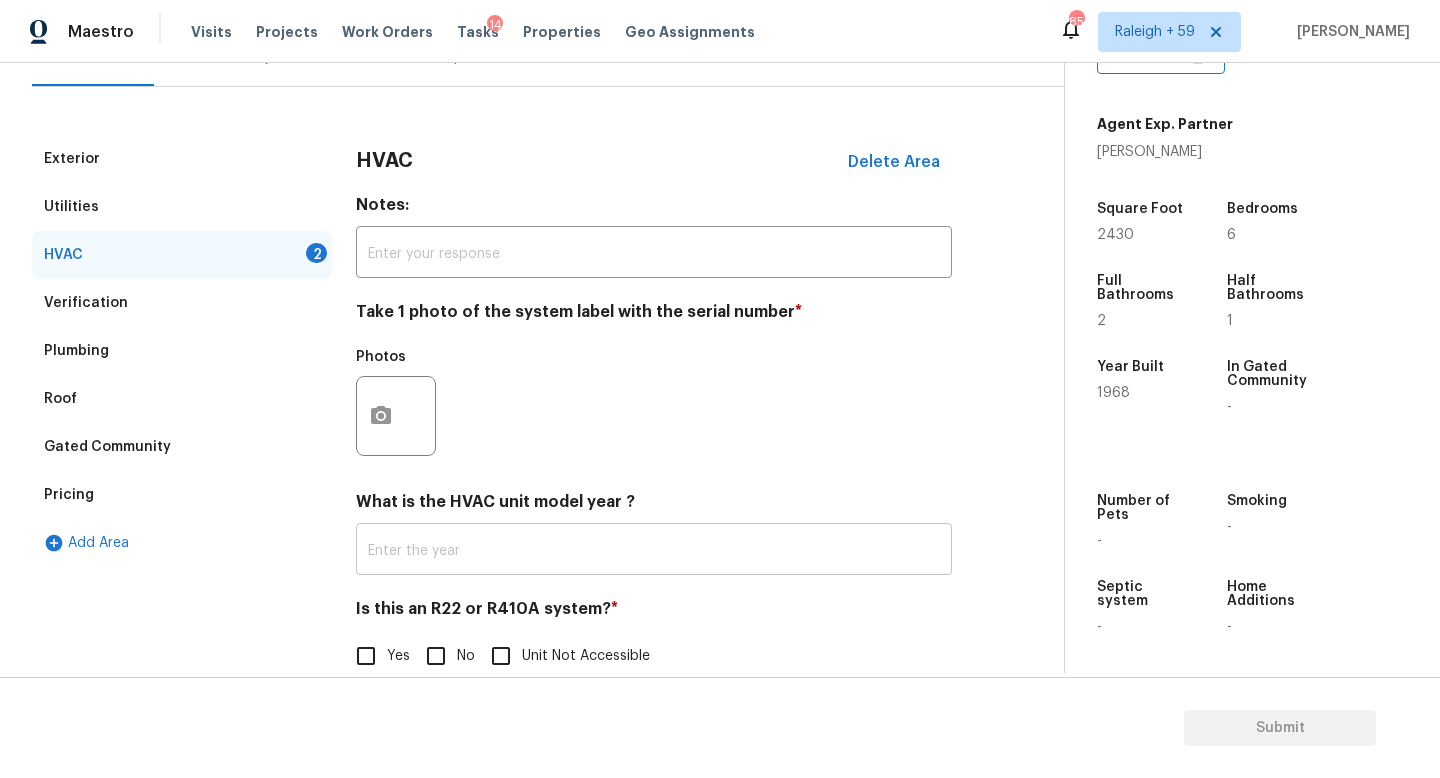 scroll, scrollTop: 266, scrollLeft: 0, axis: vertical 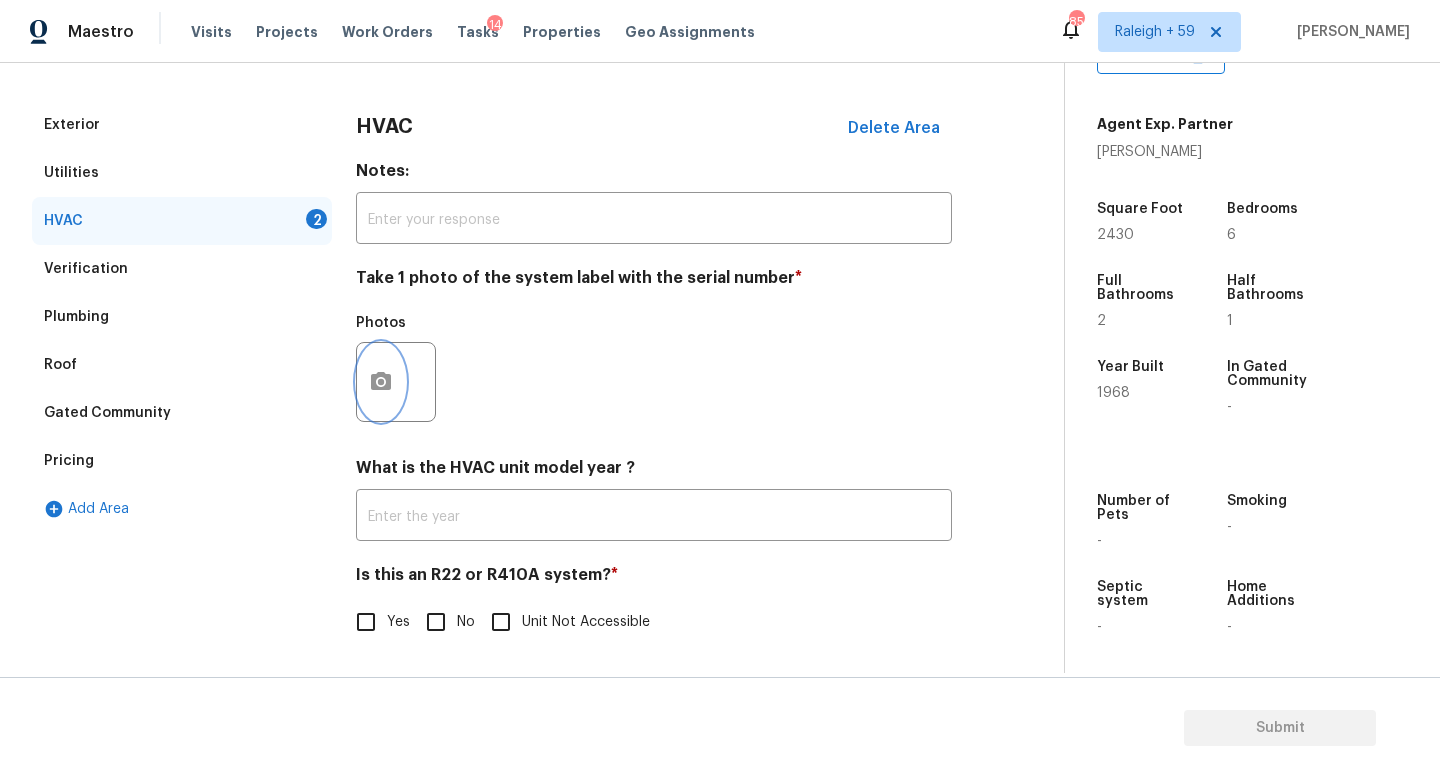 click 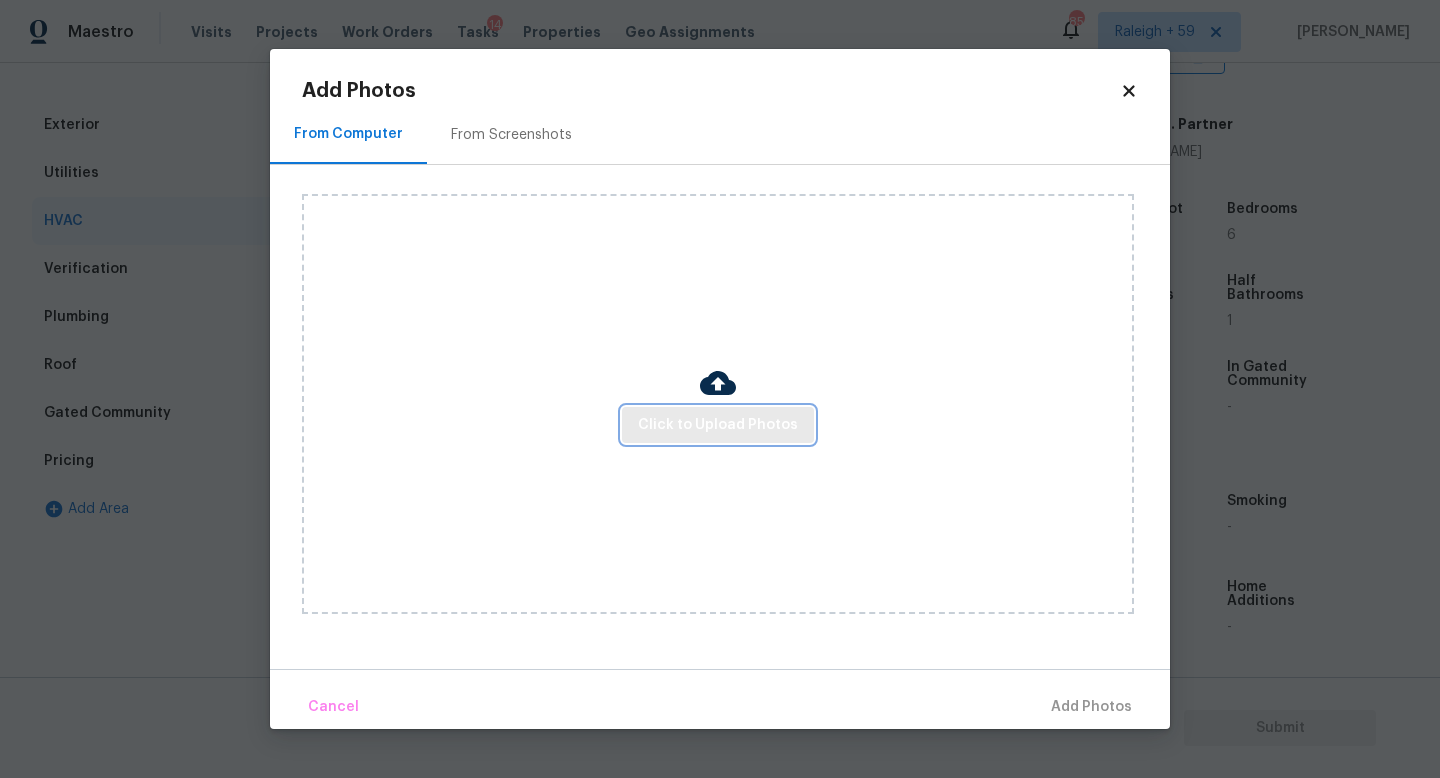 click on "Click to Upload Photos" at bounding box center (718, 425) 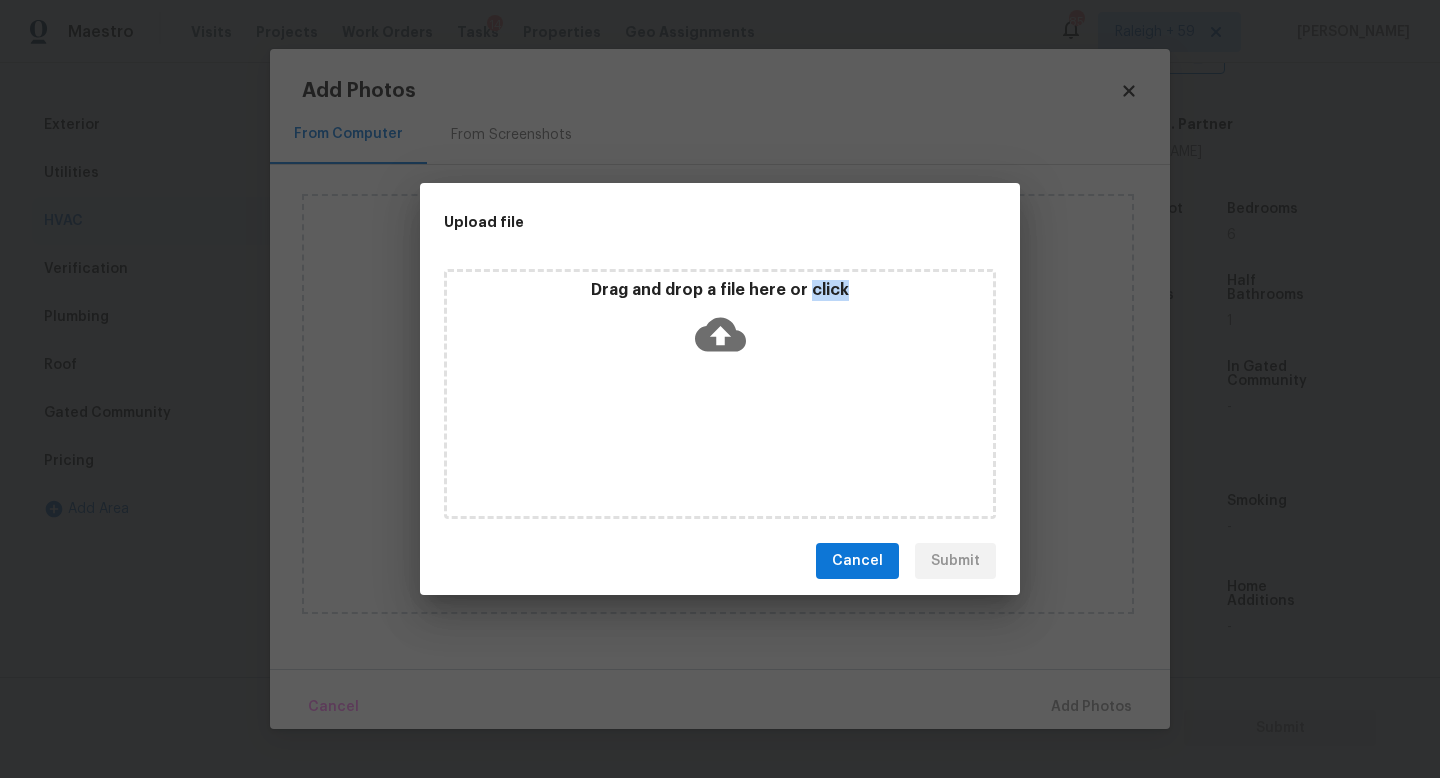 click on "Drag and drop a file here or click" at bounding box center (720, 394) 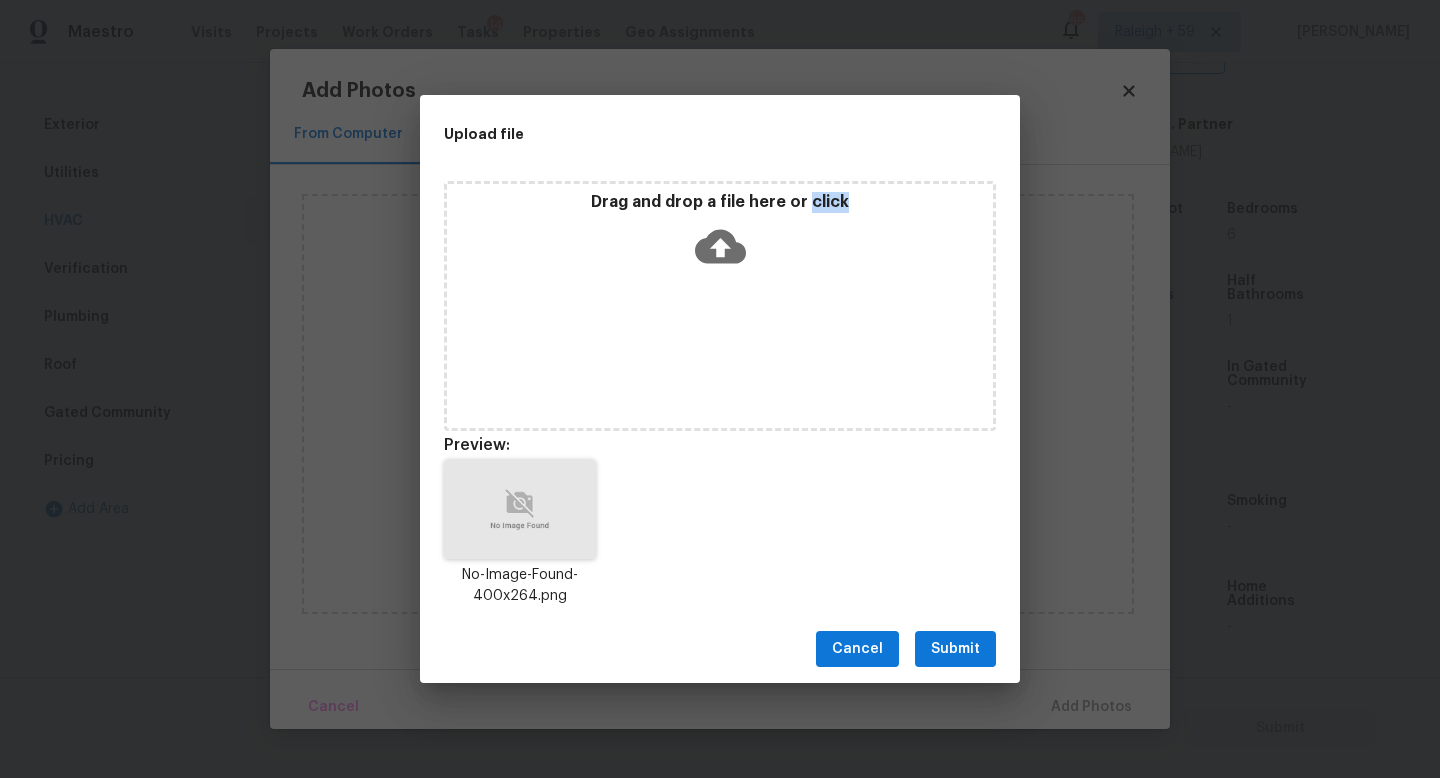 click on "Submit" at bounding box center (955, 649) 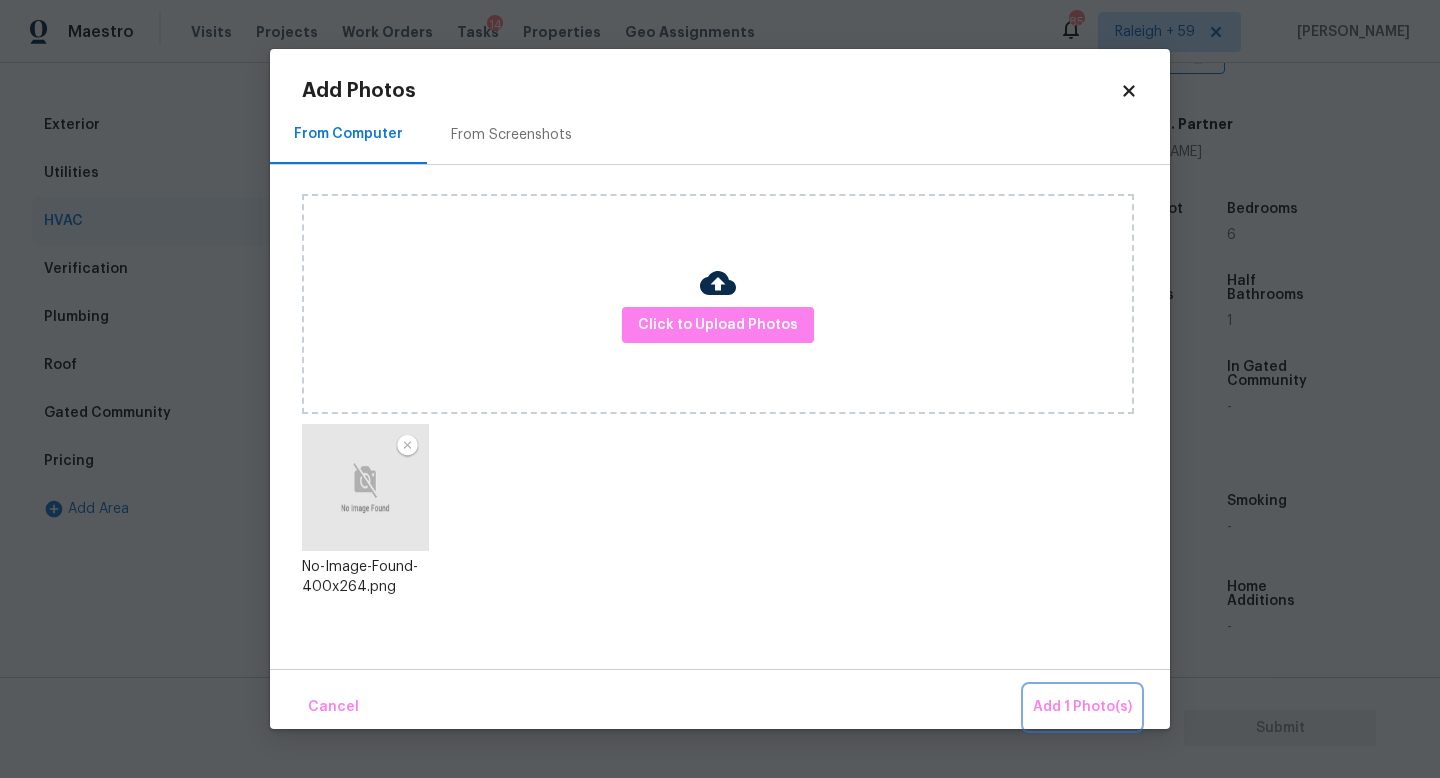 click on "Add 1 Photo(s)" at bounding box center (1082, 707) 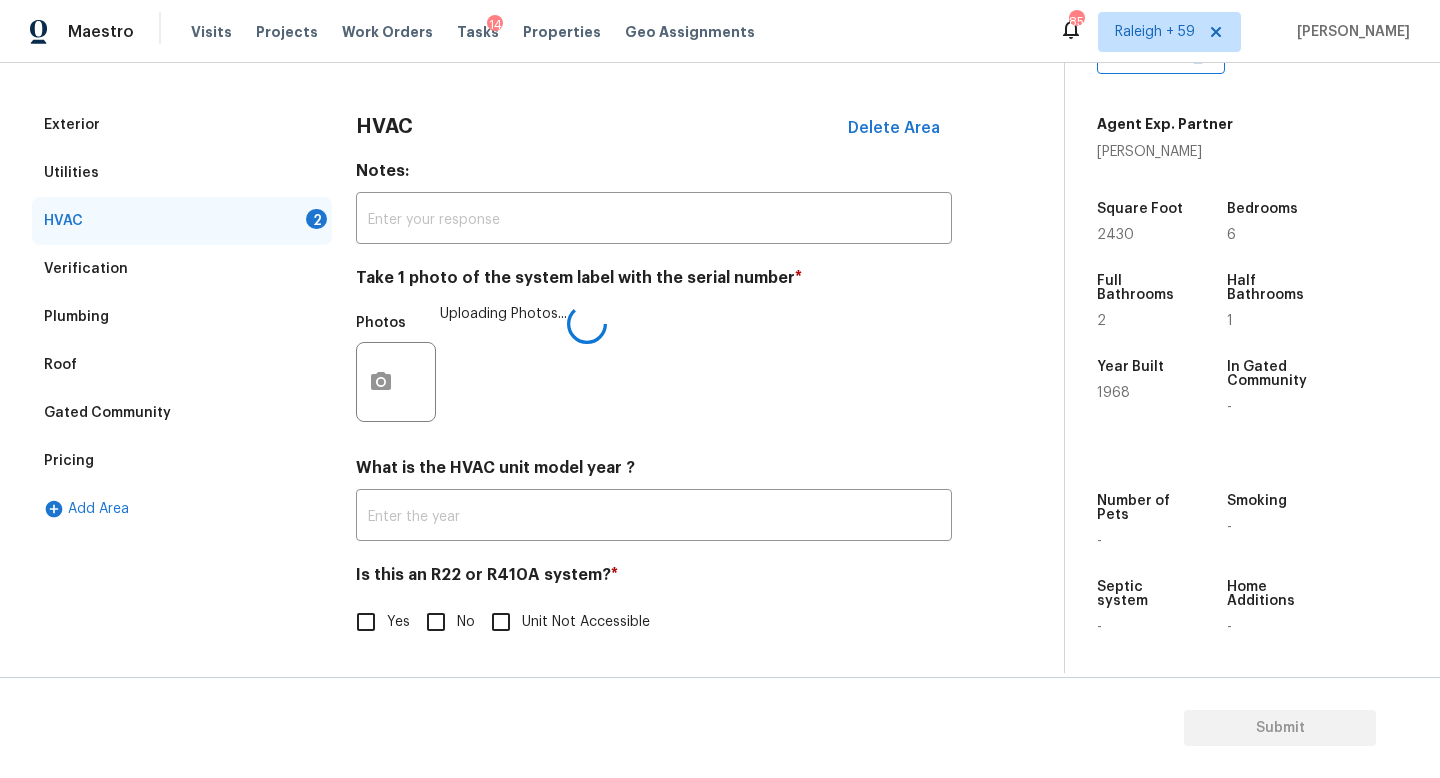 click on "No" at bounding box center [436, 622] 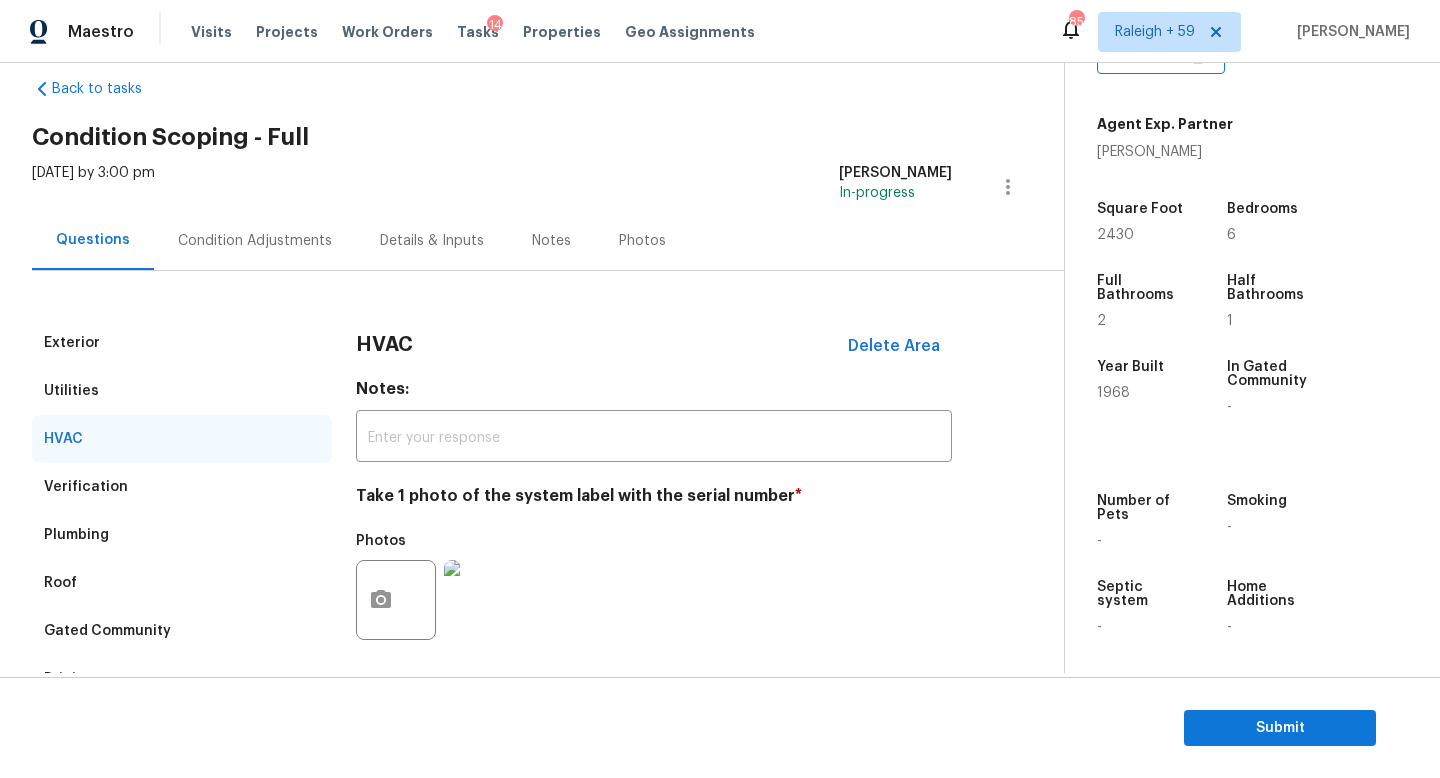 scroll, scrollTop: 0, scrollLeft: 0, axis: both 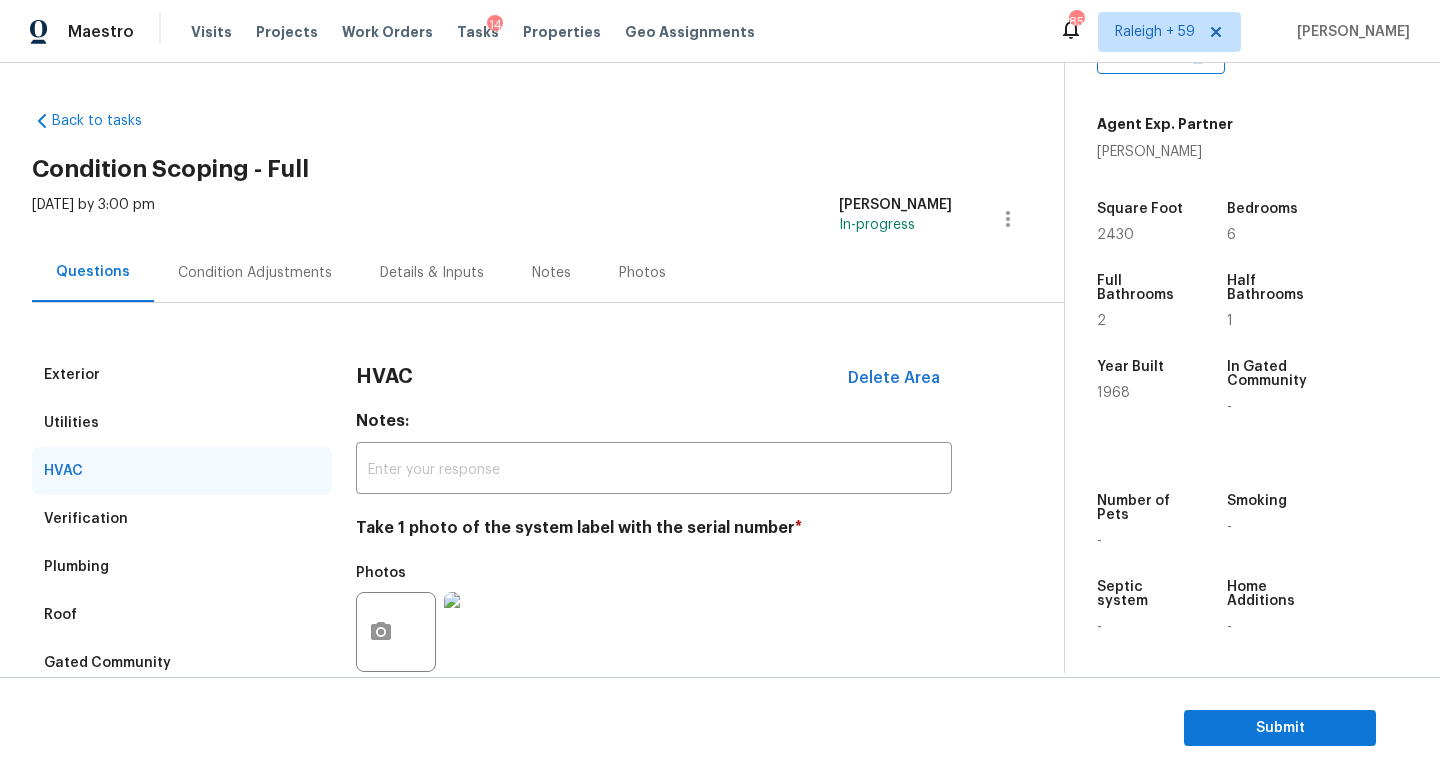 click on "Condition Adjustments" at bounding box center [255, 272] 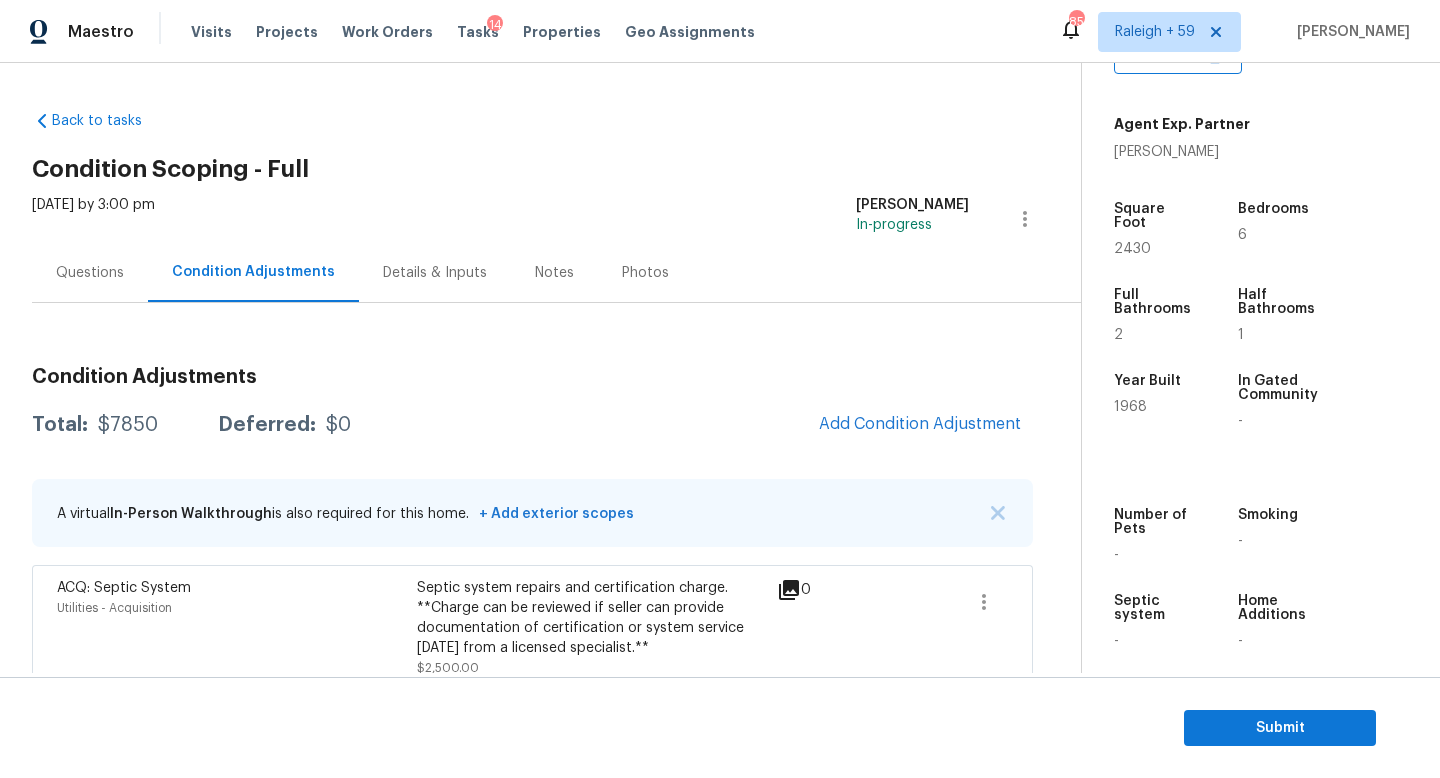 click on "Questions" at bounding box center [90, 272] 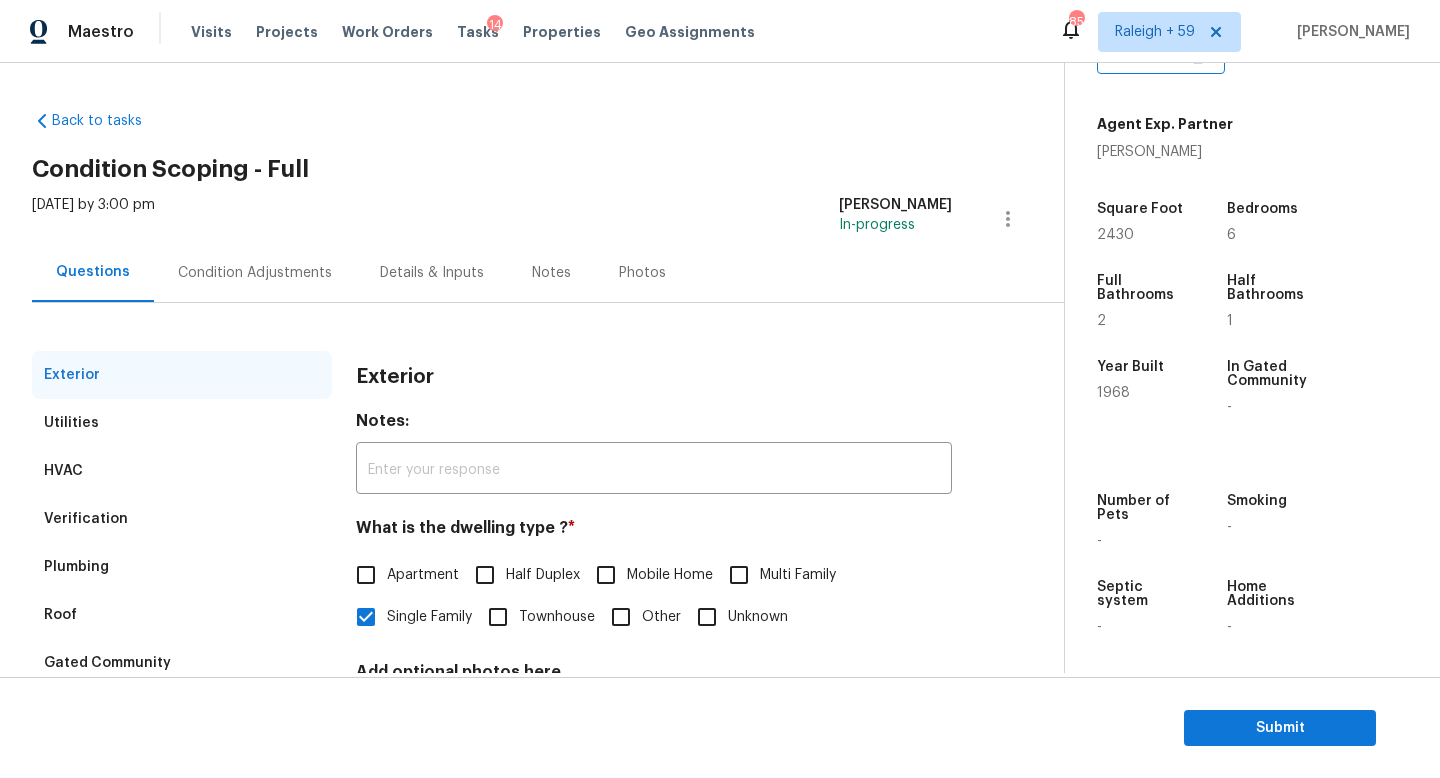 click on "Condition Adjustments" at bounding box center [255, 273] 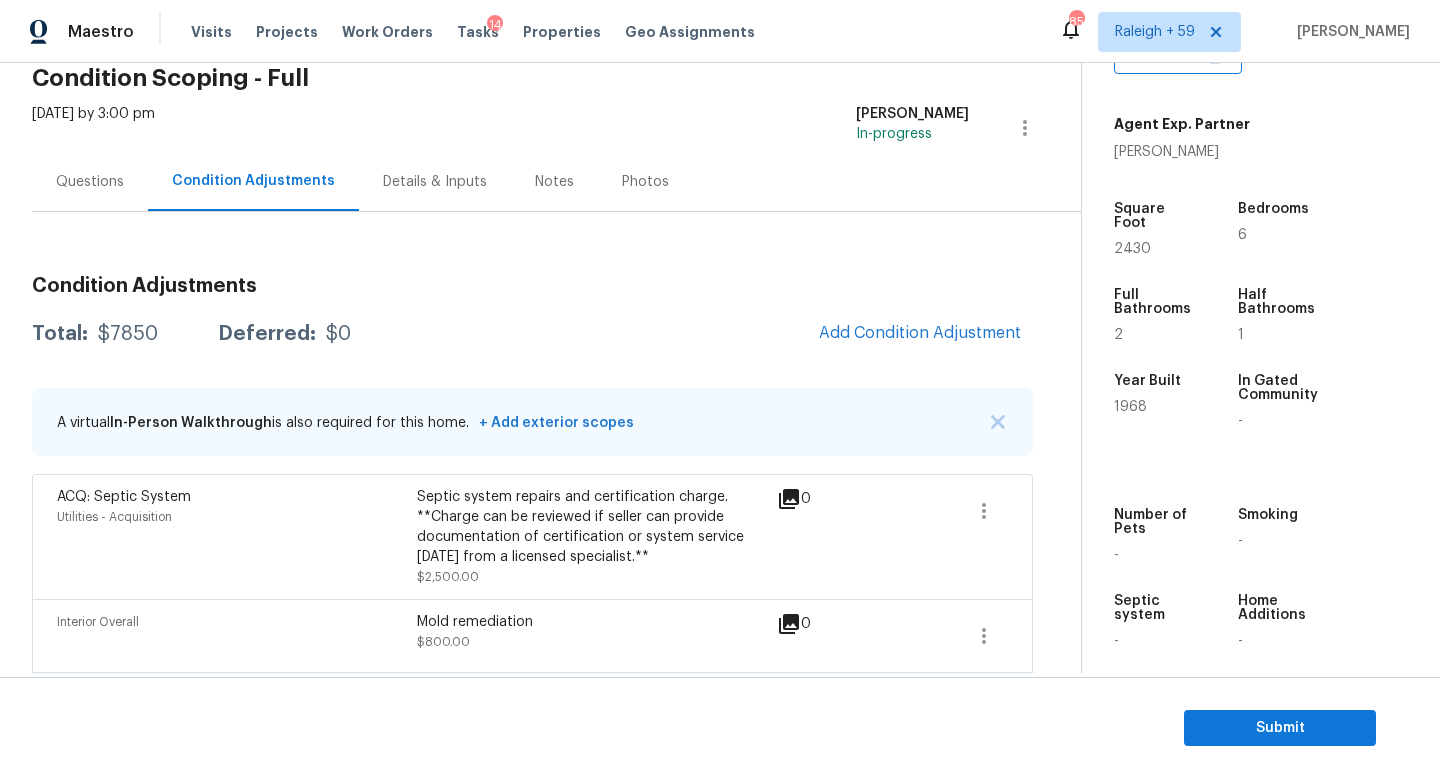 scroll, scrollTop: 104, scrollLeft: 0, axis: vertical 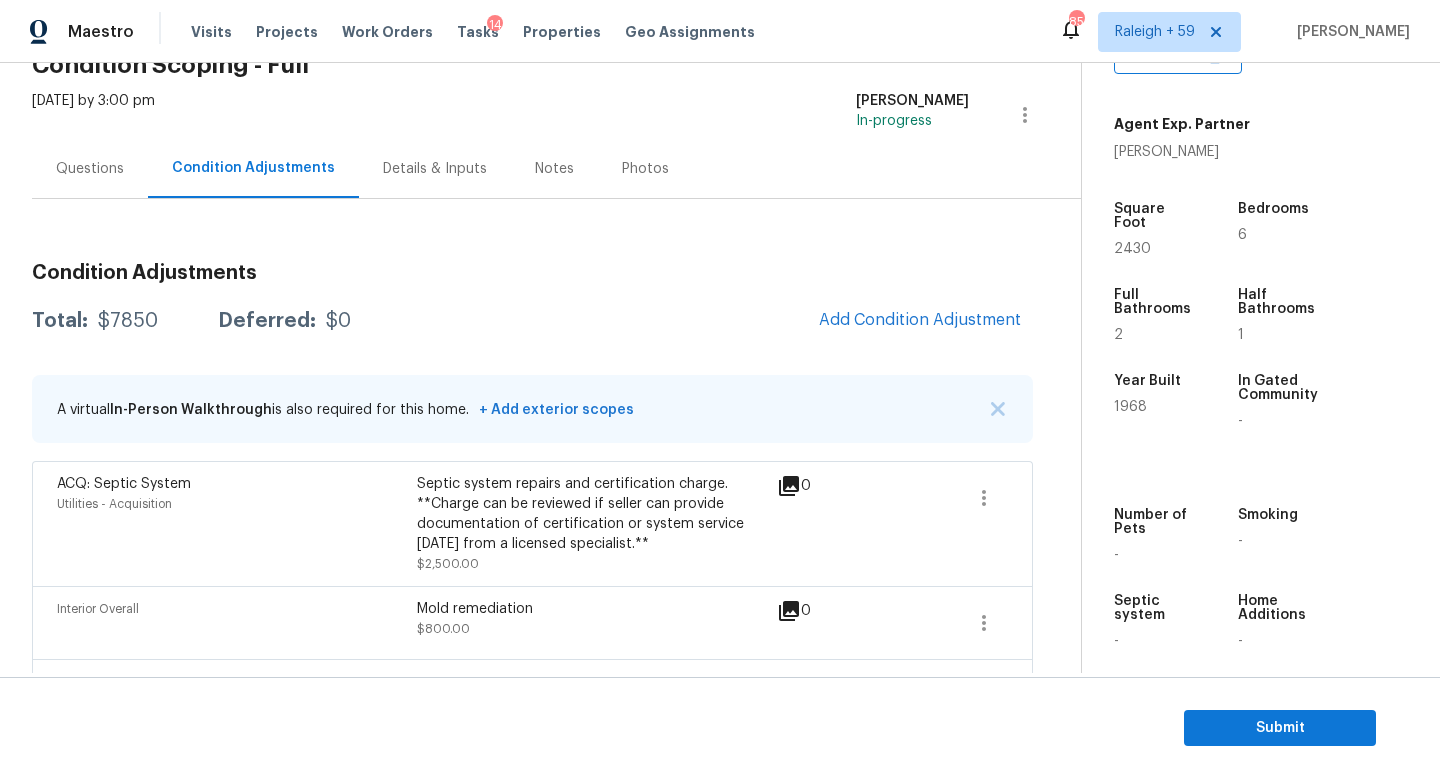 click on "Condition Adjustments Total:  $7850 Deferred:  $0 Add Condition Adjustment A virtual  In-Person Walkthrough  is also required for this home.   + Add exterior scopes ACQ: Septic System Utilities - Acquisition Septic system repairs and certification charge. **Charge can be reviewed if seller can provide documentation of certification or system service within 2 years from a licensed specialist.** $2,500.00   0 Interior Overall Mold remediation $800.00   0 Interior Overall - Foundation Age based foundation charges $675.00   0 Interior Overall Organic growth  $800.00   0 Light Pet Odor Interior Overall - Odor Acquisition Scope: 1-2 pets present $575.00   0 ACQ: Septic System Utilities - Acquisition Septic system repairs and certification charge. **Charge can be reviewed if seller can provide documentation of certification or system service within 2 years from a licensed specialist.** $2,500.00   0" at bounding box center (532, 601) 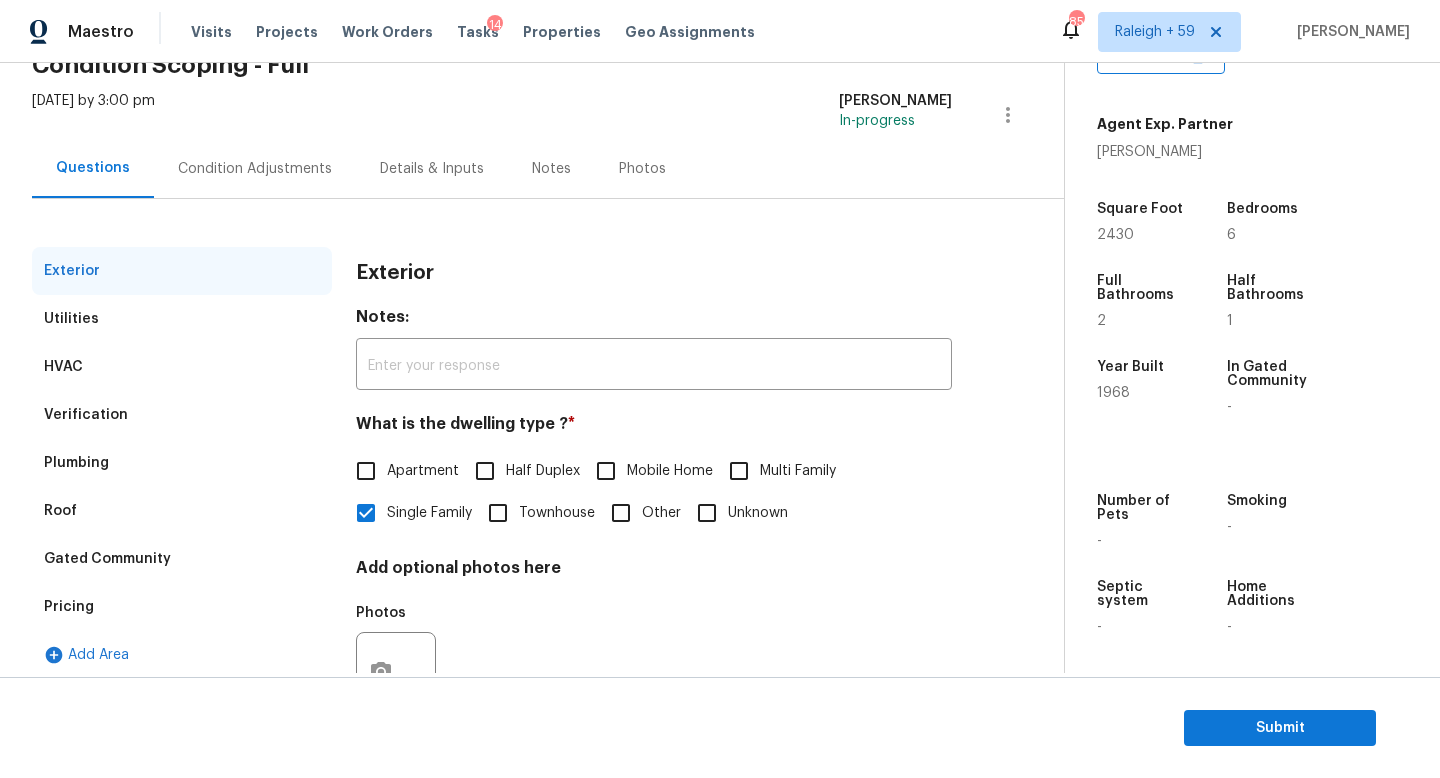 click on "Condition Adjustments" at bounding box center [255, 169] 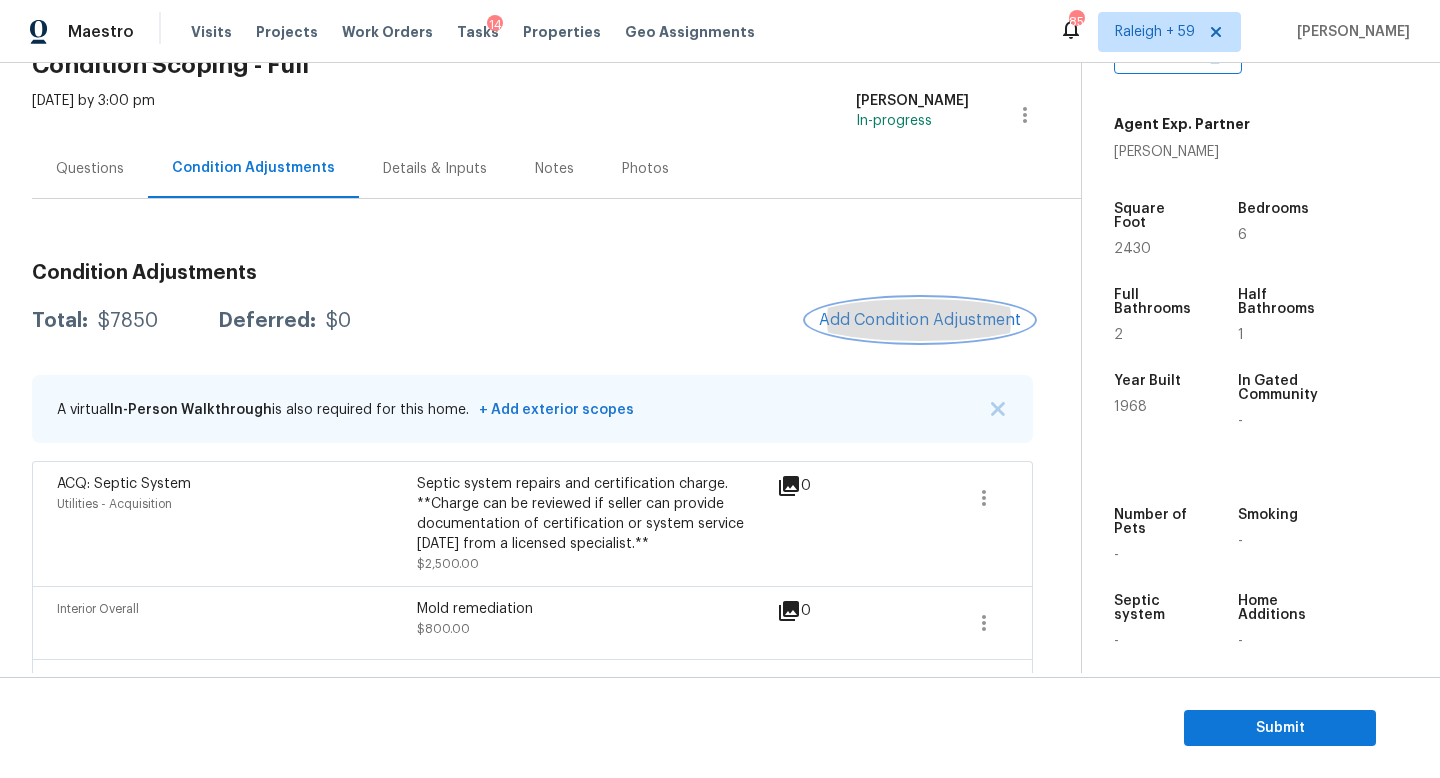 click on "Add Condition Adjustment" at bounding box center (920, 320) 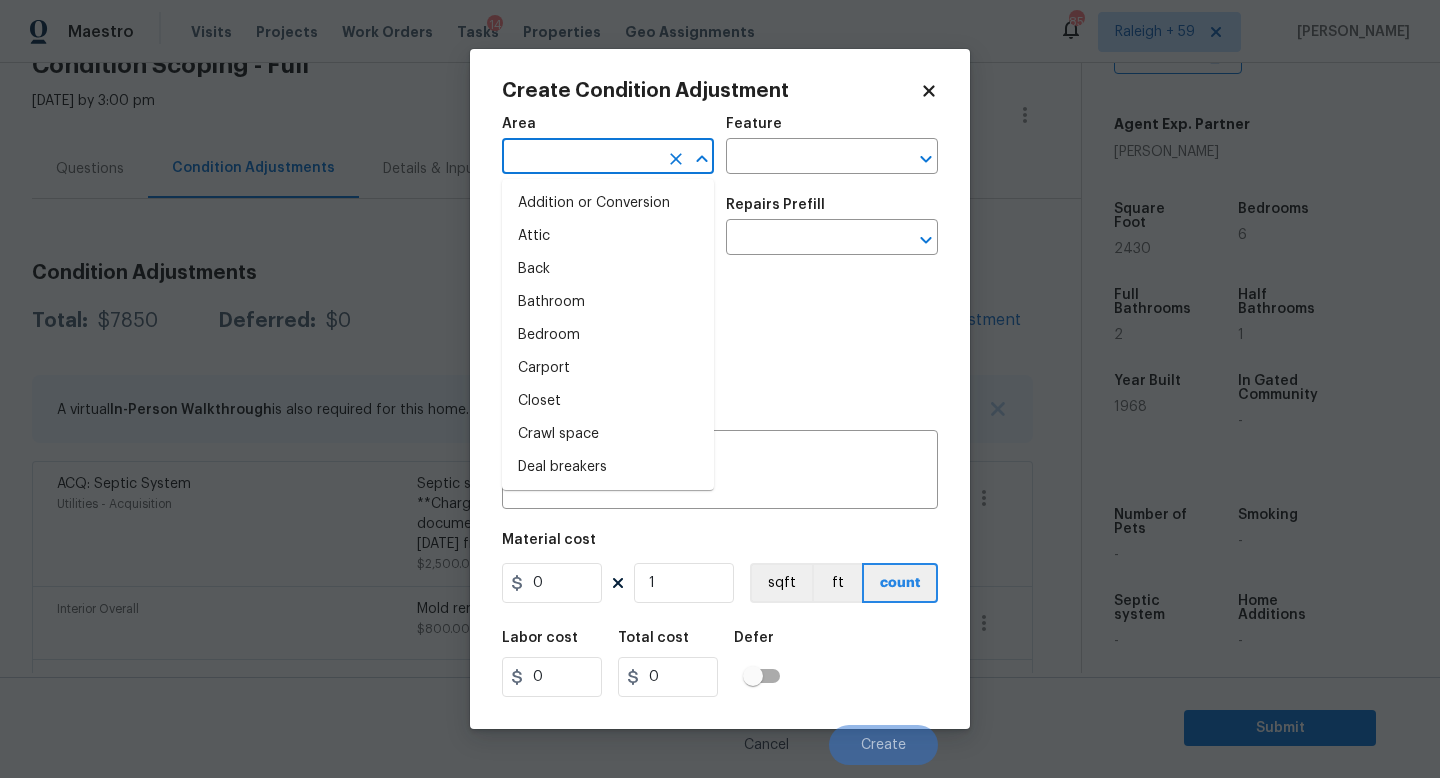 click at bounding box center [580, 158] 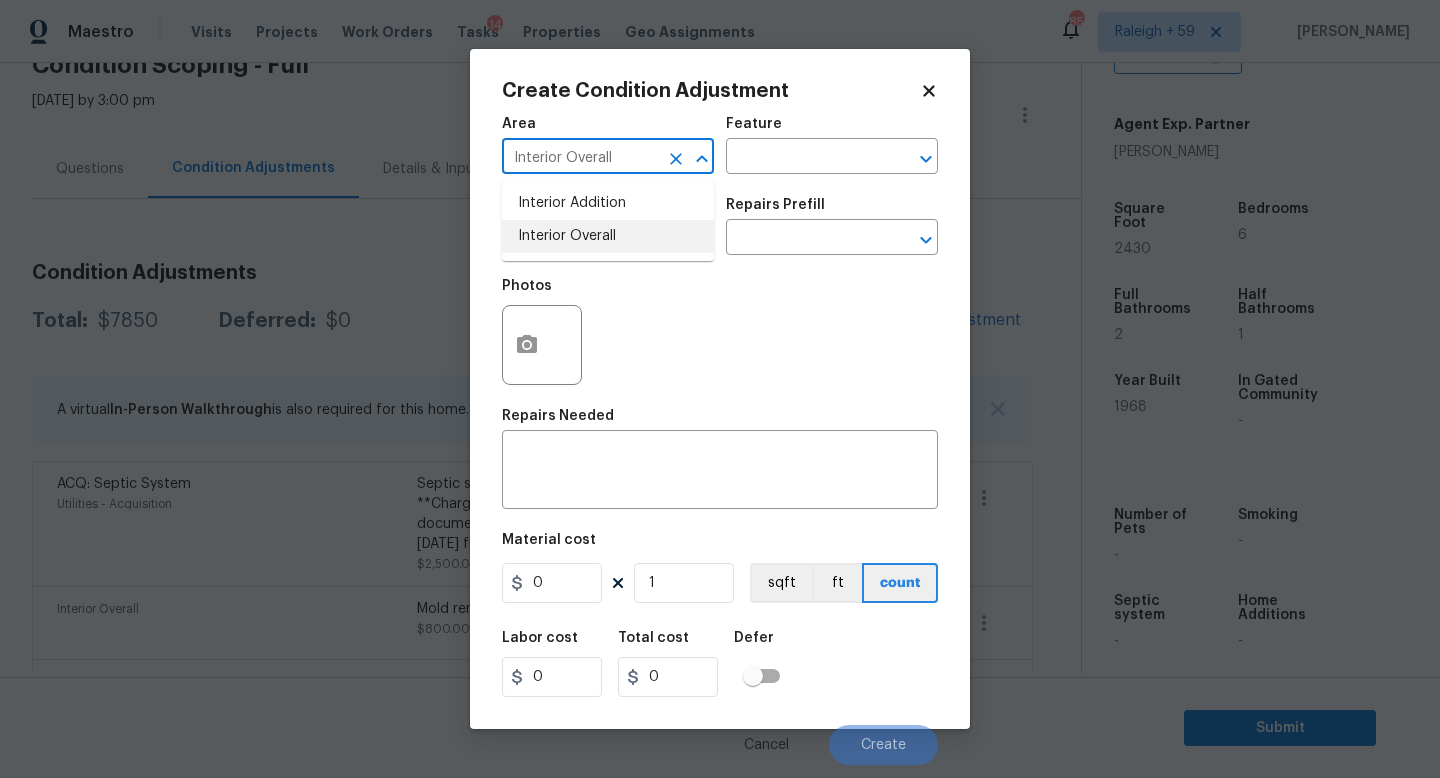 type on "Interior Overall" 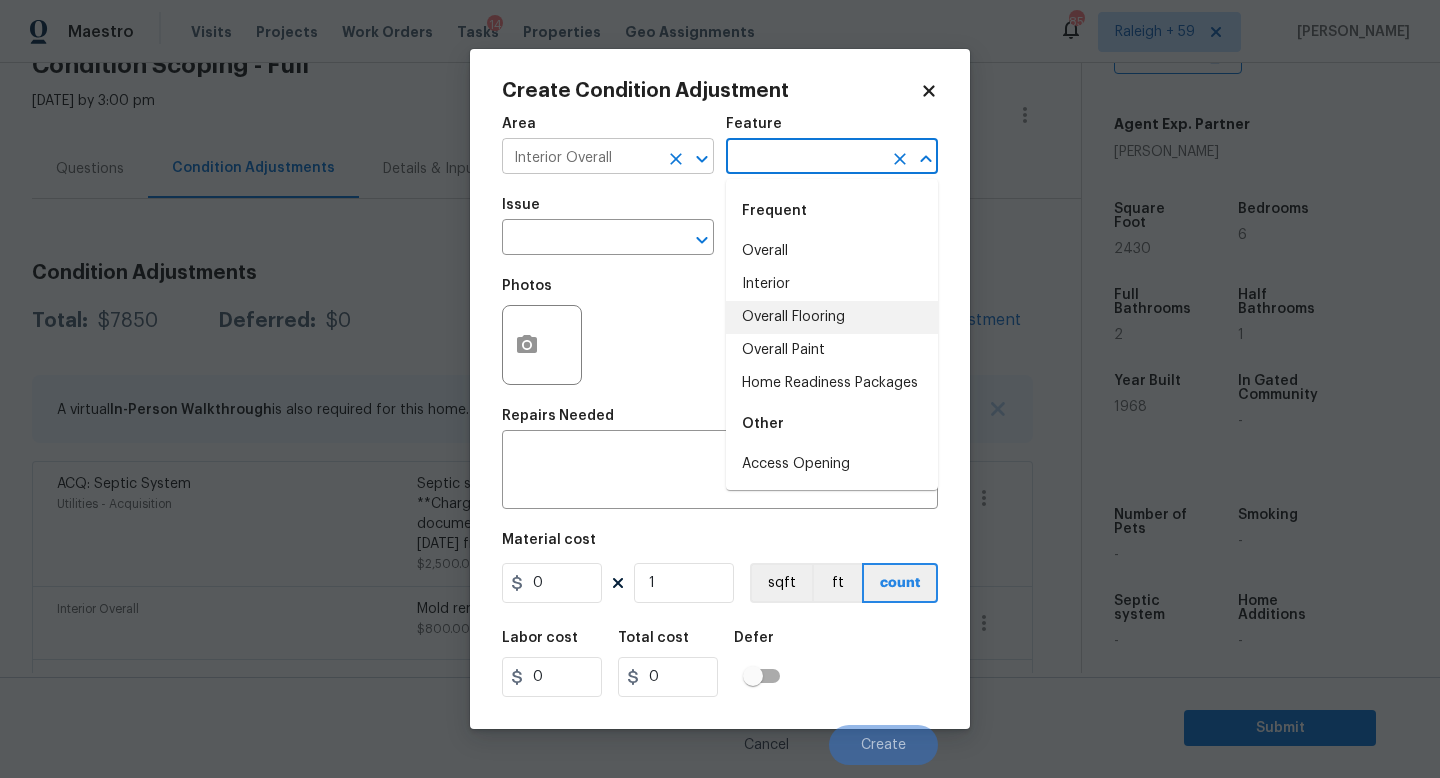 type on "Overall Flooring" 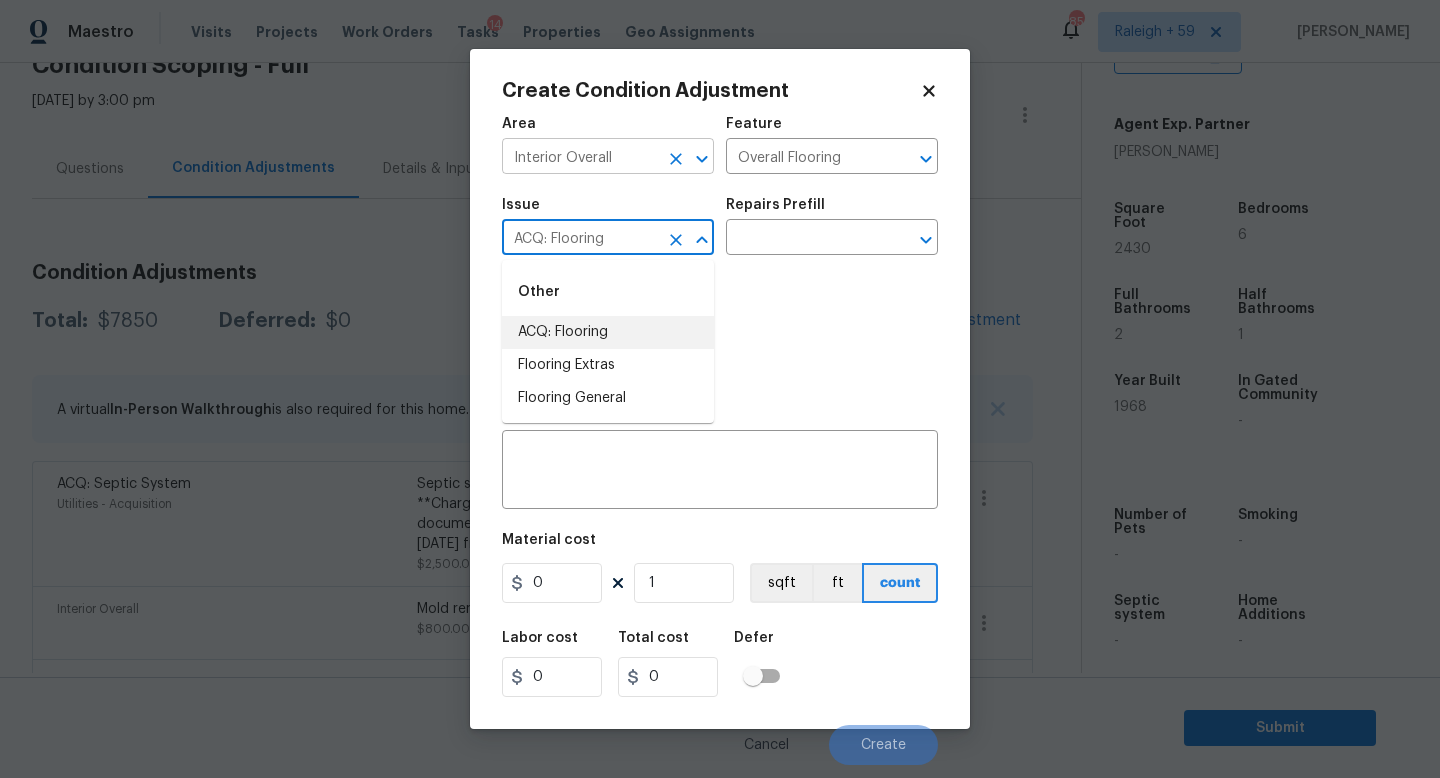 type on "ACQ: Flooring" 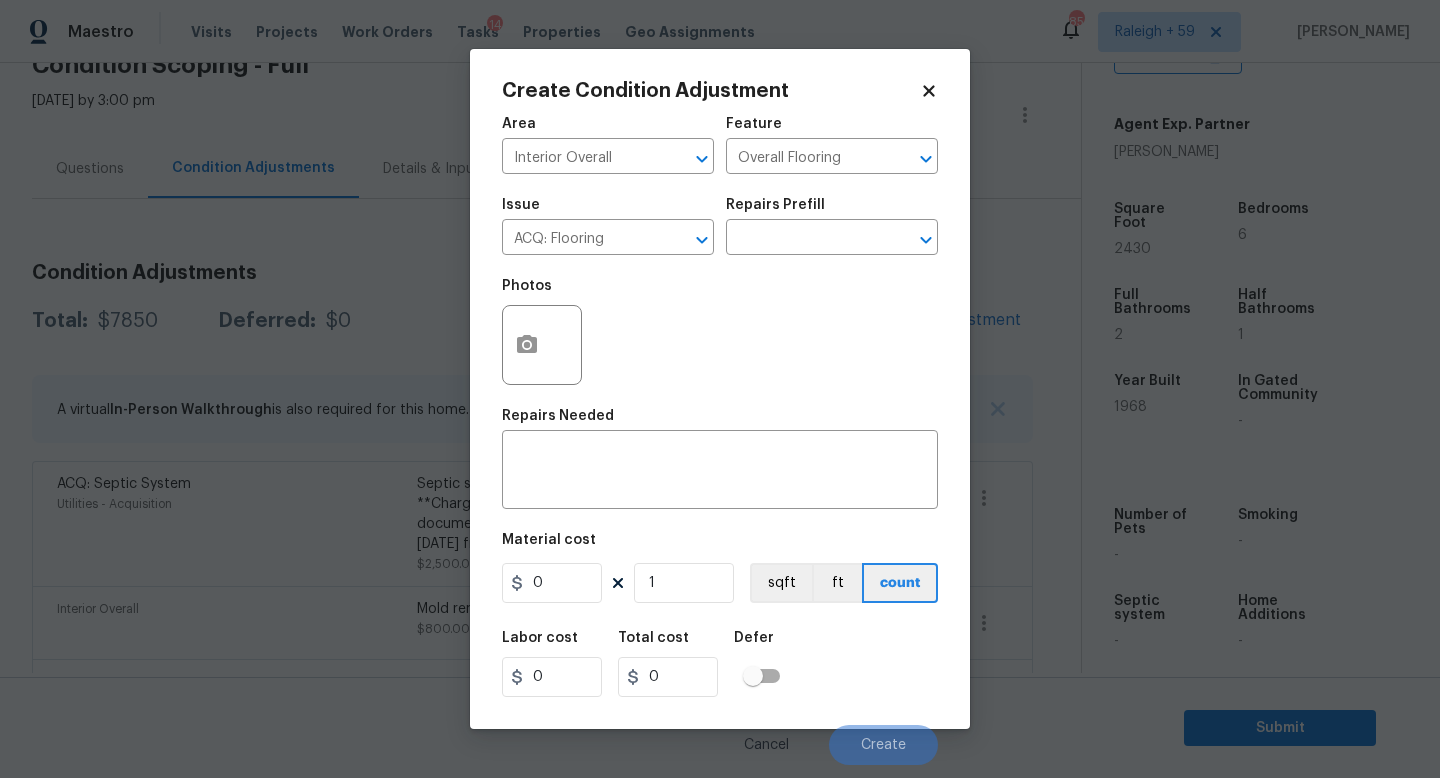 click on "Photos" at bounding box center (720, 332) 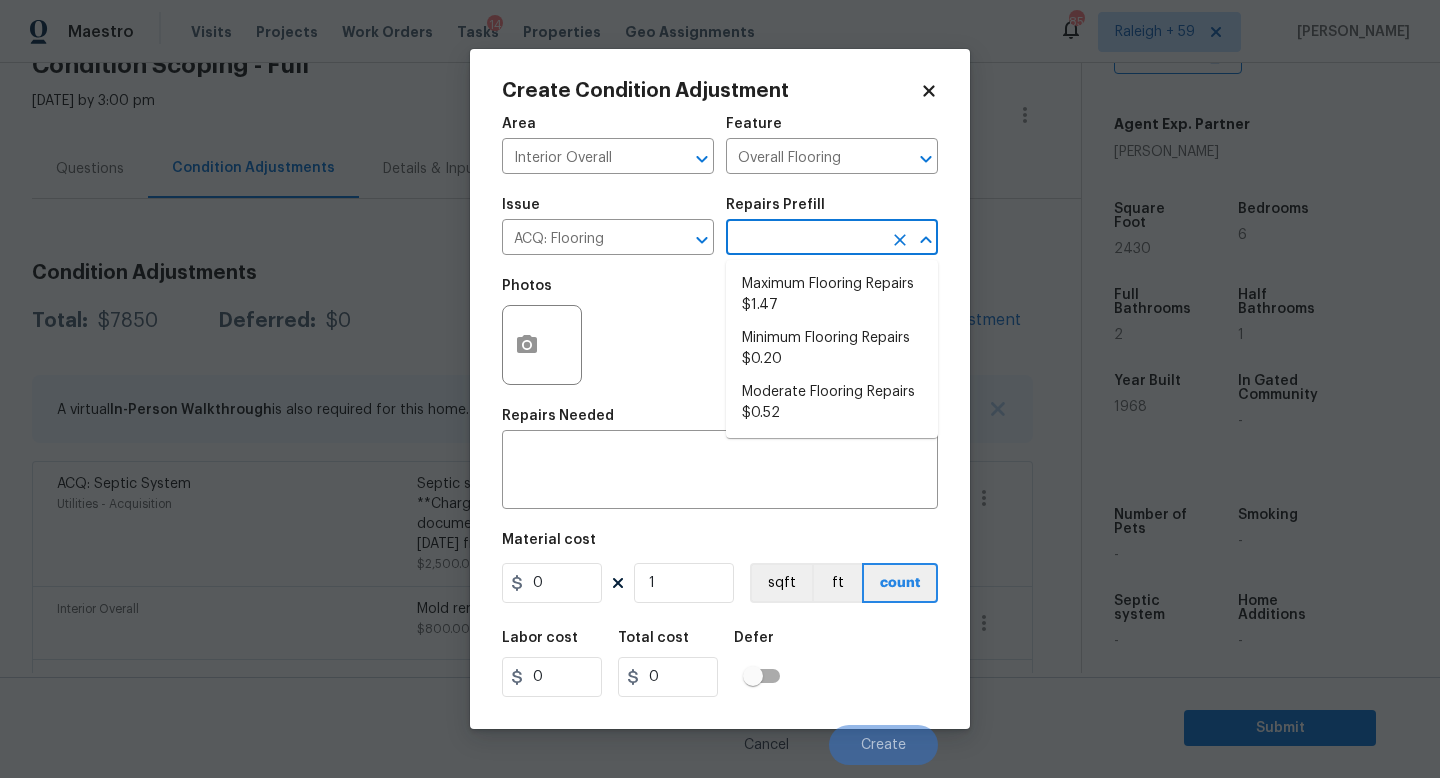 click at bounding box center [804, 239] 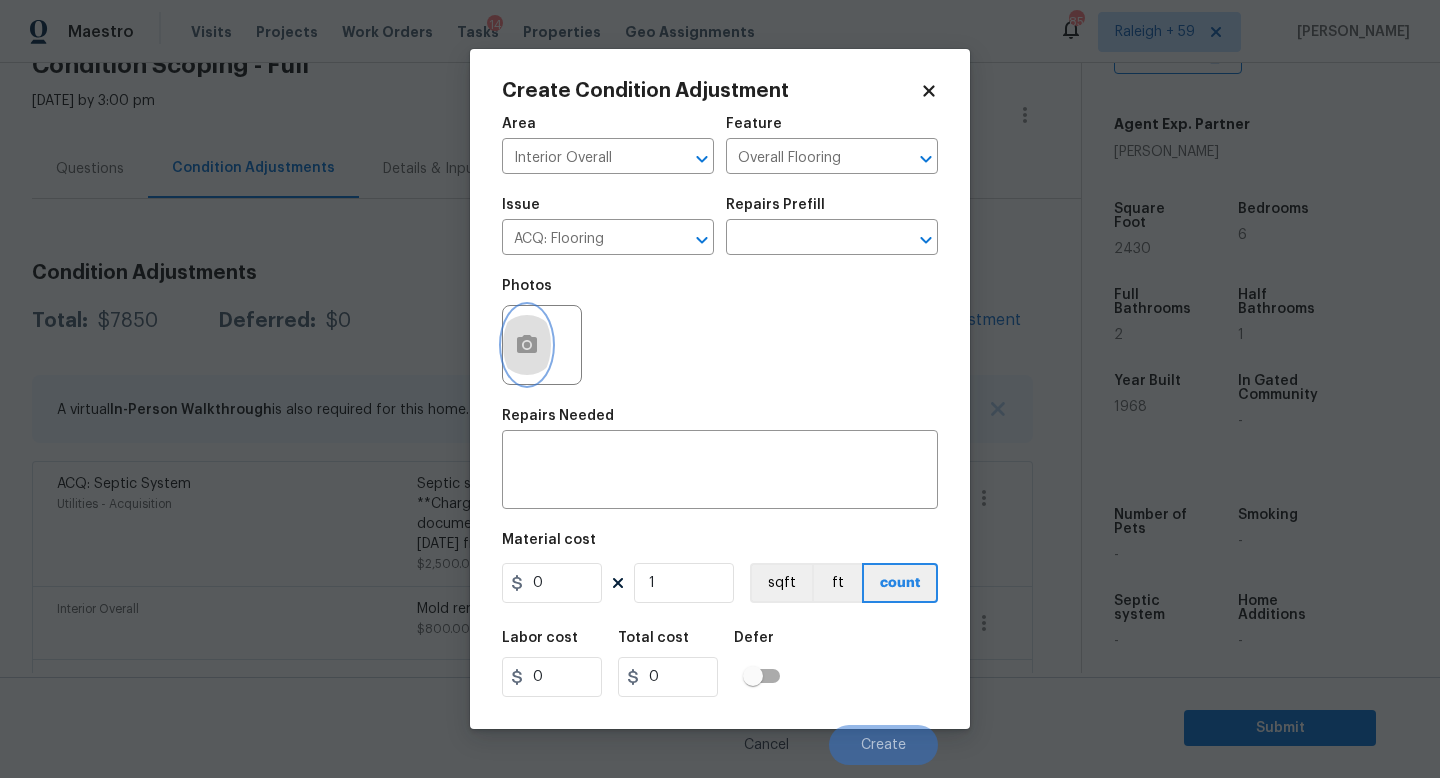click at bounding box center (527, 345) 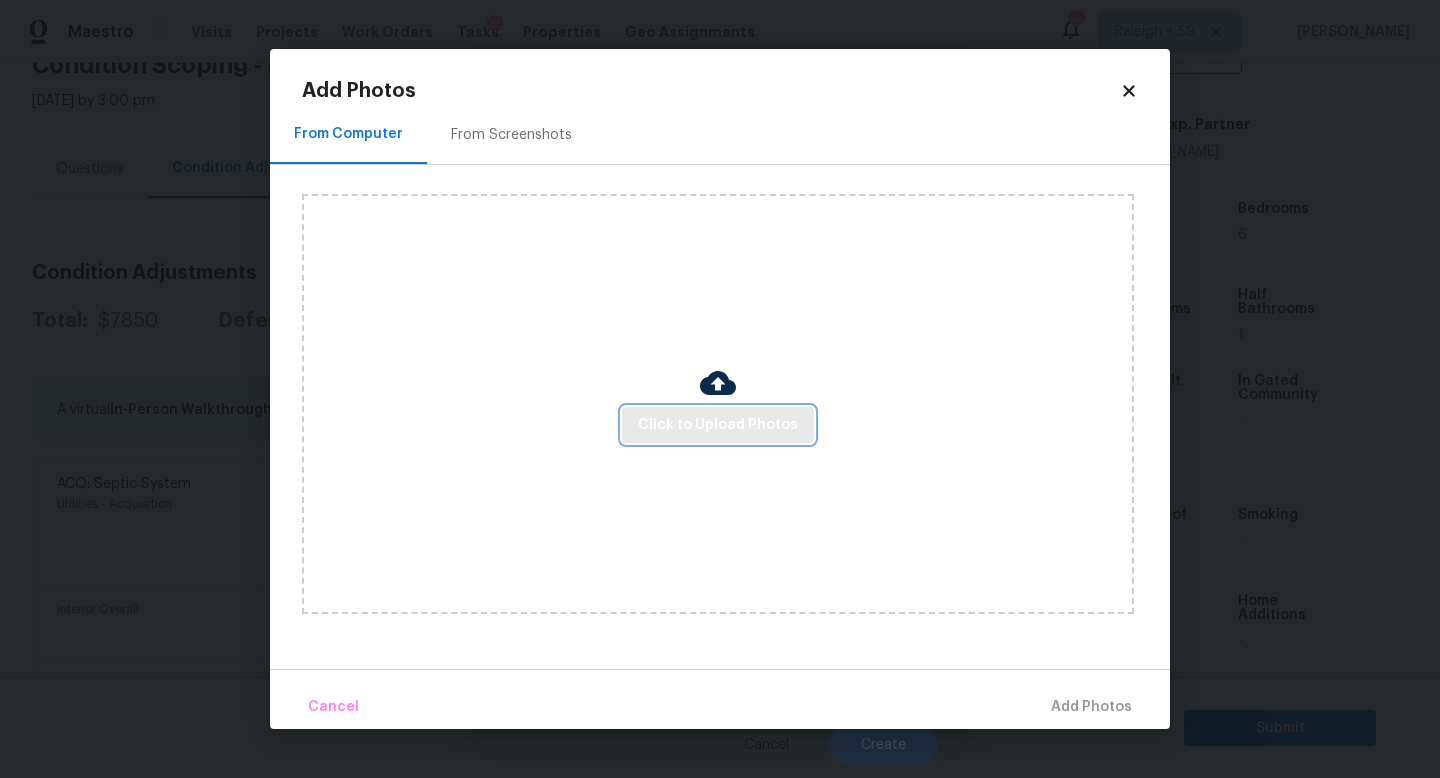 click on "Click to Upload Photos" at bounding box center (718, 425) 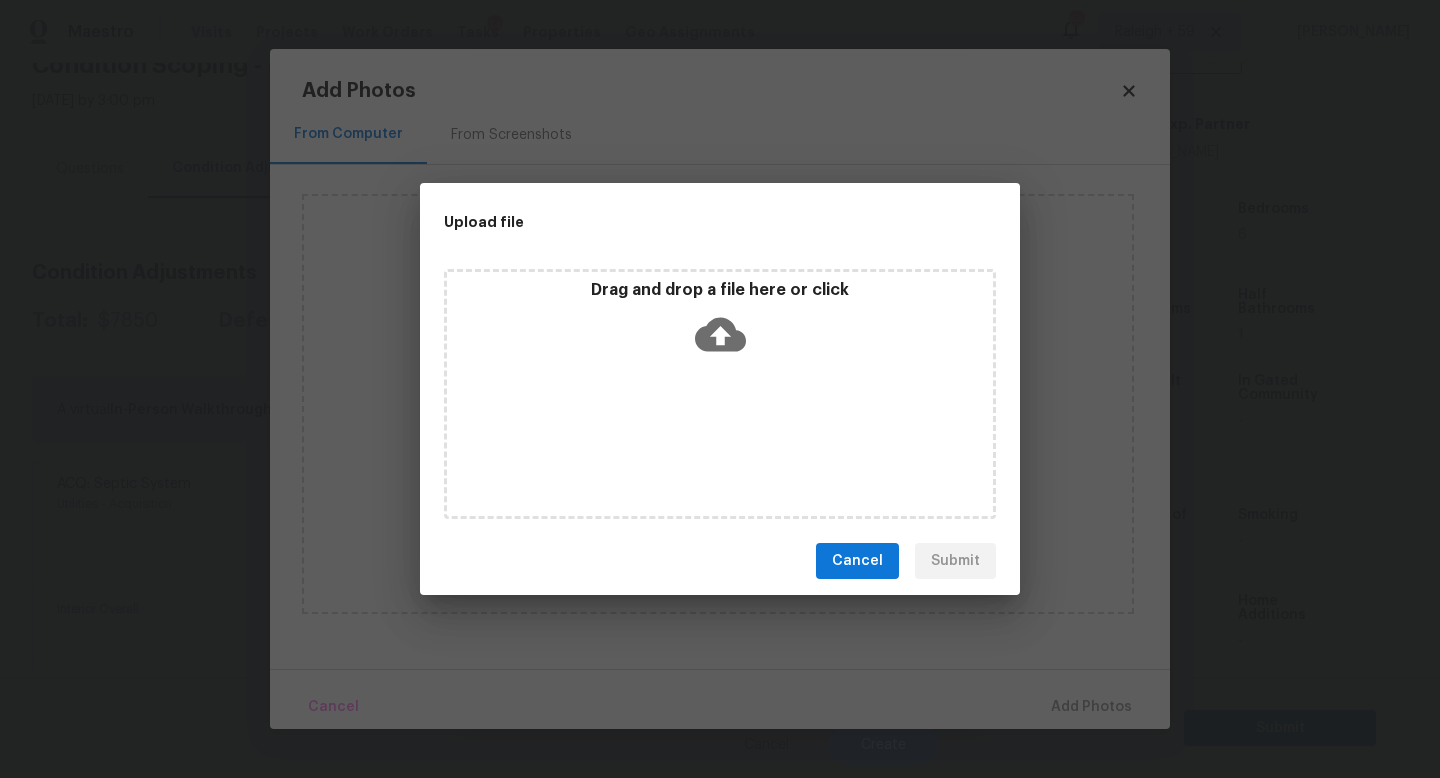 click on "Drag and drop a file here or click" at bounding box center [720, 394] 